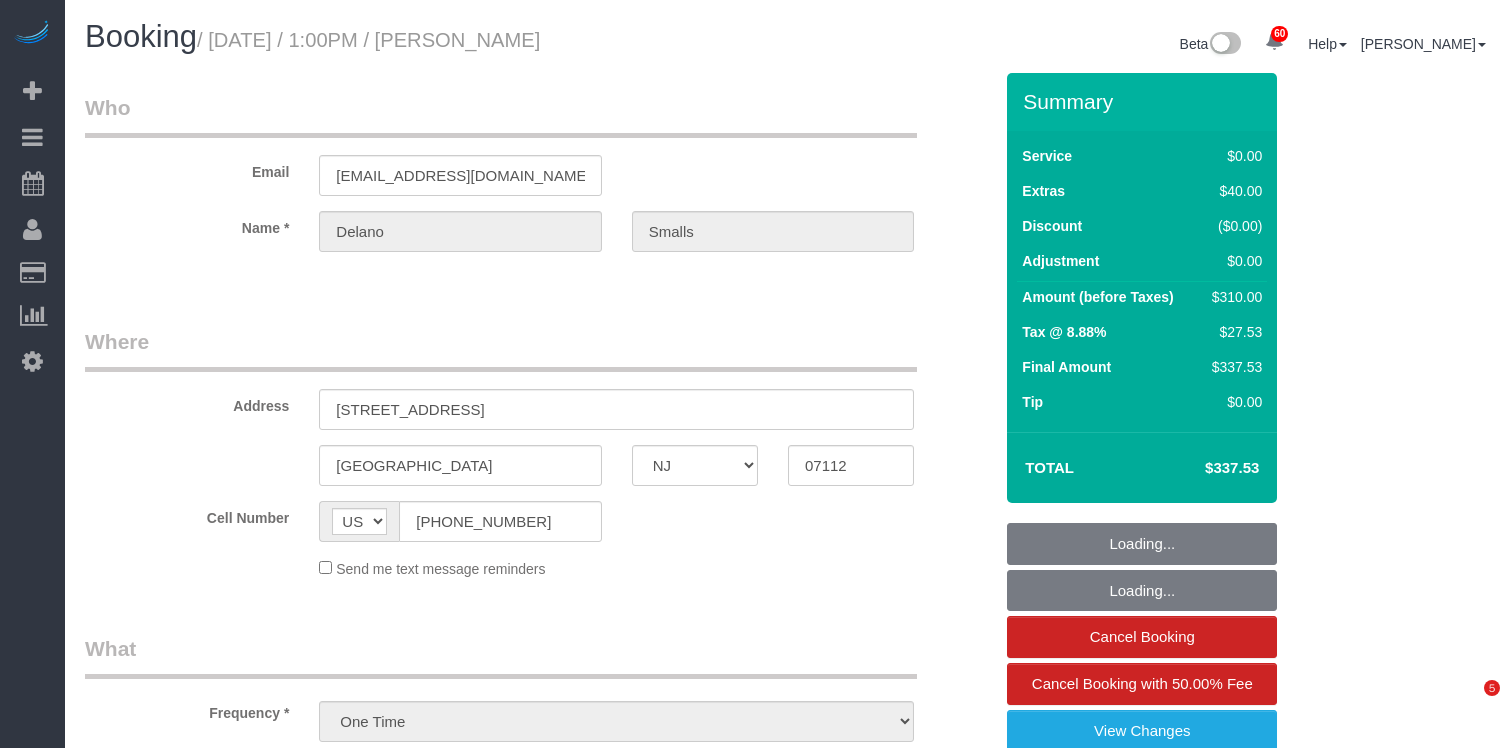 select on "NJ" 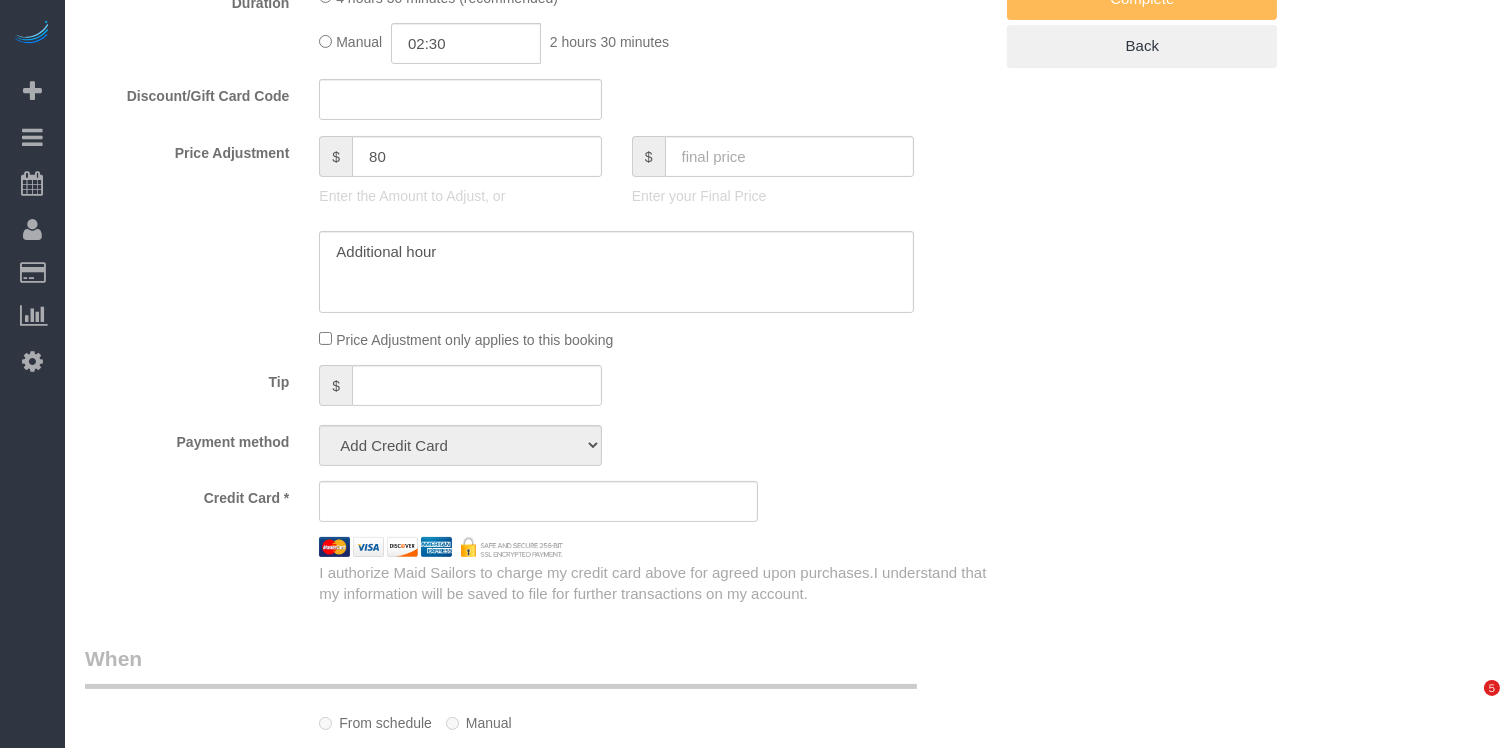 select on "string:stripe-pm_1Ribhq4VGloSiKo7cxvmpfe2" 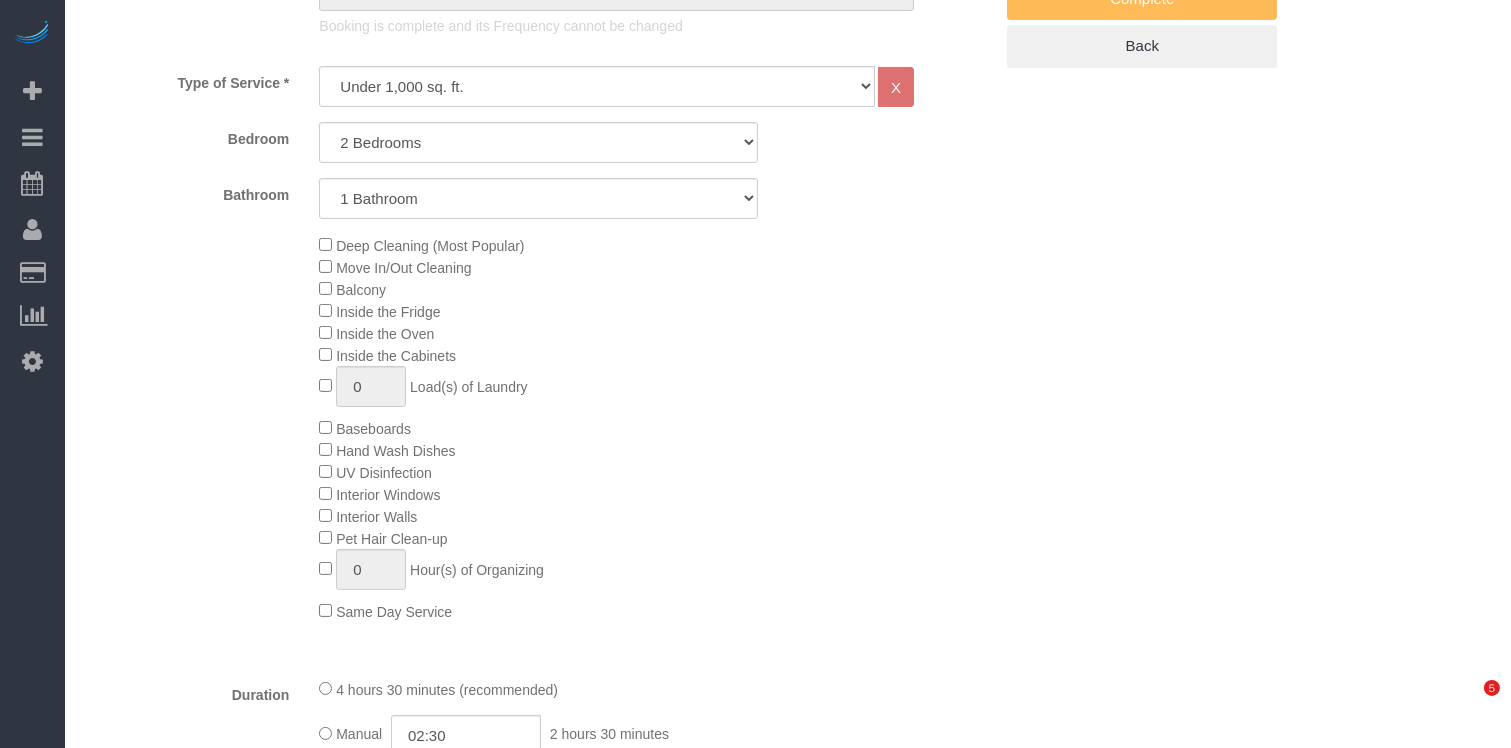 select on "object:1290" 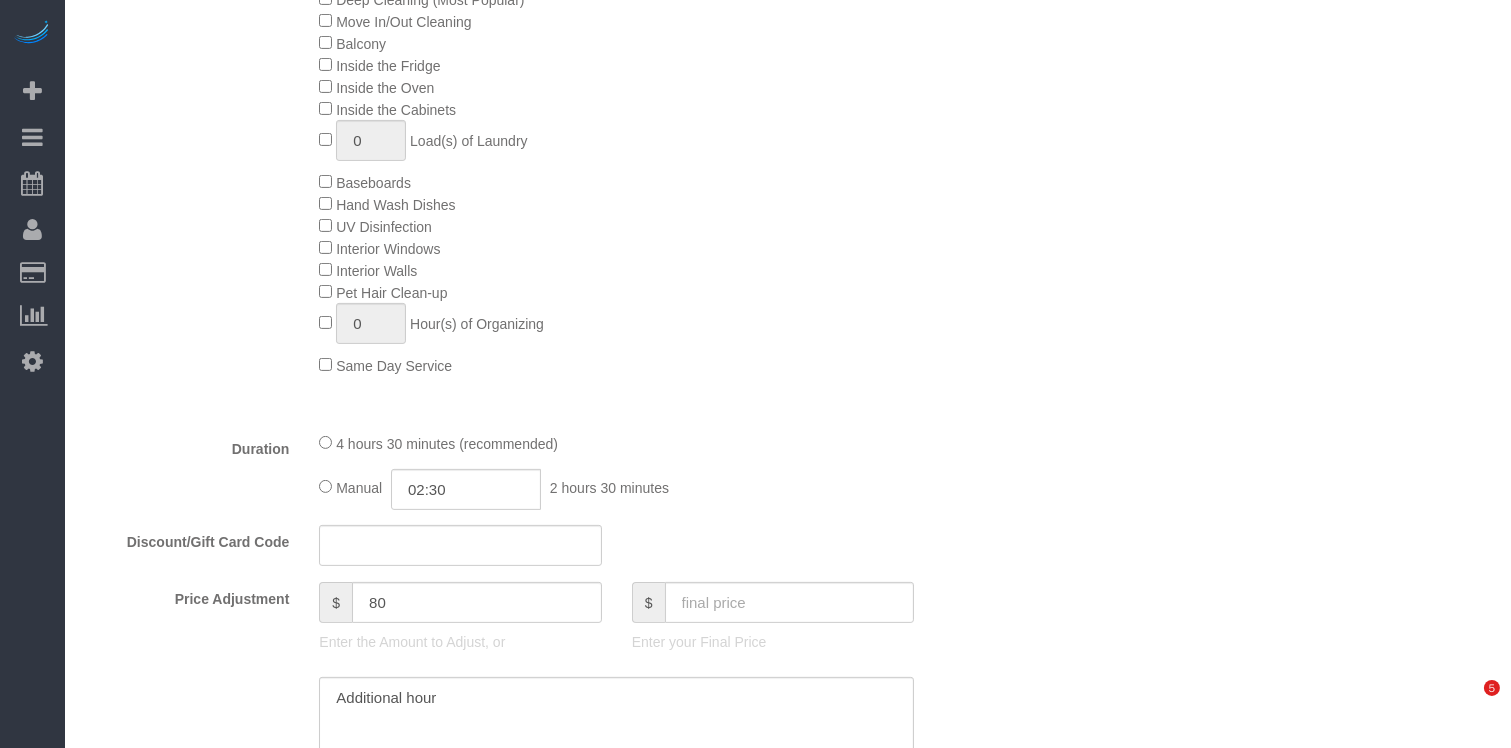 select on "spot1" 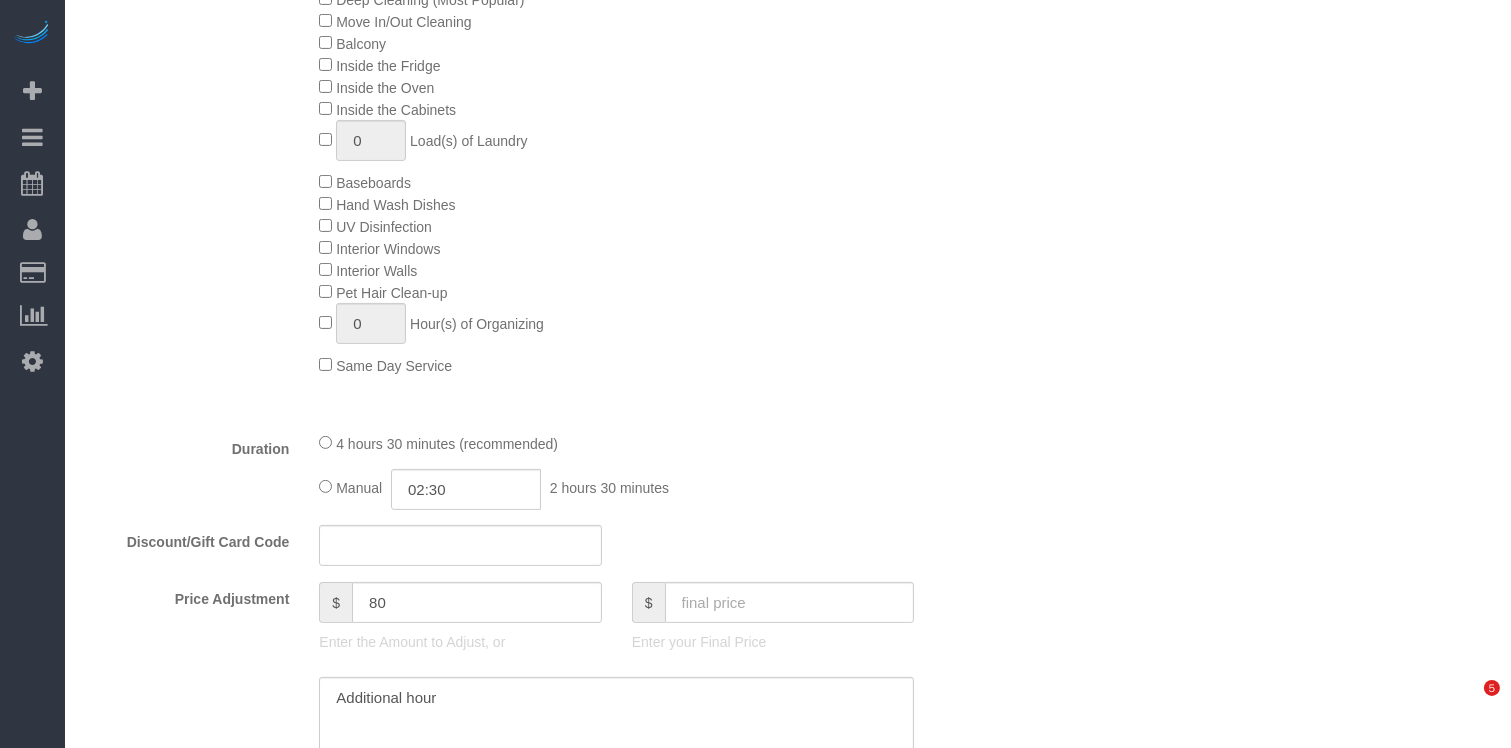 select on "number:62" 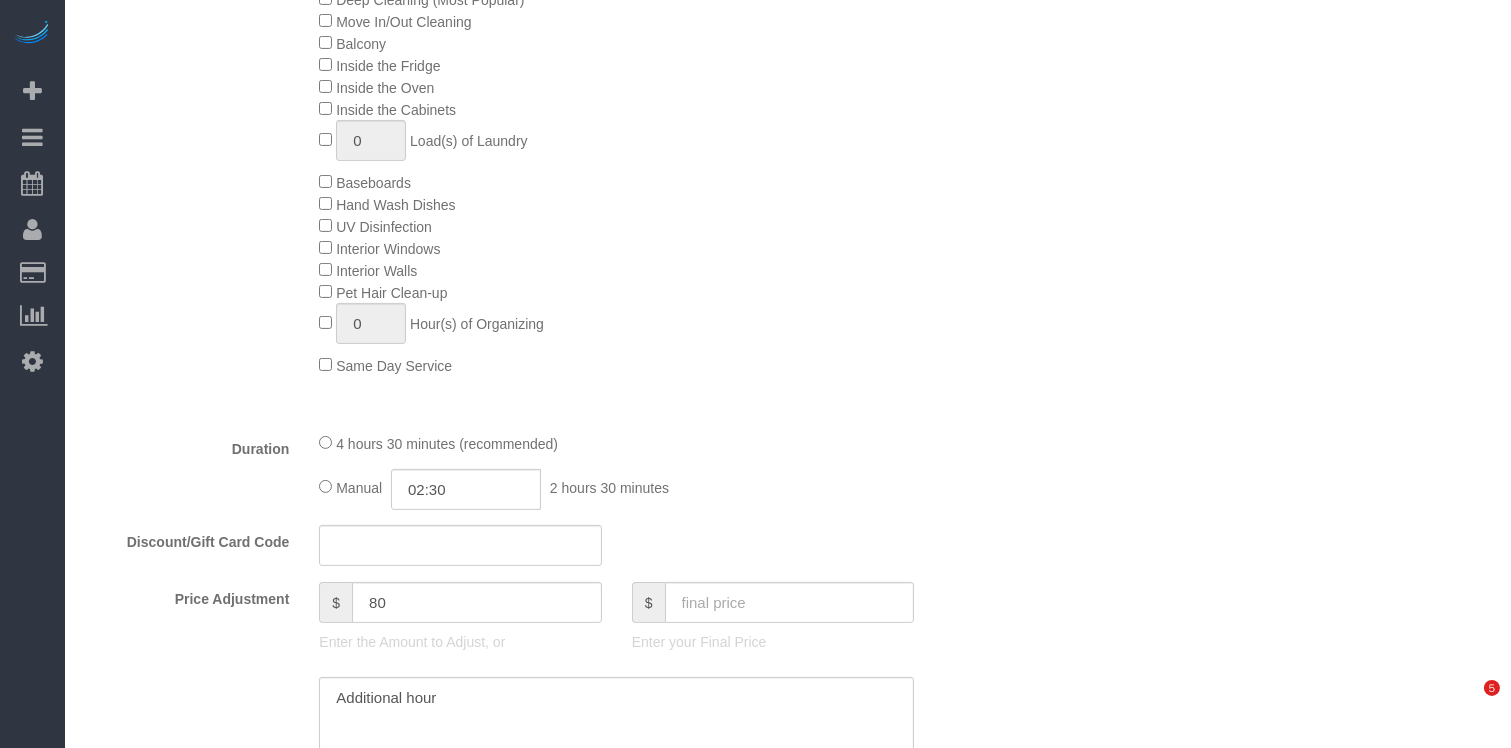 select on "2" 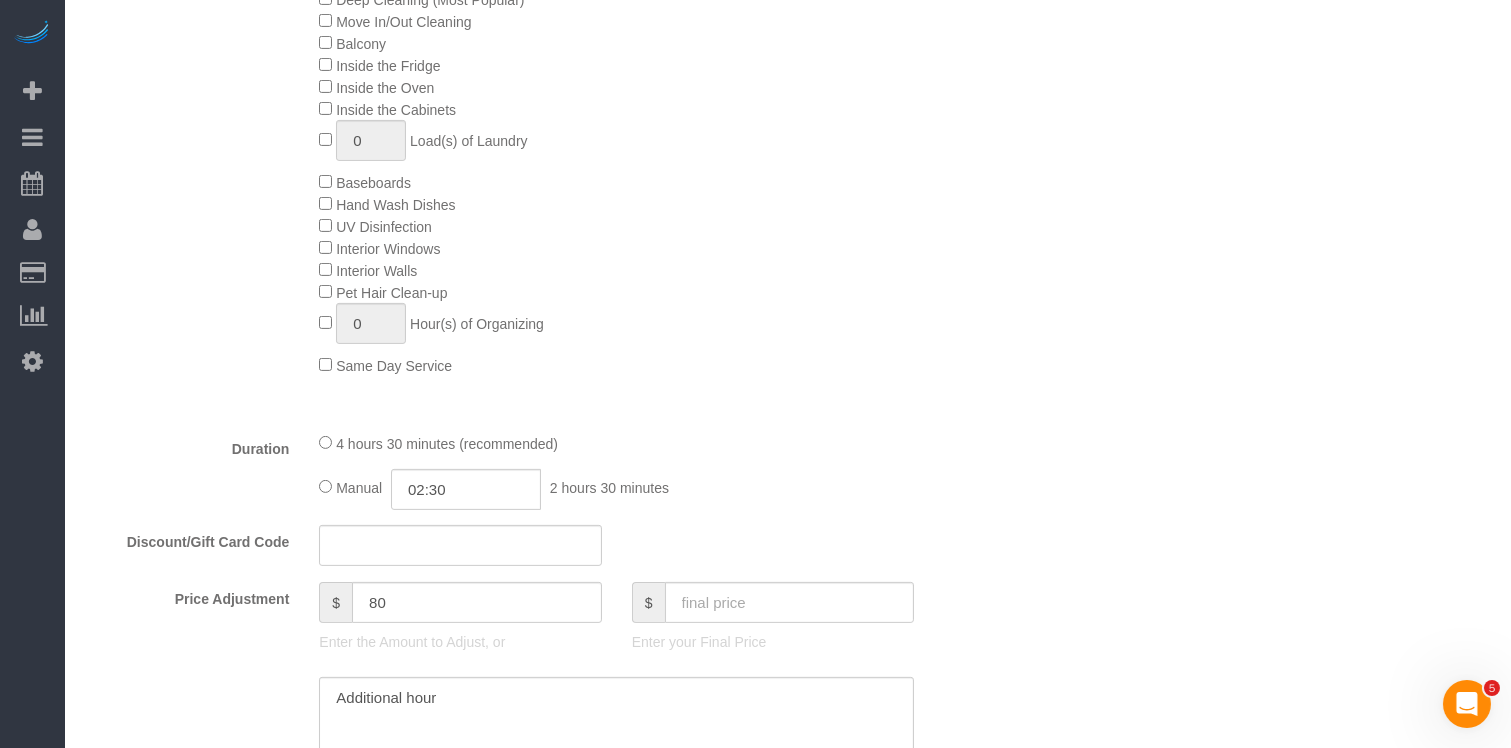 scroll, scrollTop: 1252, scrollLeft: 0, axis: vertical 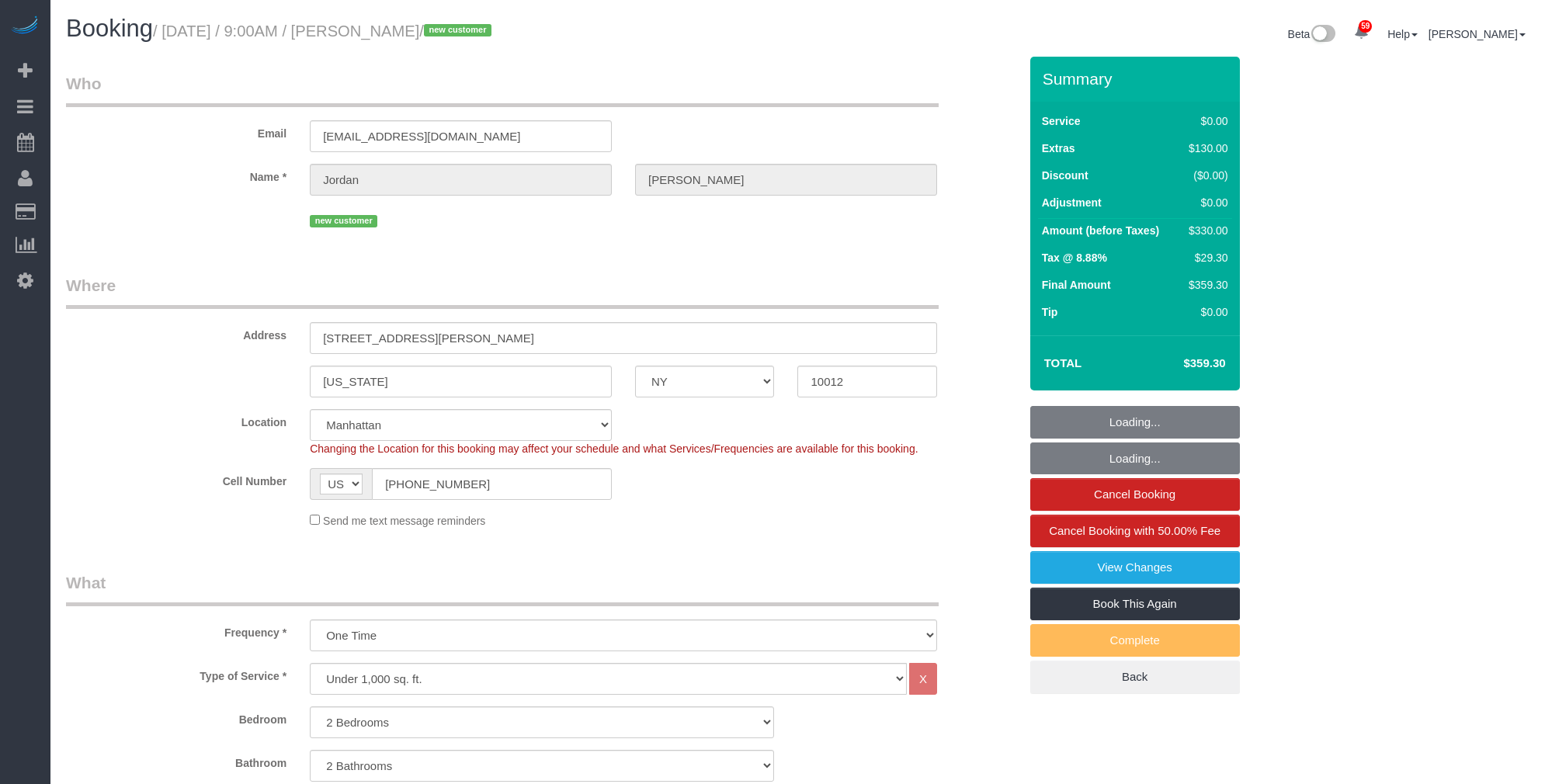 select on "NY" 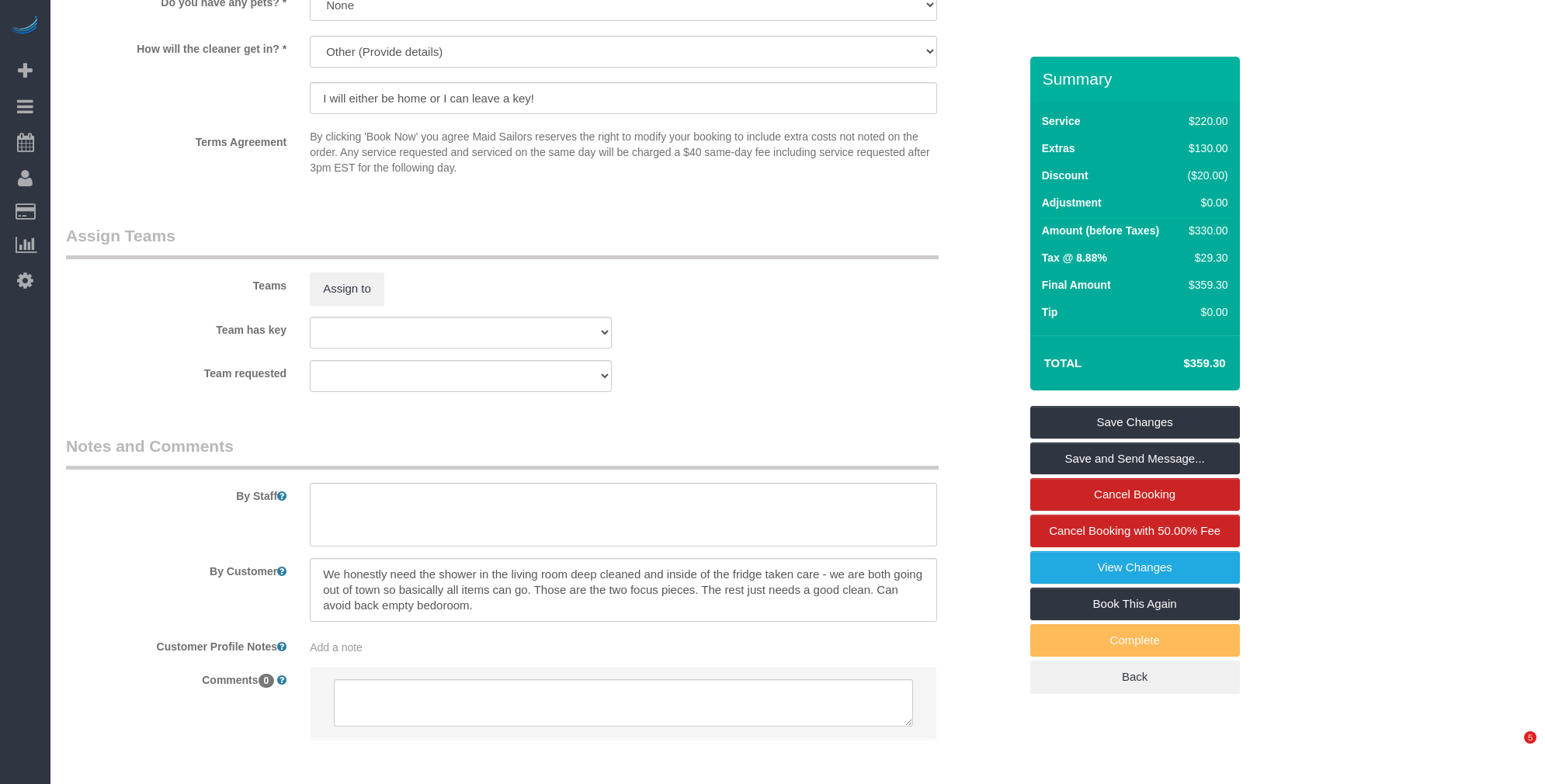 scroll, scrollTop: 1937, scrollLeft: 0, axis: vertical 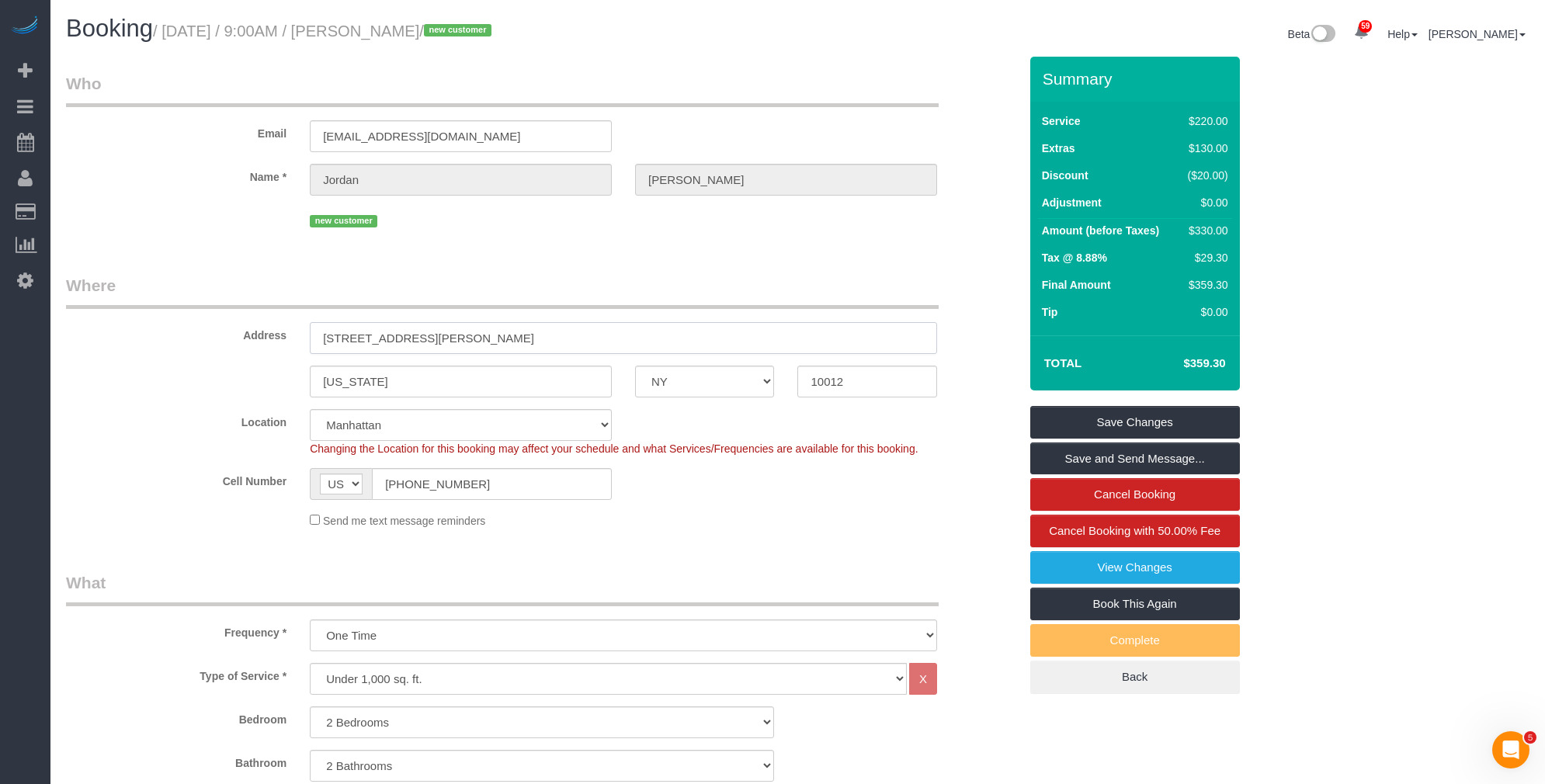 click on "237 Elizabeth St, 3" at bounding box center (623, 338) 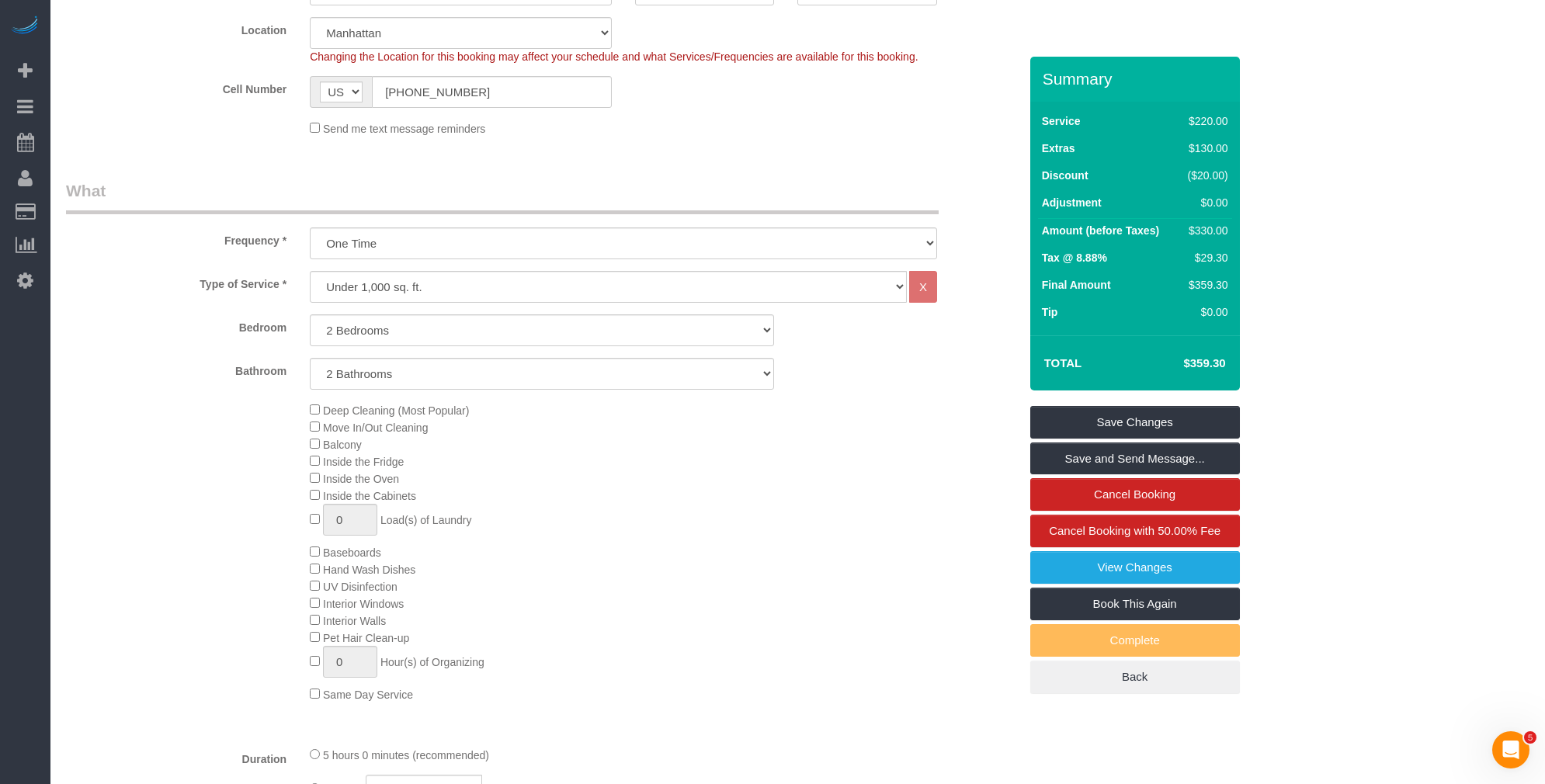 scroll, scrollTop: 1937, scrollLeft: 0, axis: vertical 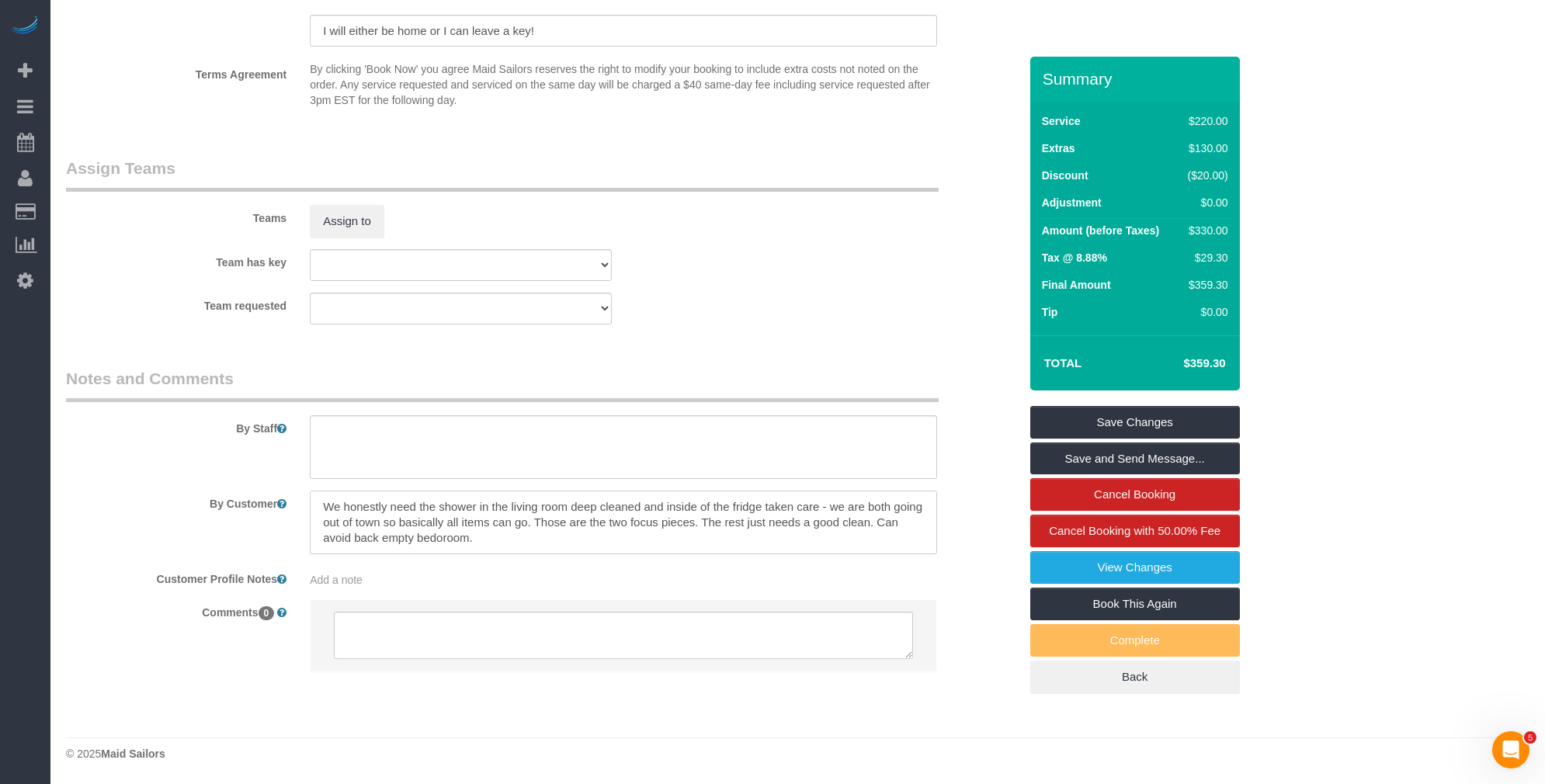 drag, startPoint x: 335, startPoint y: 551, endPoint x: 336, endPoint y: 576, distance: 25.01999 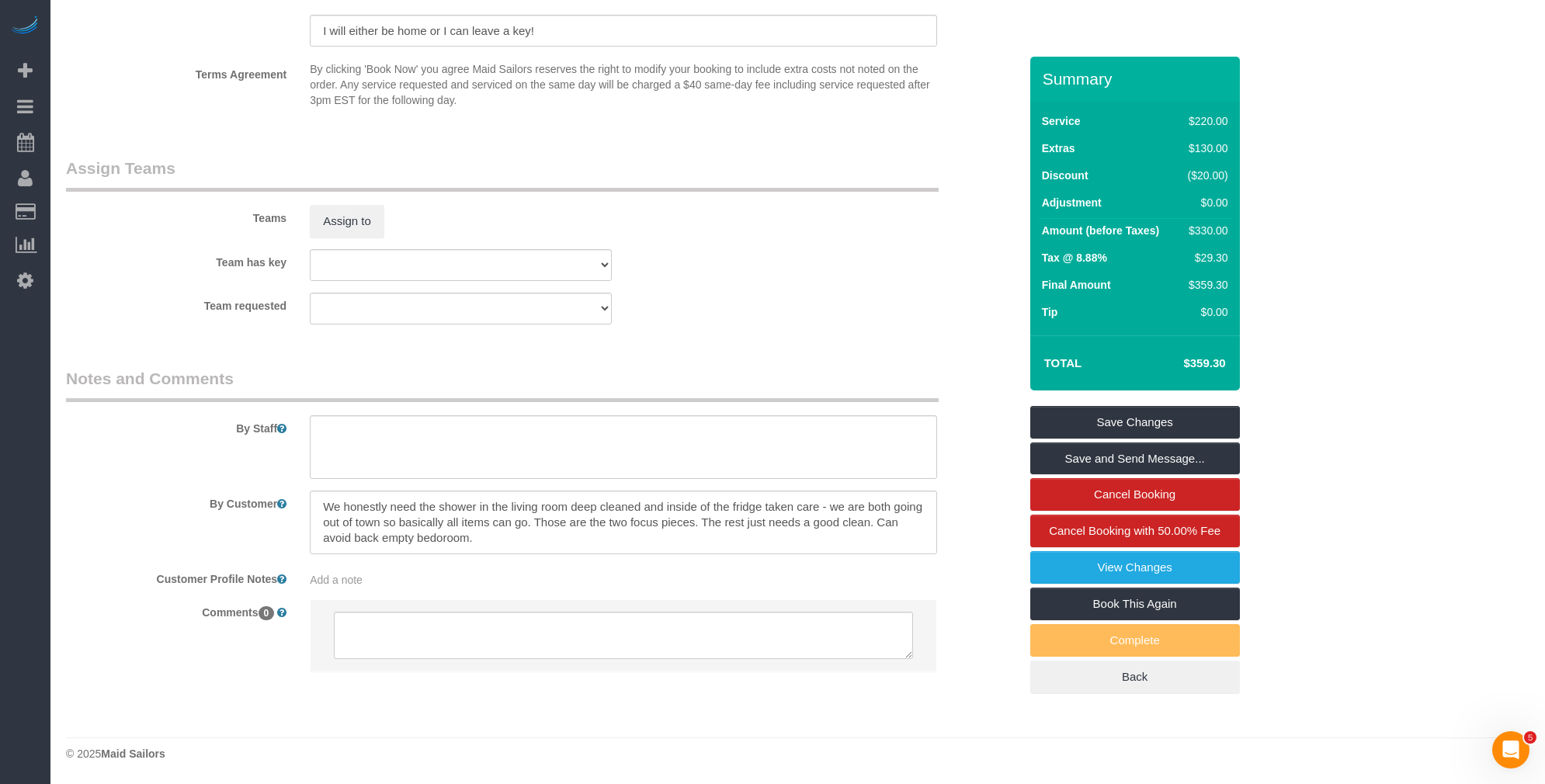 click on "Add a note" at bounding box center (336, 580) 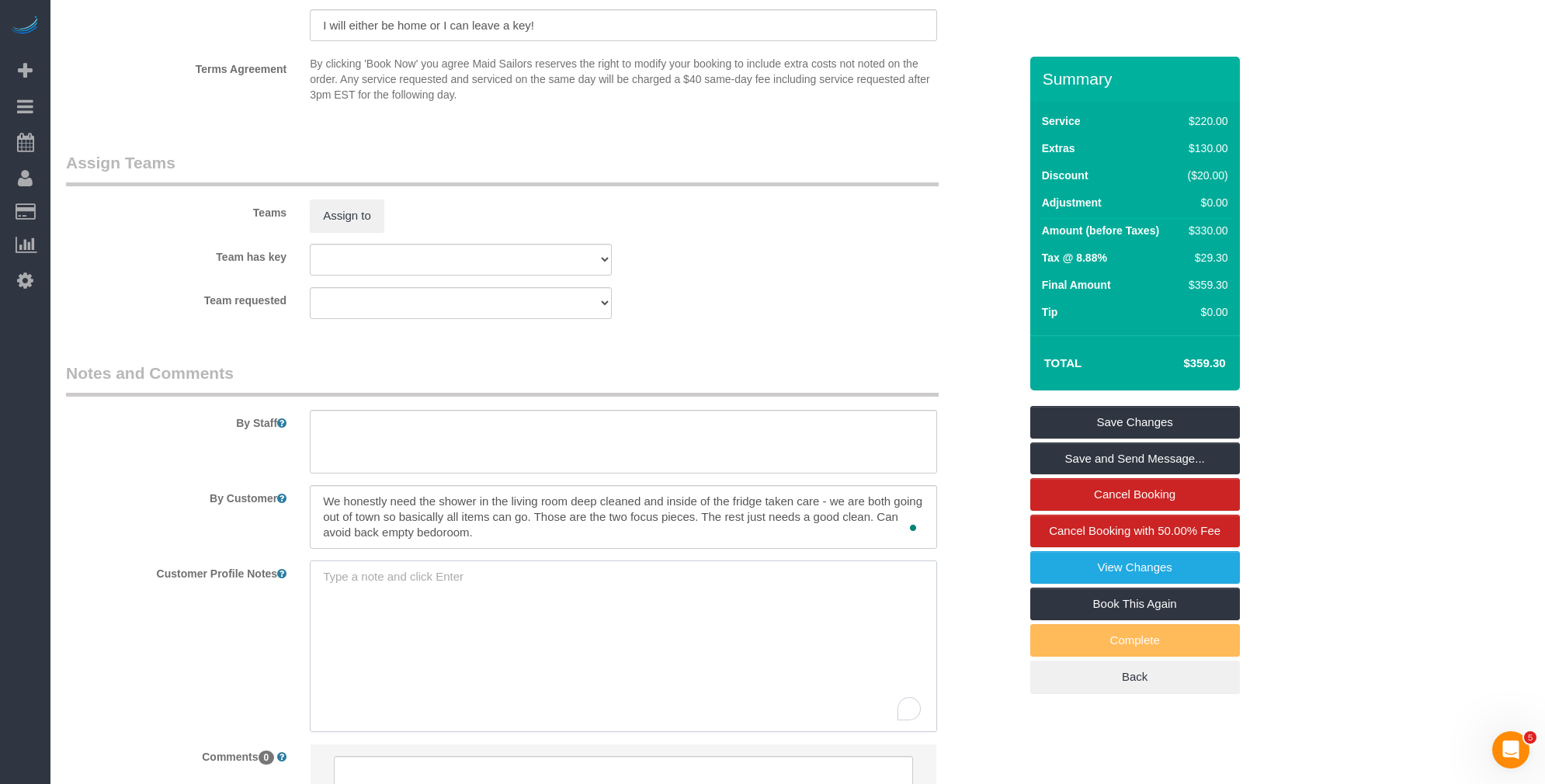 paste on "https://www.zillow.com/homedetails/237-Elizabeth-St-3-New-York-NY-10012/2070301997_zpid/" 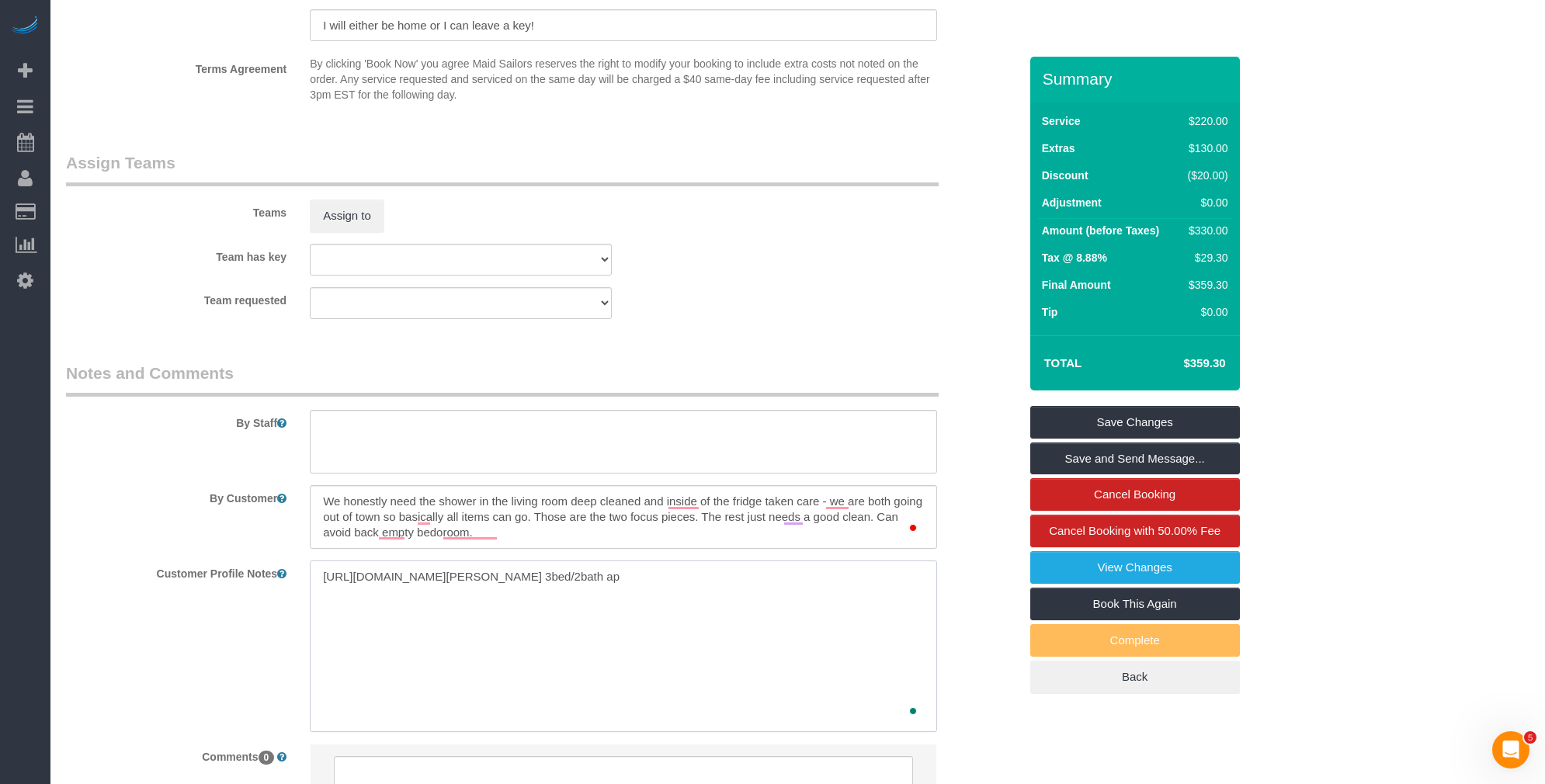type on "https://www.zillow.com/homedetails/237-Elizabeth-St-3-New-York-NY-10012/2070301997_zpid/ 3bed/2bath apt" 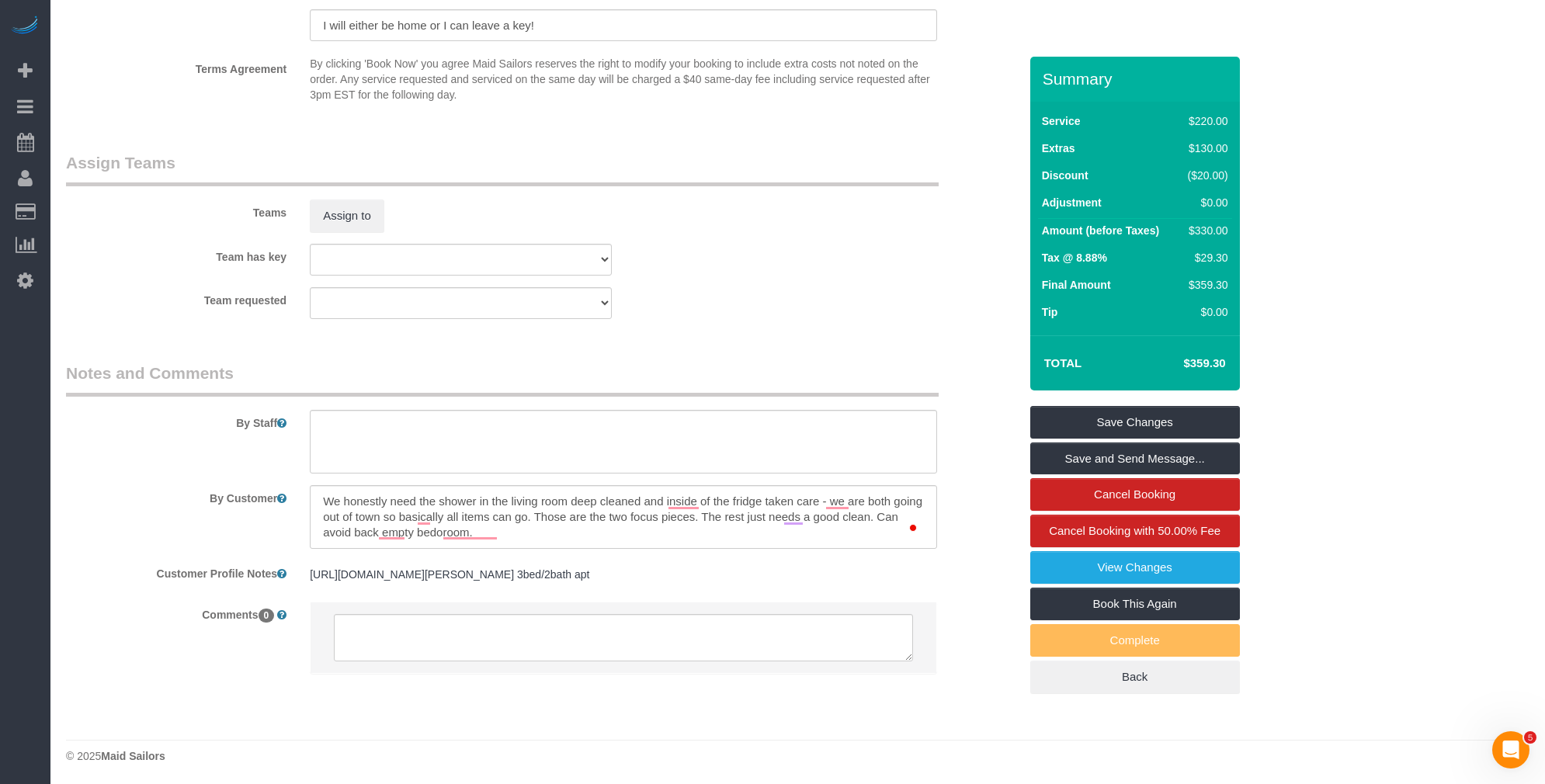 click on "Notes and Comments" at bounding box center [502, 379] 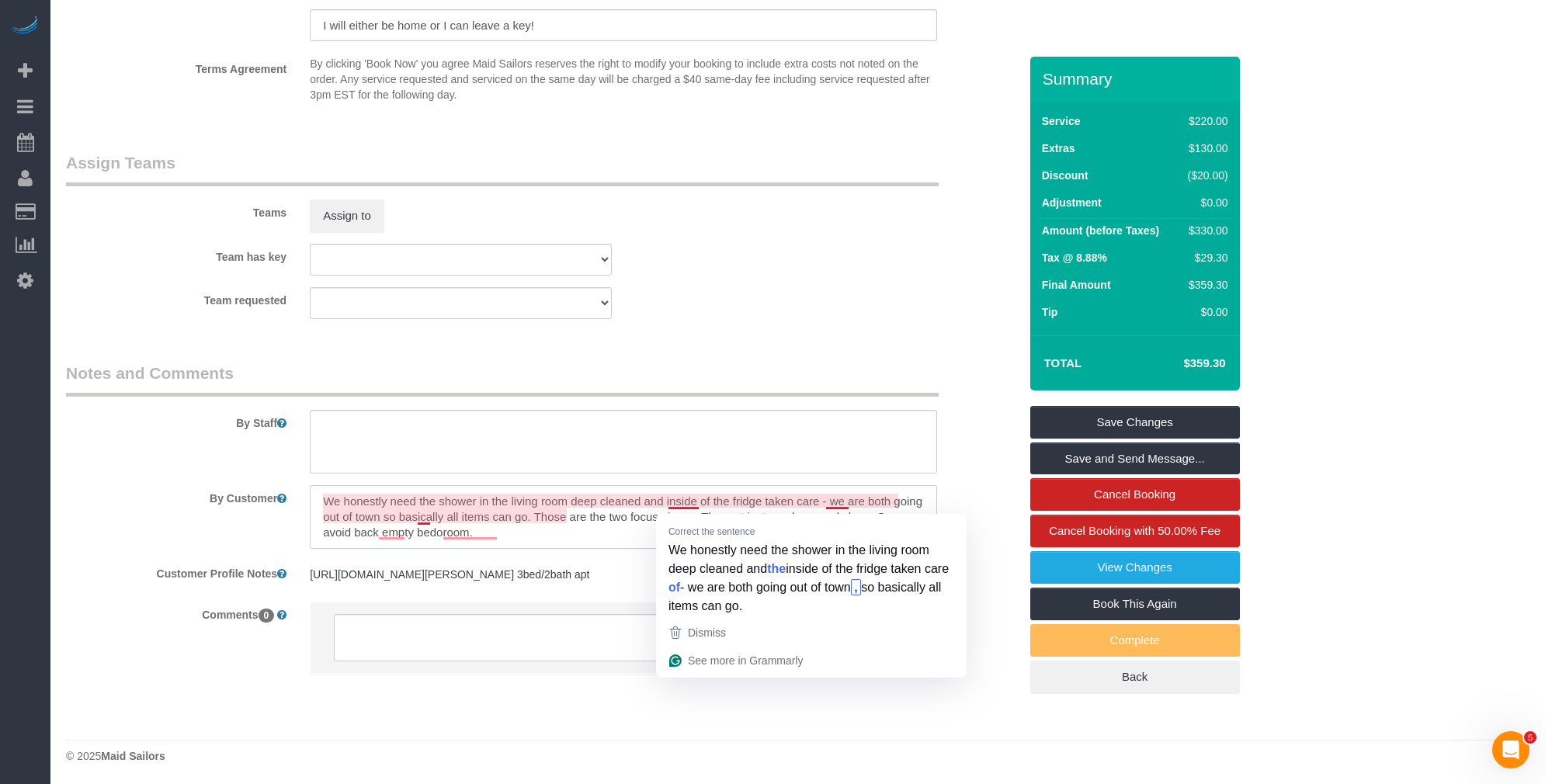click at bounding box center [623, 517] 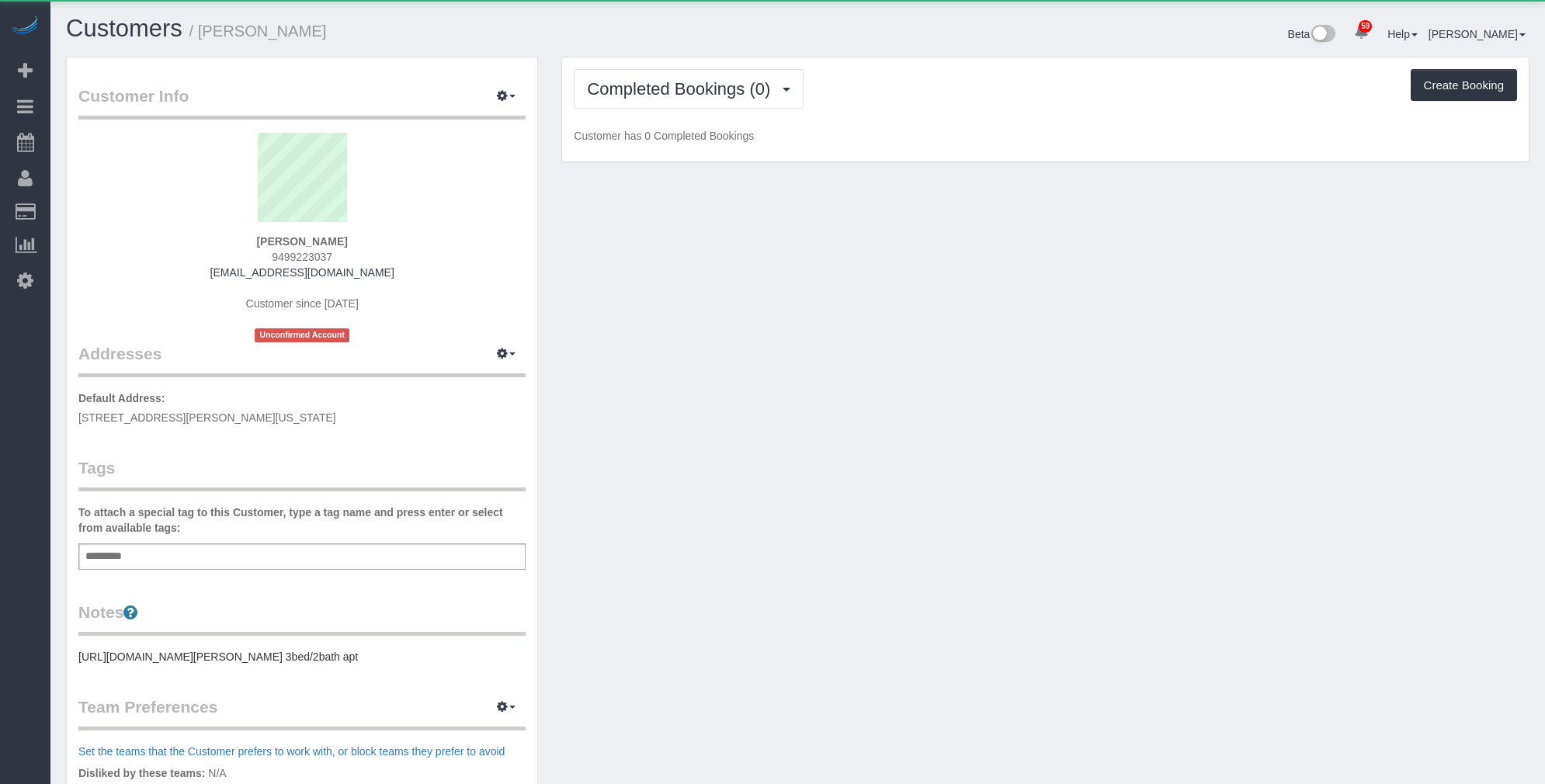 scroll, scrollTop: 0, scrollLeft: 0, axis: both 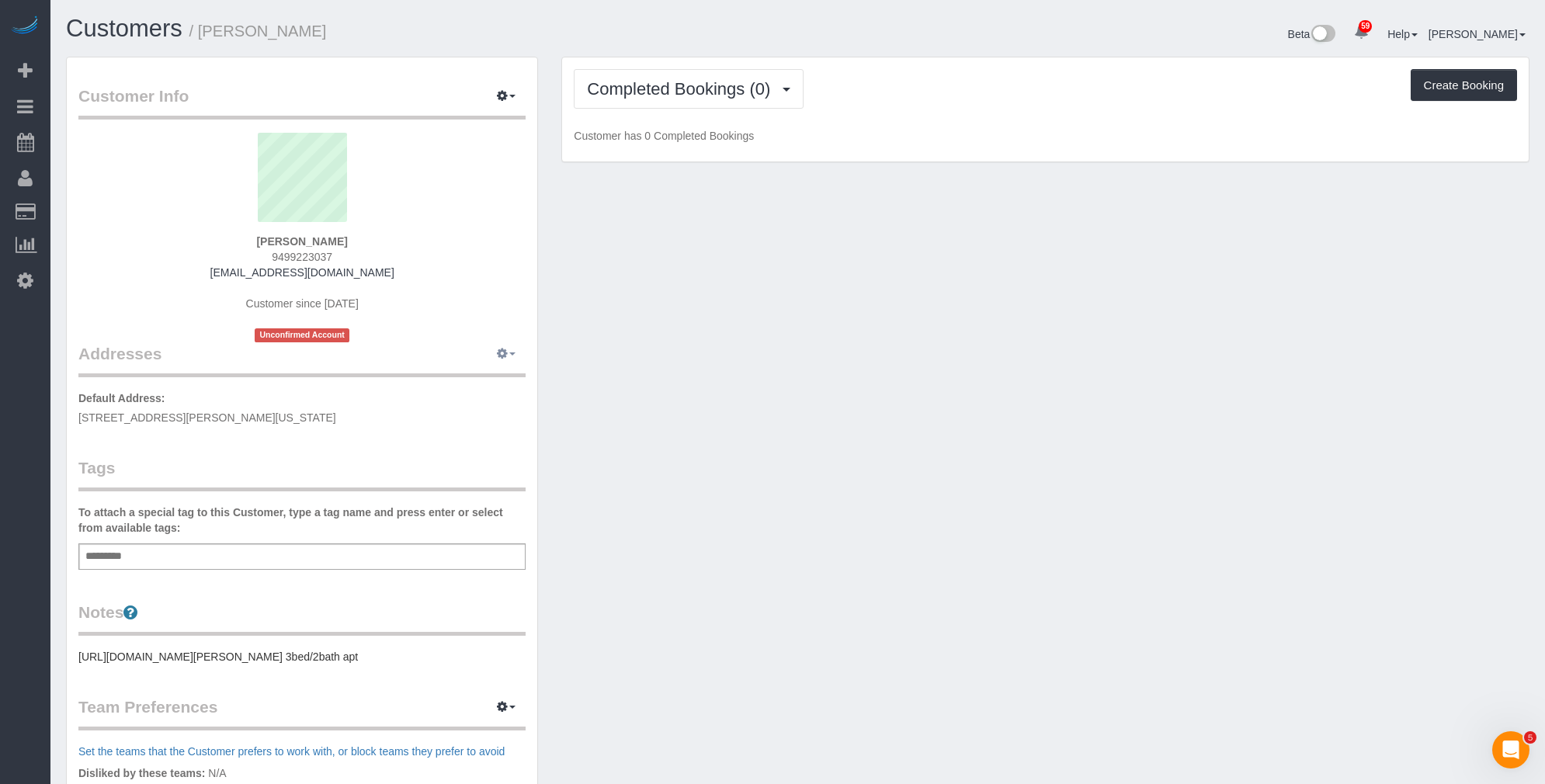 click at bounding box center (506, 354) 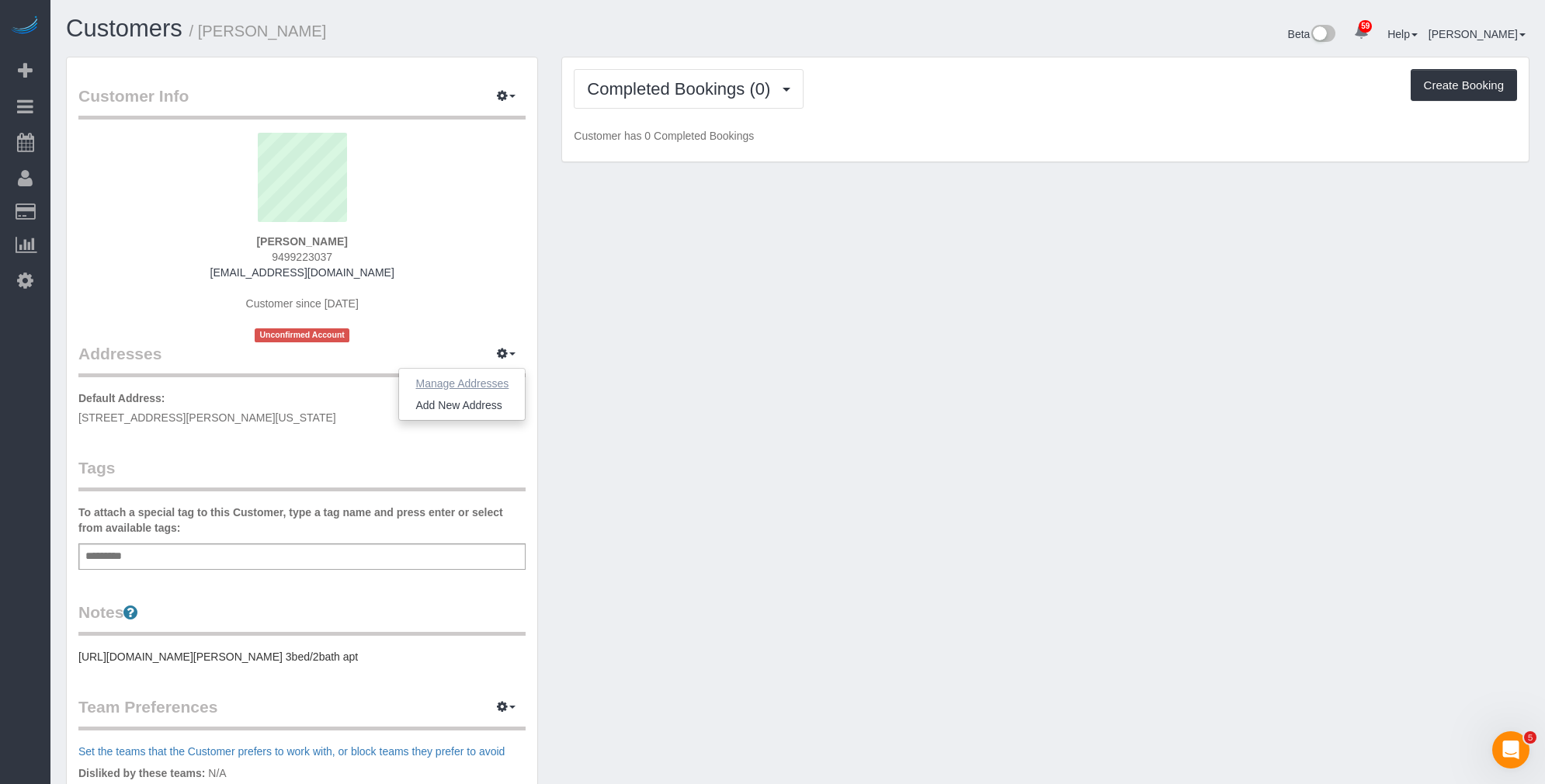 click on "Manage Addresses" at bounding box center [462, 383] 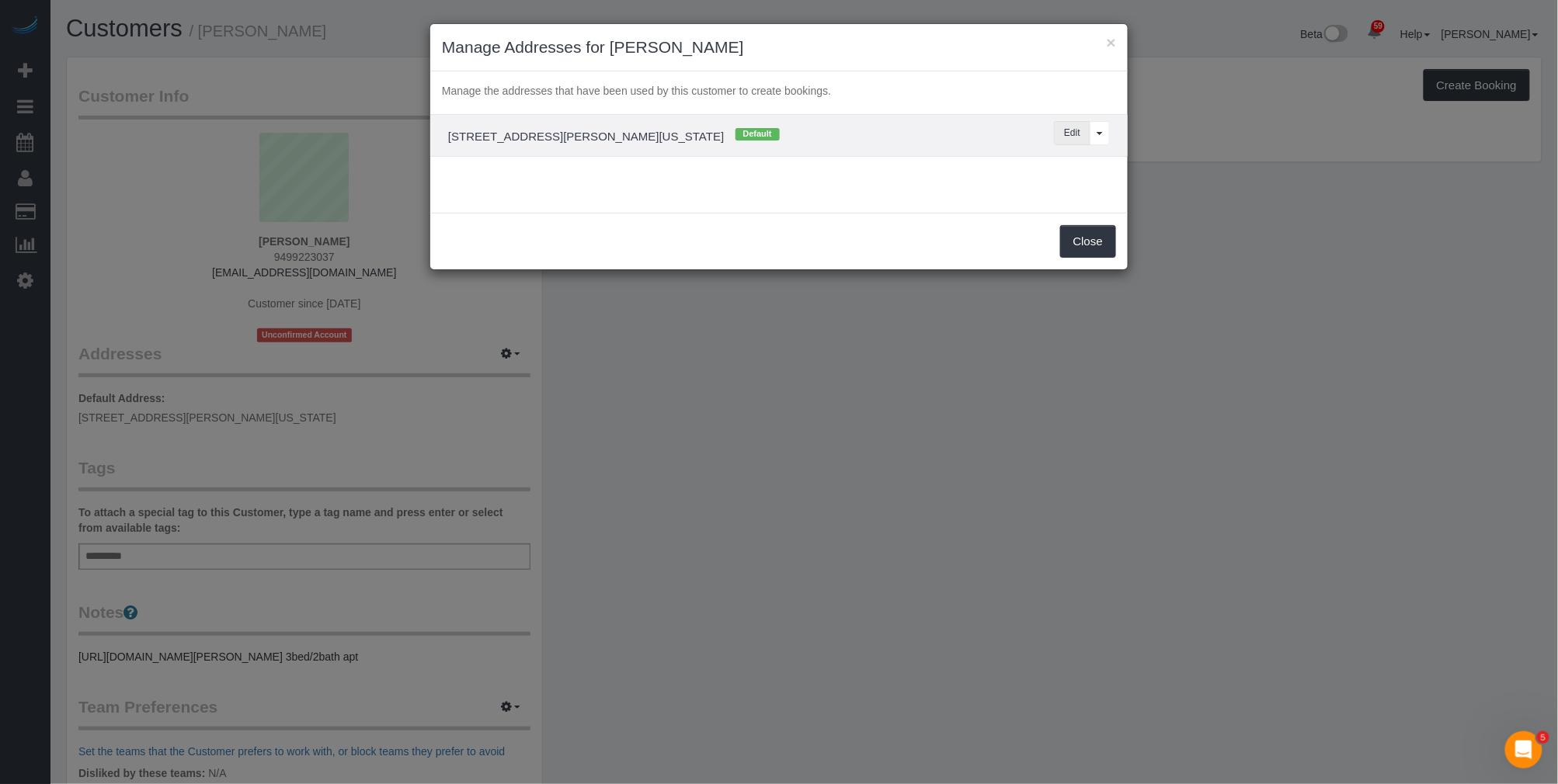 click on "Edit" at bounding box center (1072, 133) 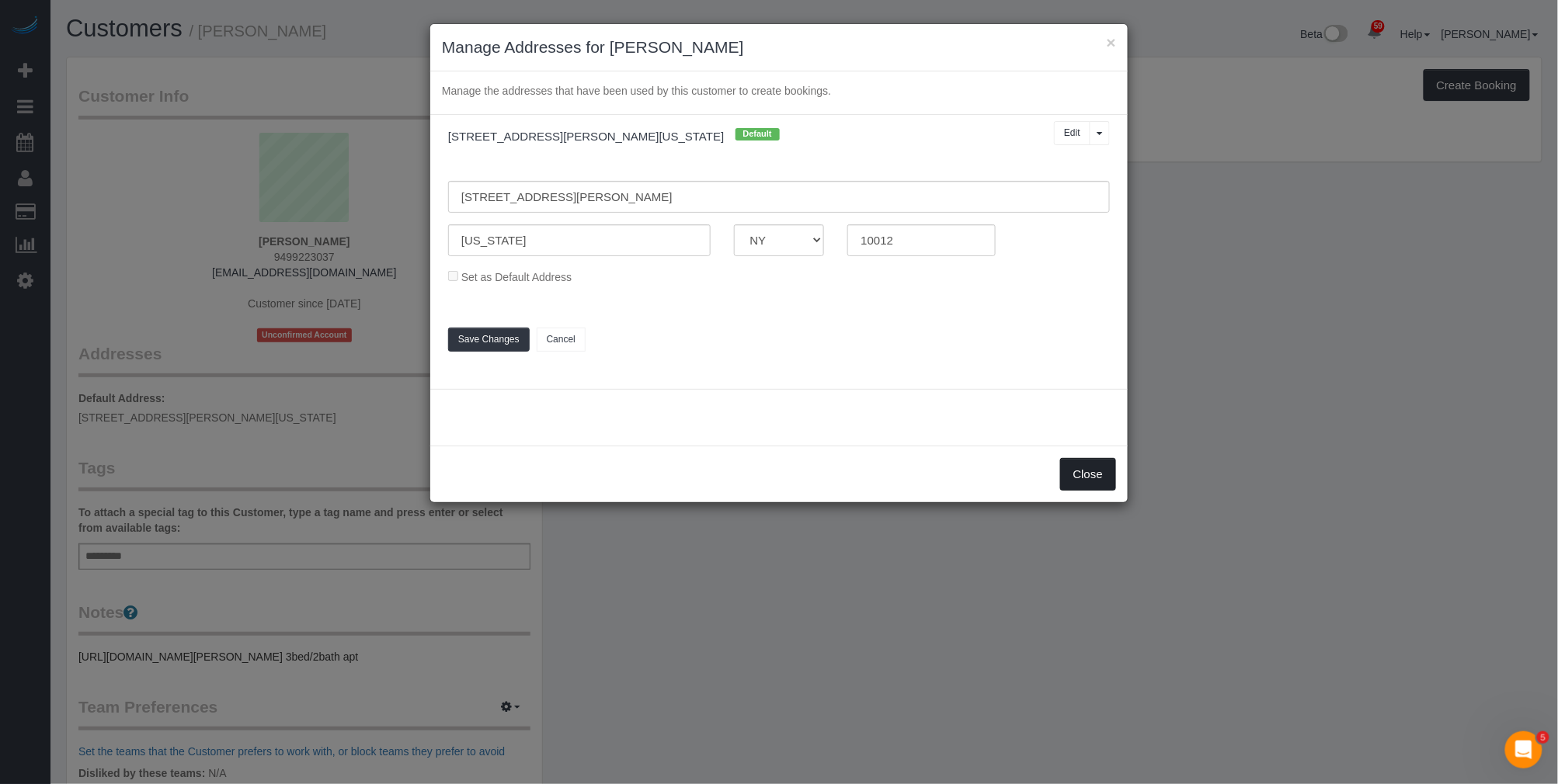 drag, startPoint x: 1080, startPoint y: 472, endPoint x: 969, endPoint y: 453, distance: 113 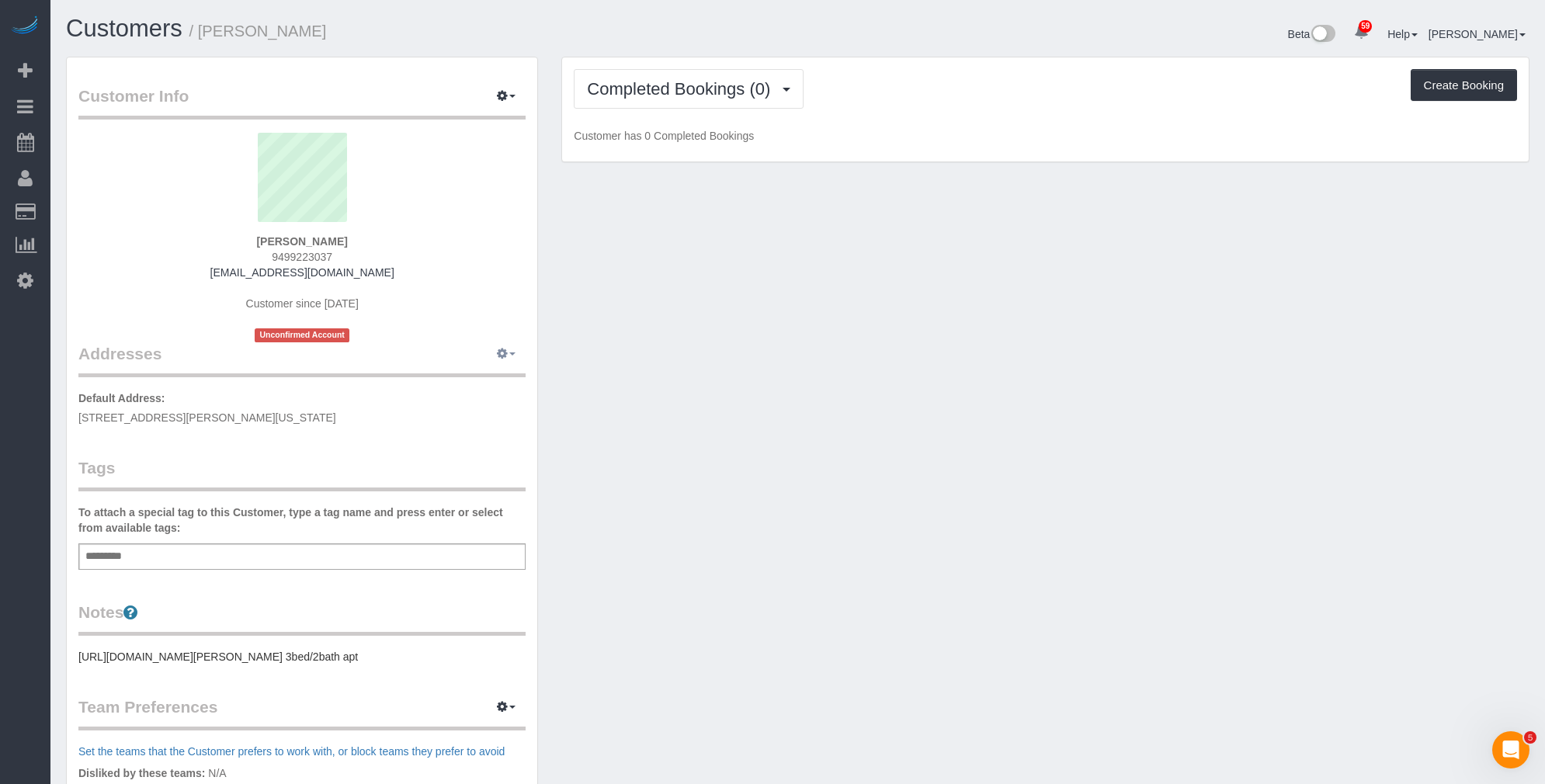 click at bounding box center [506, 354] 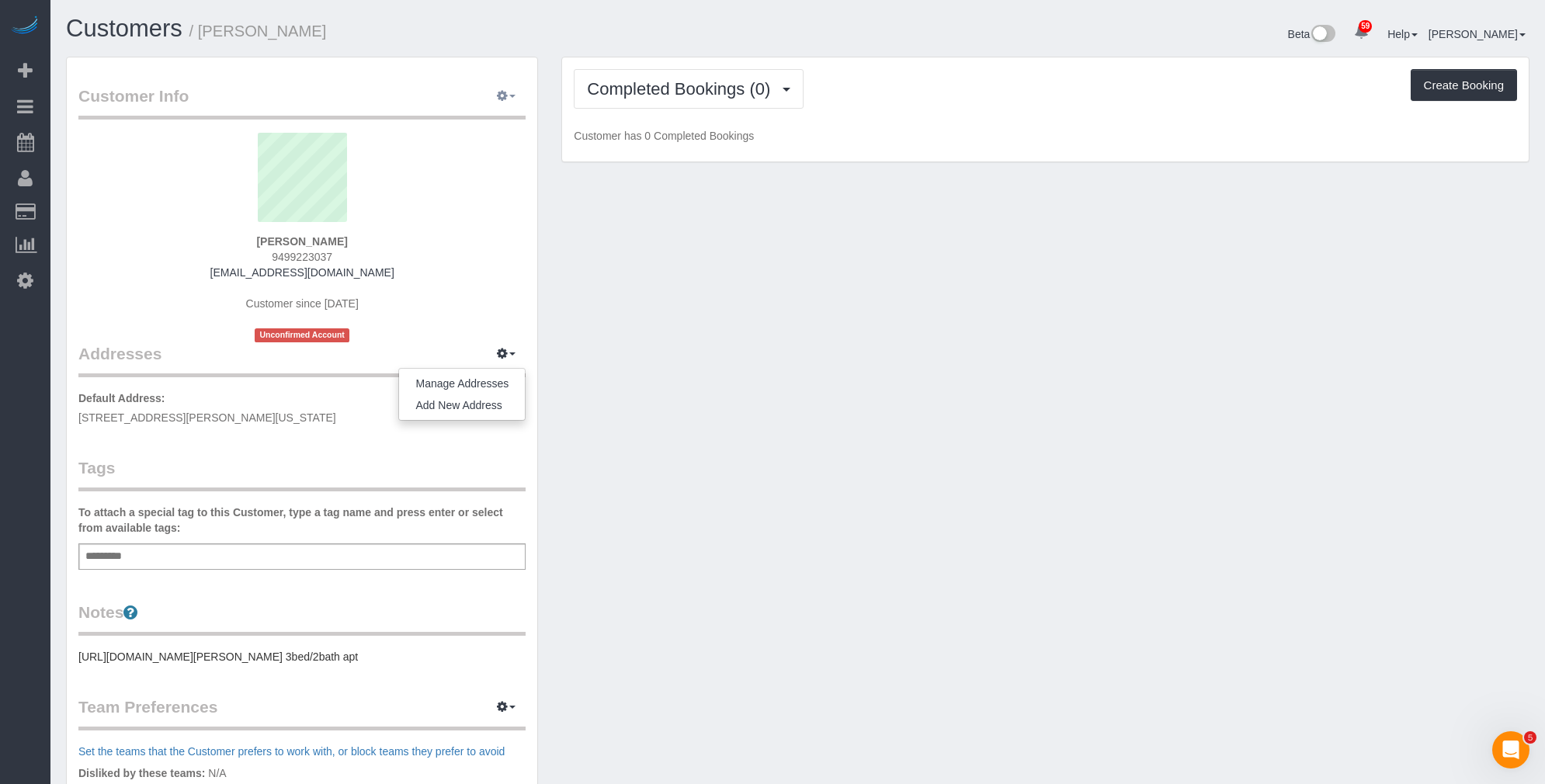 click at bounding box center [506, 96] 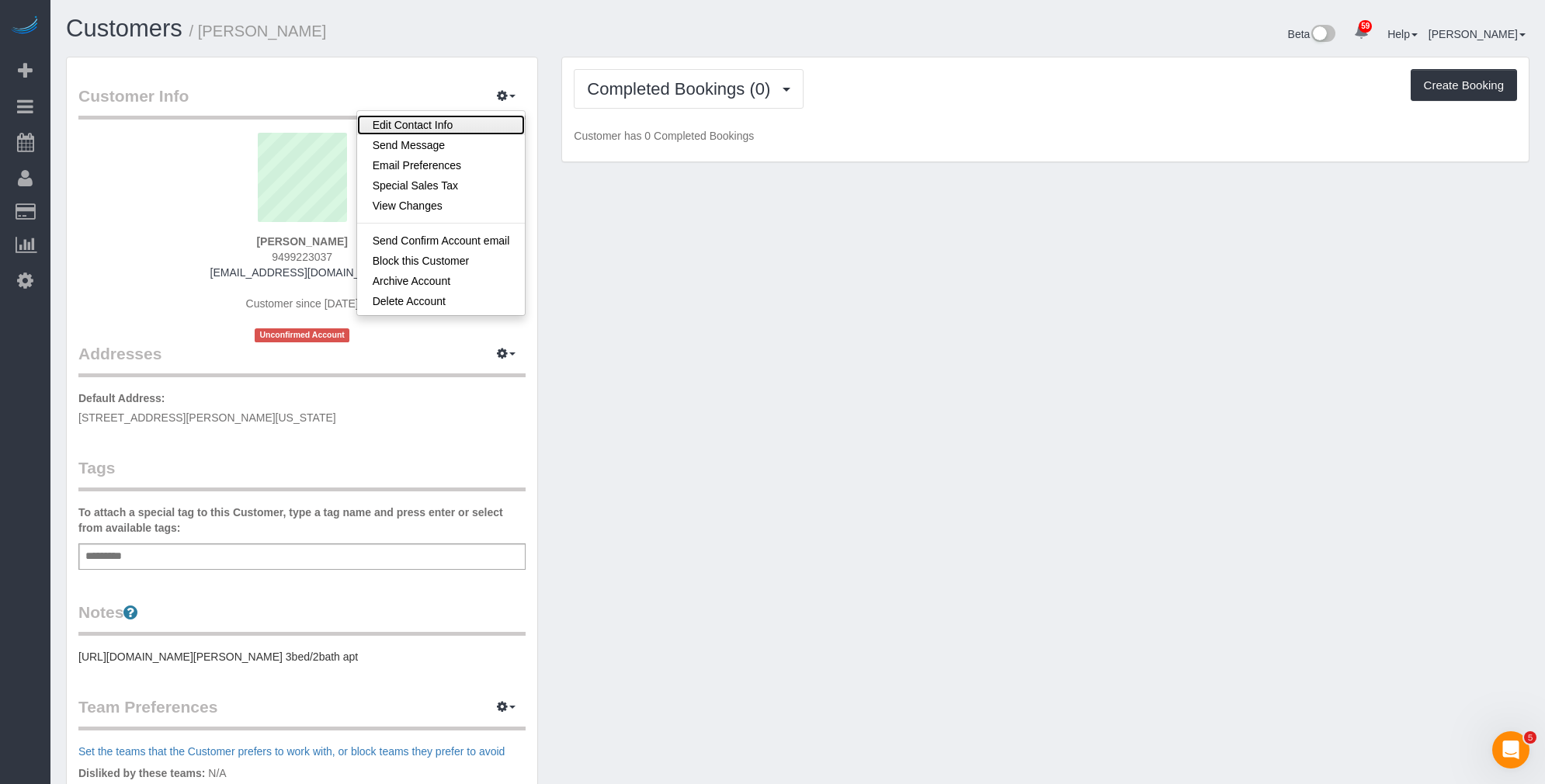 click on "Edit Contact Info" at bounding box center (441, 125) 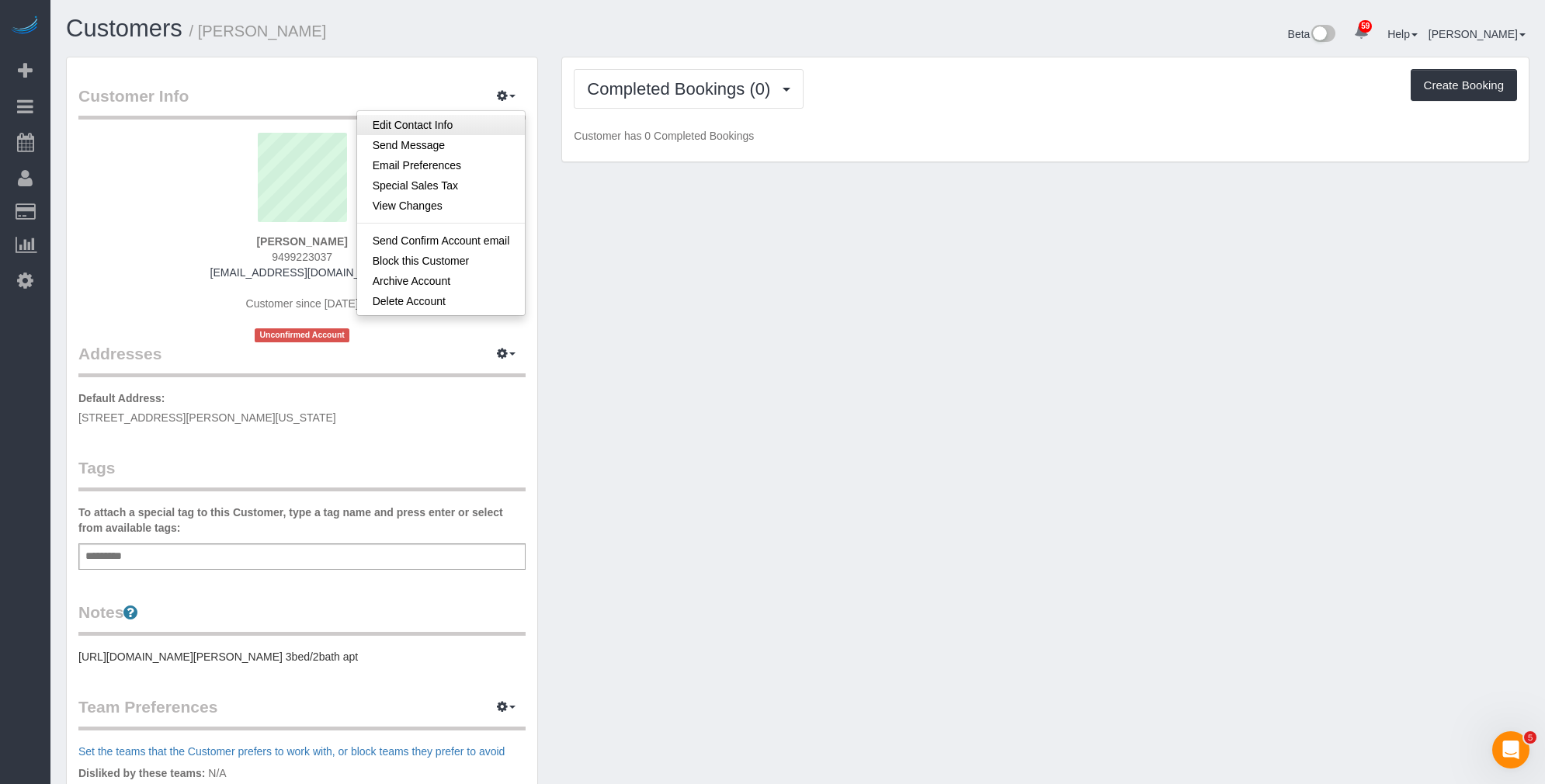 select on "NY" 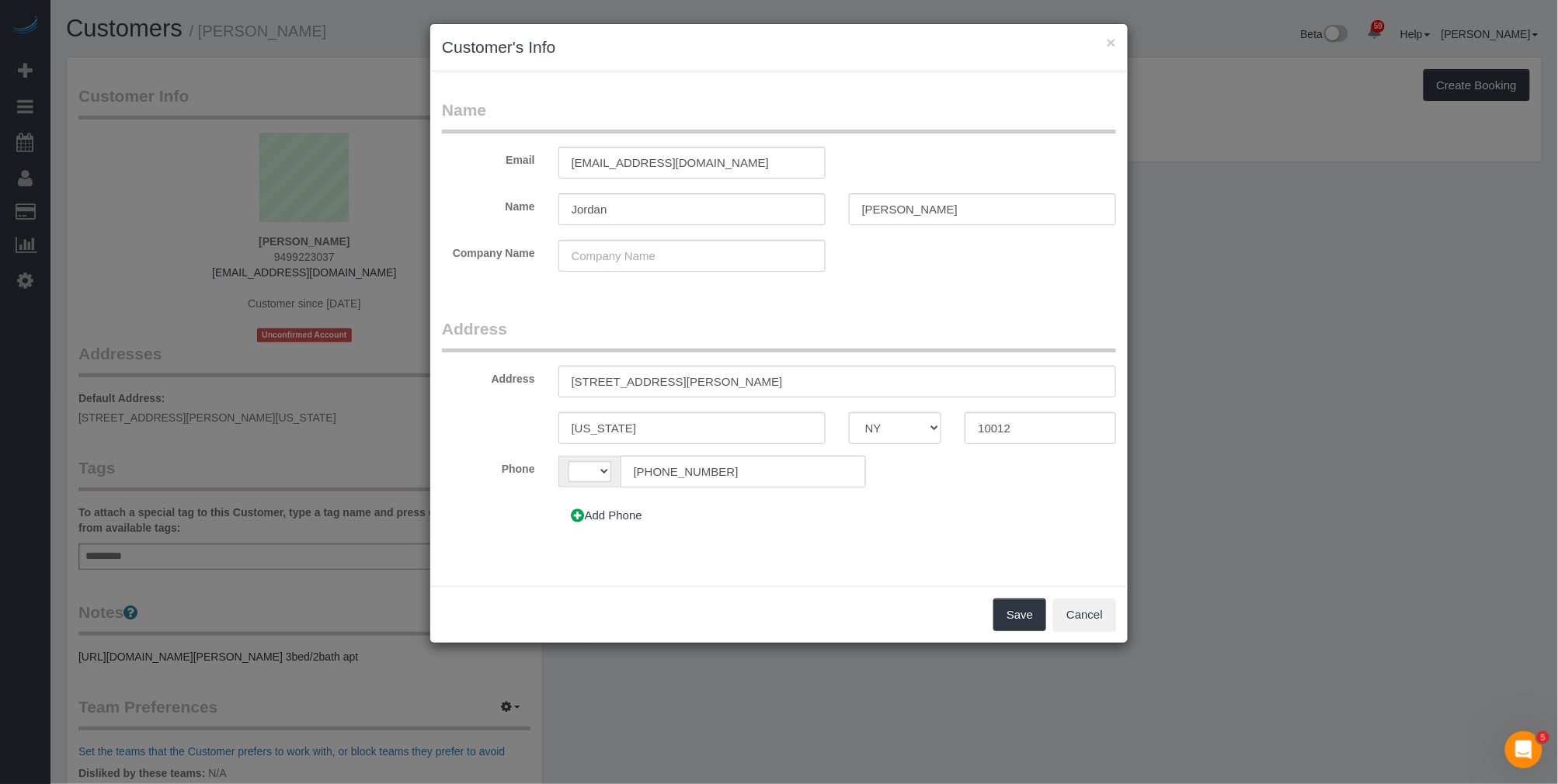 select on "string:US" 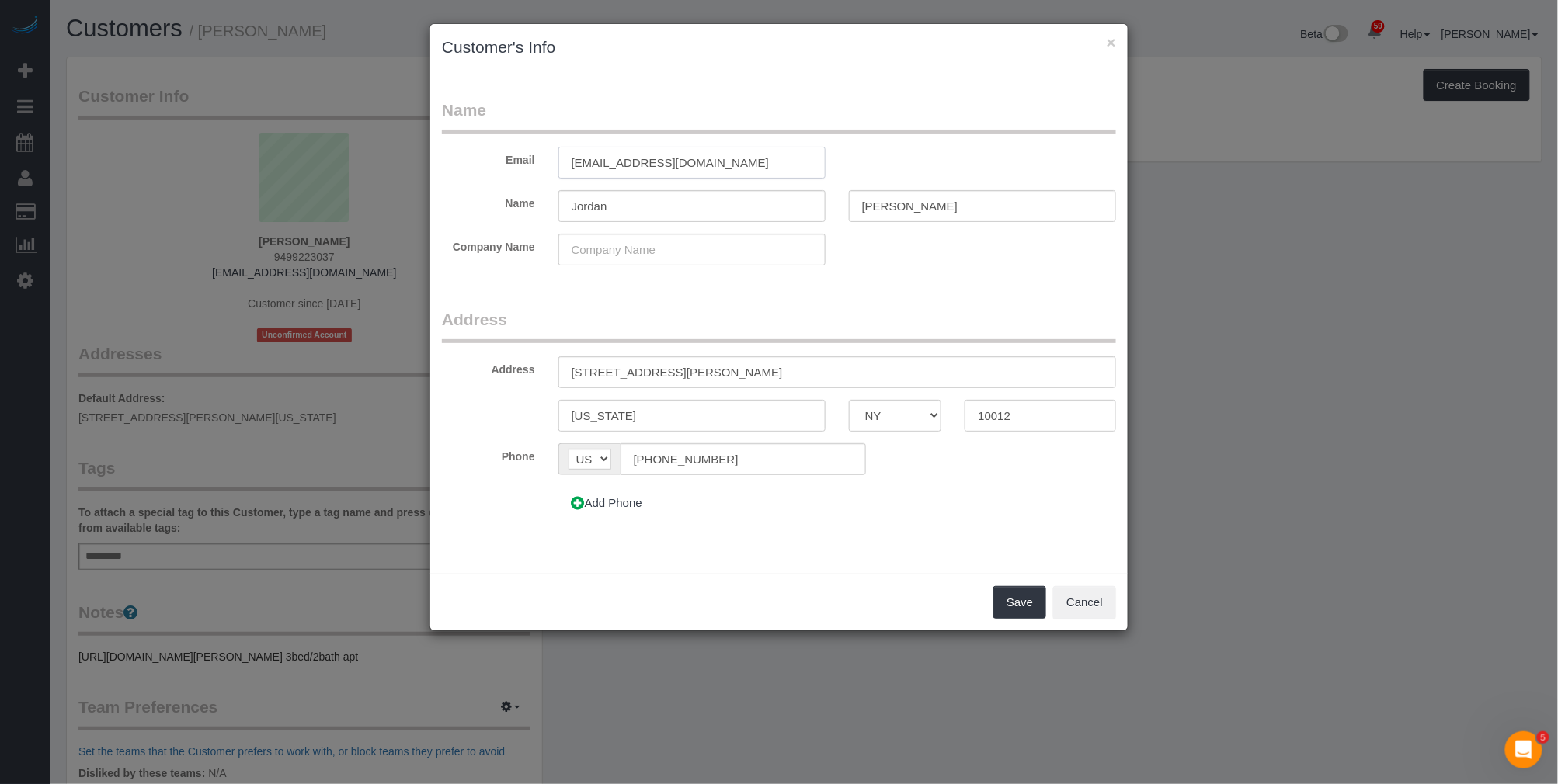 drag, startPoint x: 736, startPoint y: 164, endPoint x: 774, endPoint y: 219, distance: 66.85058 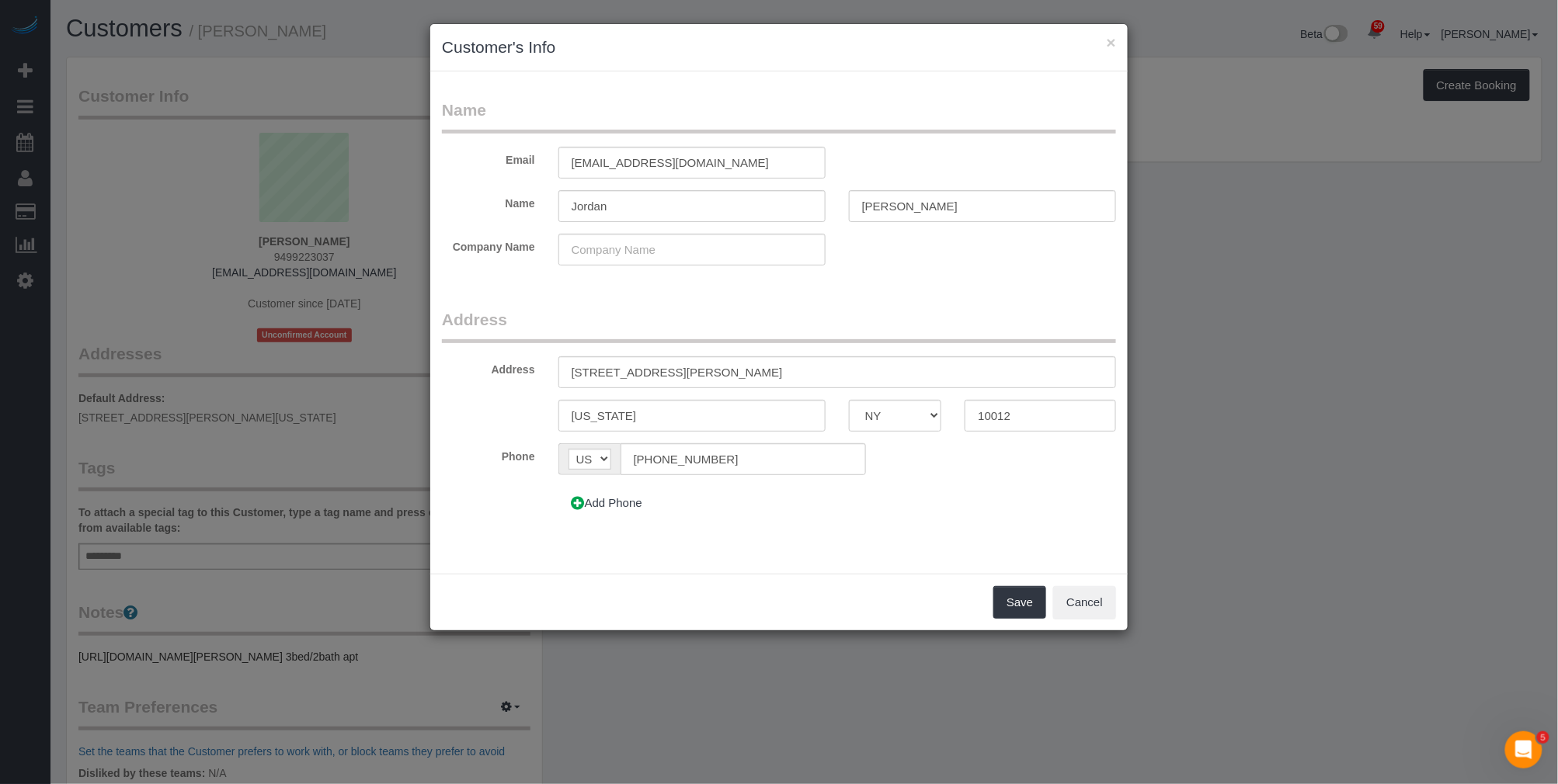 click on "Address" at bounding box center [779, 325] 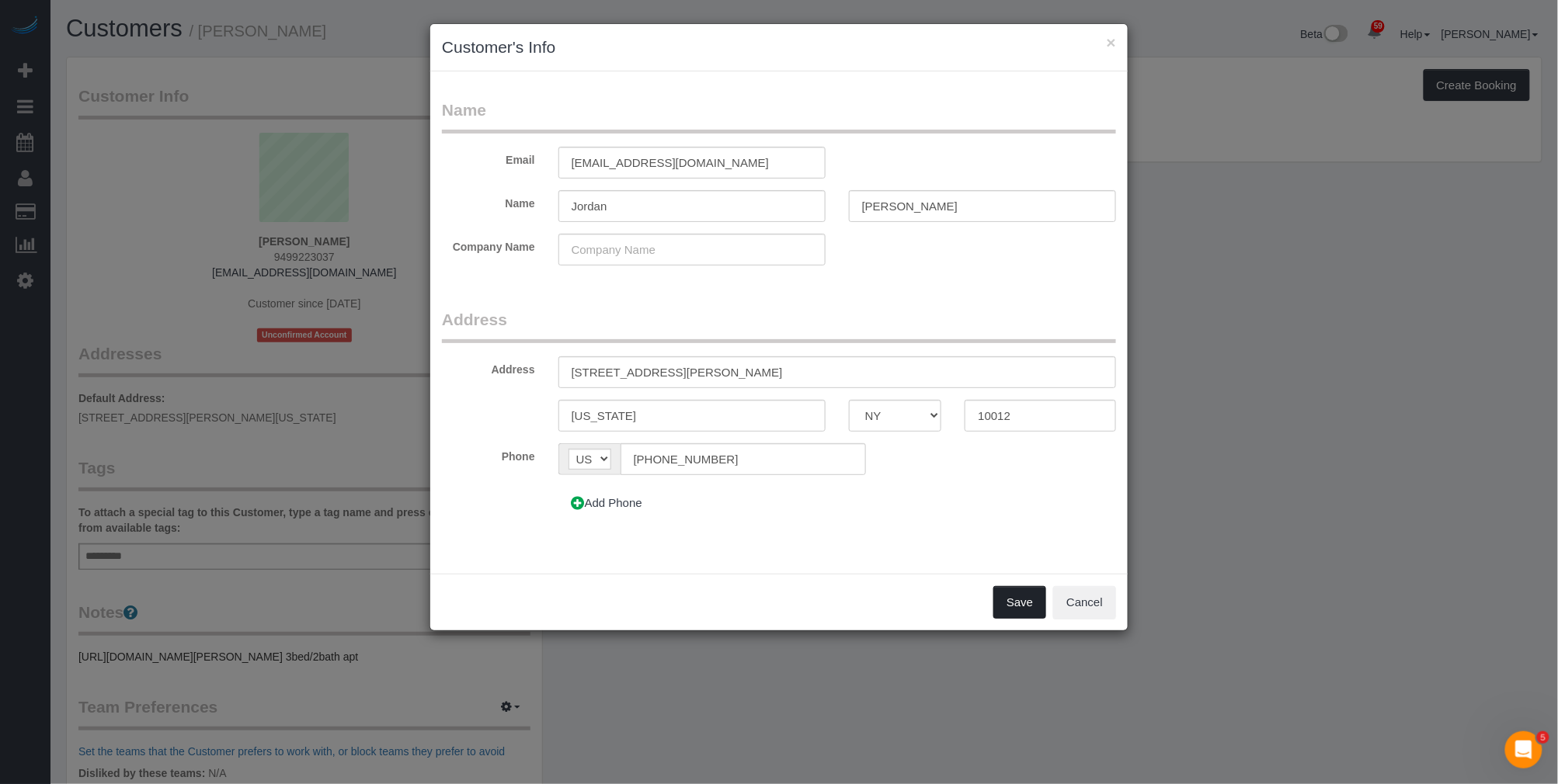 click on "Save" at bounding box center (1020, 602) 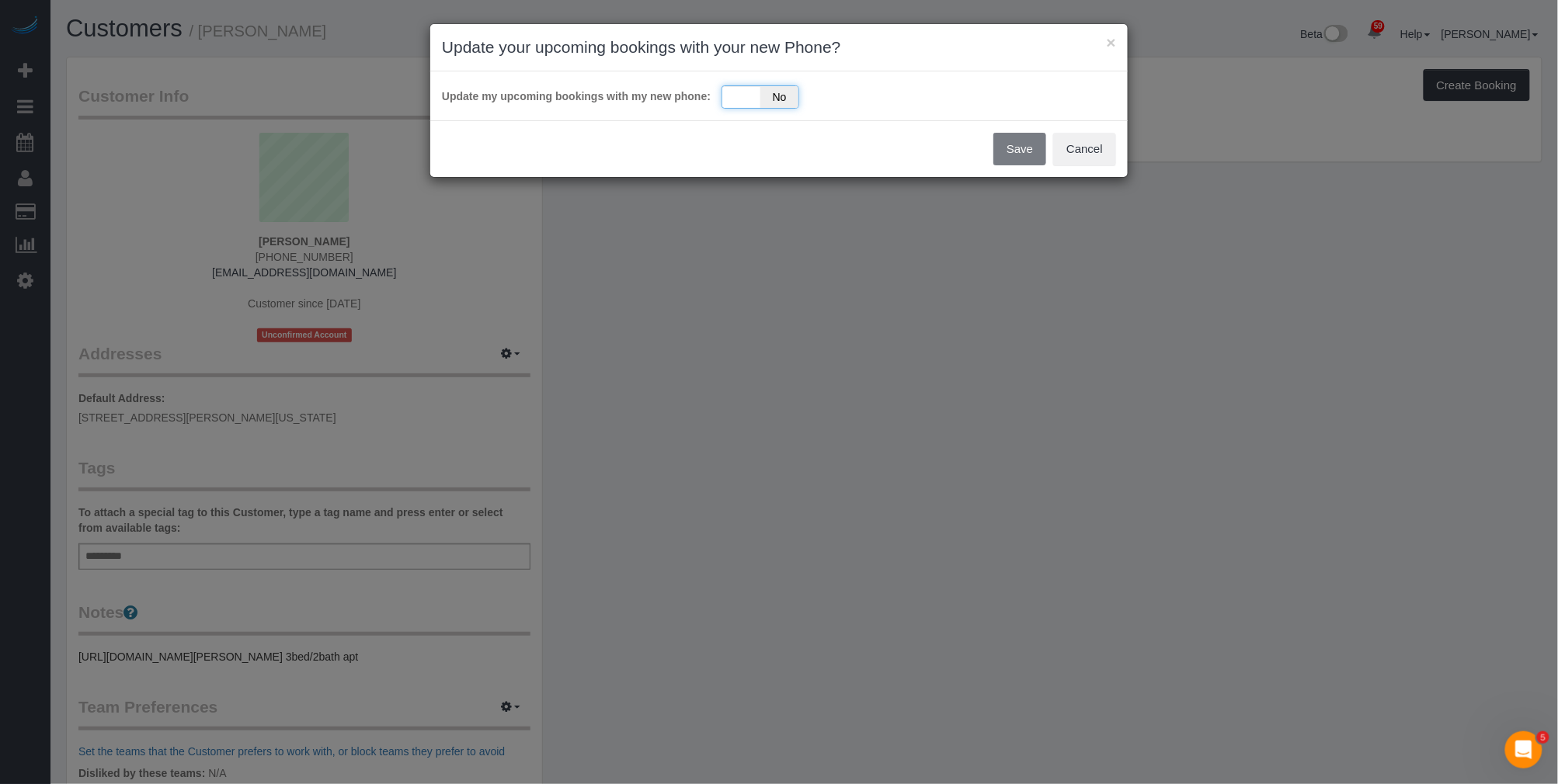 click on "No" at bounding box center (779, 97) 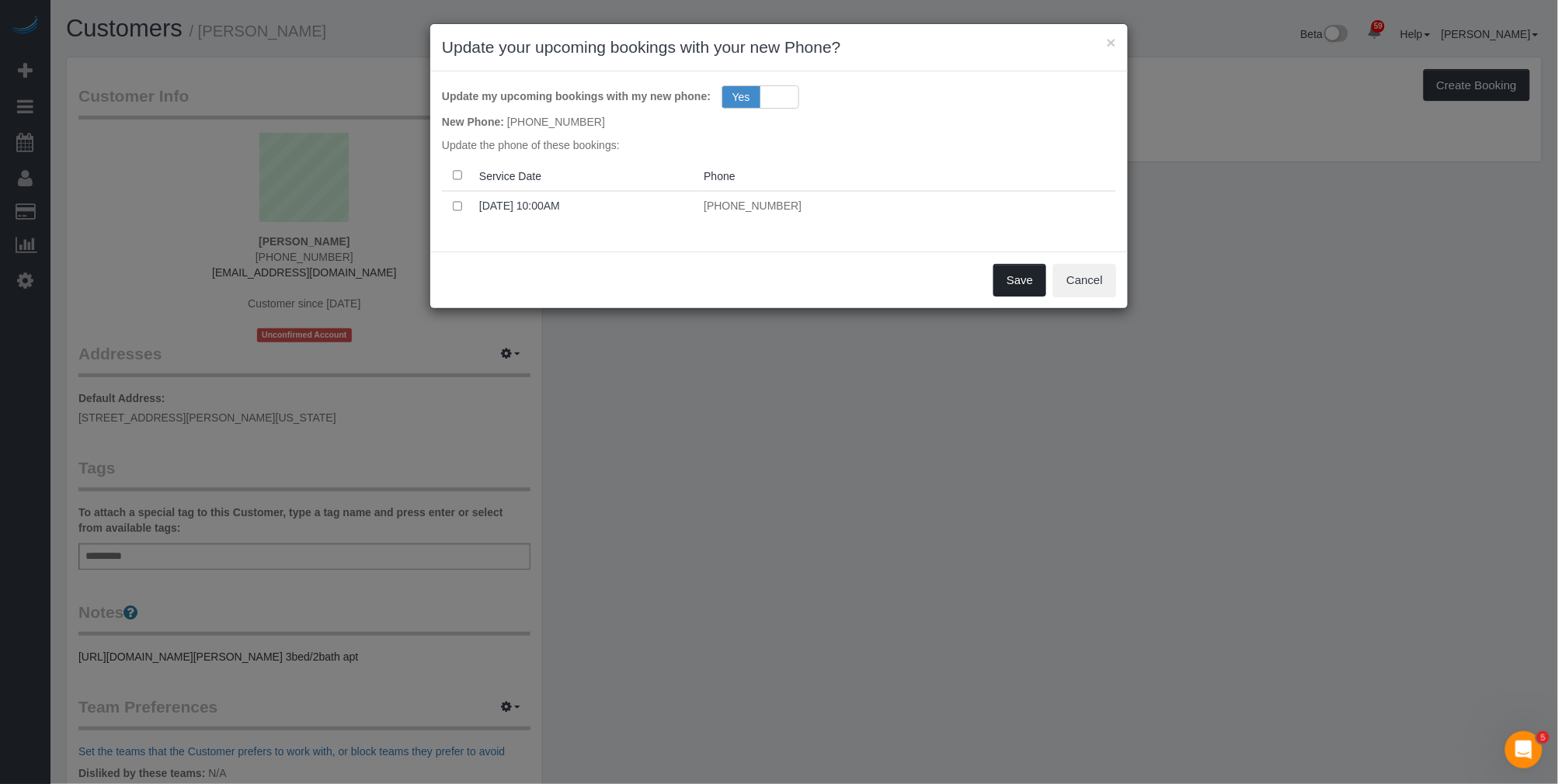 click on "Save" at bounding box center [1020, 280] 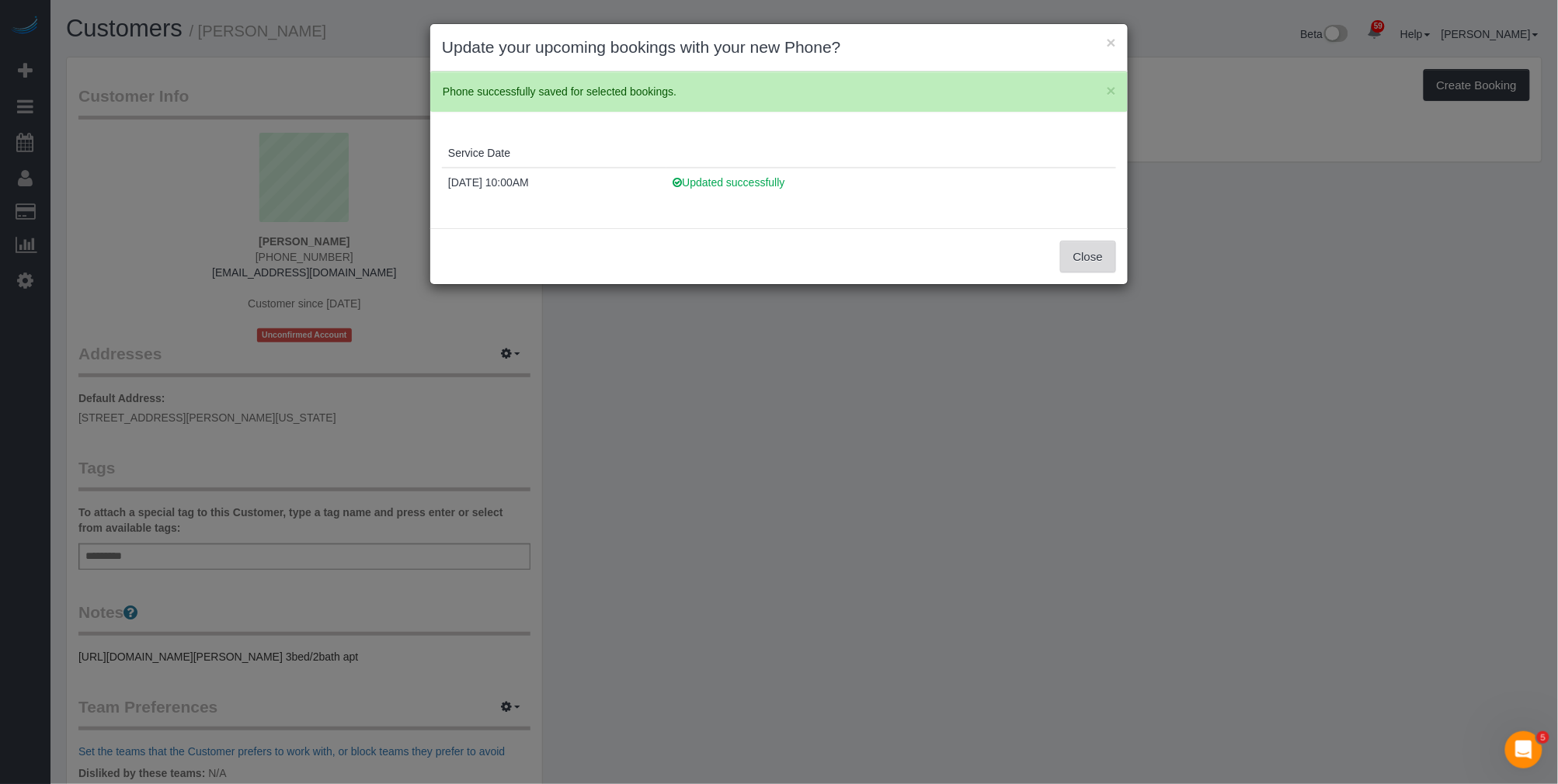 click on "Close" at bounding box center [1088, 257] 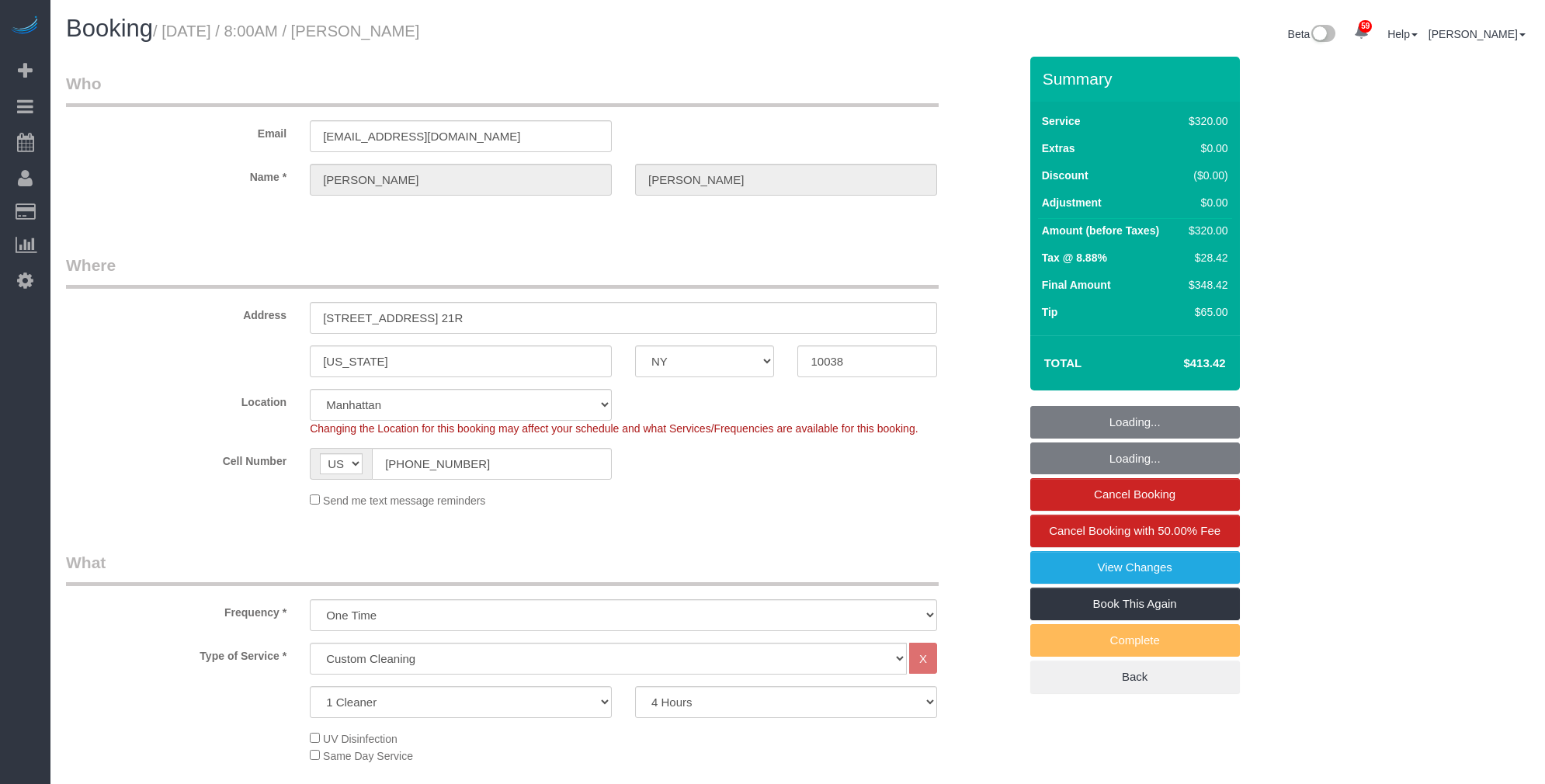 select on "NY" 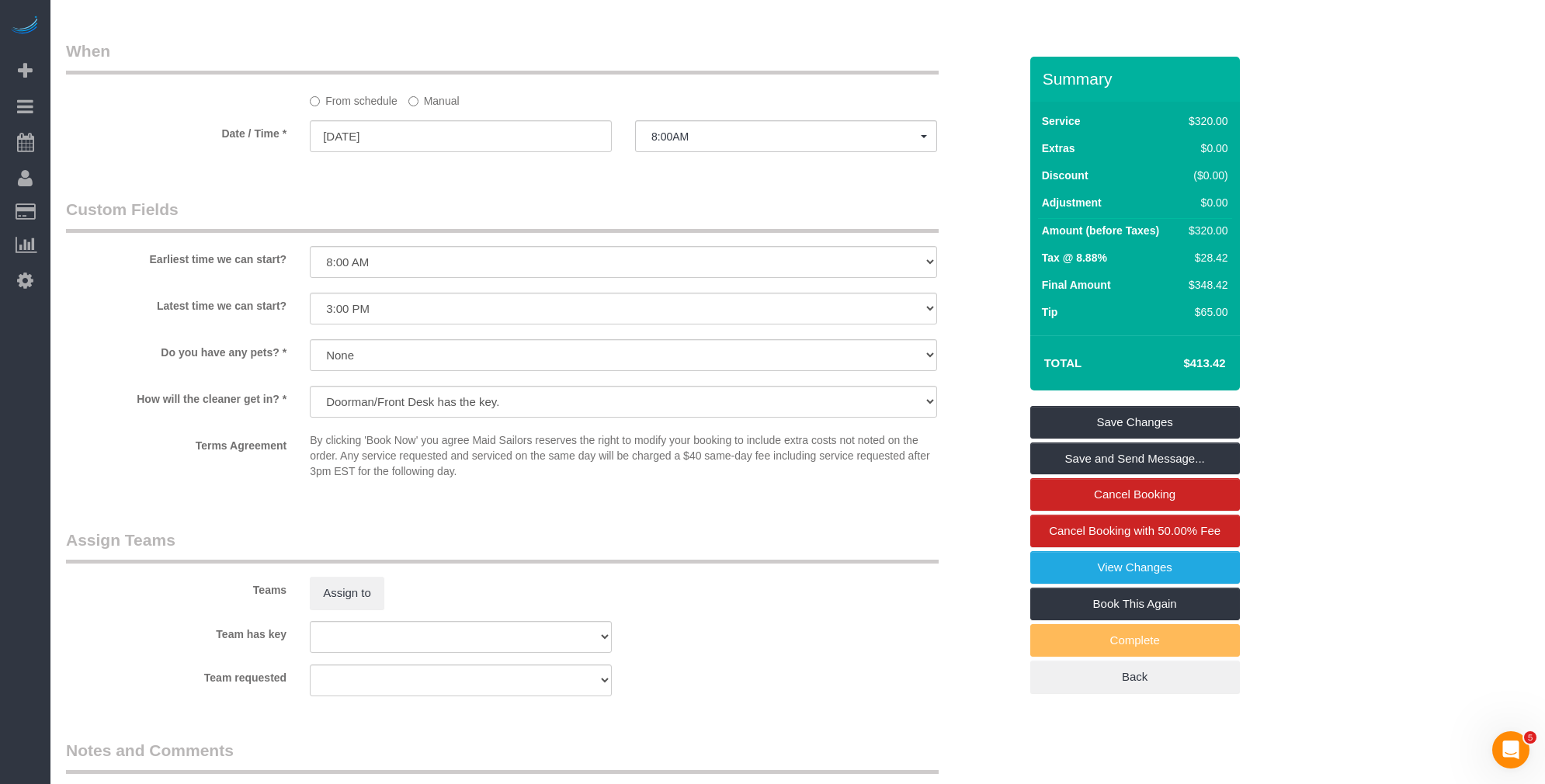 scroll, scrollTop: 1166, scrollLeft: 0, axis: vertical 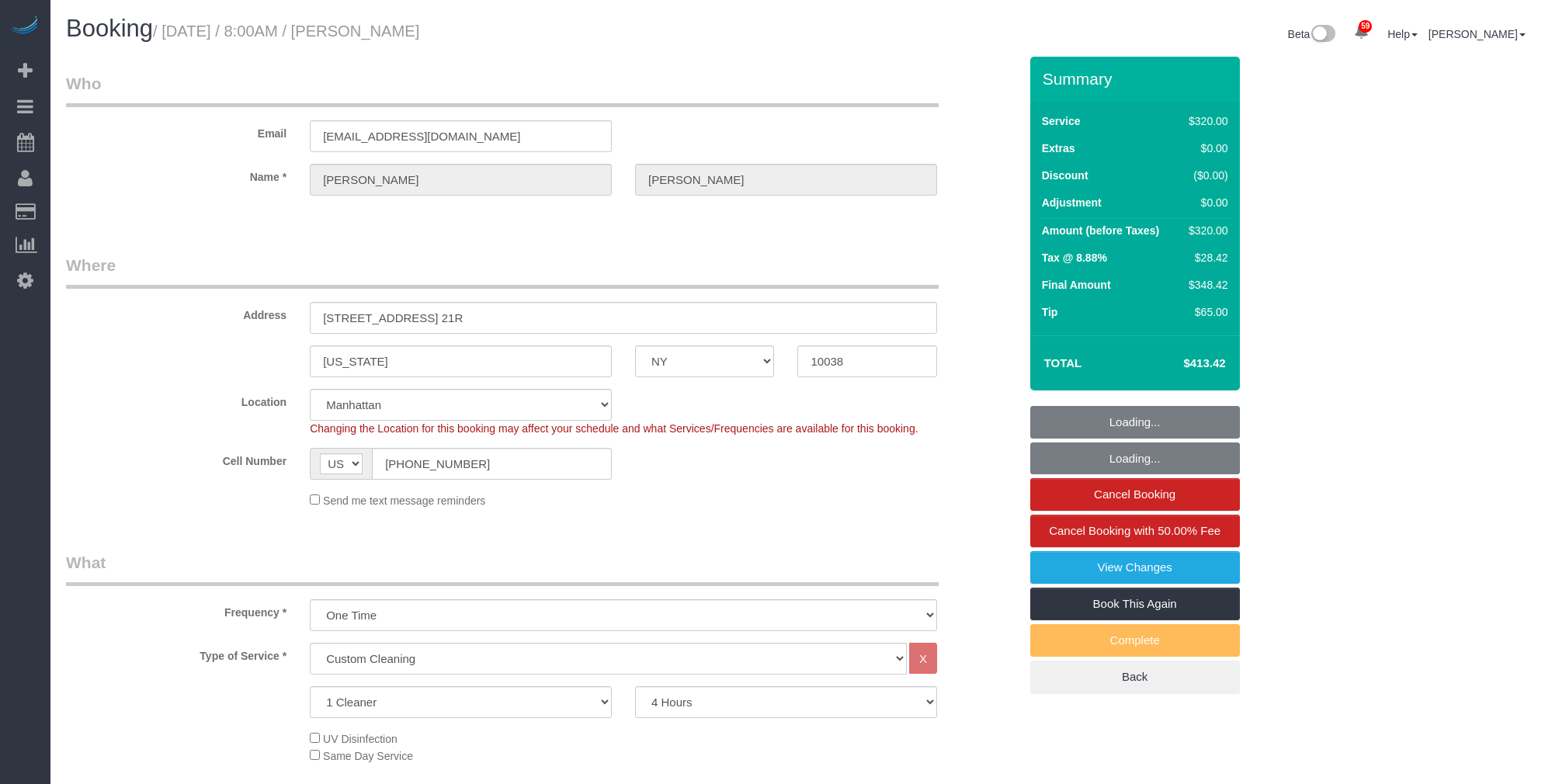 select on "NY" 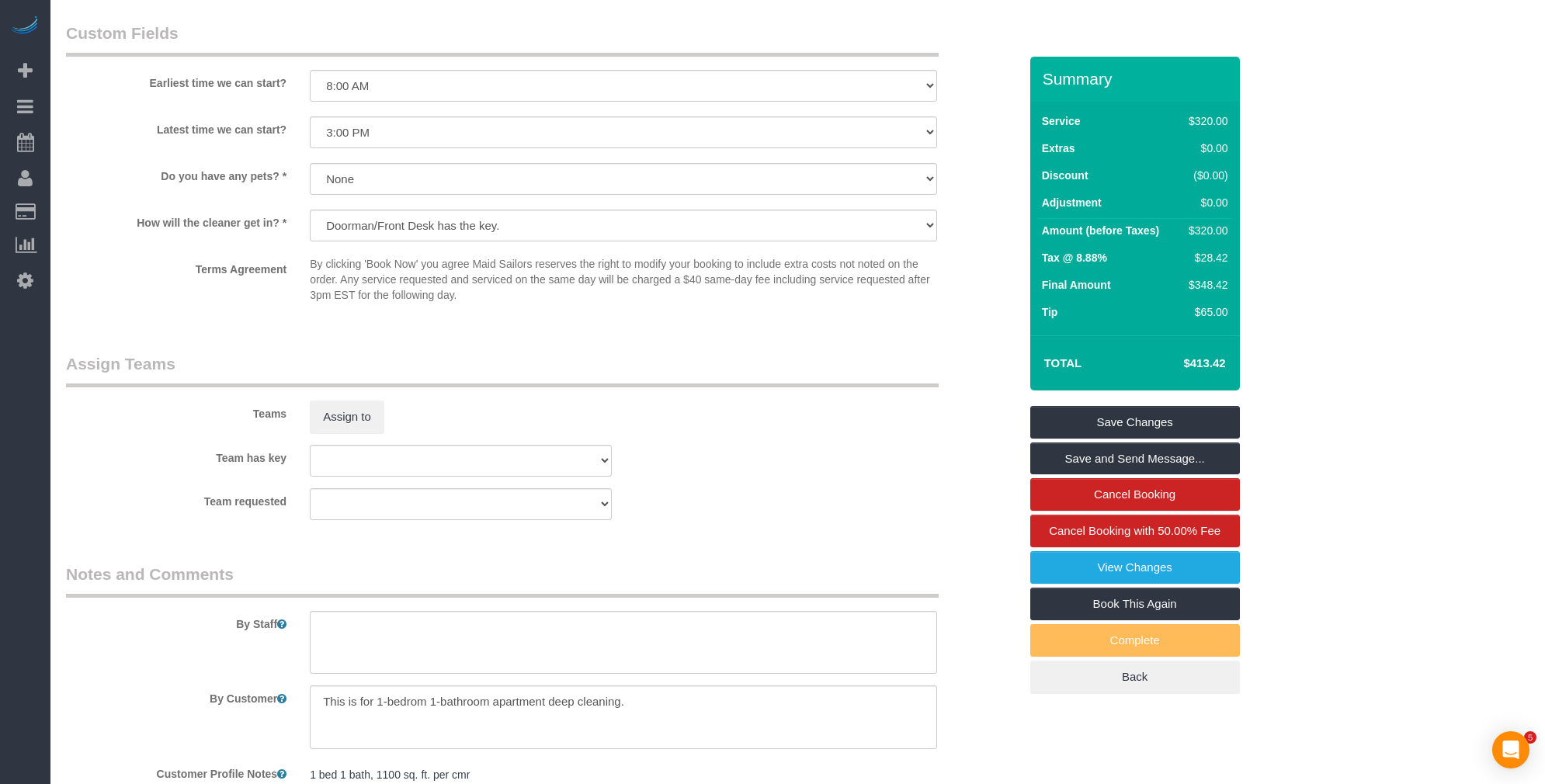 scroll, scrollTop: 1386, scrollLeft: 0, axis: vertical 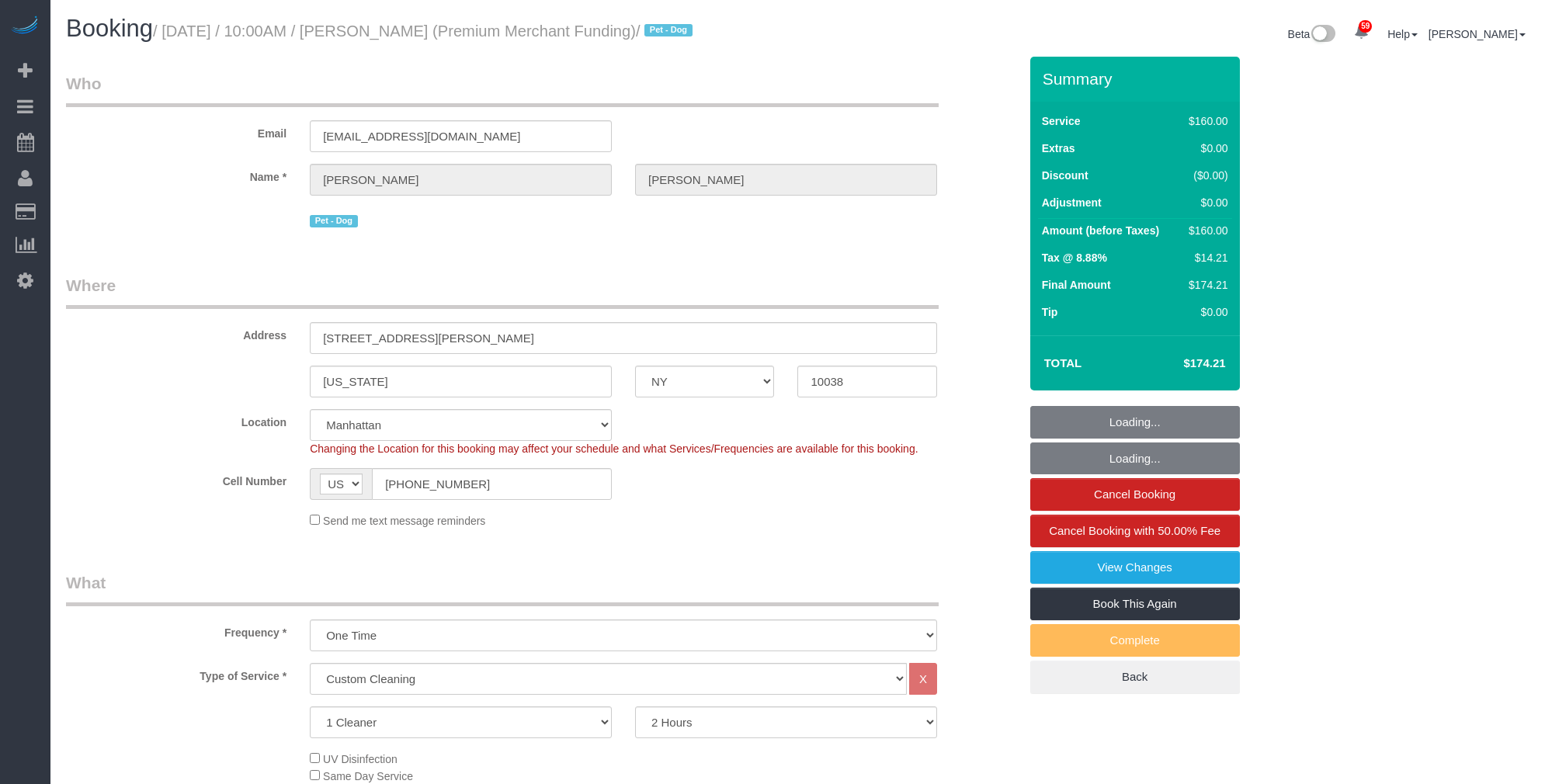 select on "NY" 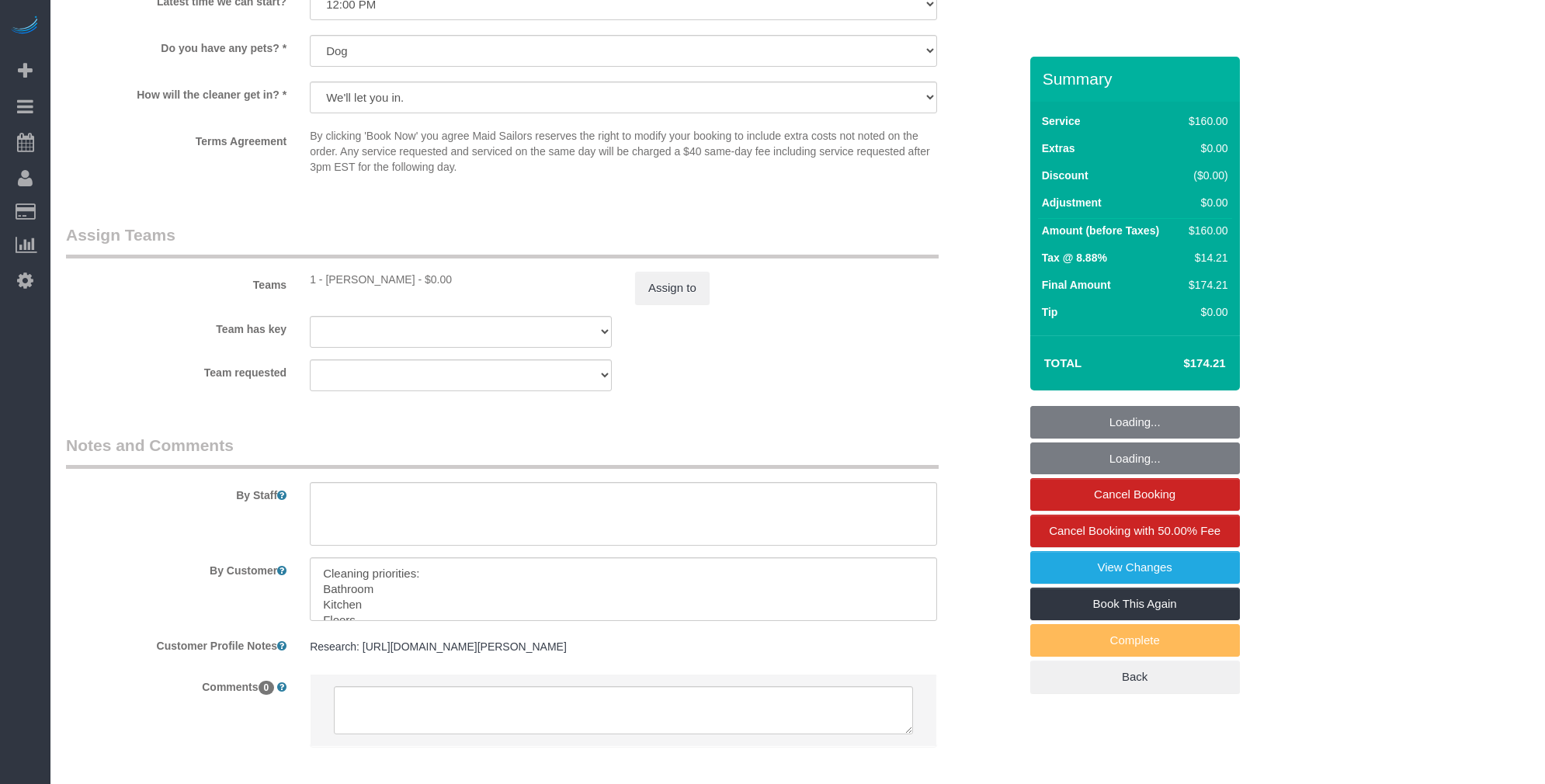 scroll, scrollTop: 1584, scrollLeft: 0, axis: vertical 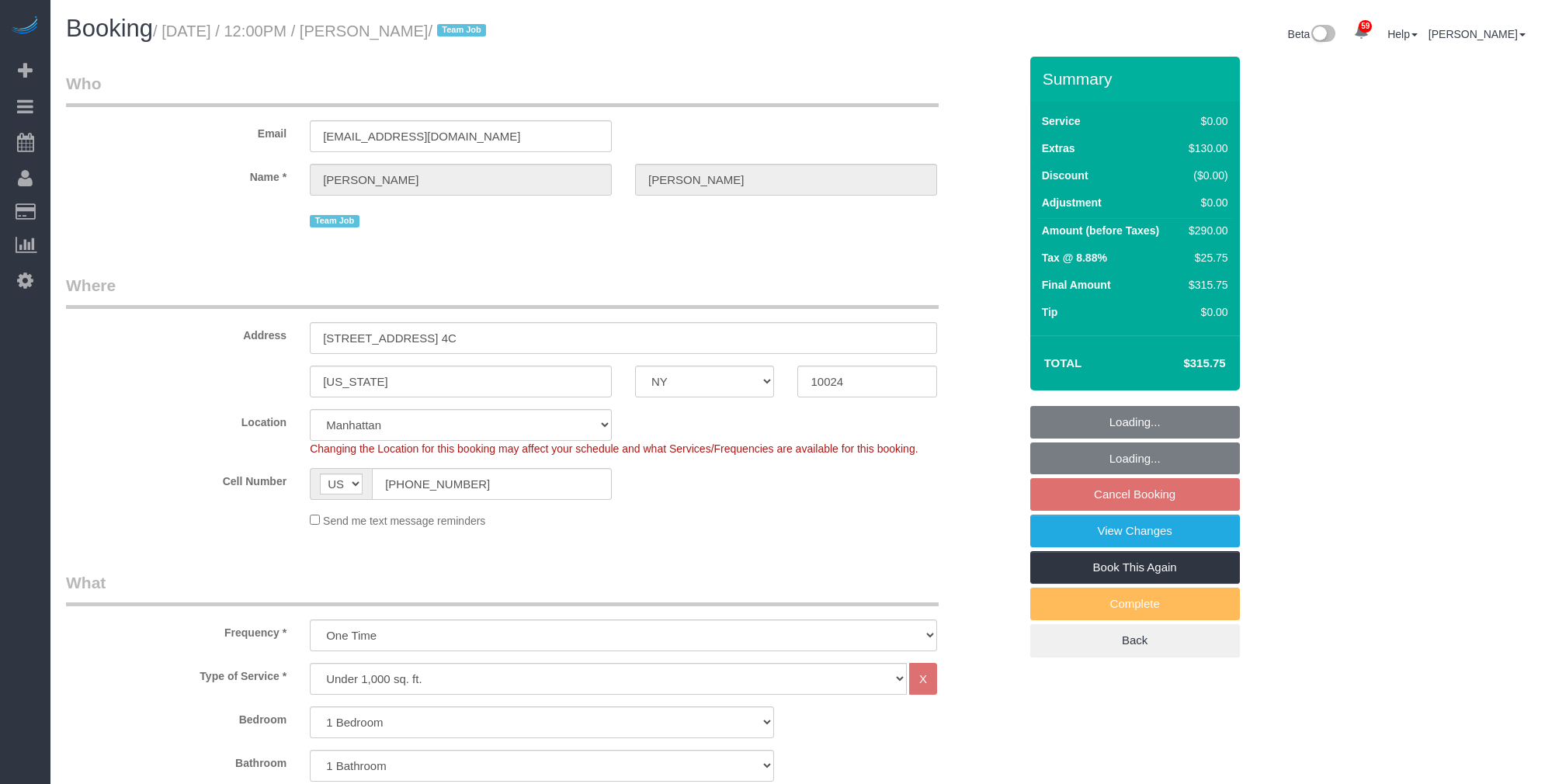 select on "NY" 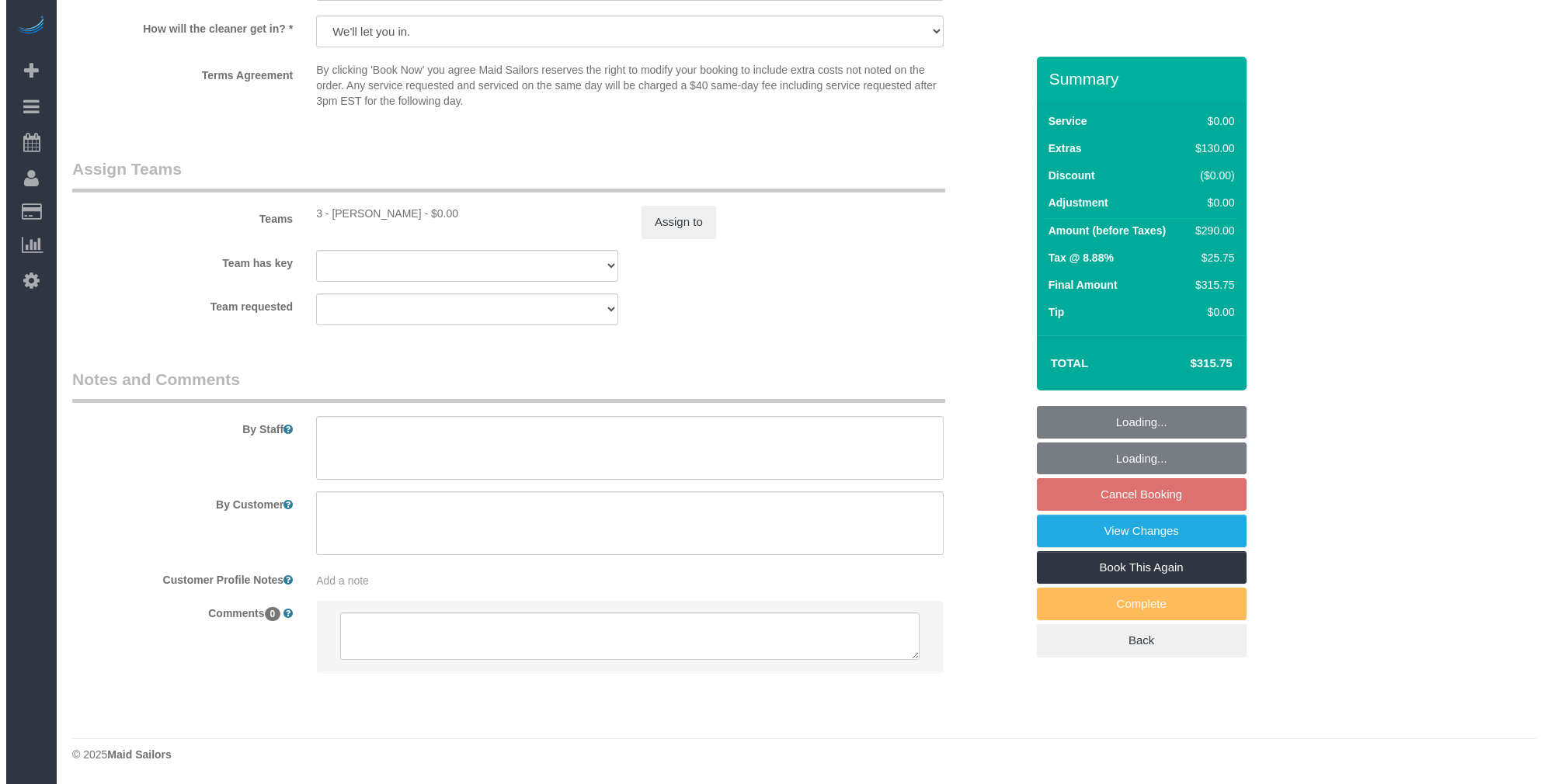 scroll, scrollTop: 1890, scrollLeft: 0, axis: vertical 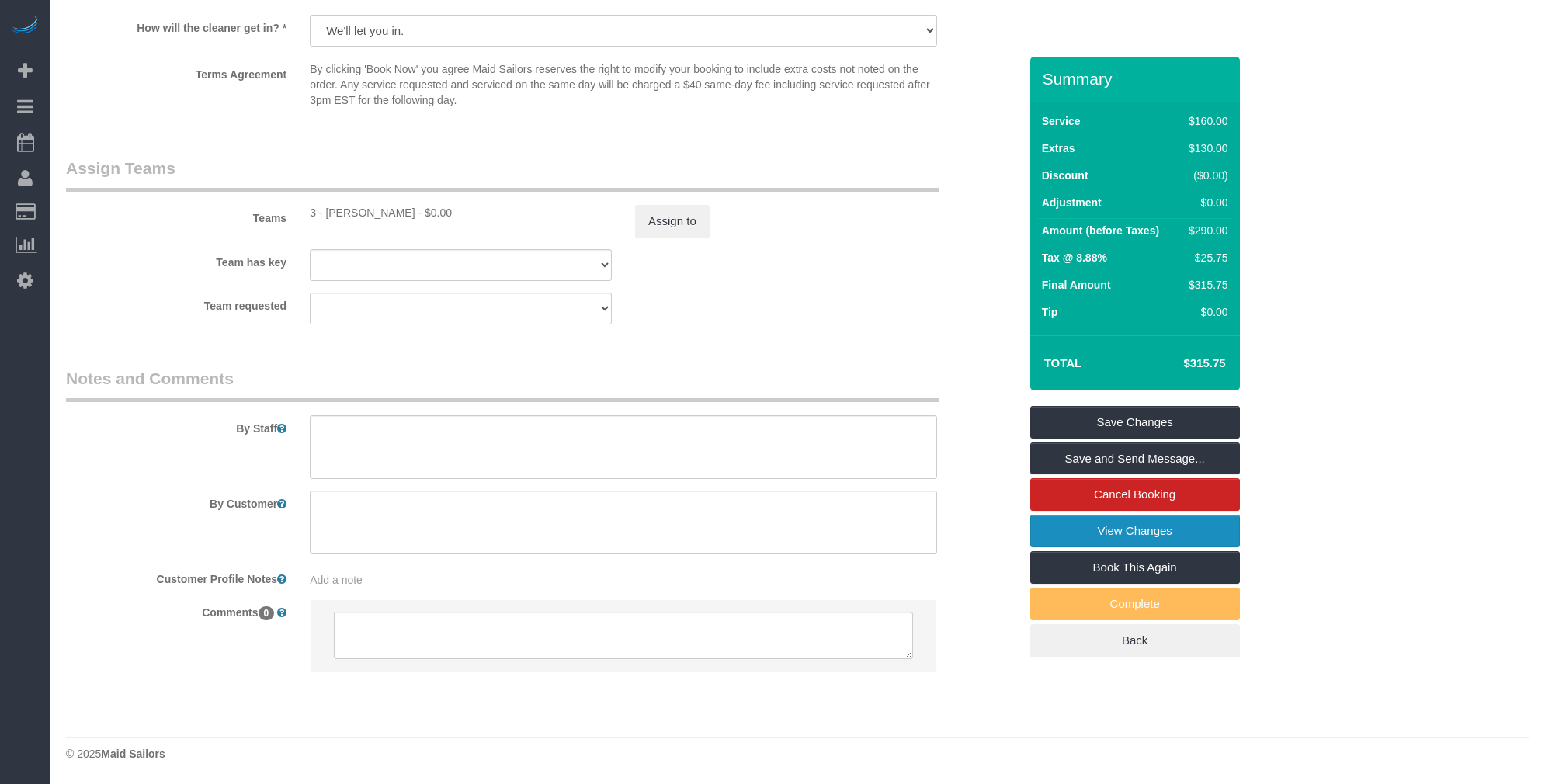 click on "View Changes" at bounding box center (1135, 531) 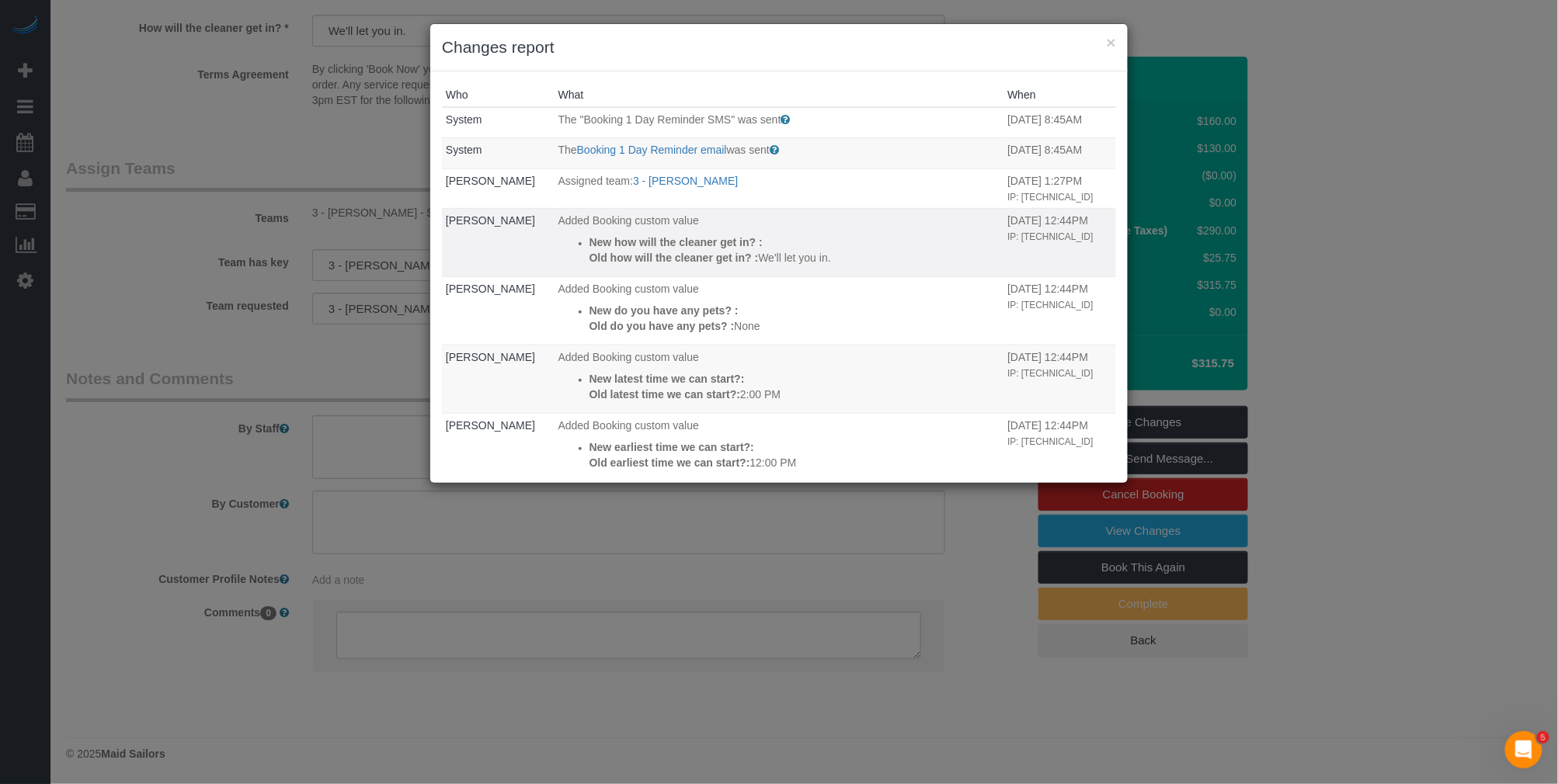 scroll, scrollTop: 0, scrollLeft: 0, axis: both 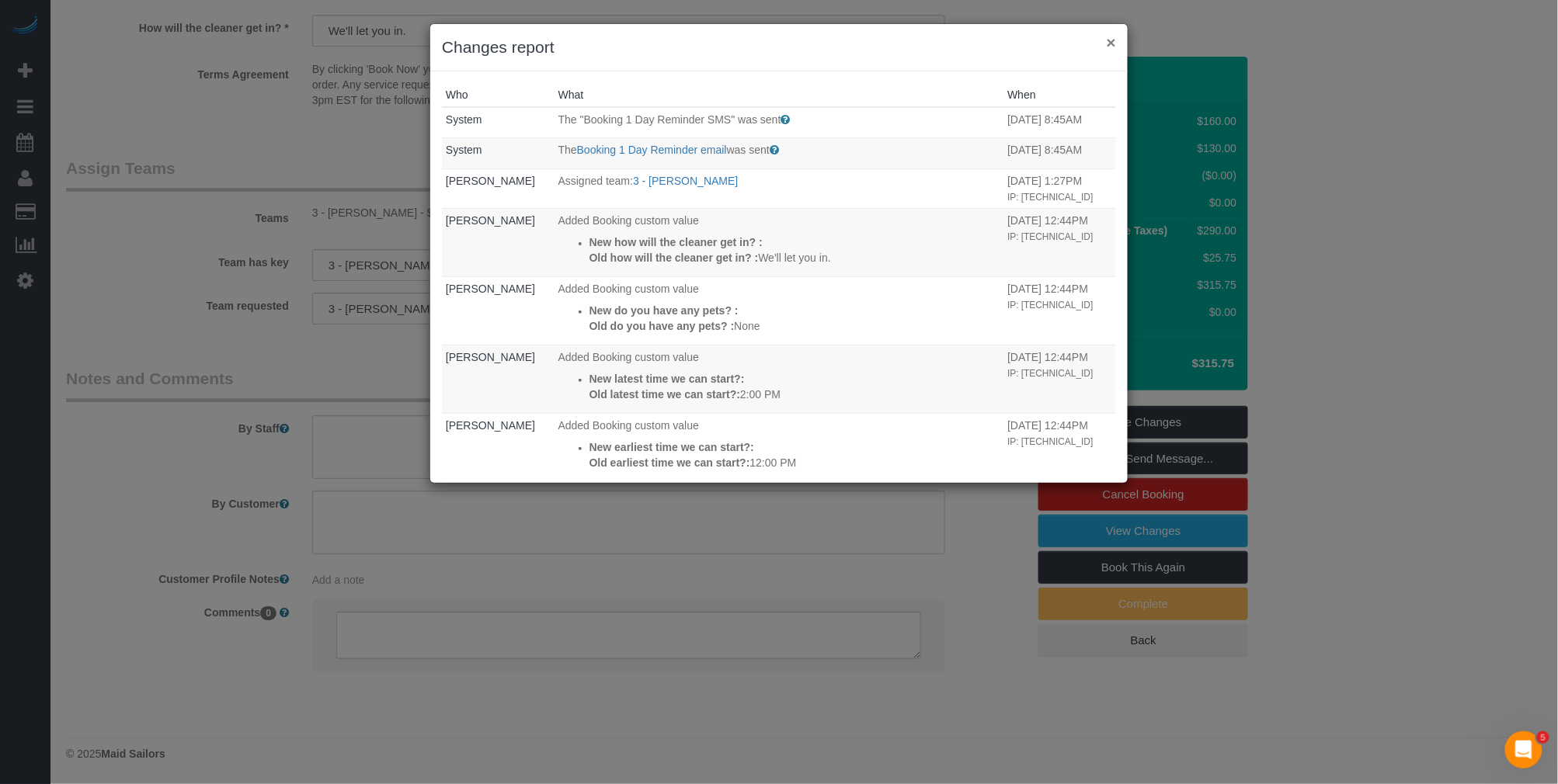 click on "×" at bounding box center [1111, 42] 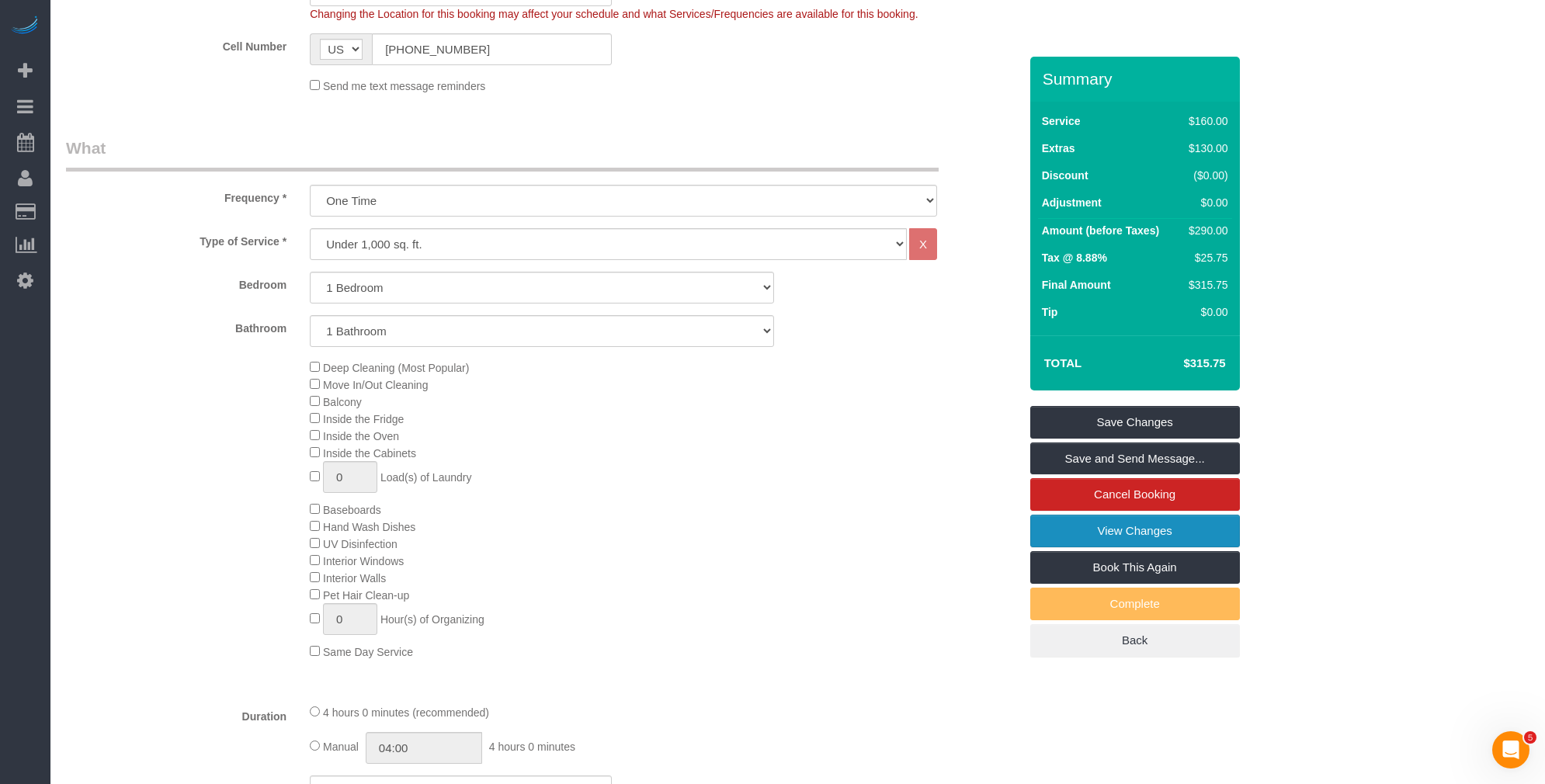 scroll, scrollTop: 197, scrollLeft: 0, axis: vertical 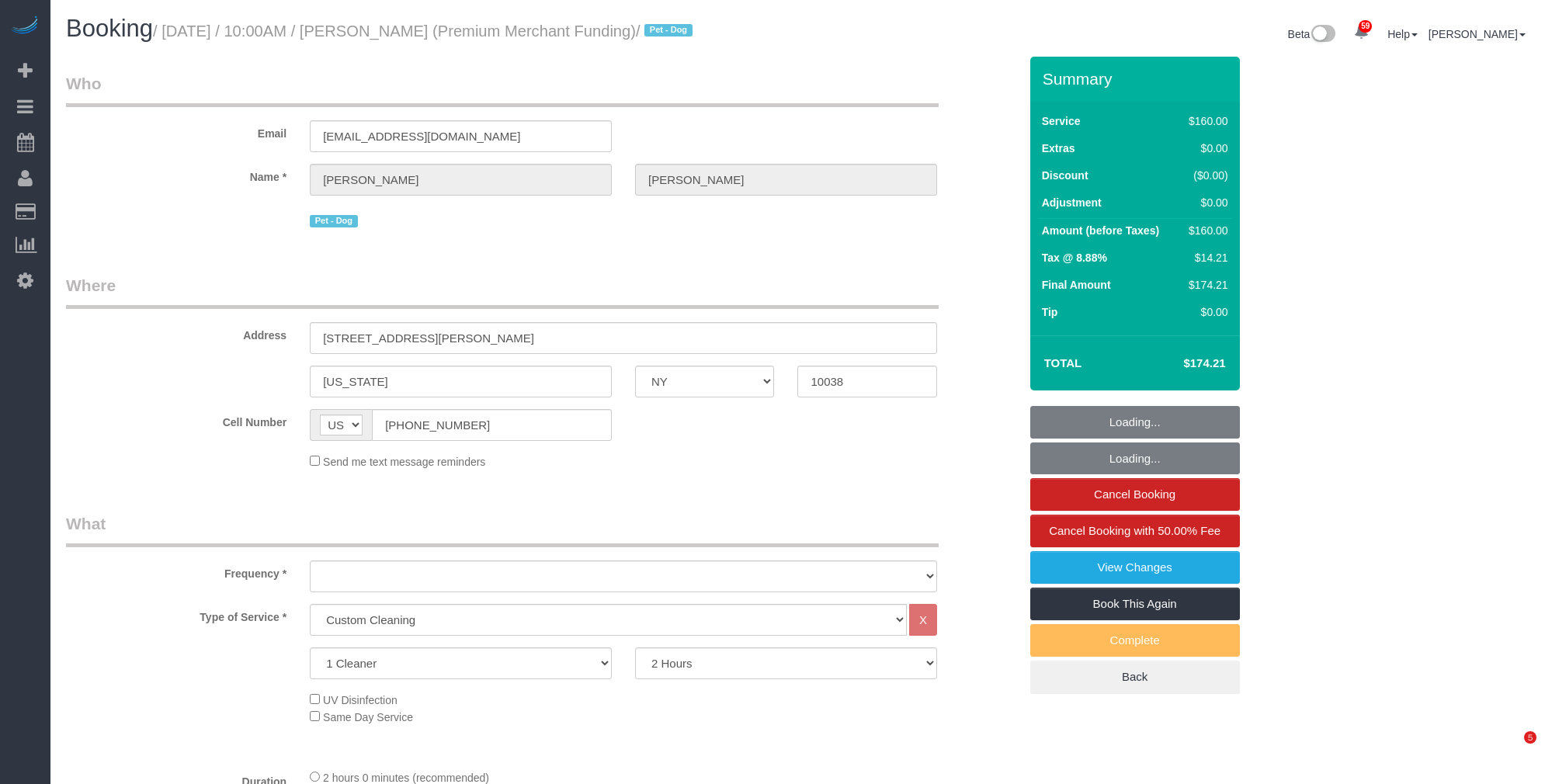 select on "NY" 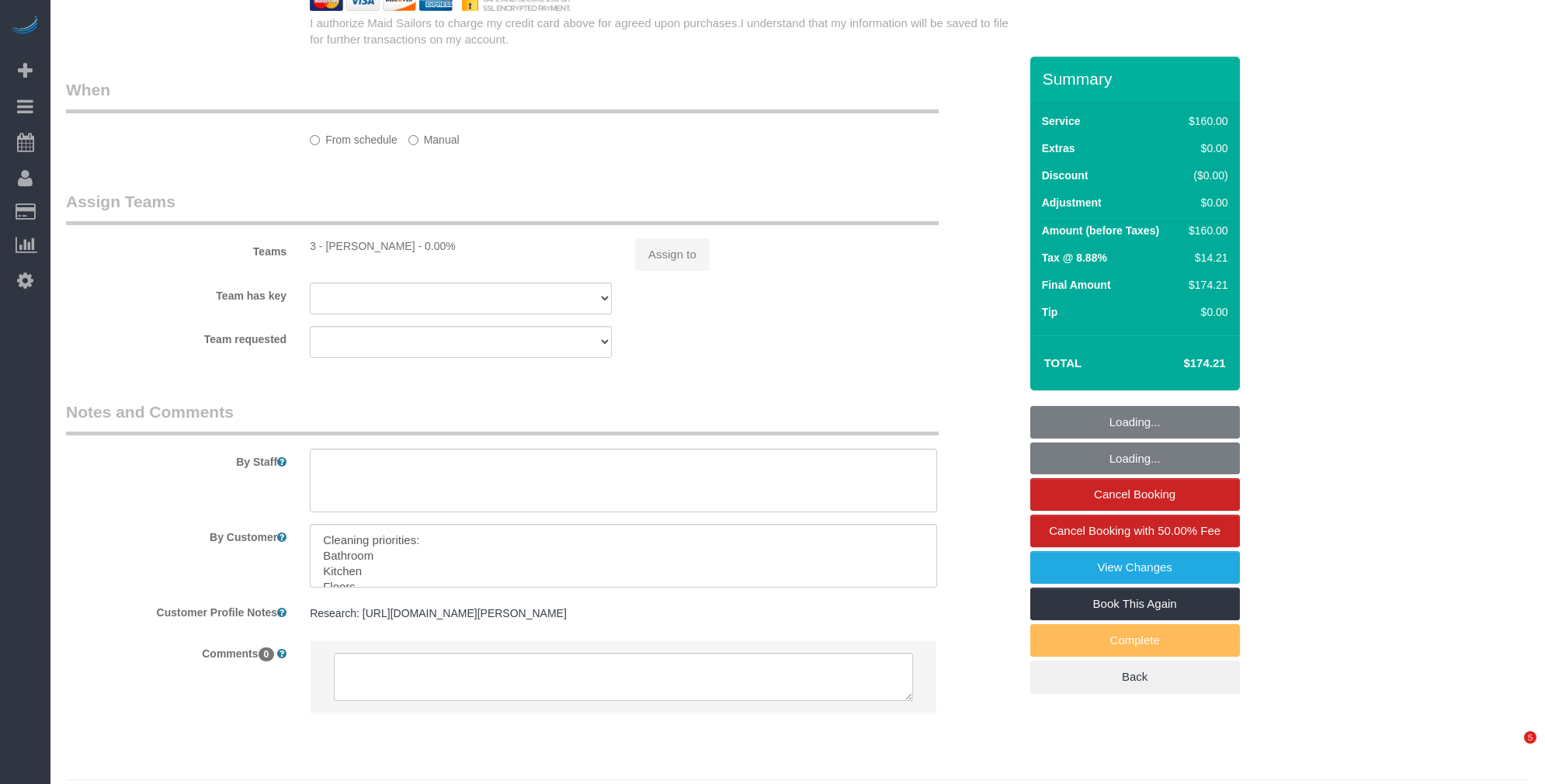 select on "object:1099" 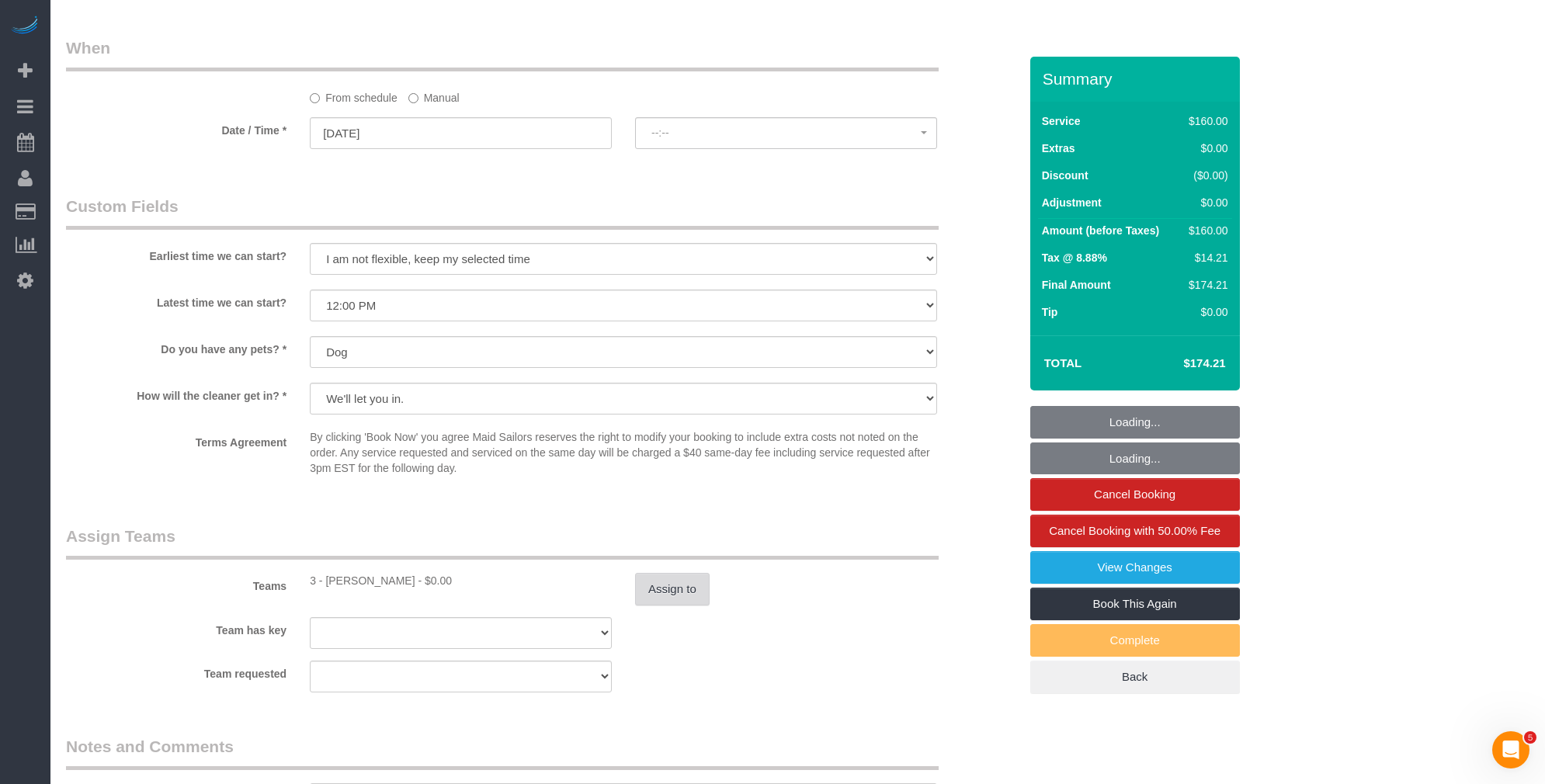 scroll, scrollTop: 1232, scrollLeft: 0, axis: vertical 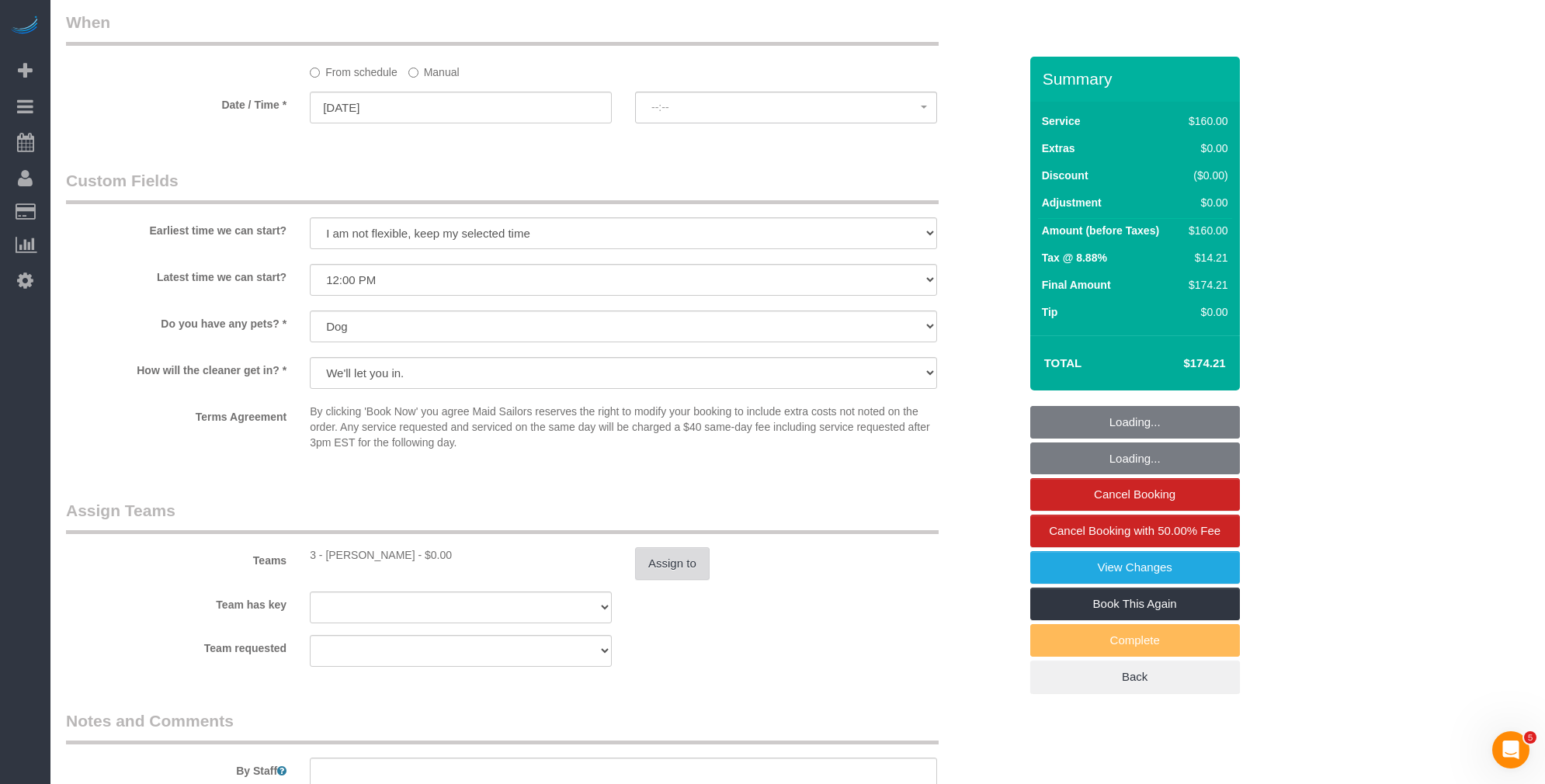 select on "spot1" 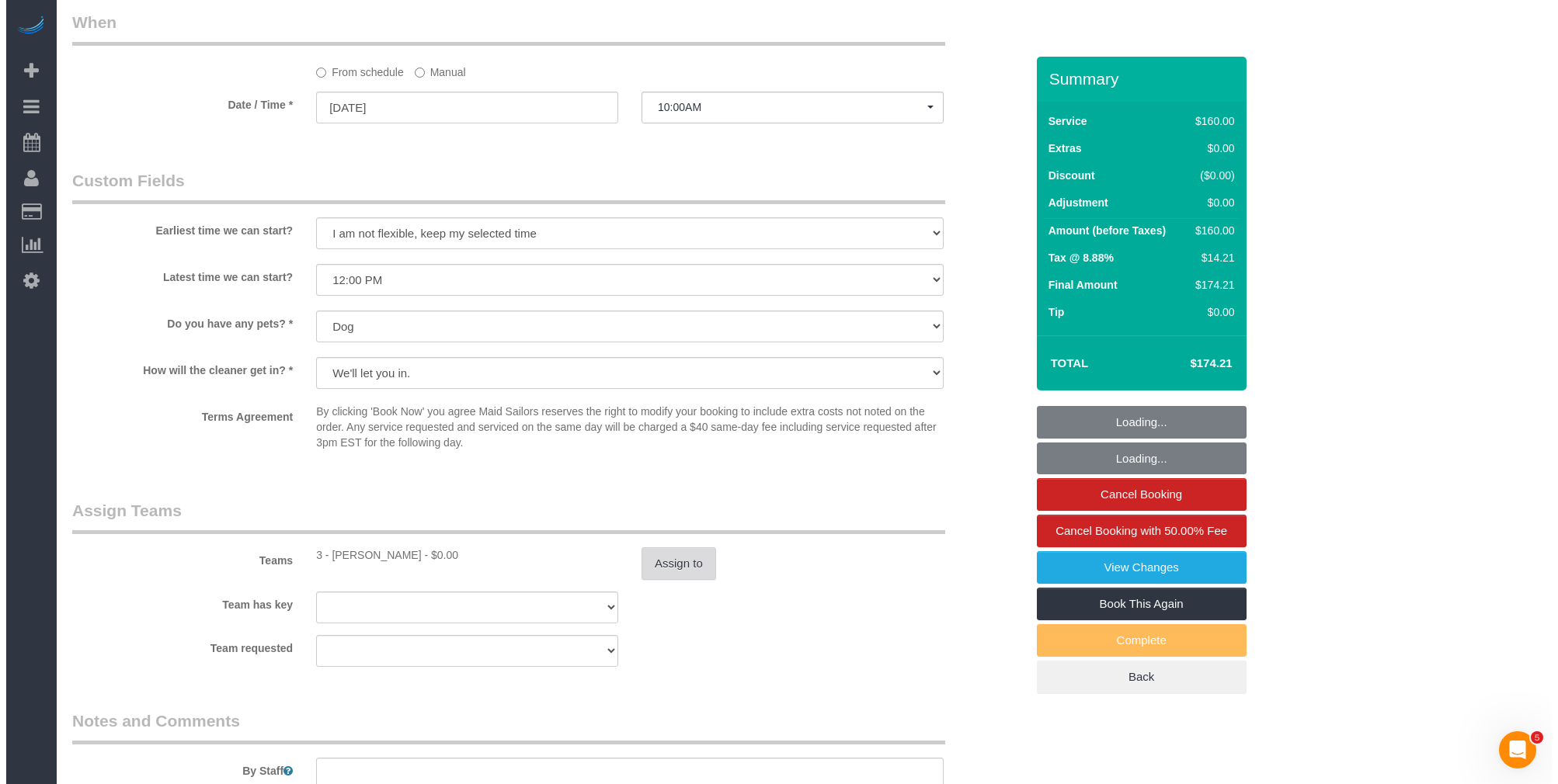 scroll, scrollTop: 0, scrollLeft: 0, axis: both 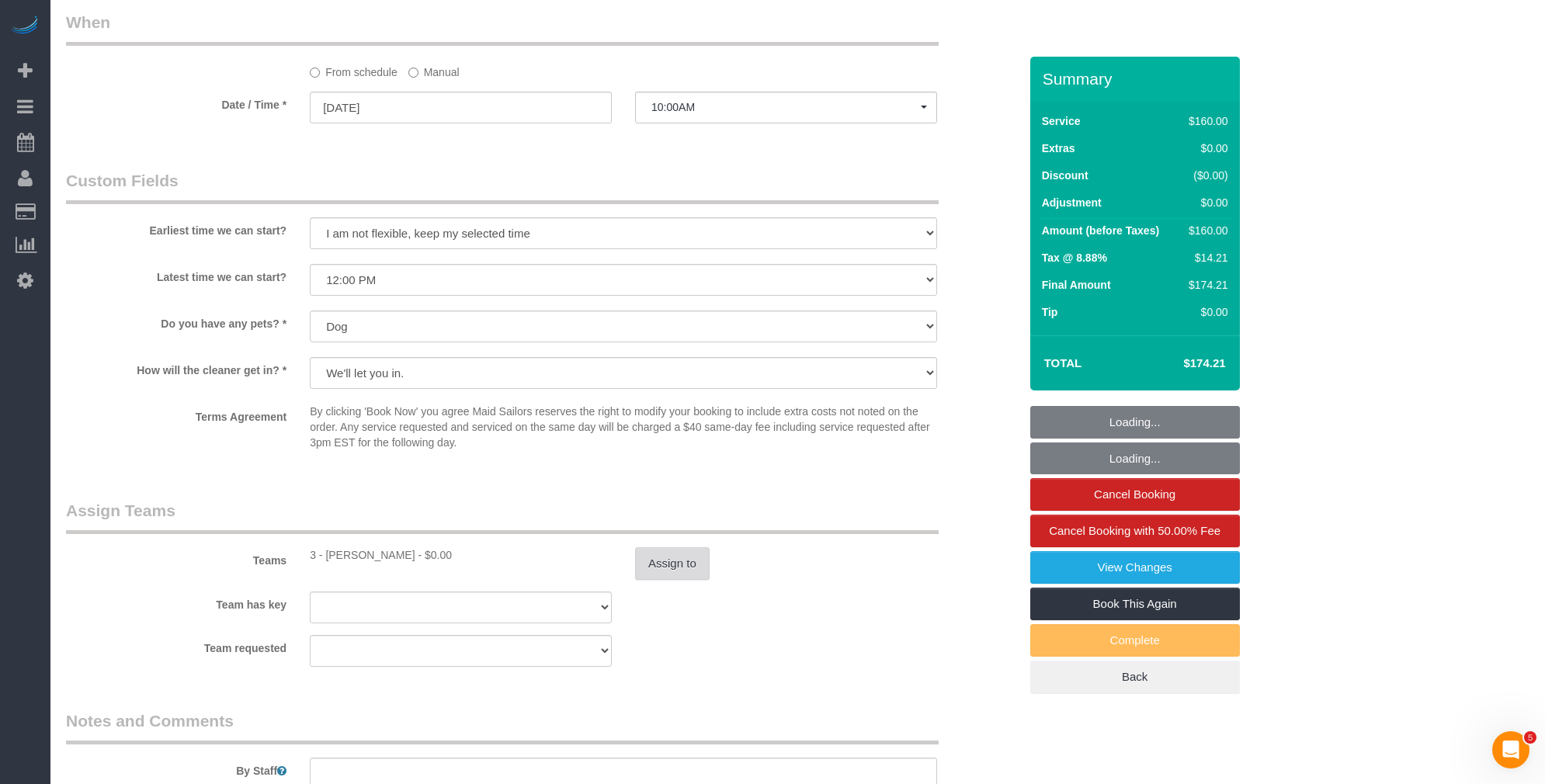 click on "Assign to" at bounding box center [672, 564] 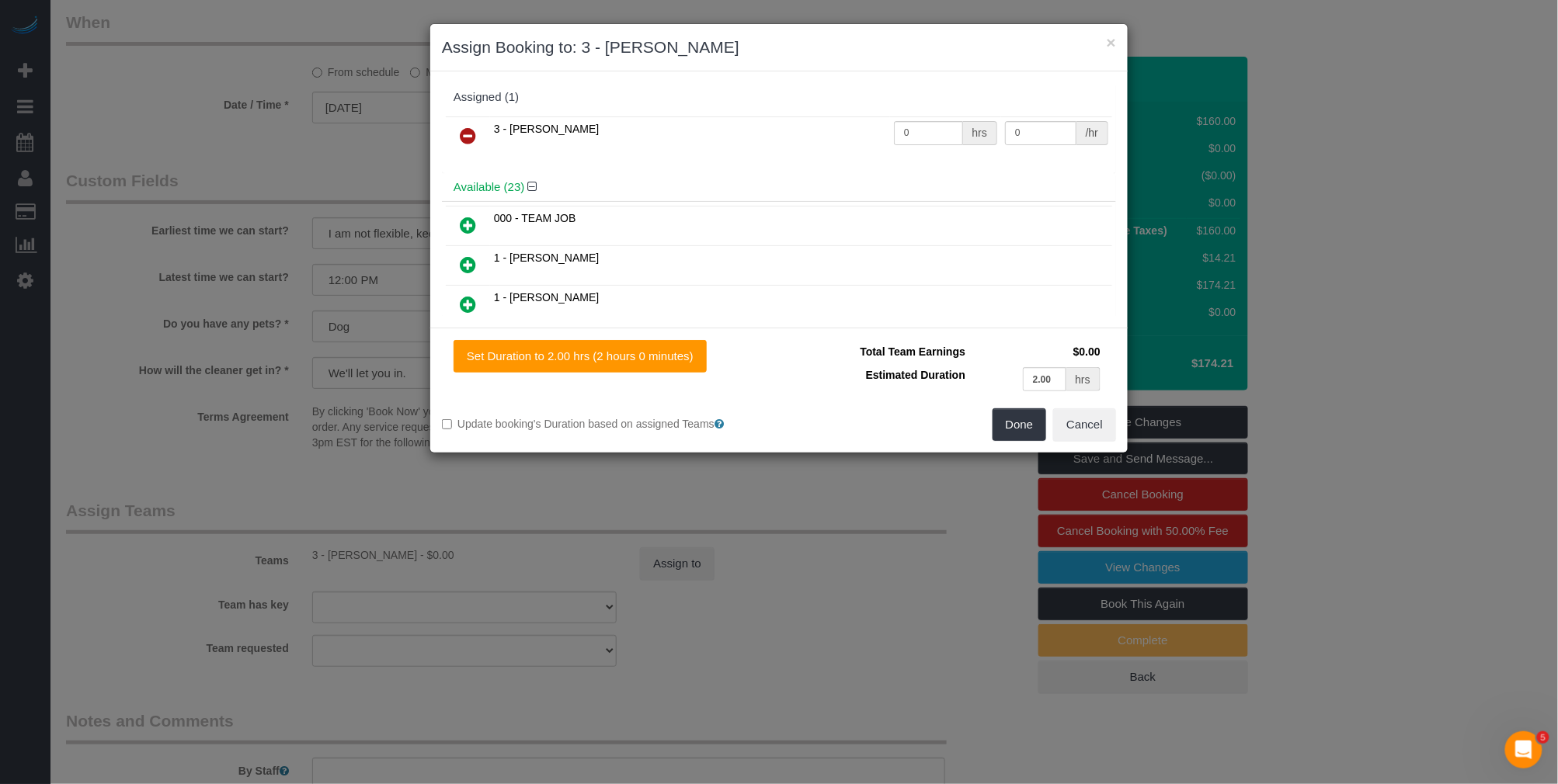 click at bounding box center (468, 137) 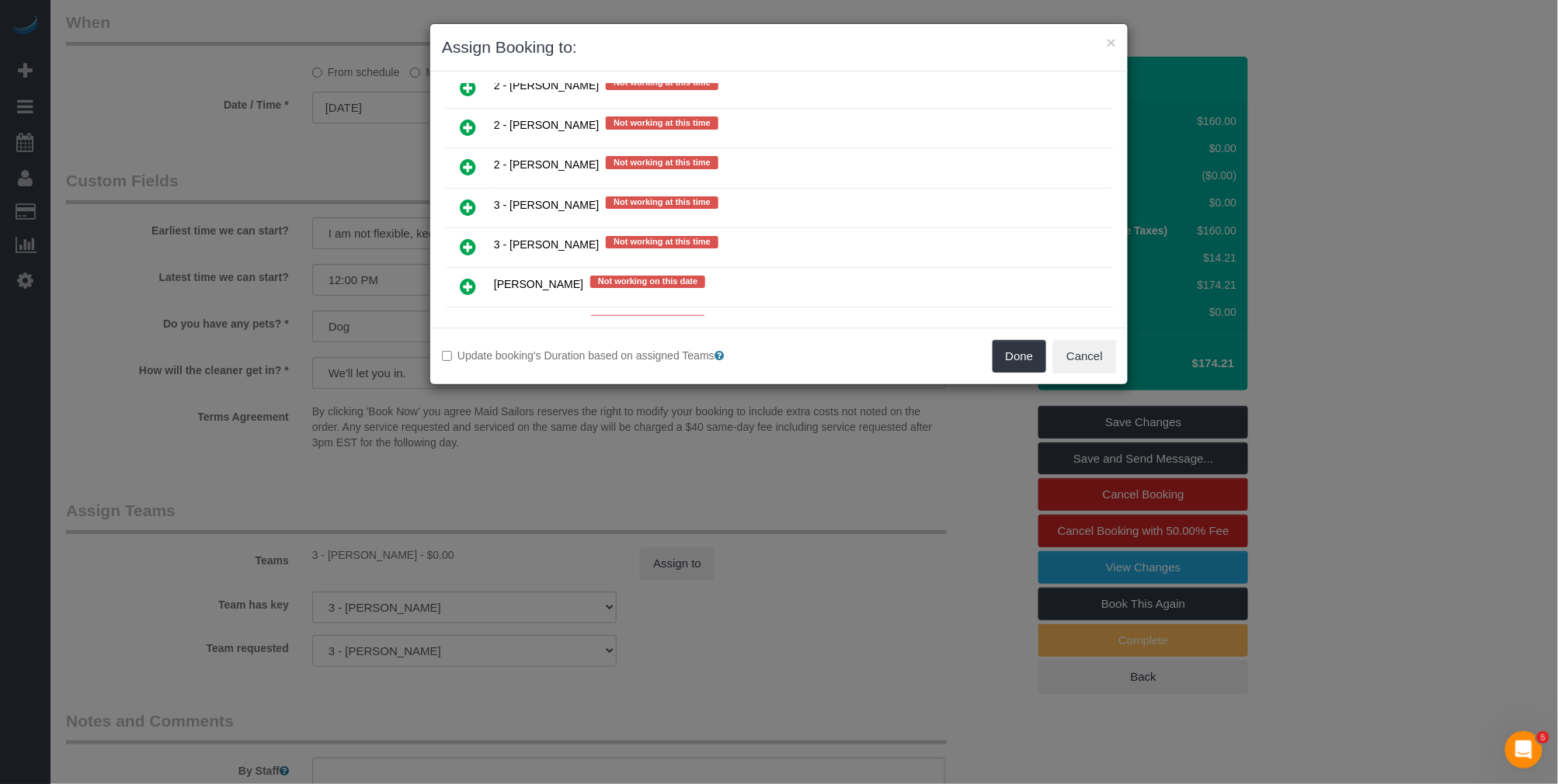 click at bounding box center (468, 248) 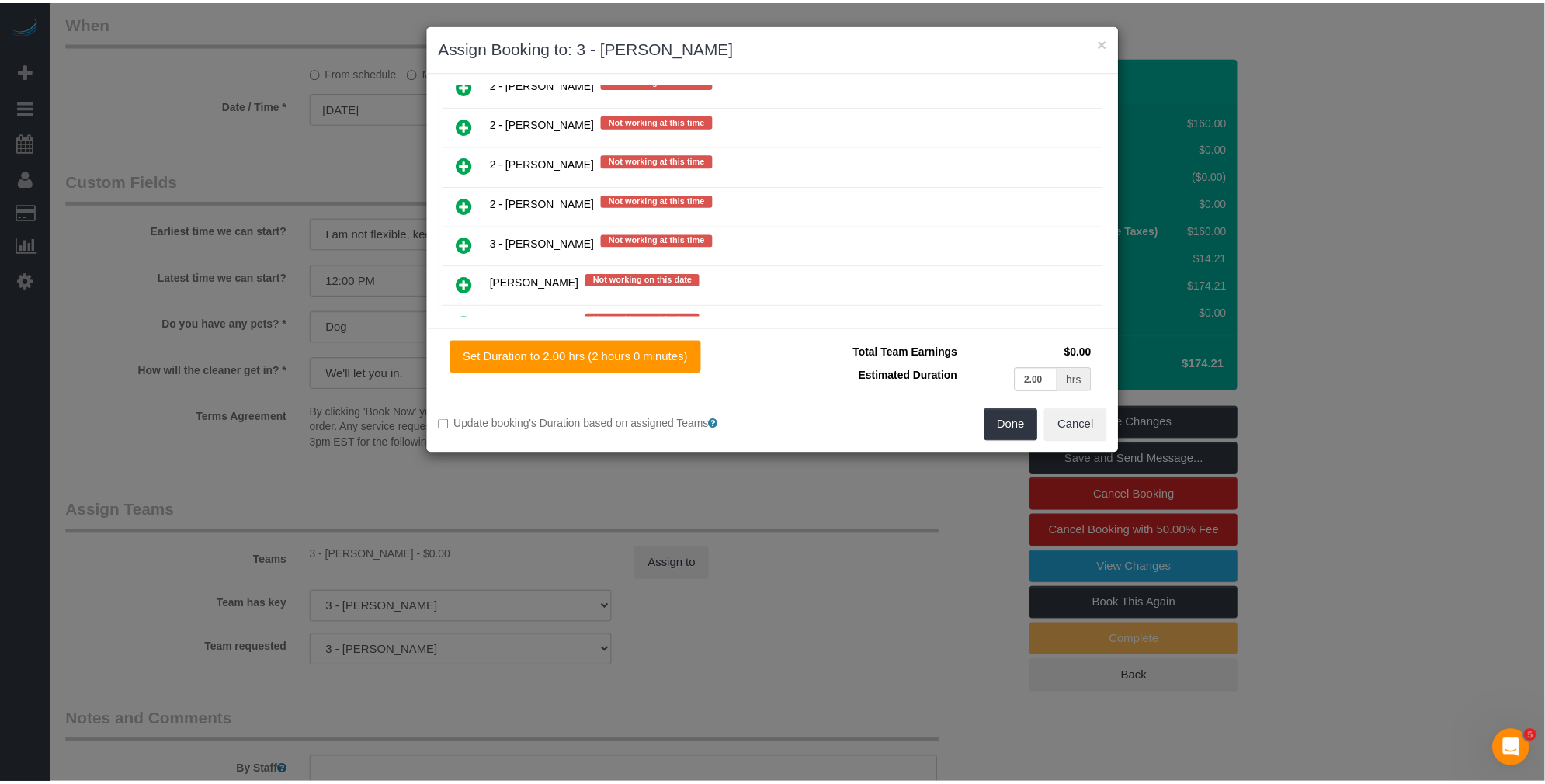 scroll, scrollTop: 1953, scrollLeft: 0, axis: vertical 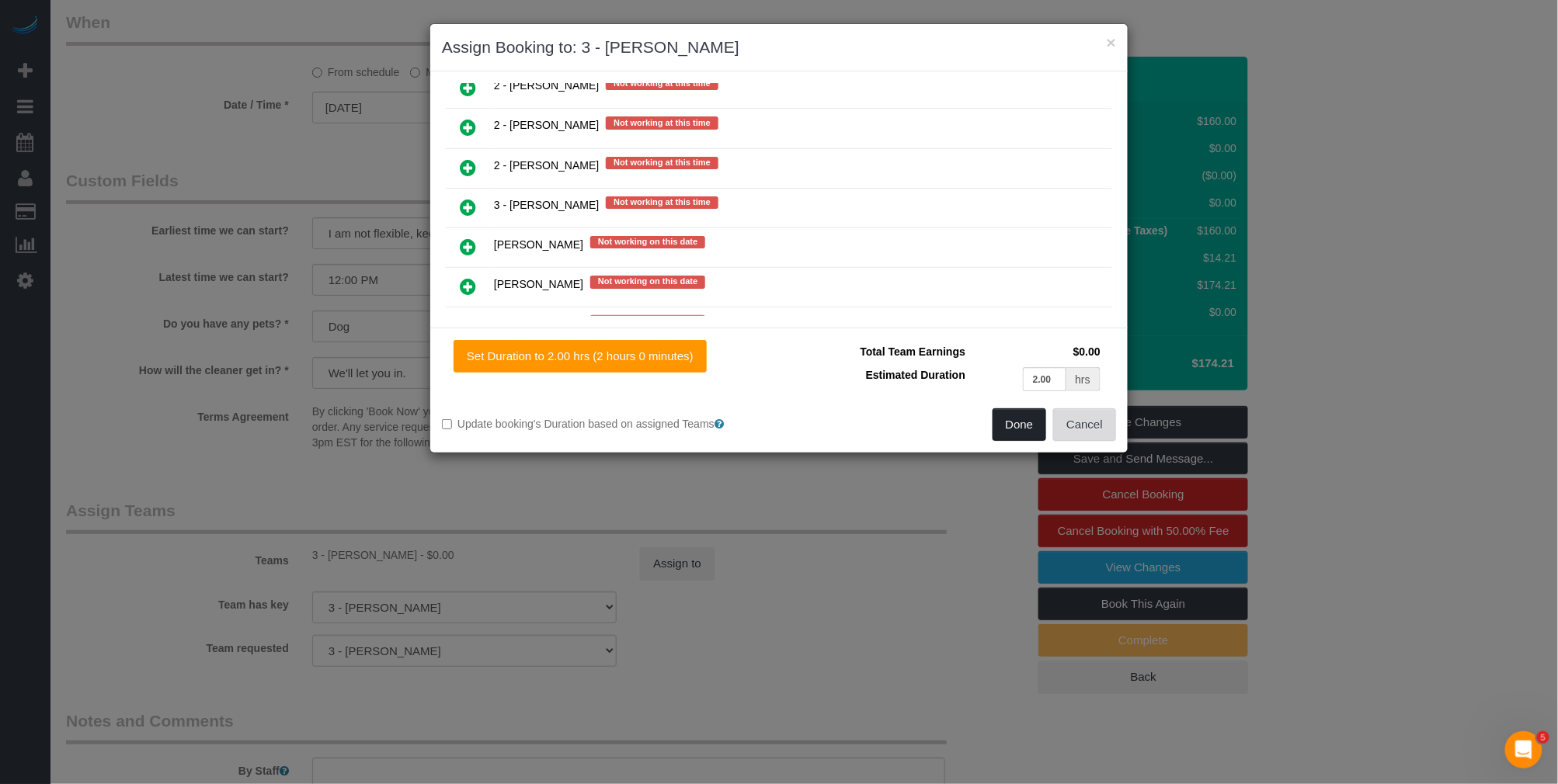 click on "Done" at bounding box center [1020, 425] 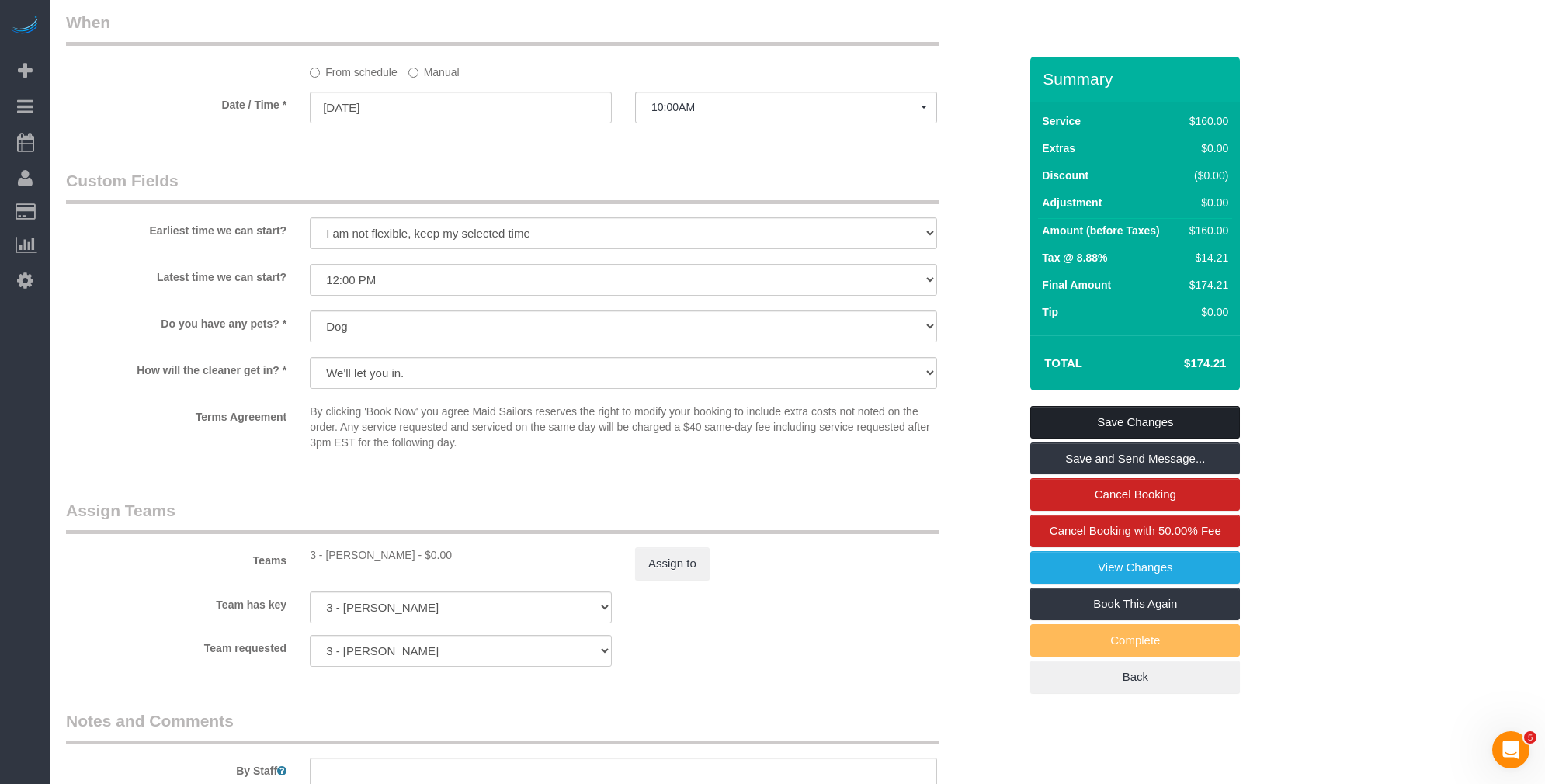 click on "Save Changes" at bounding box center (1135, 422) 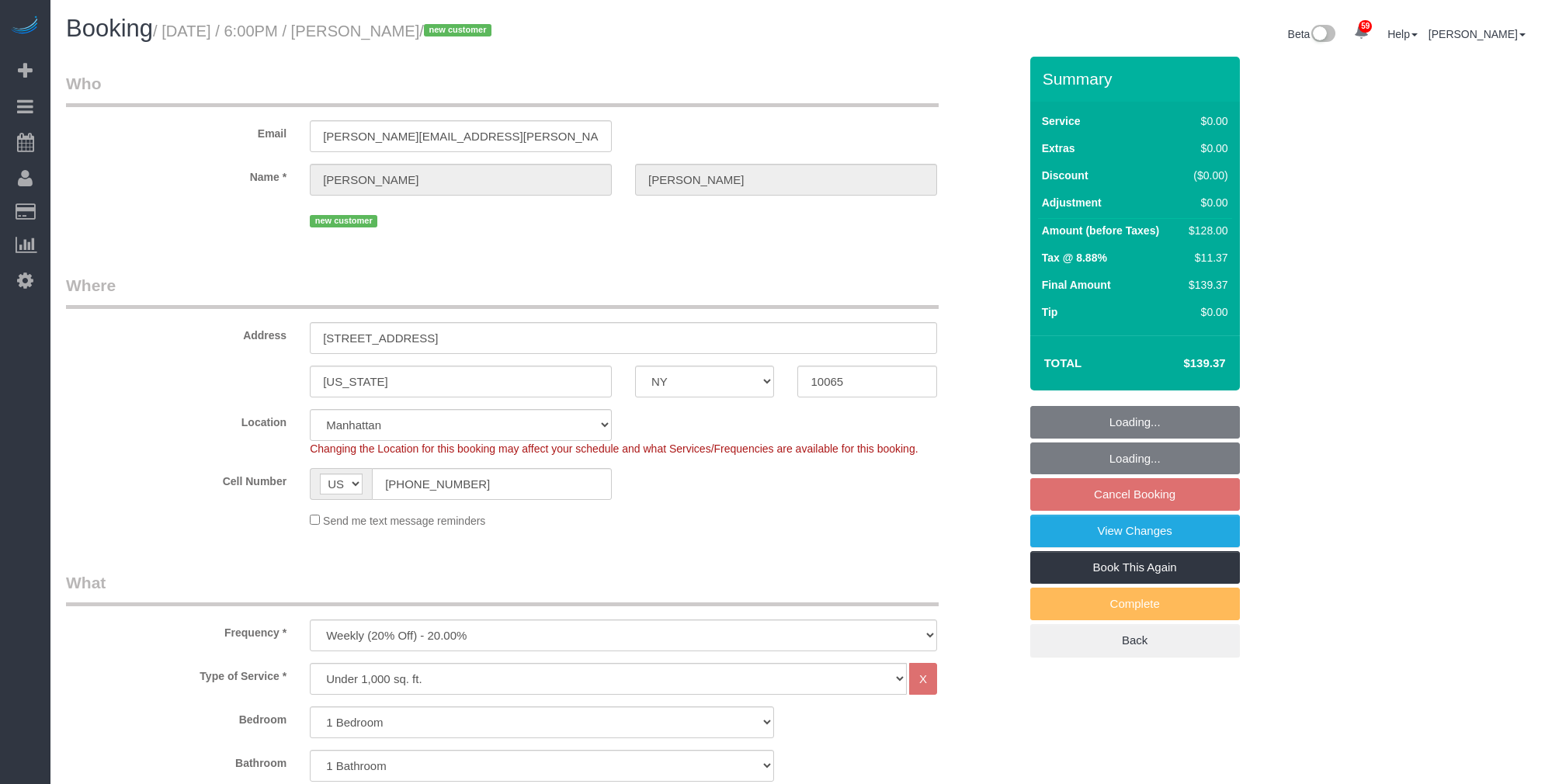 select on "NY" 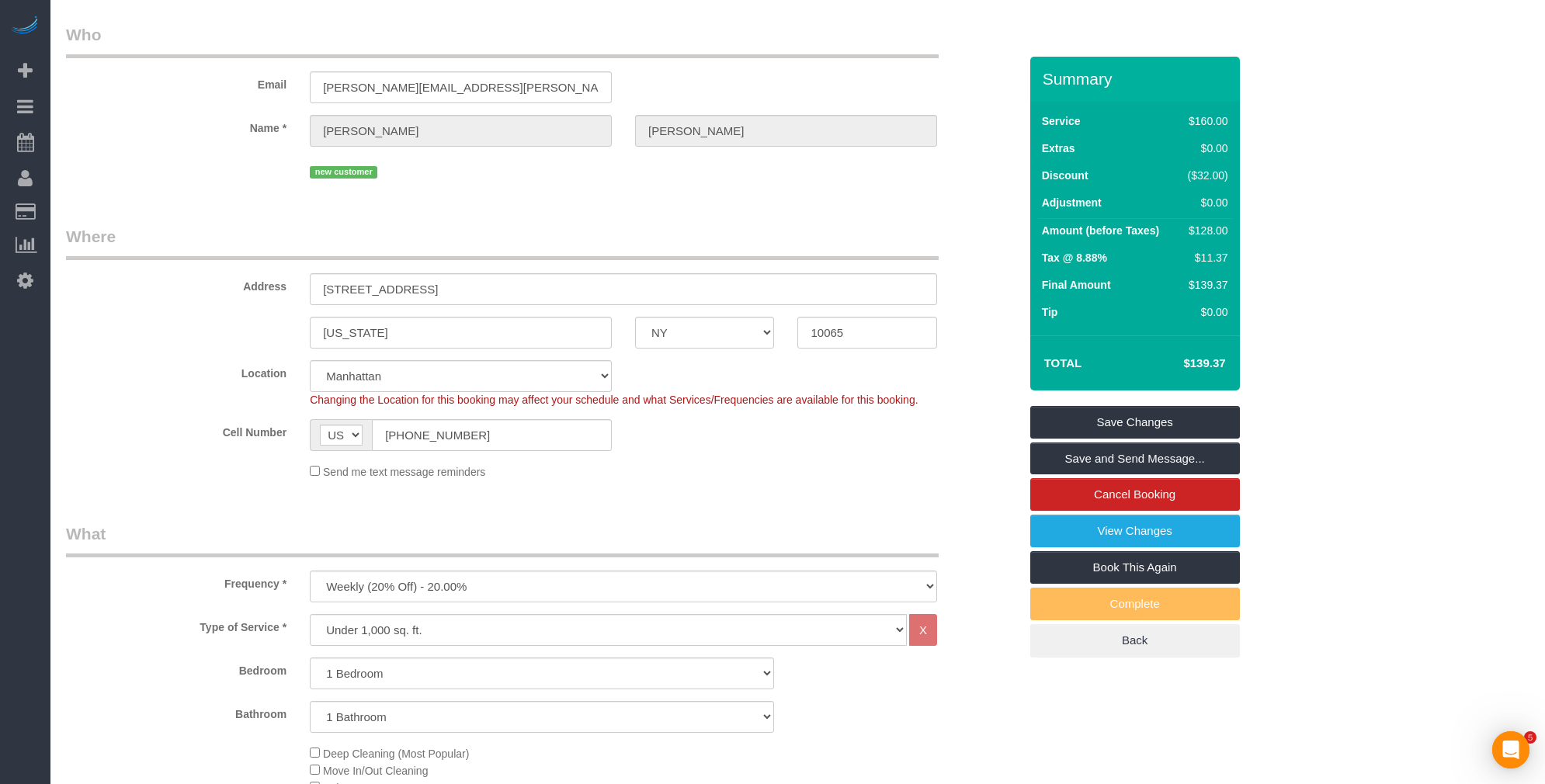 scroll, scrollTop: 0, scrollLeft: 0, axis: both 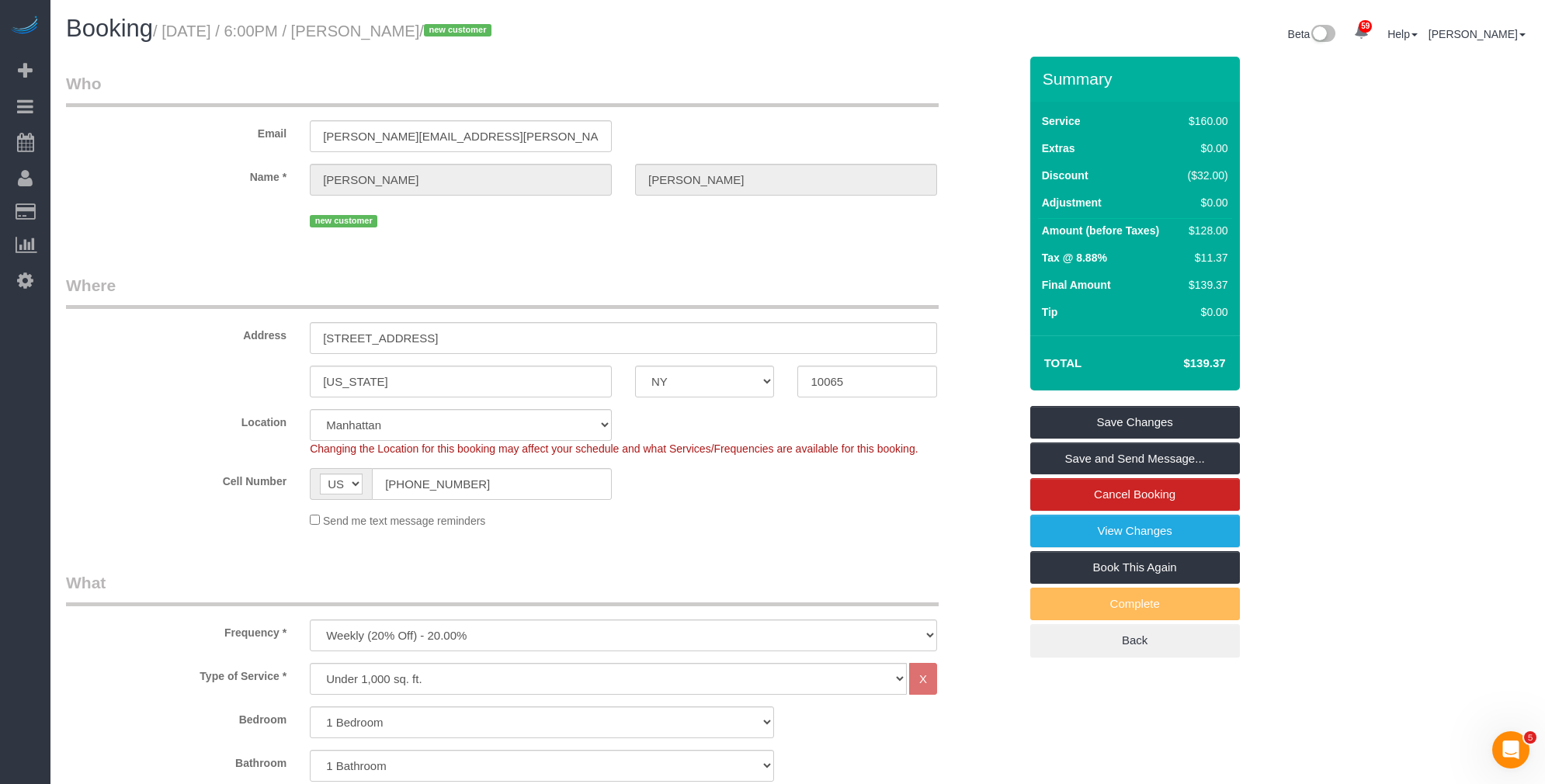 drag, startPoint x: 443, startPoint y: 35, endPoint x: 349, endPoint y: 32, distance: 94.04786 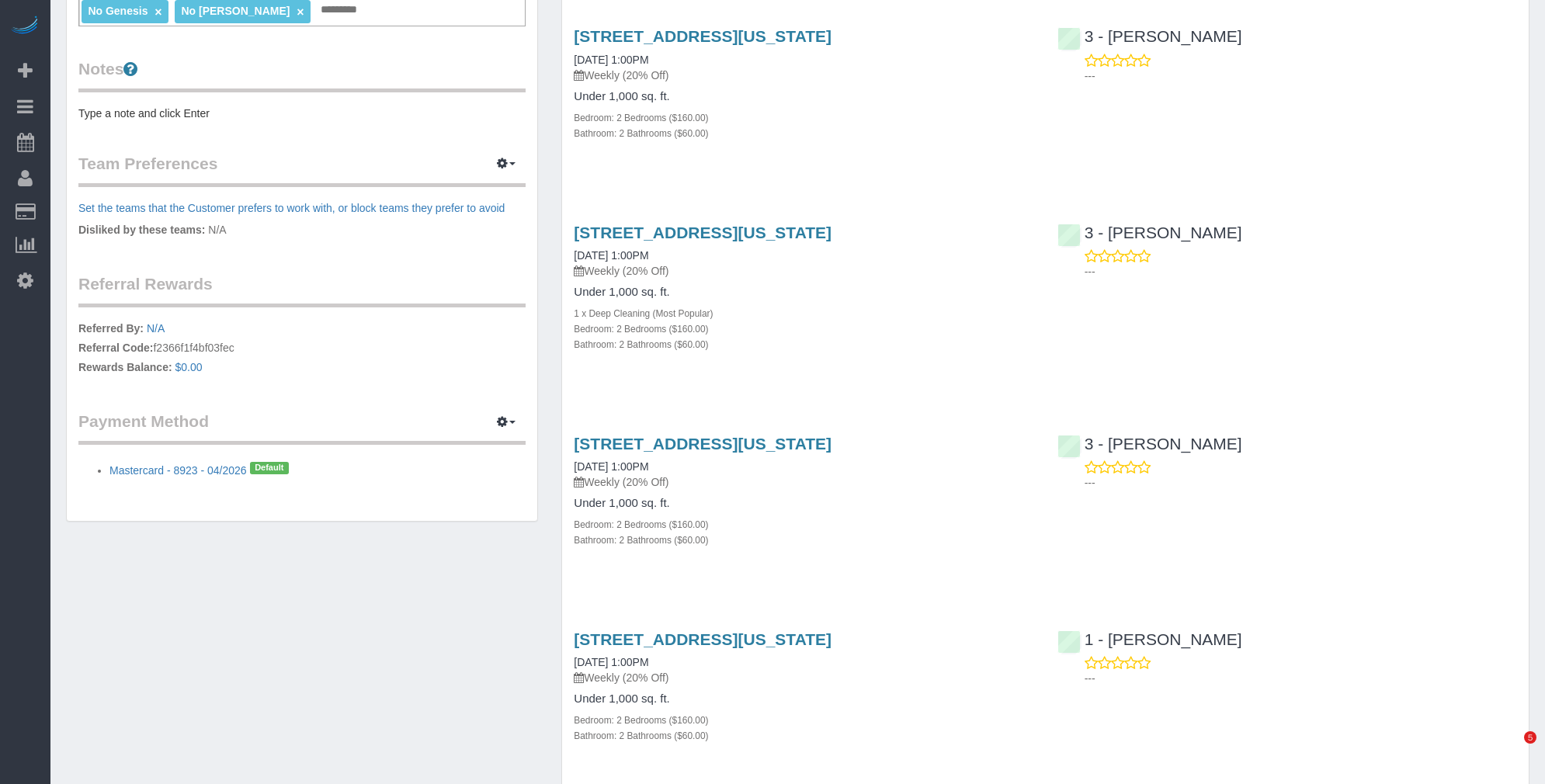 scroll, scrollTop: 735, scrollLeft: 0, axis: vertical 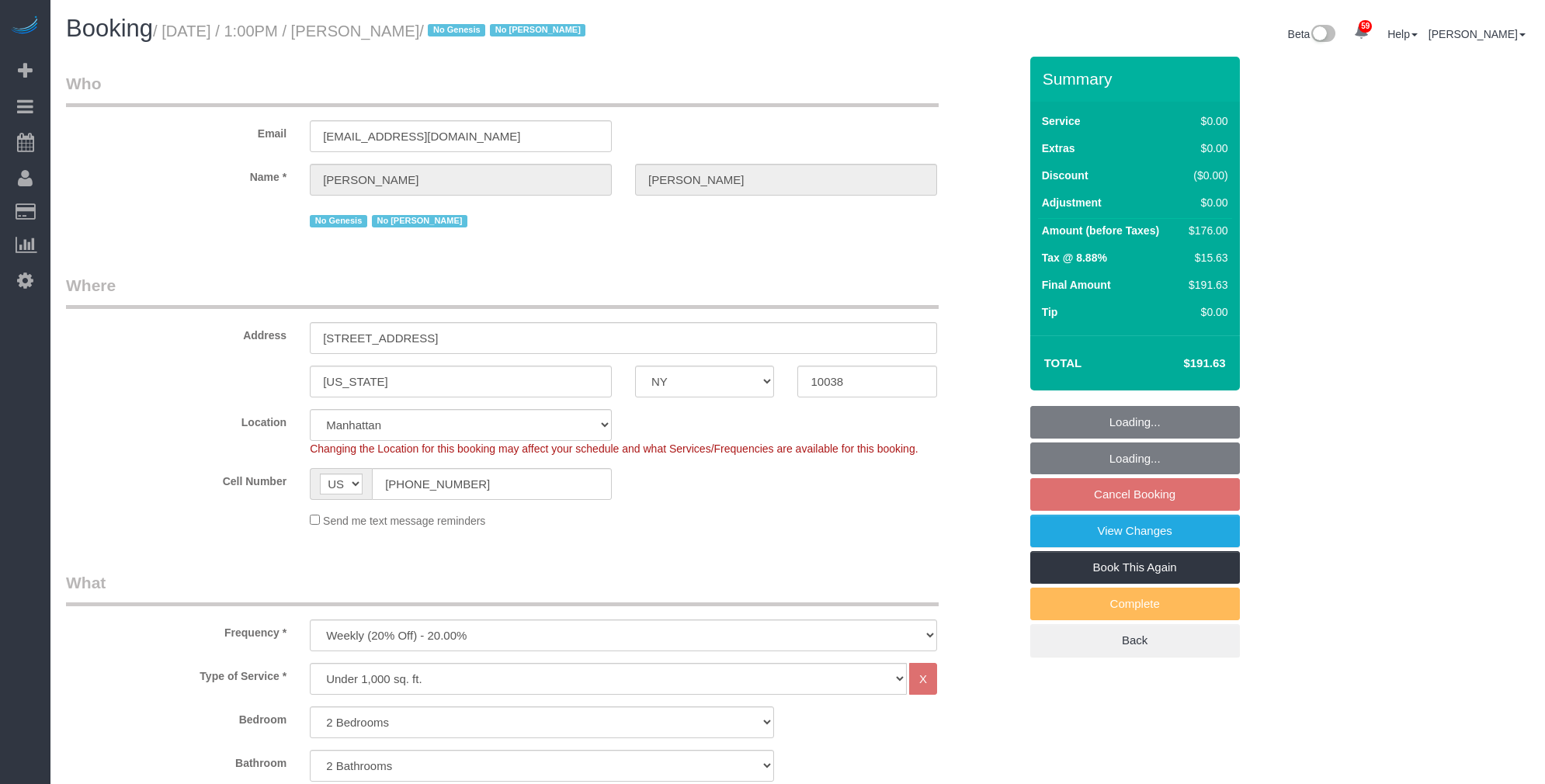 select on "NY" 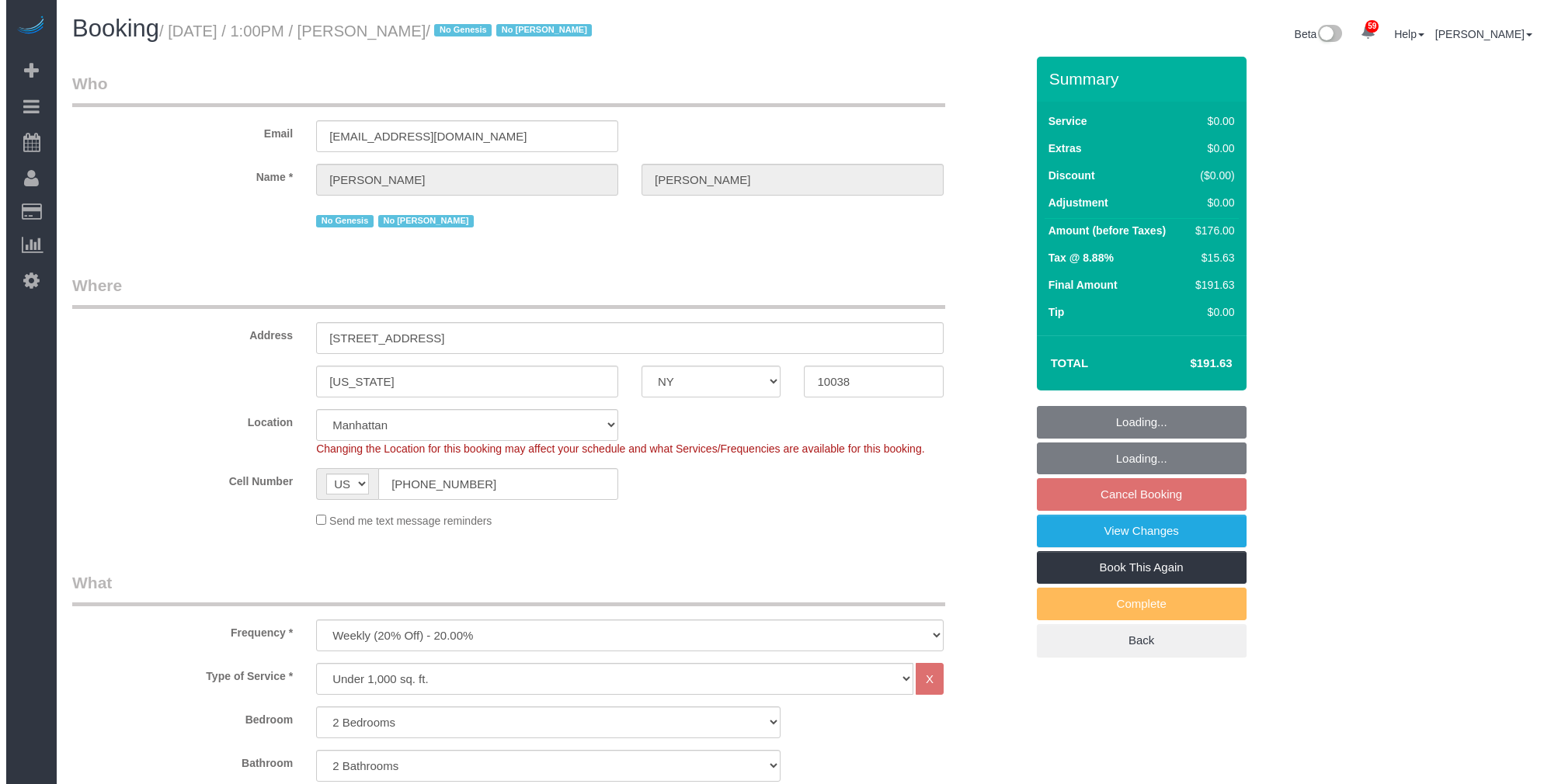 scroll, scrollTop: 1638, scrollLeft: 0, axis: vertical 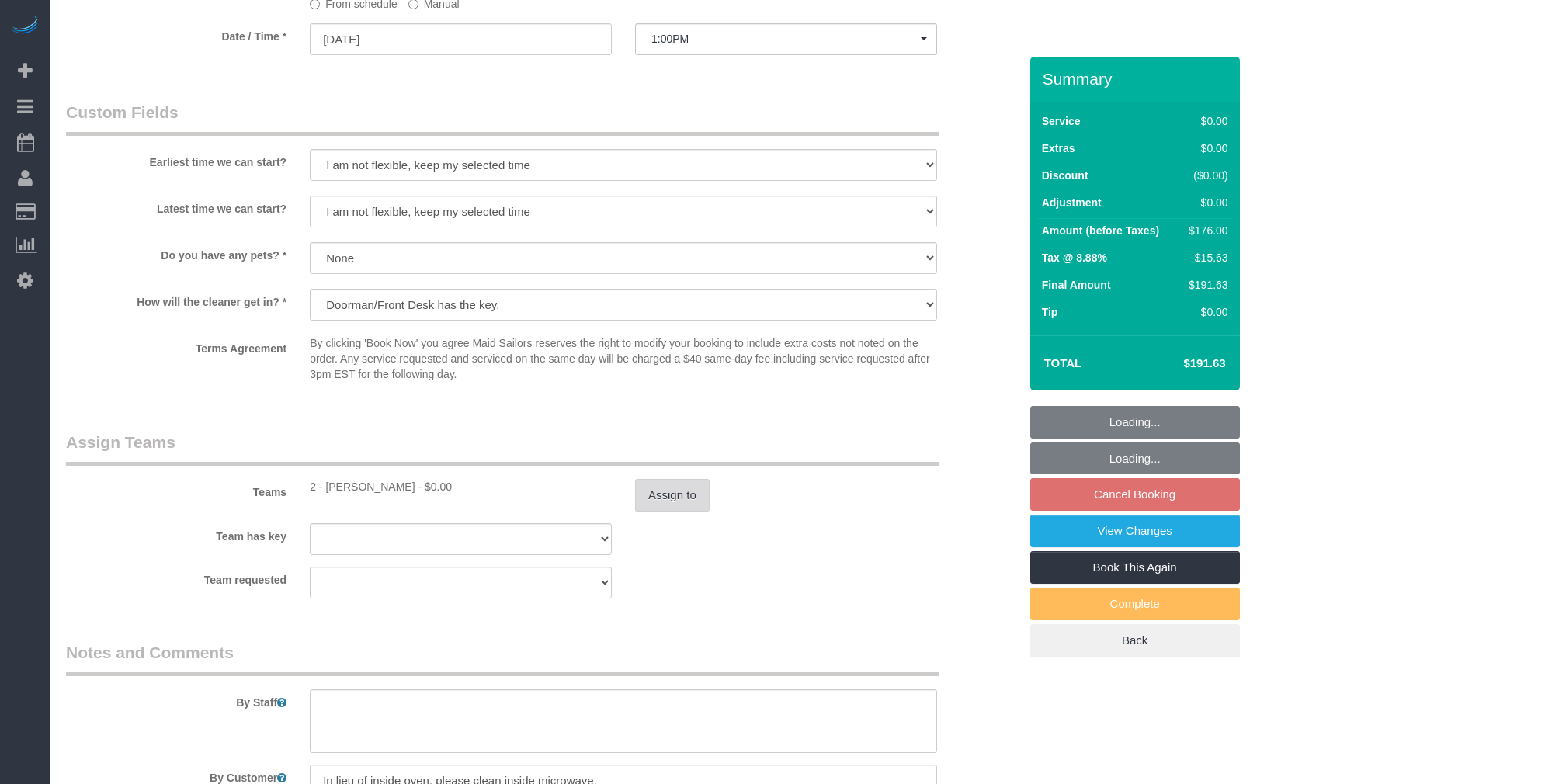 click on "Assign to" at bounding box center (672, 495) 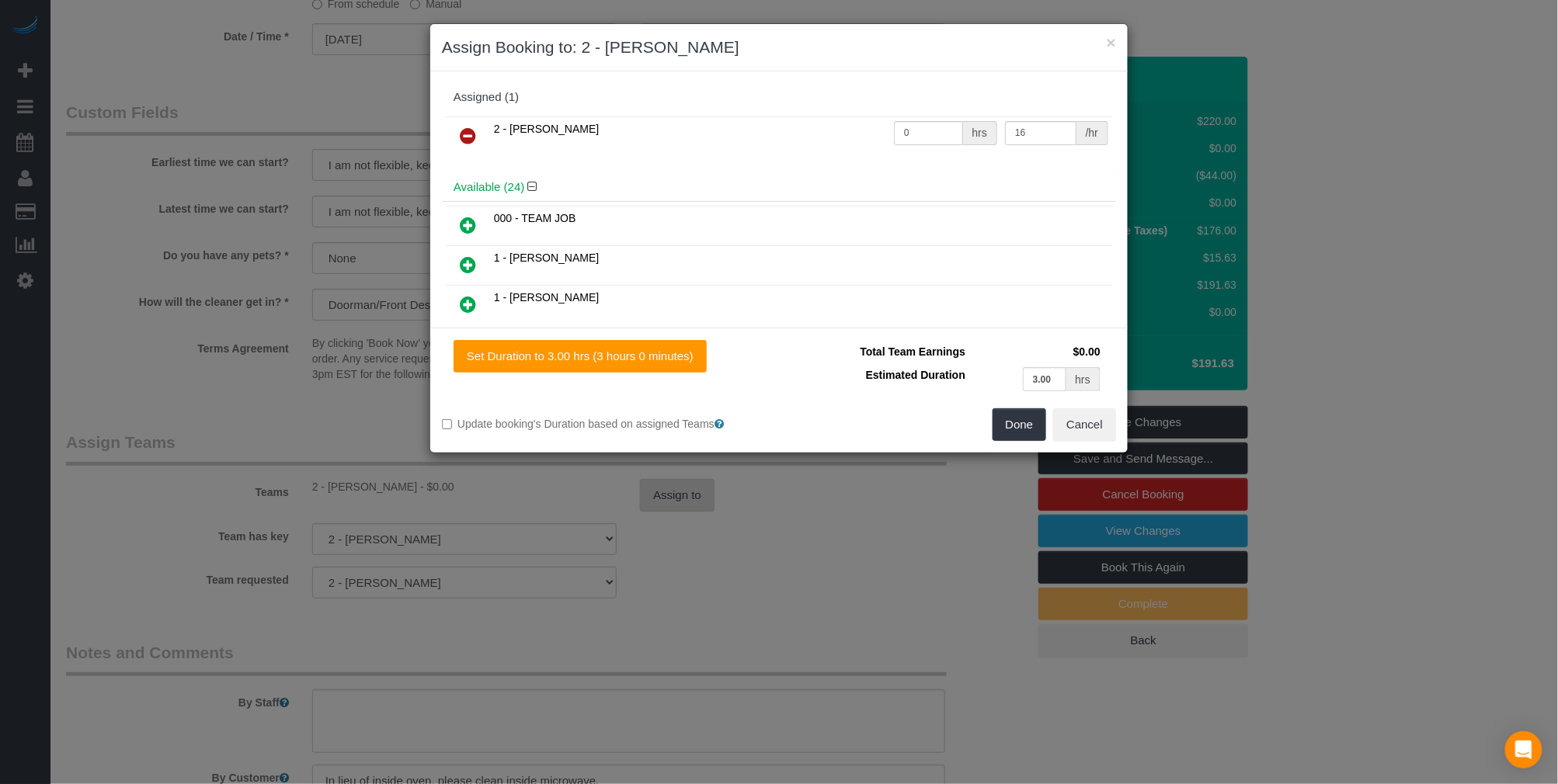 scroll, scrollTop: 1638, scrollLeft: 0, axis: vertical 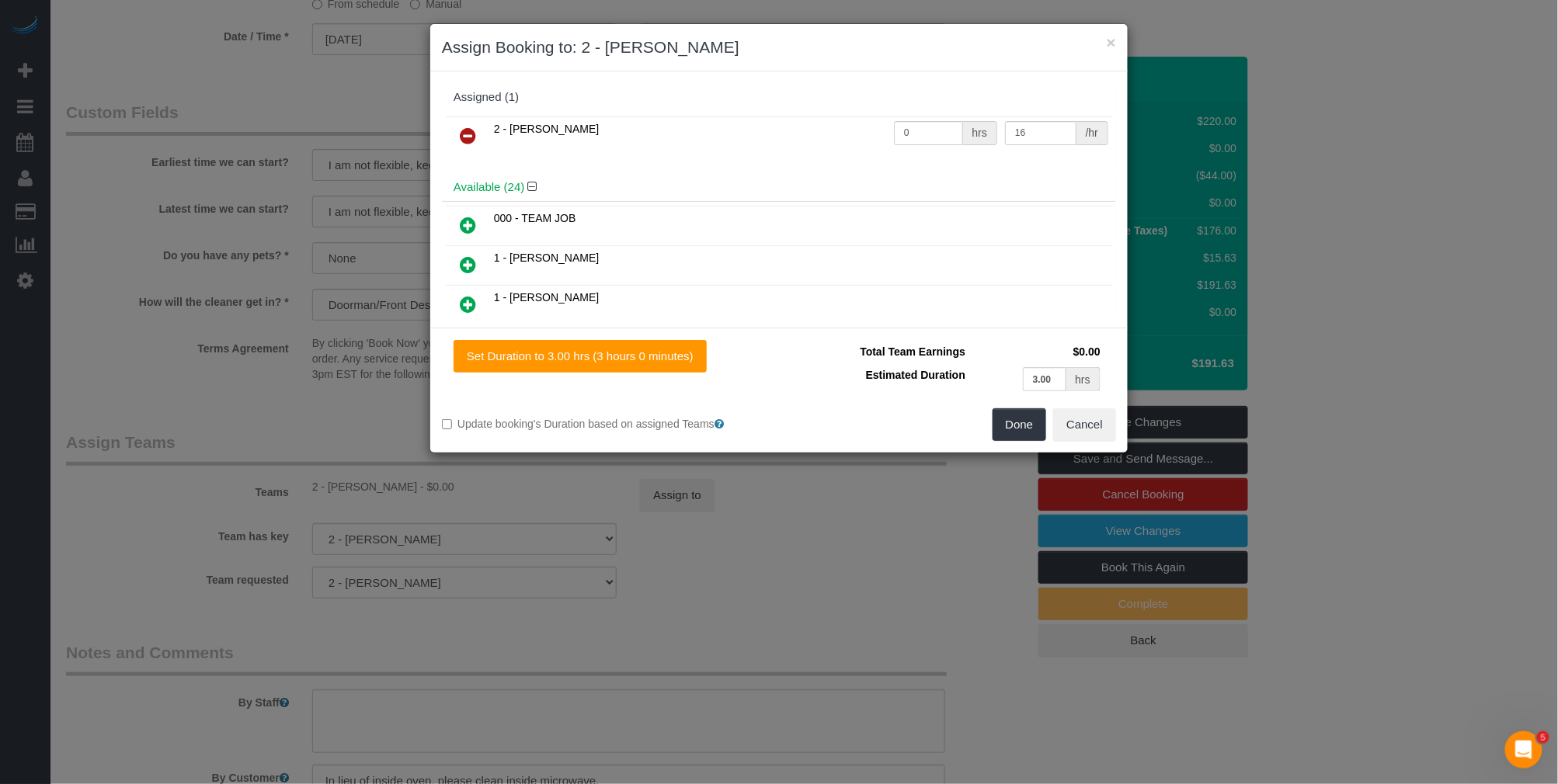 click at bounding box center [468, 136] 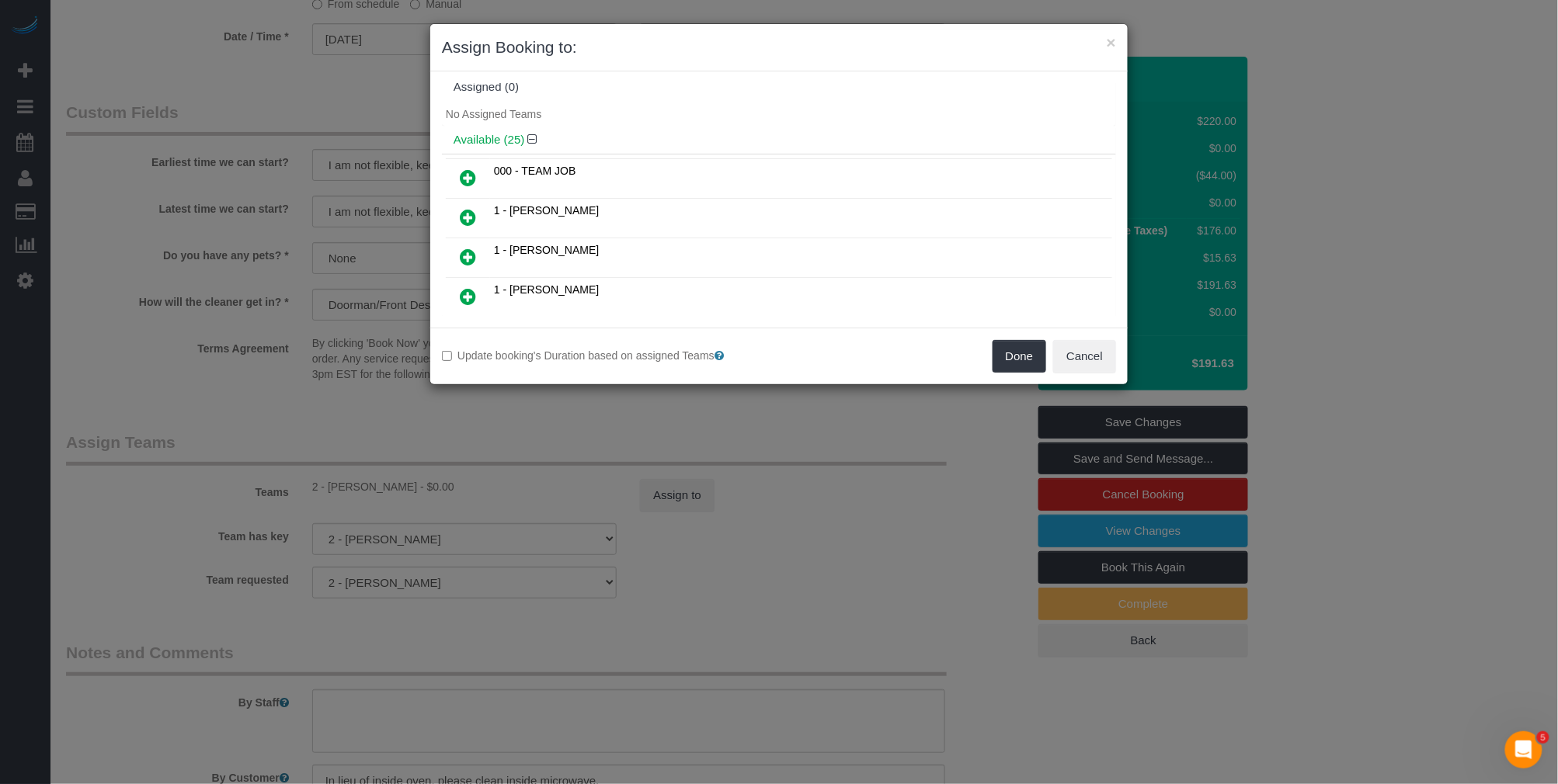 scroll, scrollTop: 0, scrollLeft: 0, axis: both 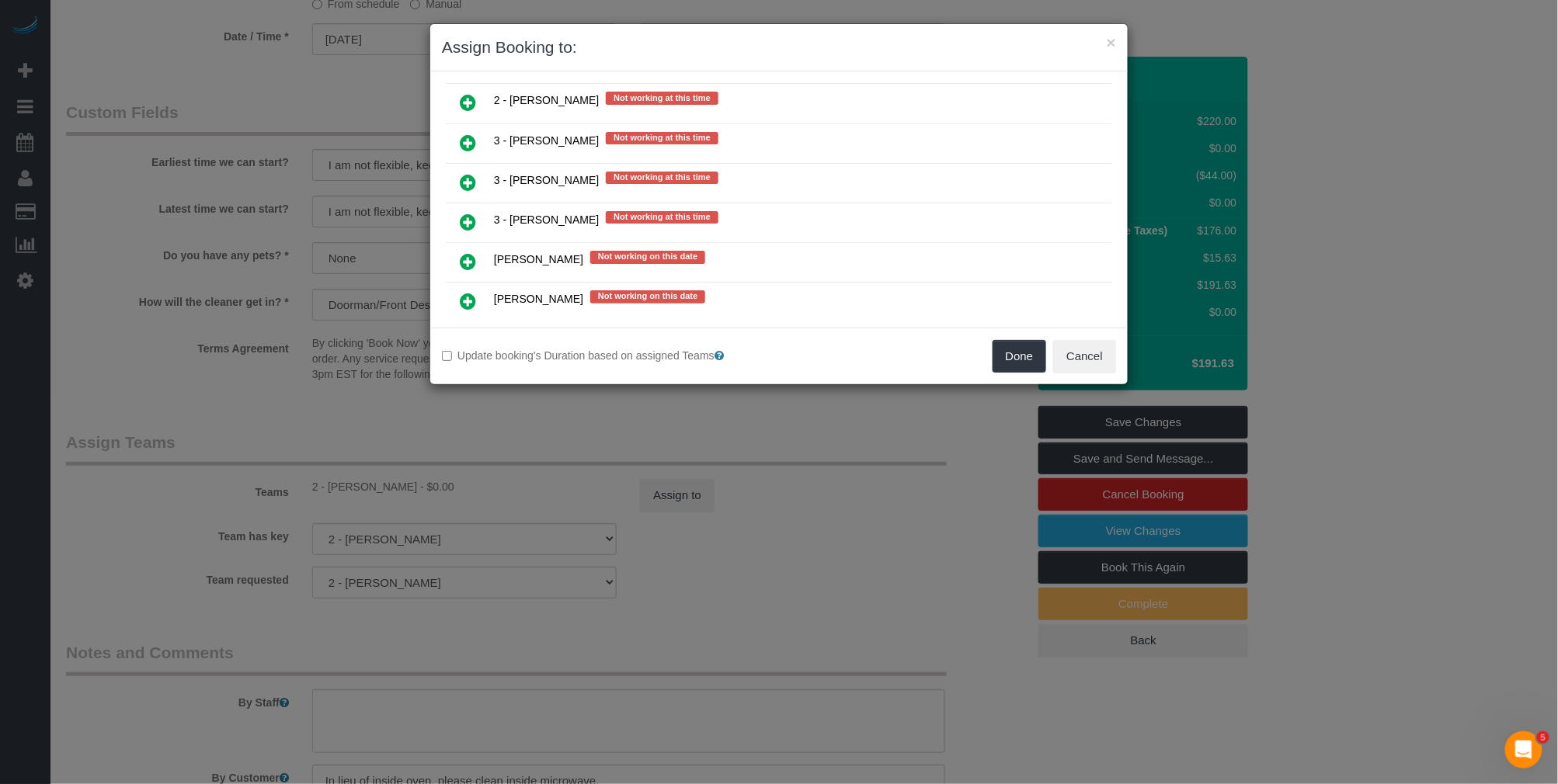 click at bounding box center (468, 183) 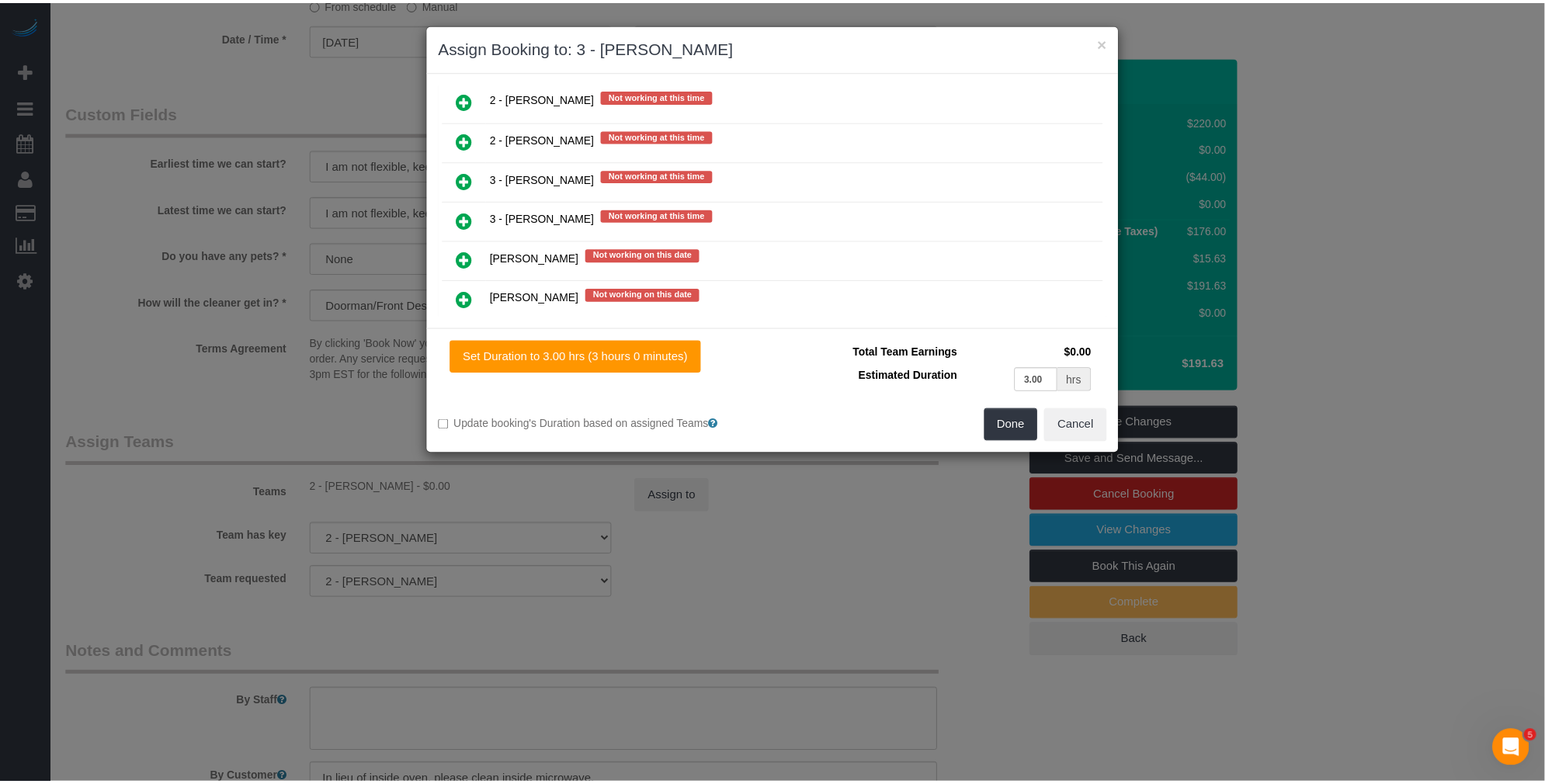 scroll, scrollTop: 2017, scrollLeft: 0, axis: vertical 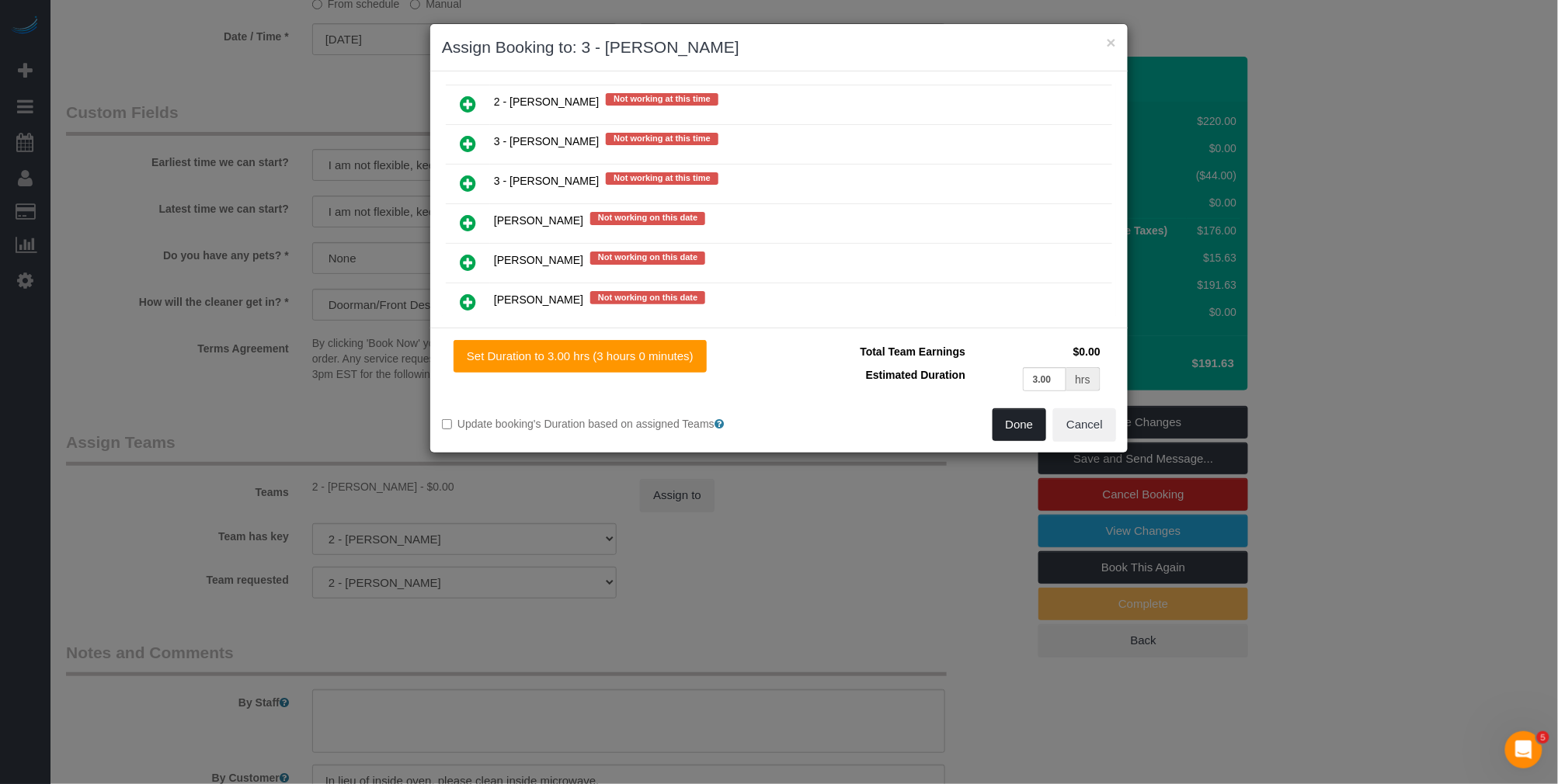 click on "Done" at bounding box center (1020, 425) 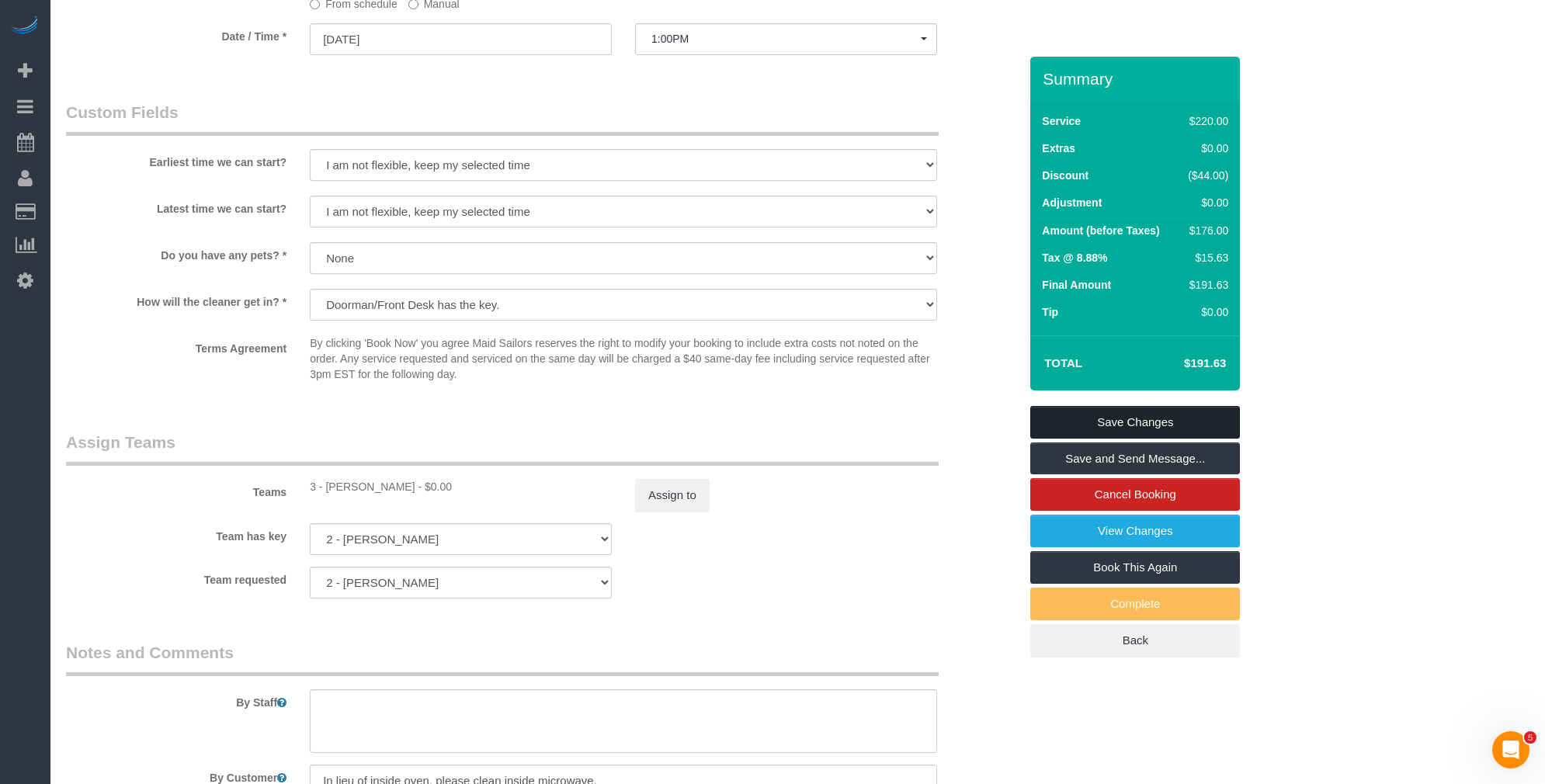 click on "Save Changes" at bounding box center [1135, 422] 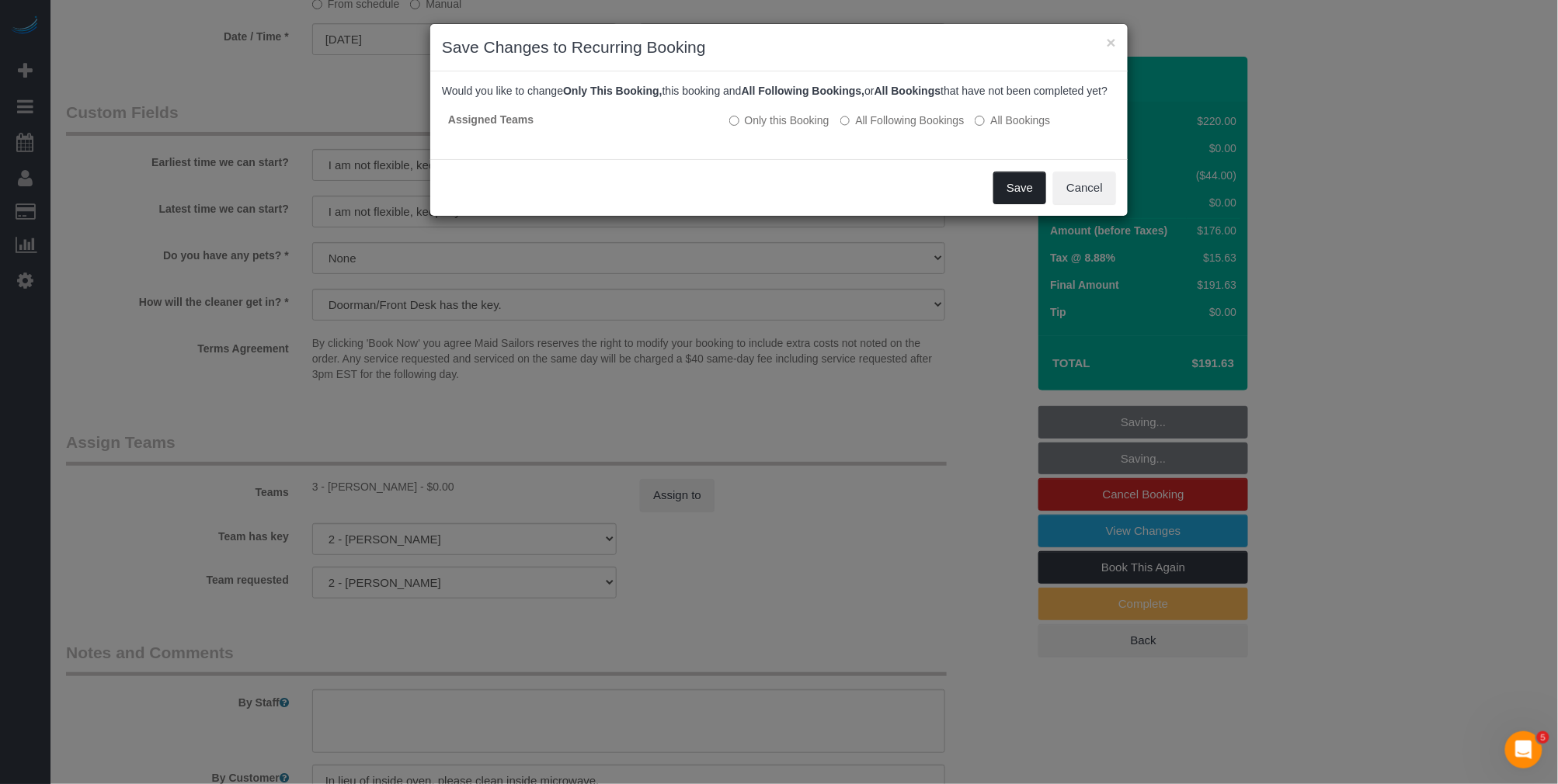 click on "Save" at bounding box center (1020, 188) 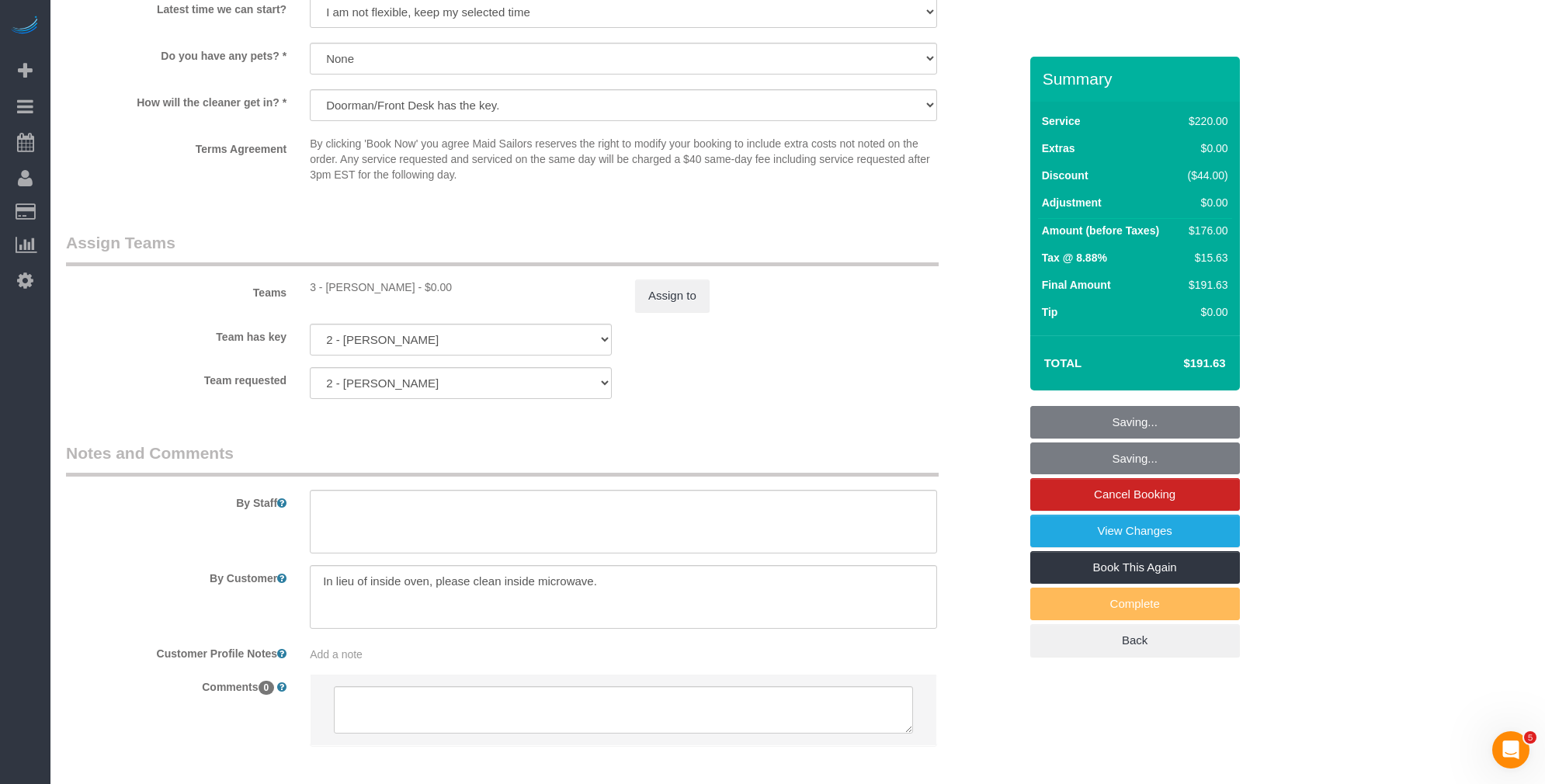 scroll, scrollTop: 1917, scrollLeft: 0, axis: vertical 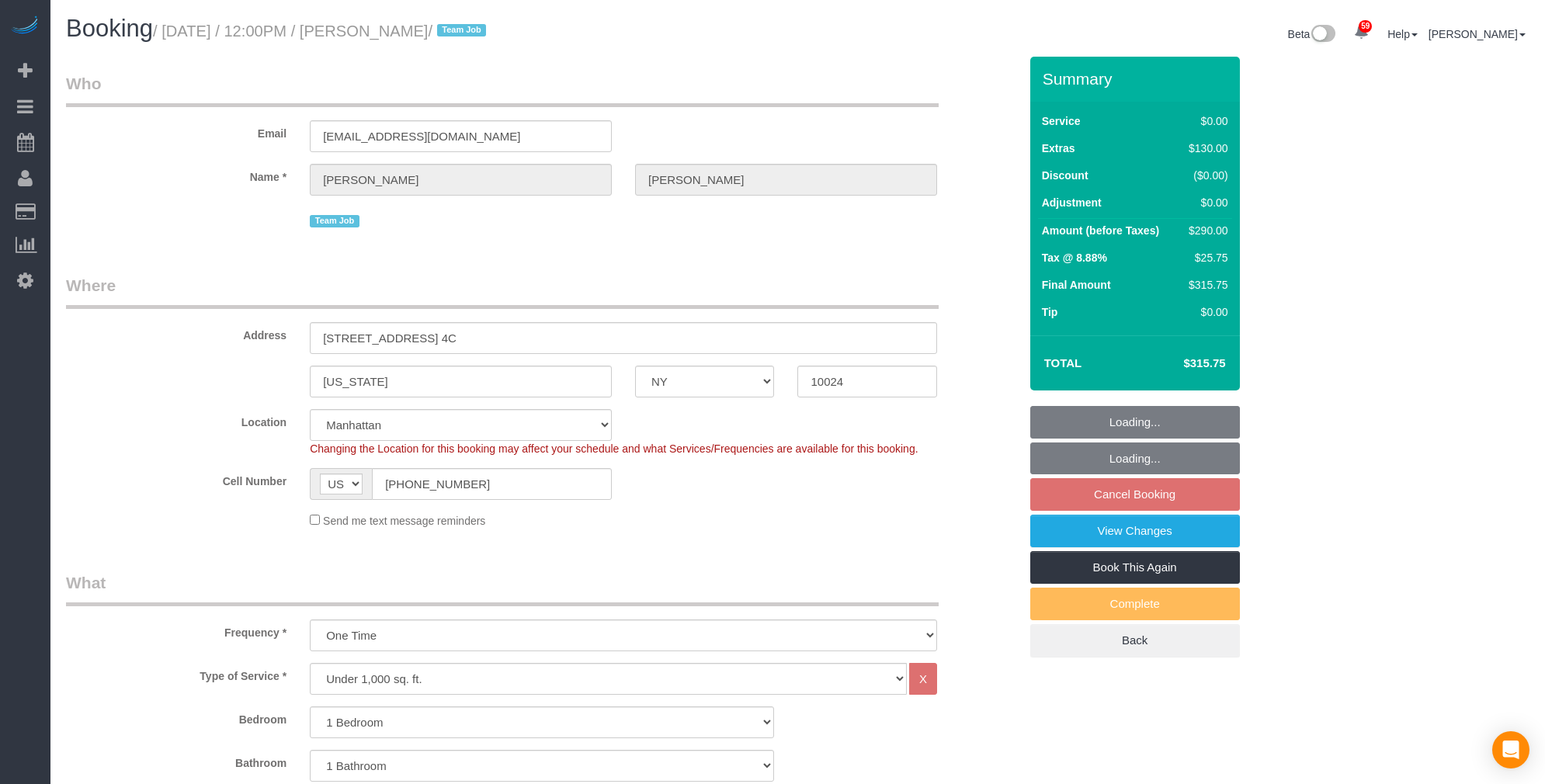 select on "NY" 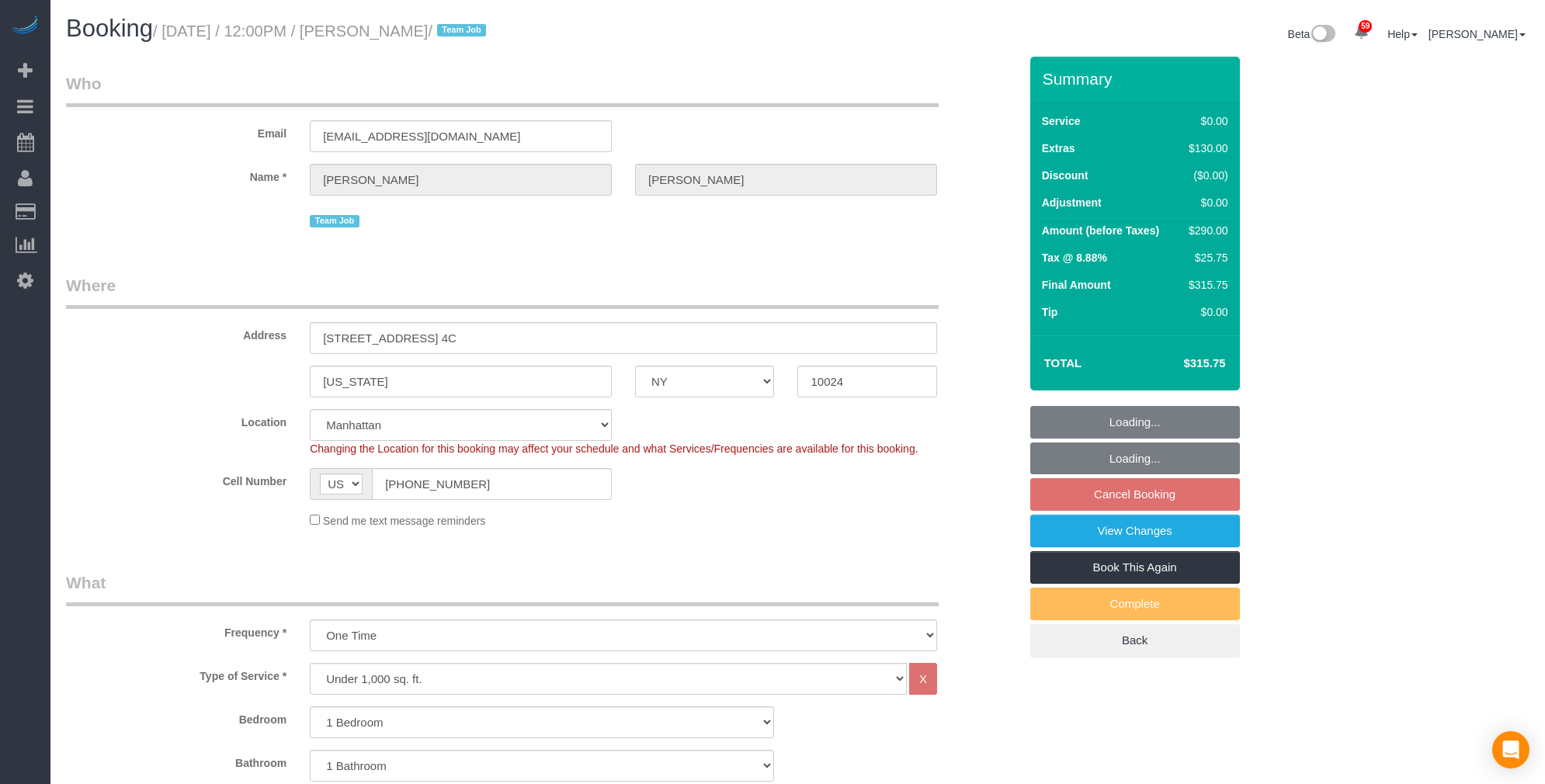 click on "From schedule
Manual
Date / Time *
07/10/2025
12:00PM   Thu July 10th 12:00PM 1:00PM 2:00PM 3:00PM 4:00PM 5:00PM Fri July 11th 10:00AM 11:00AM 12:00PM 1:00PM 2:00PM 3:00PM 4:00PM 5:00PM Sat July 12th 8:00AM 10:00AM 11:00AM 12:00PM 1:00PM 2:00PM 3:00PM 4:00PM 5:00PM 6:00PM 7:00PM Sun July 13th 8:00AM 9:00AM 10:00AM 11:00AM 12:00PM 1:00PM 3:00PM 4:00PM 5:00PM 6:00PM 7:00PM Mon July 14th 8:00AM 11:00AM 12:00PM 1:00PM 2:00PM 3:00PM 4:00PM 5:00PM 6:00PM 7:00PM --:-- 12:00PM 1:00PM 2:00PM 3:00PM 4:00PM 5:00PM 10:00AM 11:00AM 12:00PM 1:00PM 2:00PM 3:00PM 4:00PM 5:00PM 8:00AM 10:00AM 11:00AM 12:00PM 1:00PM 2:00PM 3:00PM 4:00PM 5:00PM 6:00PM 7:00PM 8:00AM 9:00AM 10:00AM 11:00AM 12:00PM 1:00PM 3:00PM 4:00PM 5:00PM 6:00PM 7:00PM 8:00AM 11:00AM 12:00PM 1:00PM 2:00PM 3:00PM 4:00PM 5:00PM 6:00PM 7:00PM" 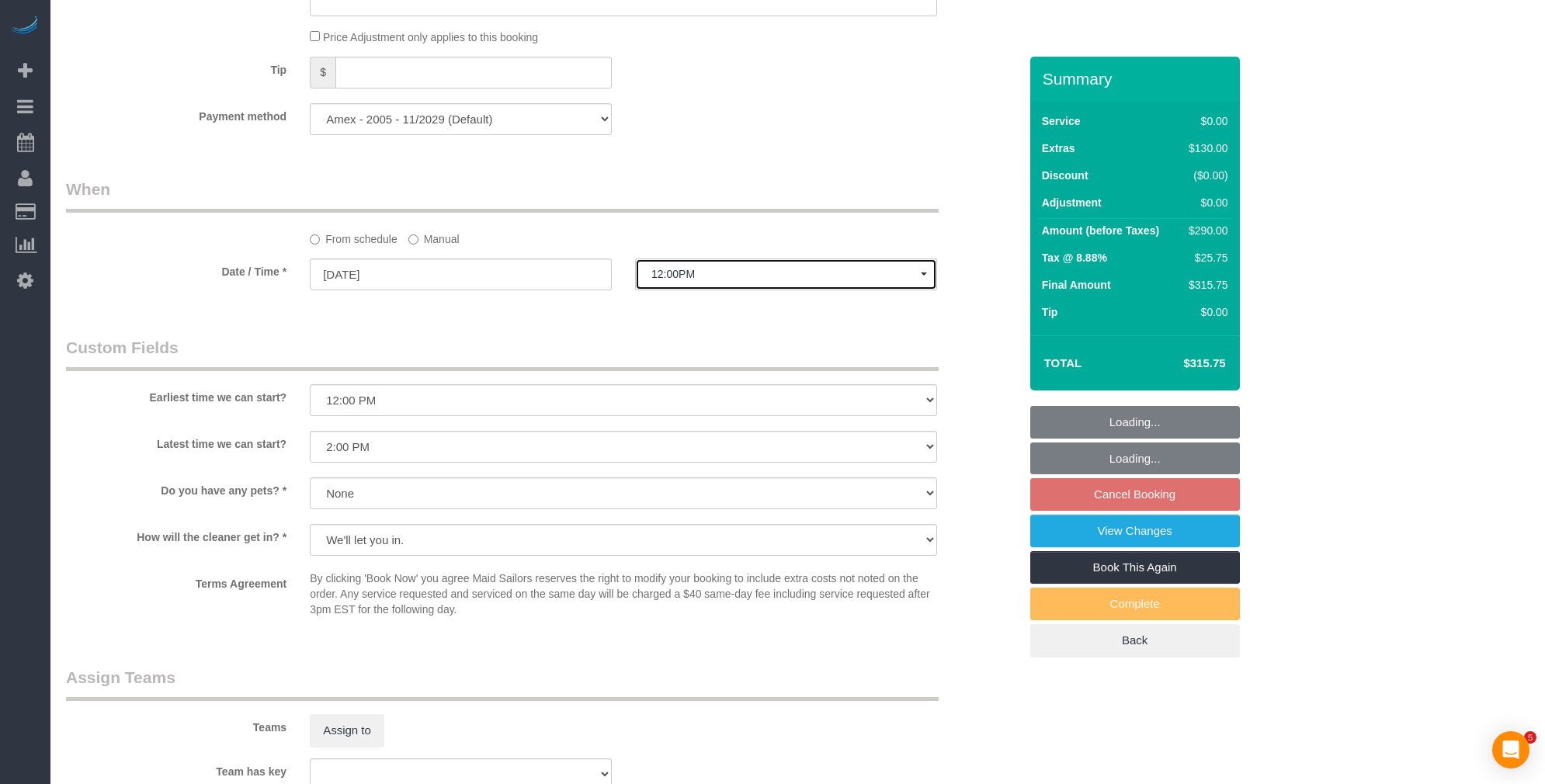 click on "12:00PM" 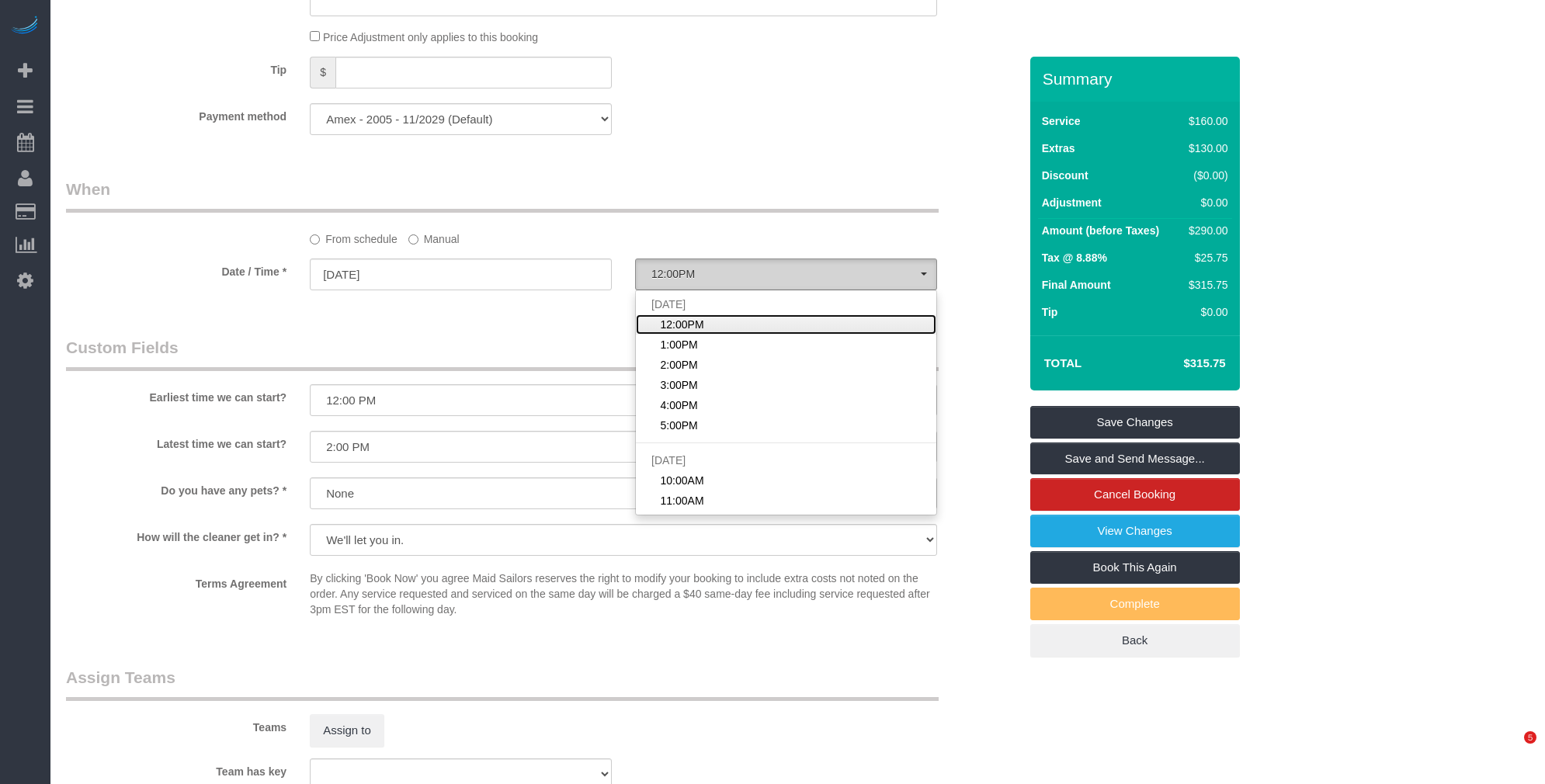 scroll, scrollTop: 1375, scrollLeft: 0, axis: vertical 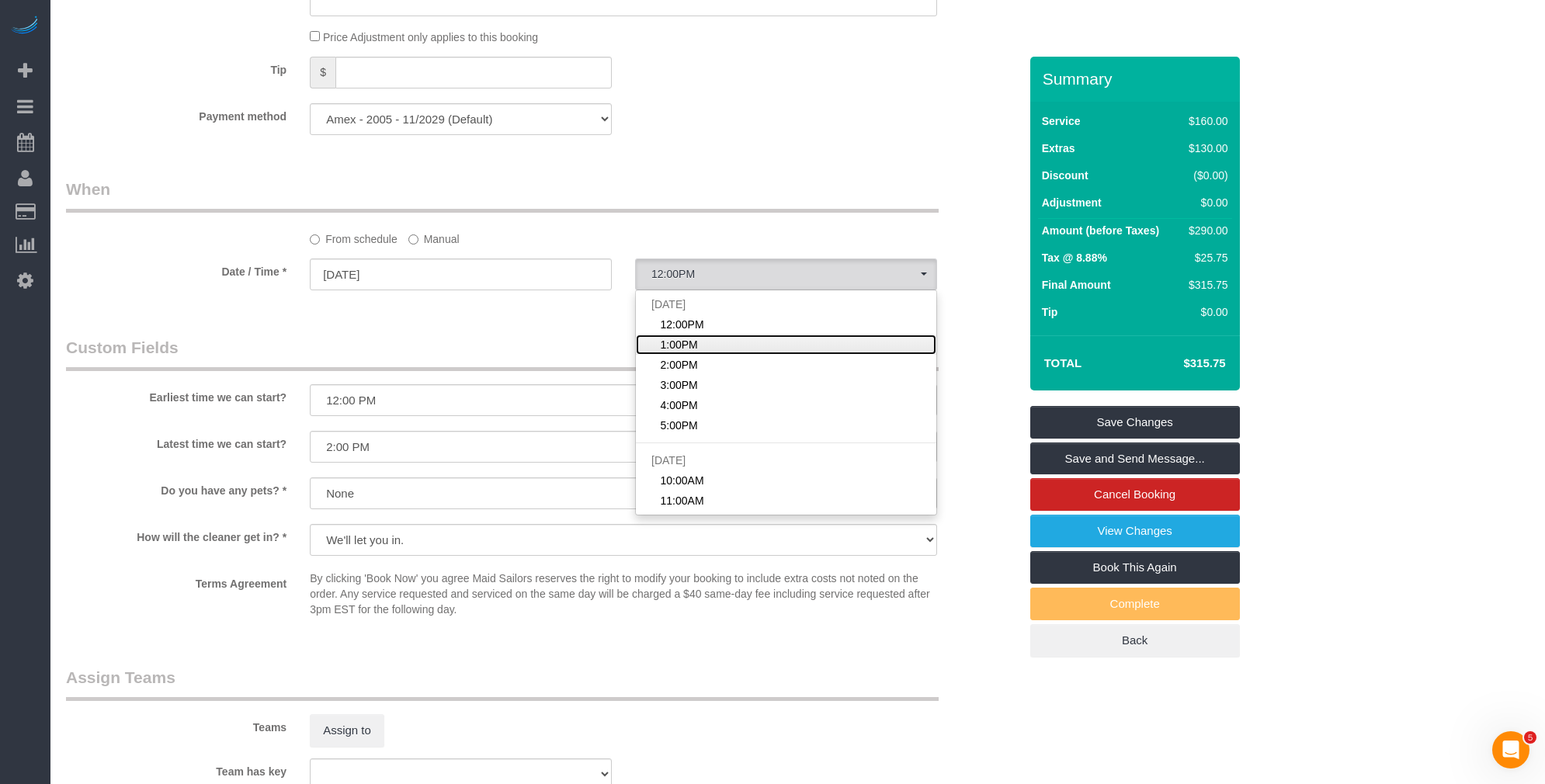 click on "1:00PM" 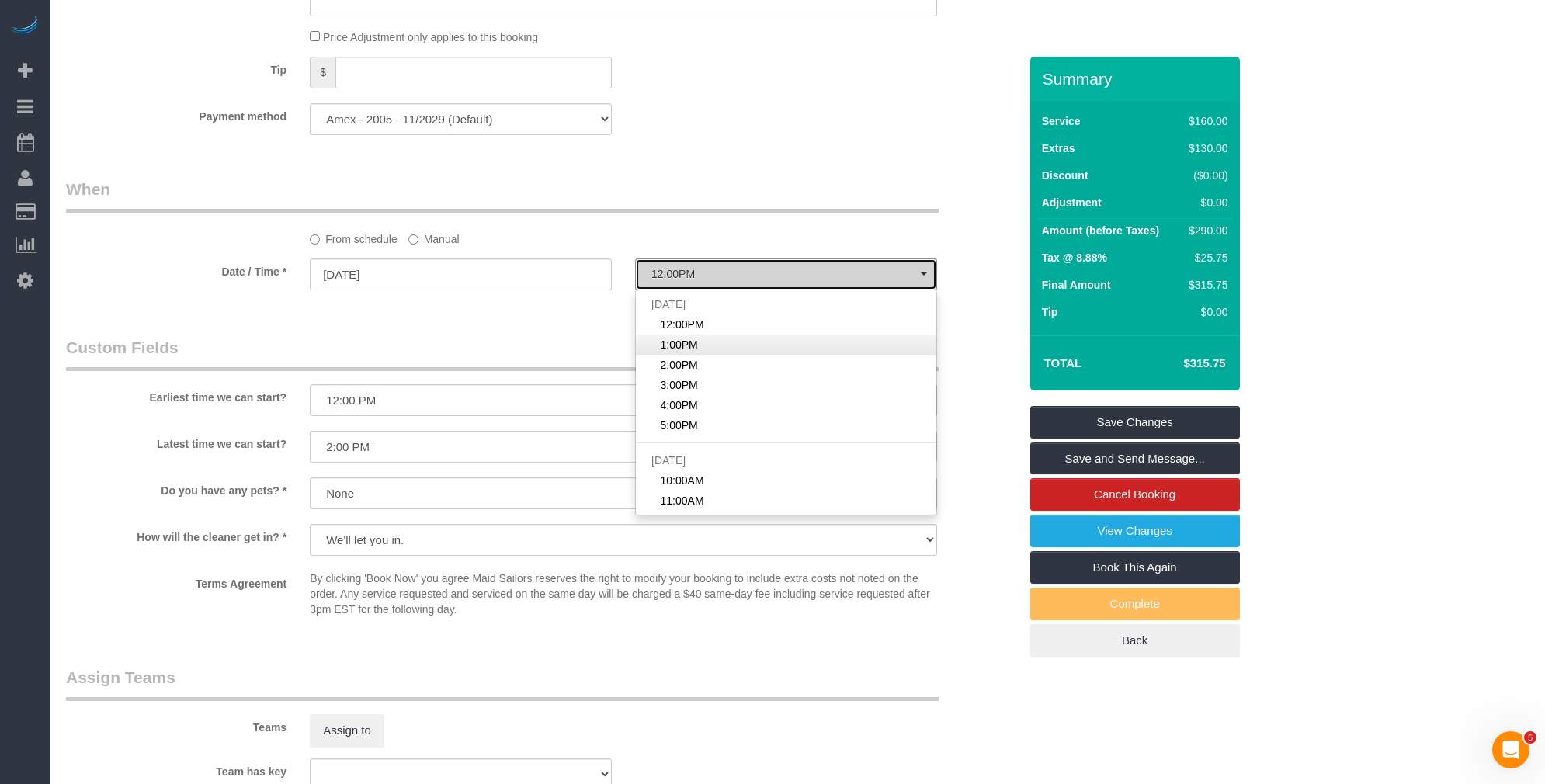 select on "spot2" 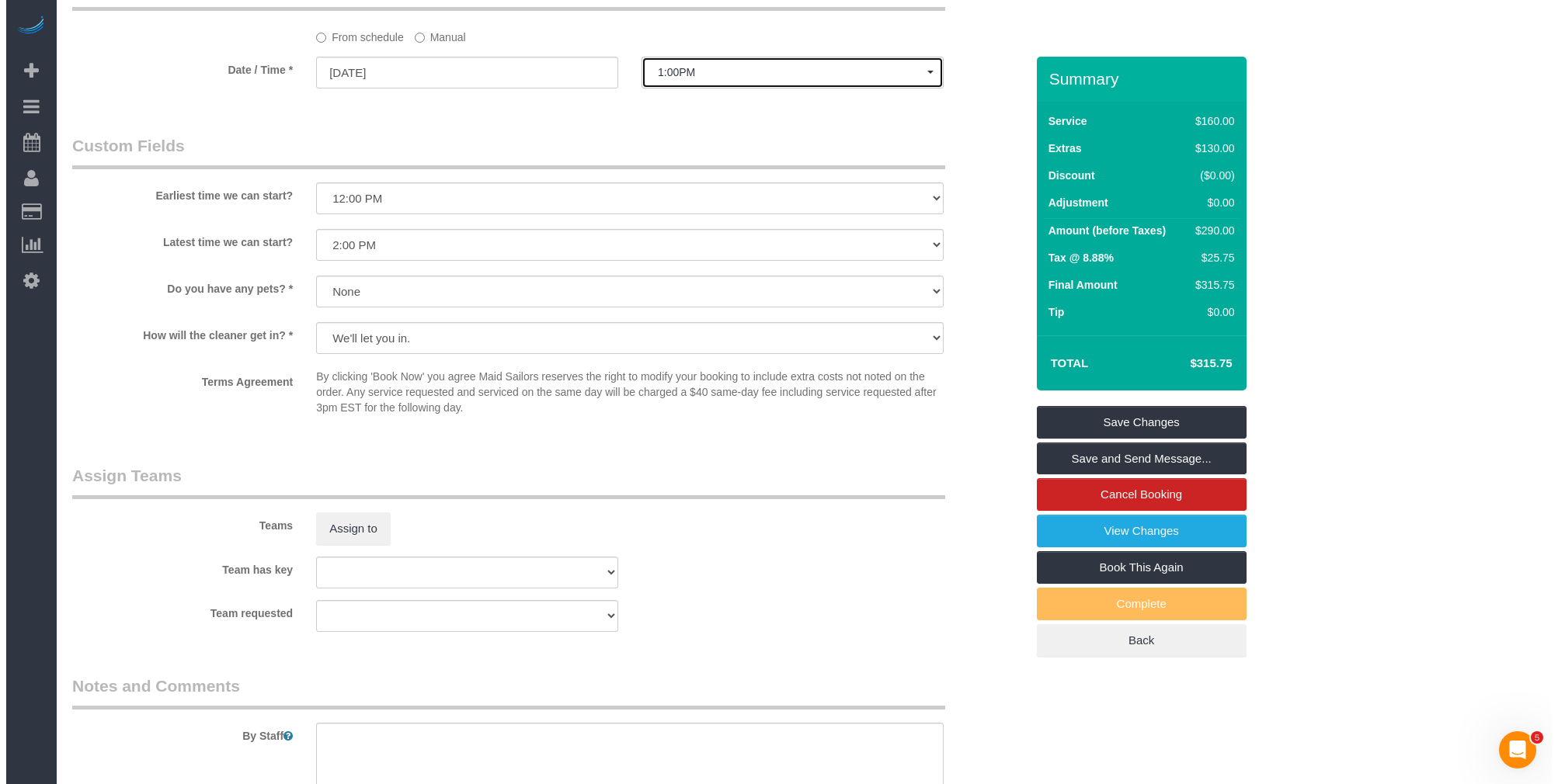 scroll, scrollTop: 1890, scrollLeft: 0, axis: vertical 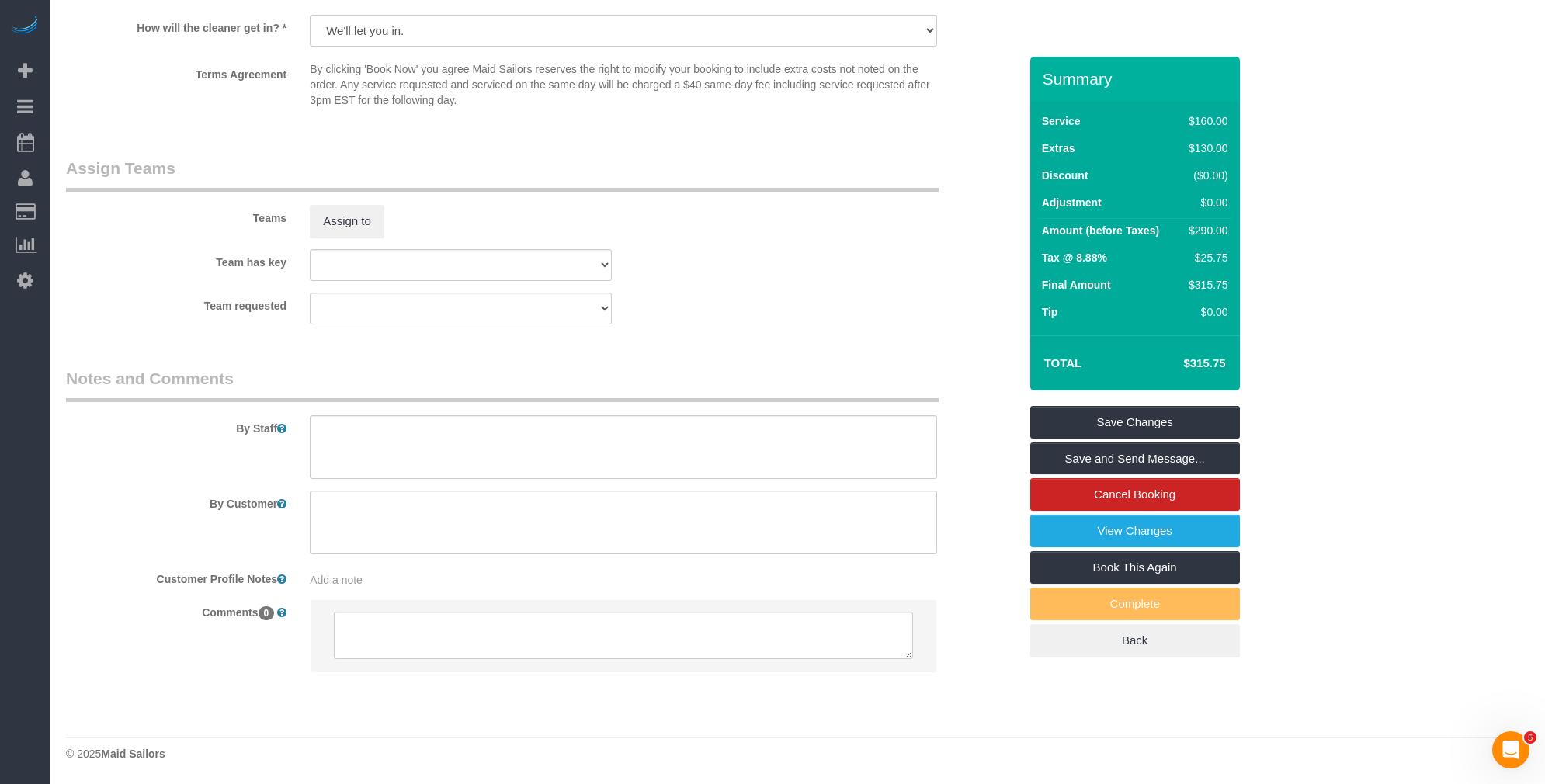 click on "Teams
Assign to
Team has key
000- Donna Mercado
000 - Partnerships
000 - TEAM JOB
0 - Angelis Taveras
1 - Adiza Bangna
1 - Amidatou Sebou
1 - Ana Lopez
1 - Assibi Ouro Akpo
1 - Berdina Philistin
1 - Briana Bailey
1 - Chanda Douglas
1 - Ebony Howard
1 - Elba Lobo Varela
1 - Emely Jimenez
1 - Fatoumata Diallo
1 - Hamdi Yatou Sabtihou
1 - Ingrid Malasi
1 - Jhonaysy Materano
1 - John Harris
1 - Kariluz Romero
1 - Loveness Fulton
1 - Mandy Williams
1 - Marlenyn Robles
1 - Matty Niang
1 - Moudjabatou Adinda Abi
* - K.J." at bounding box center [542, 241] 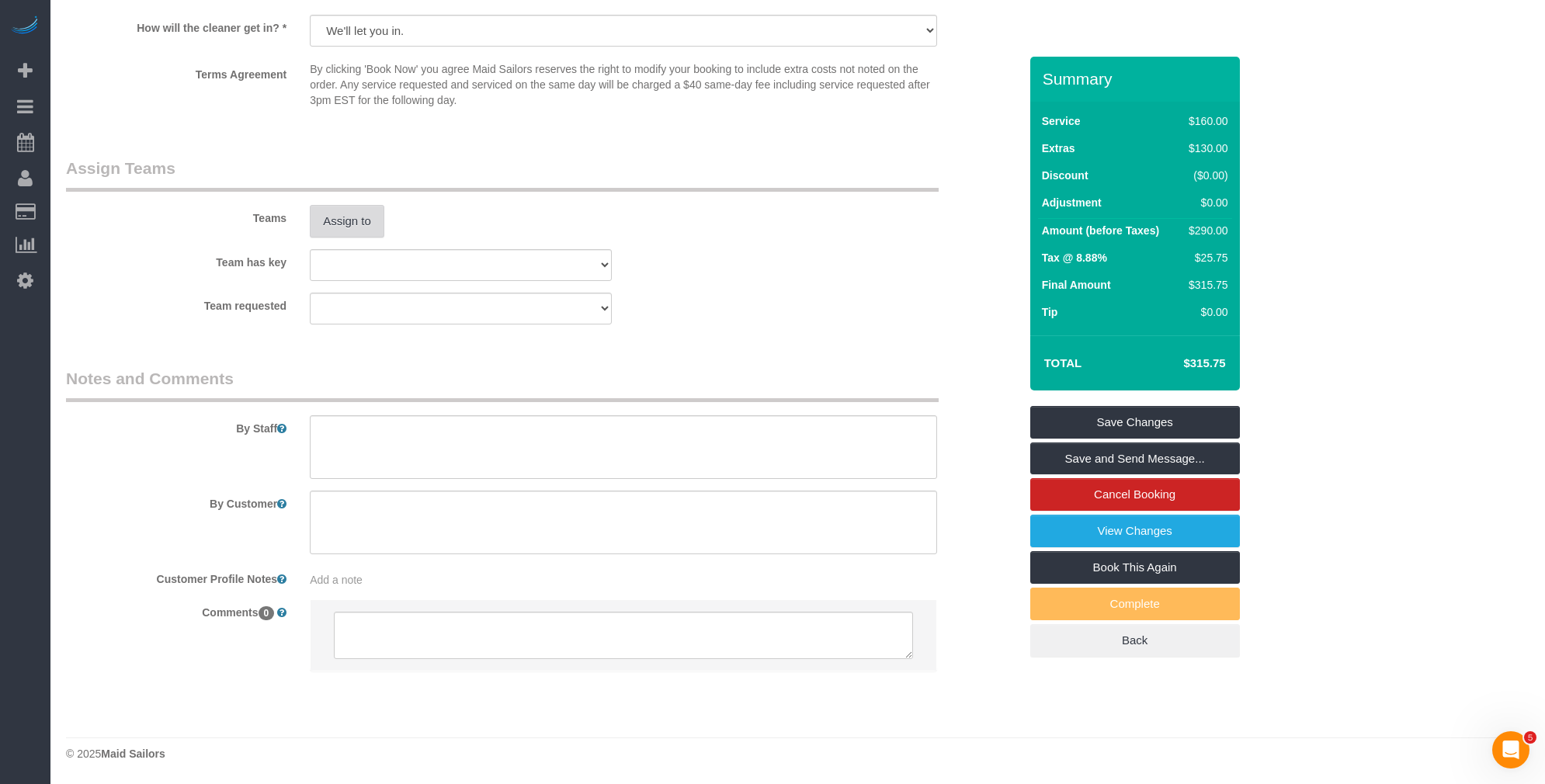 click on "Assign to" at bounding box center [347, 221] 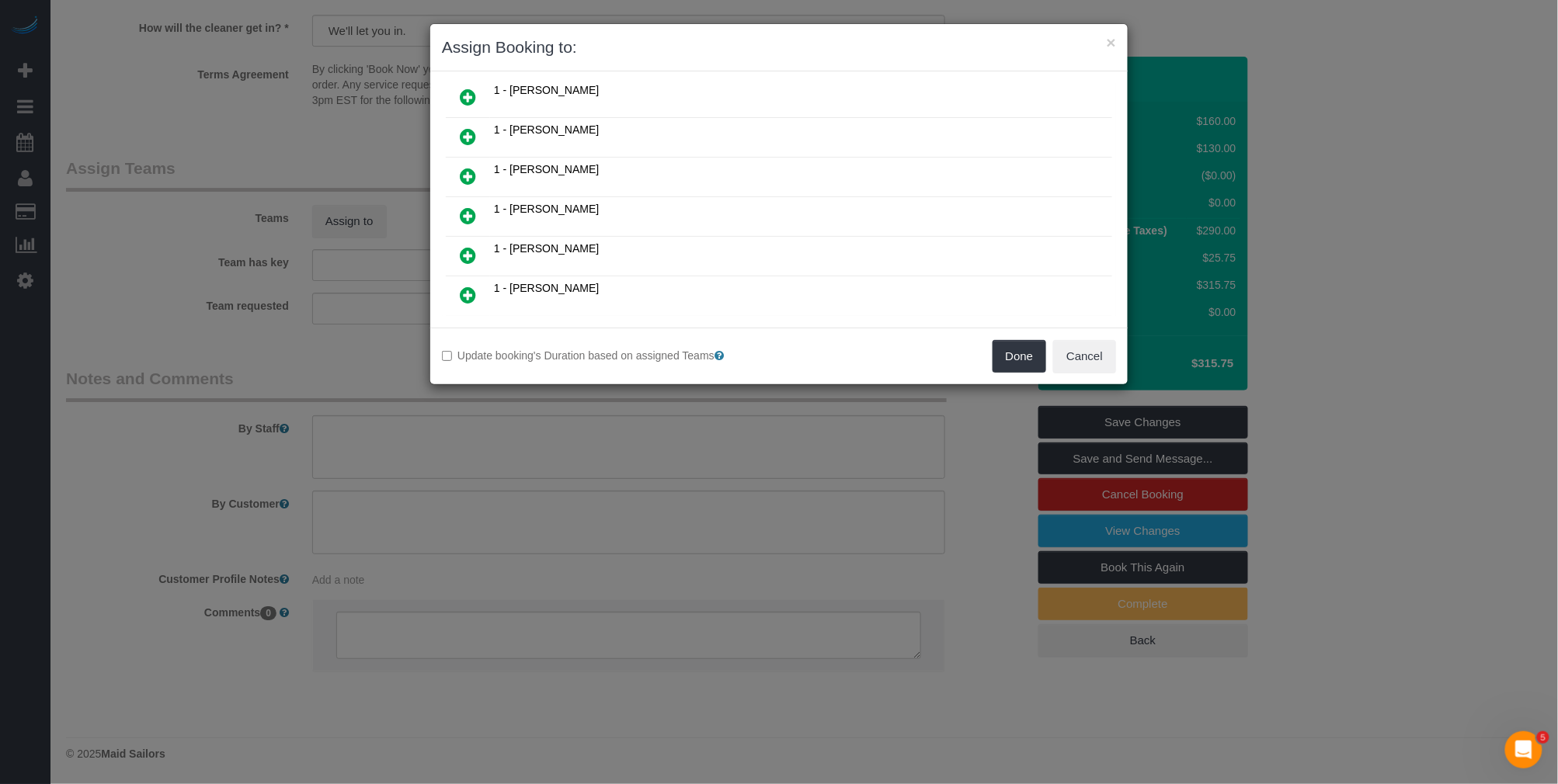 scroll, scrollTop: 561, scrollLeft: 0, axis: vertical 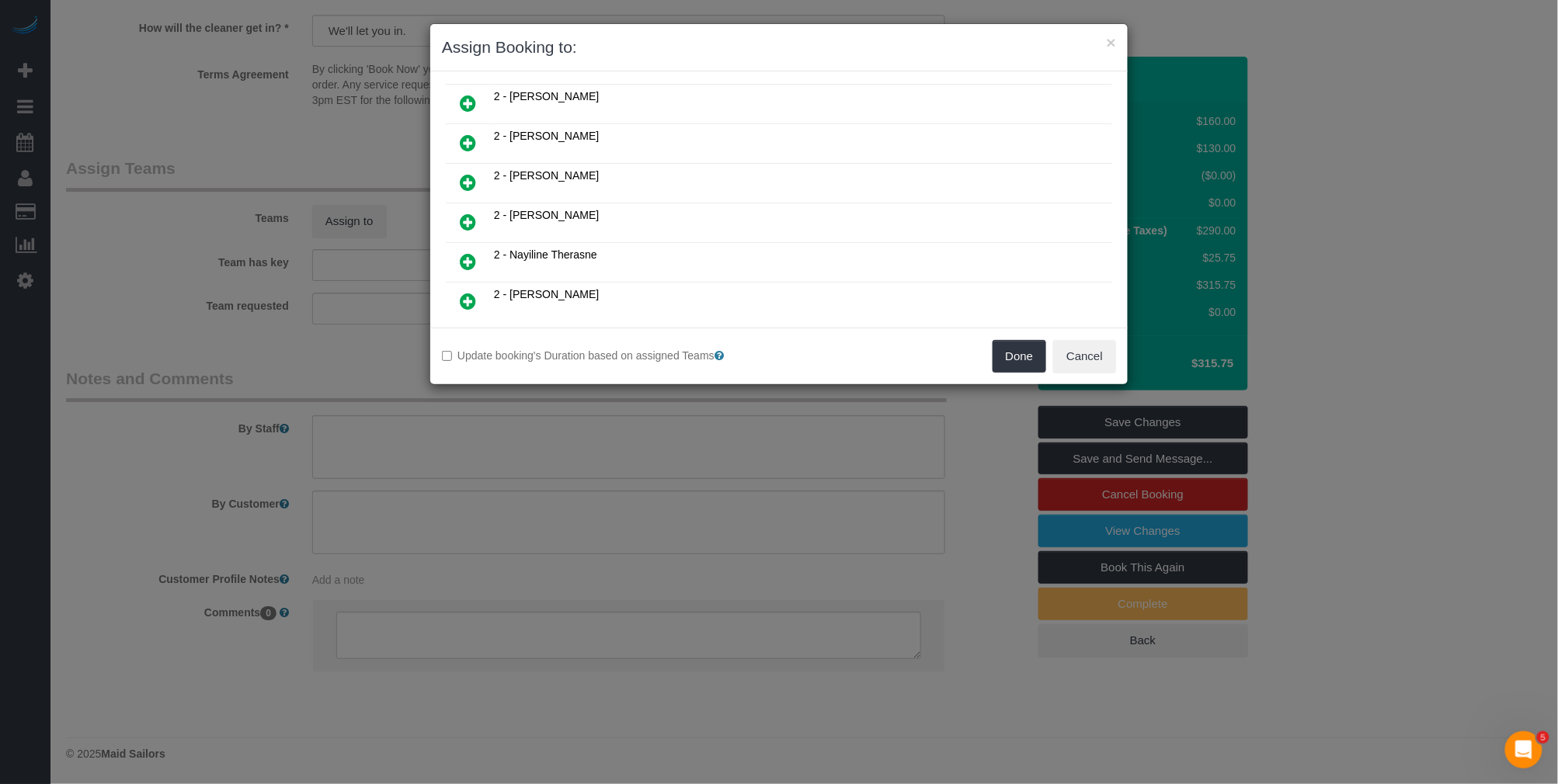 click at bounding box center (468, 103) 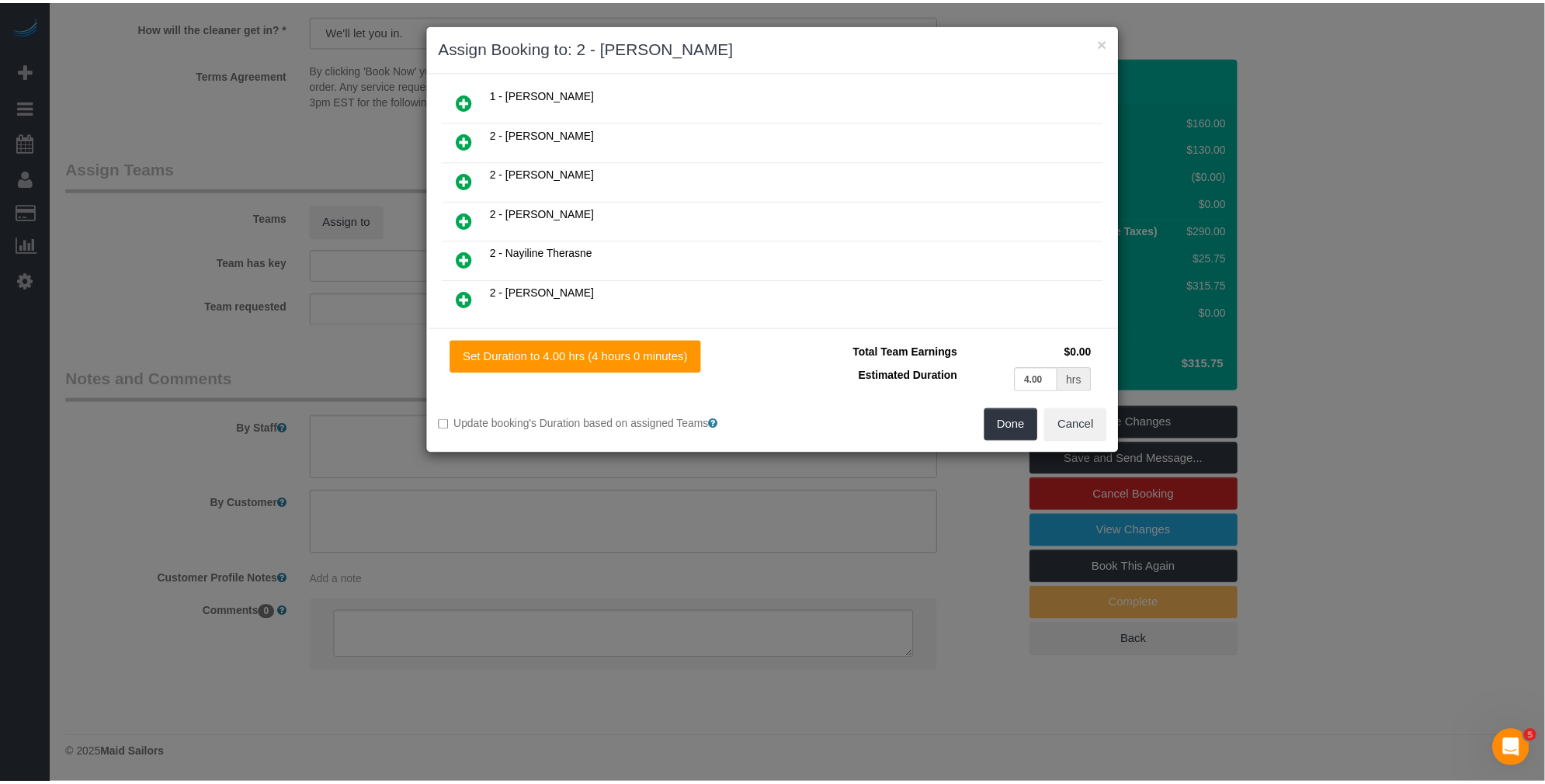 scroll, scrollTop: 559, scrollLeft: 0, axis: vertical 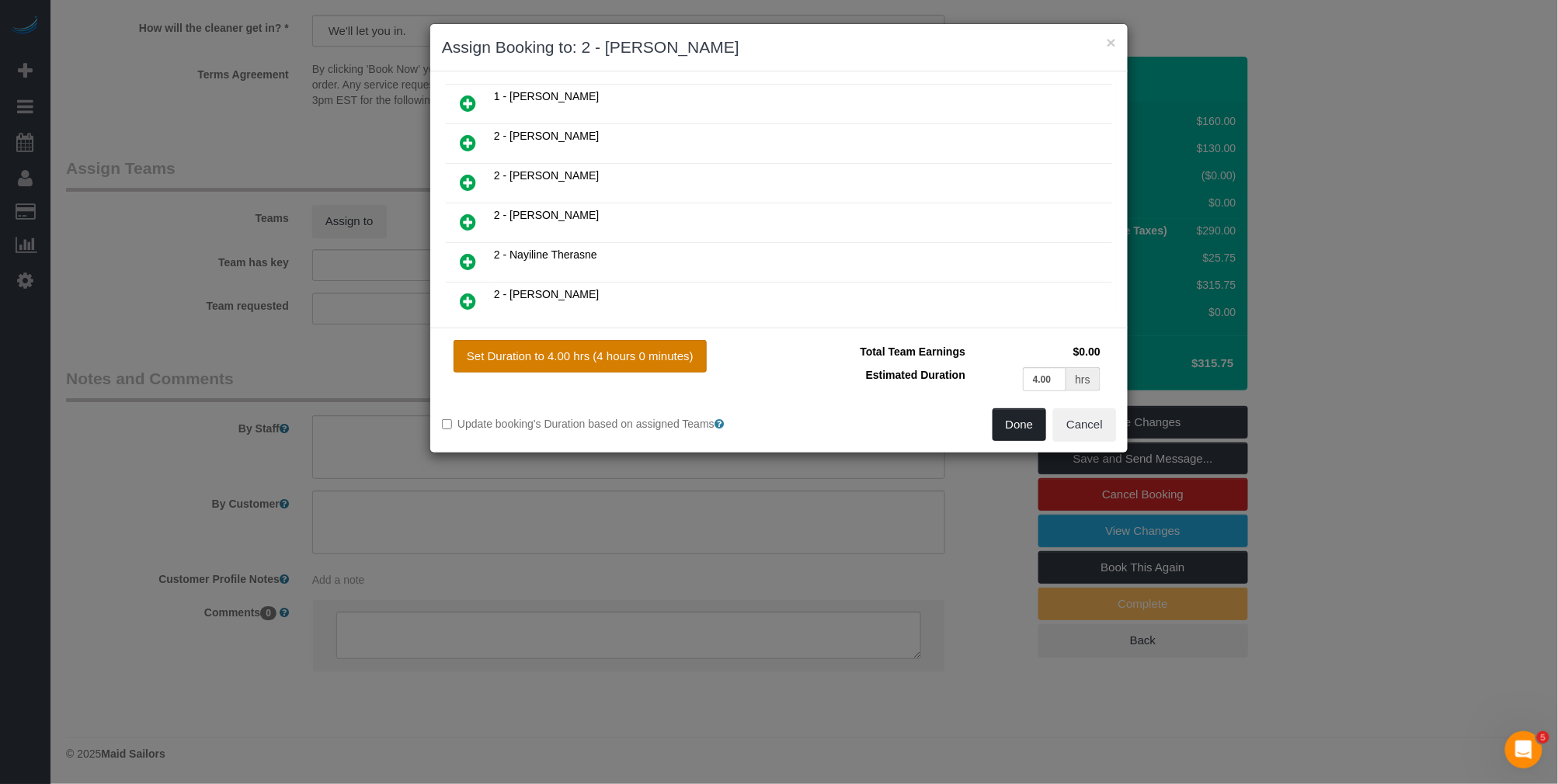 click on "Done" at bounding box center (1020, 425) 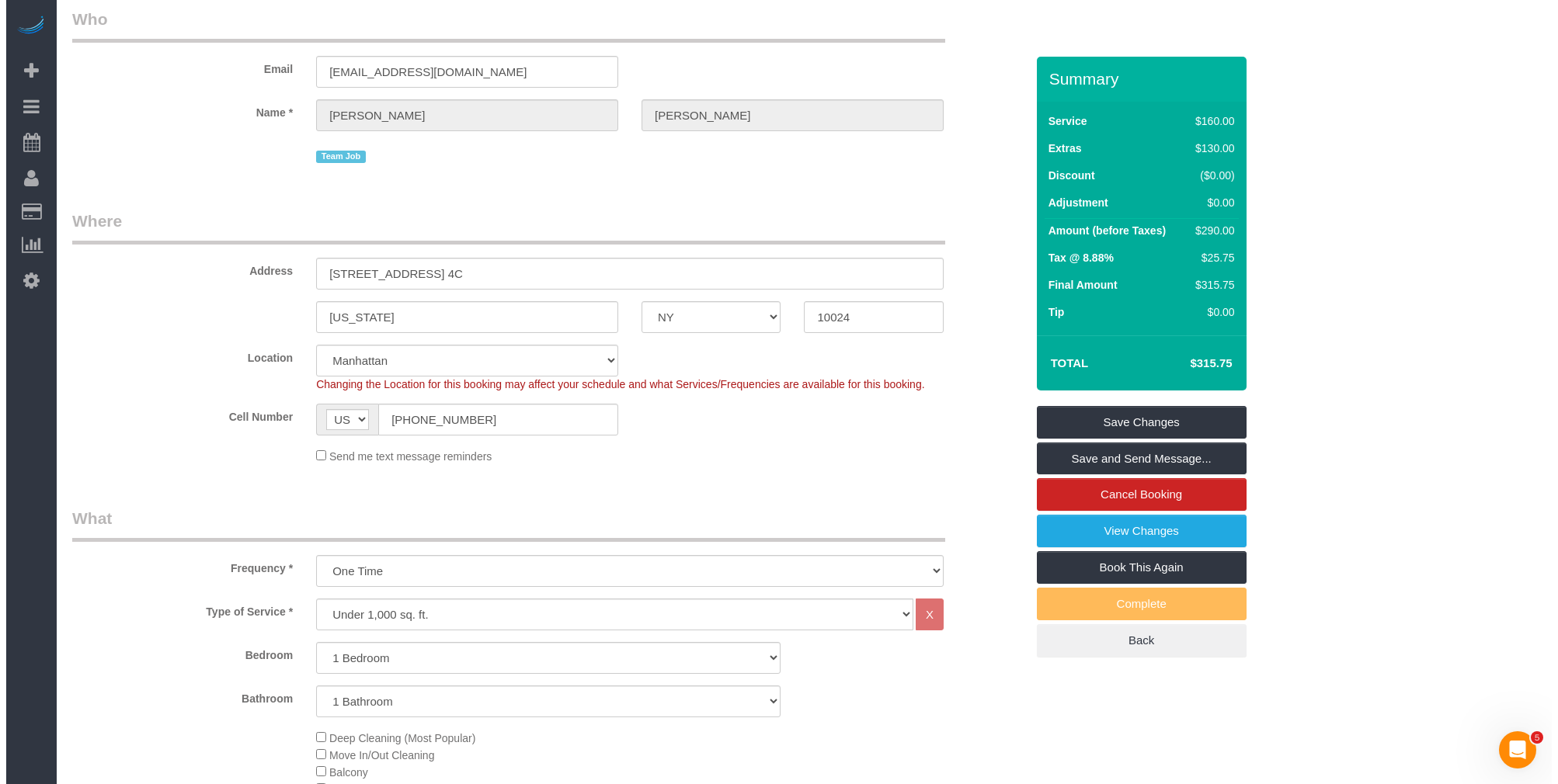 scroll, scrollTop: 0, scrollLeft: 0, axis: both 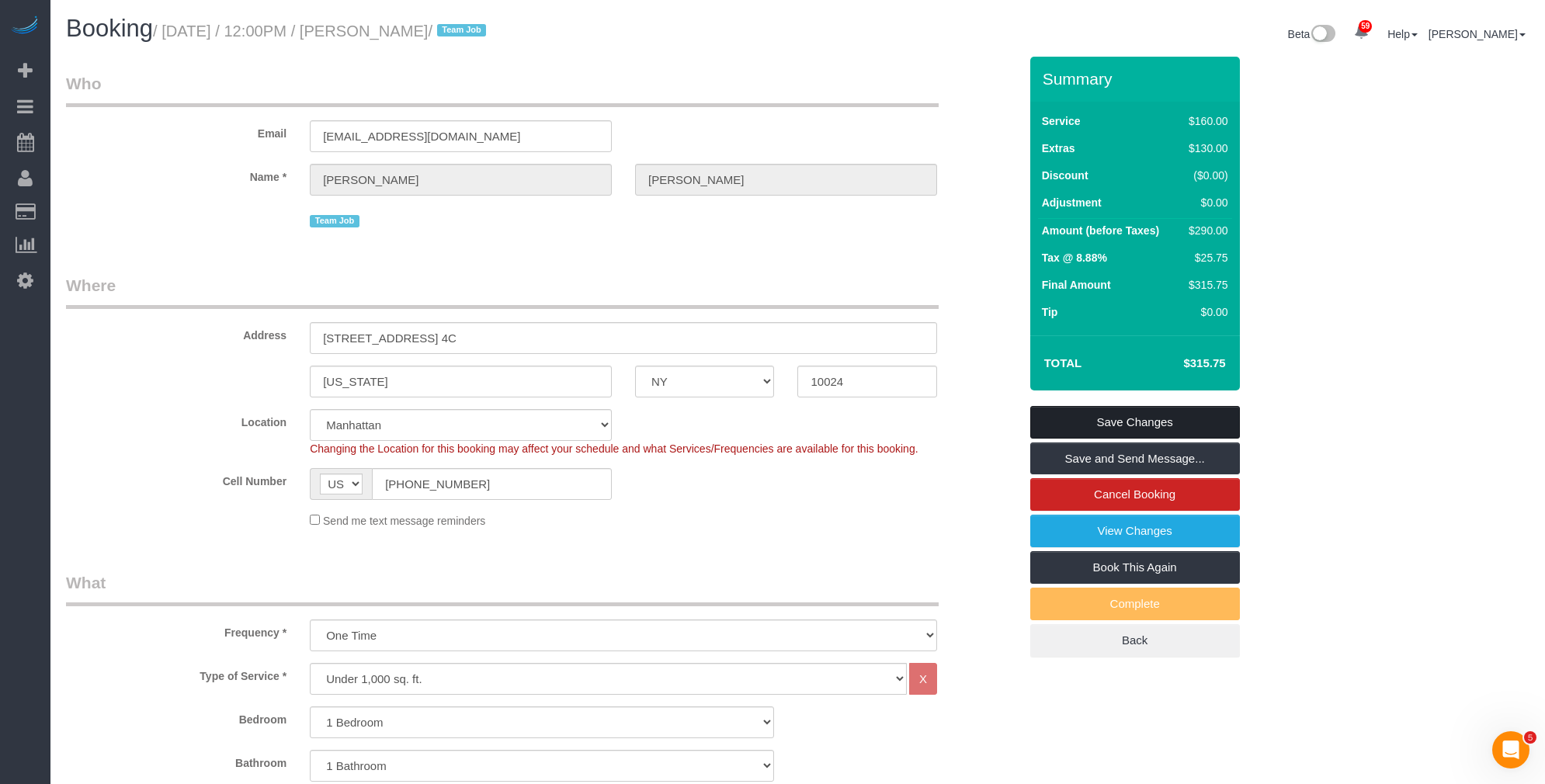 click on "Save Changes" at bounding box center (1135, 422) 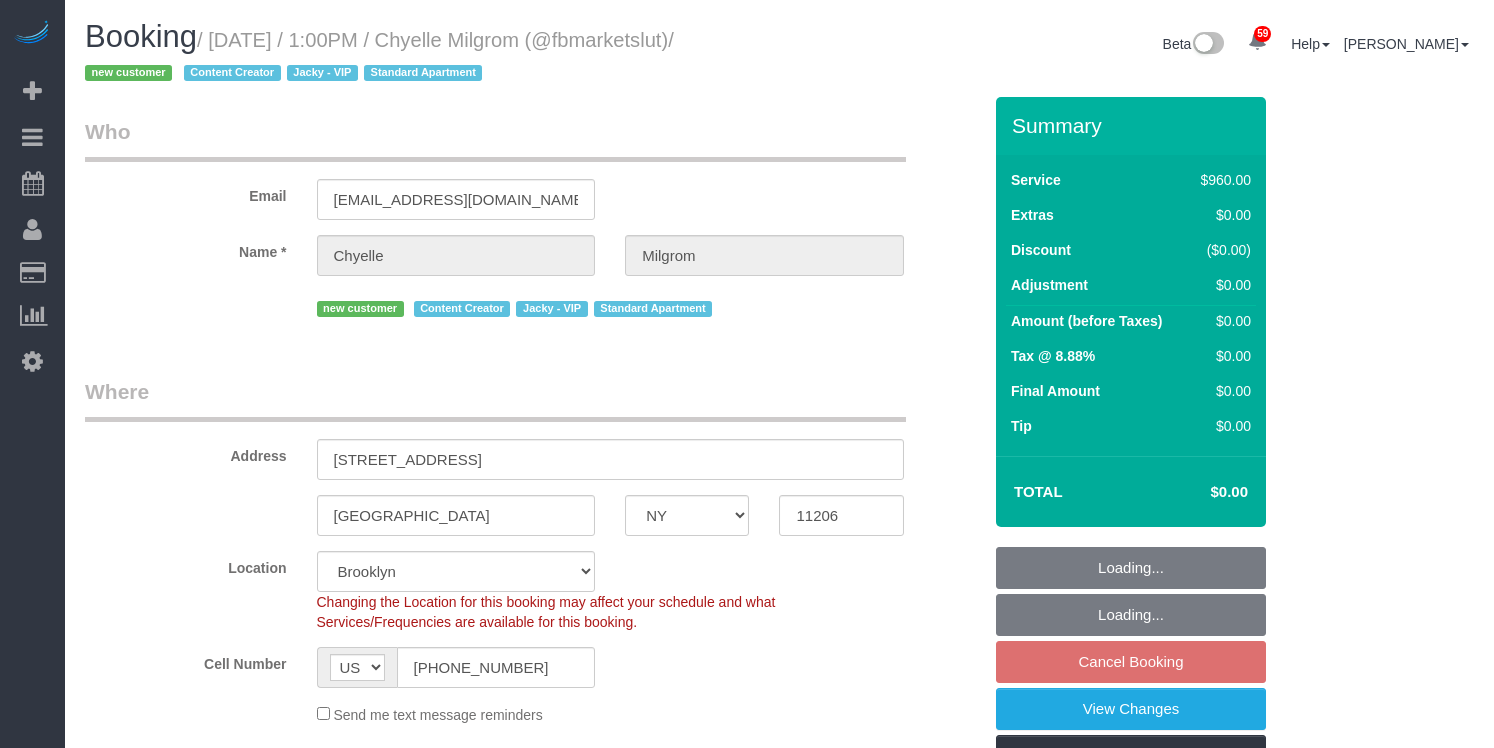 select on "NY" 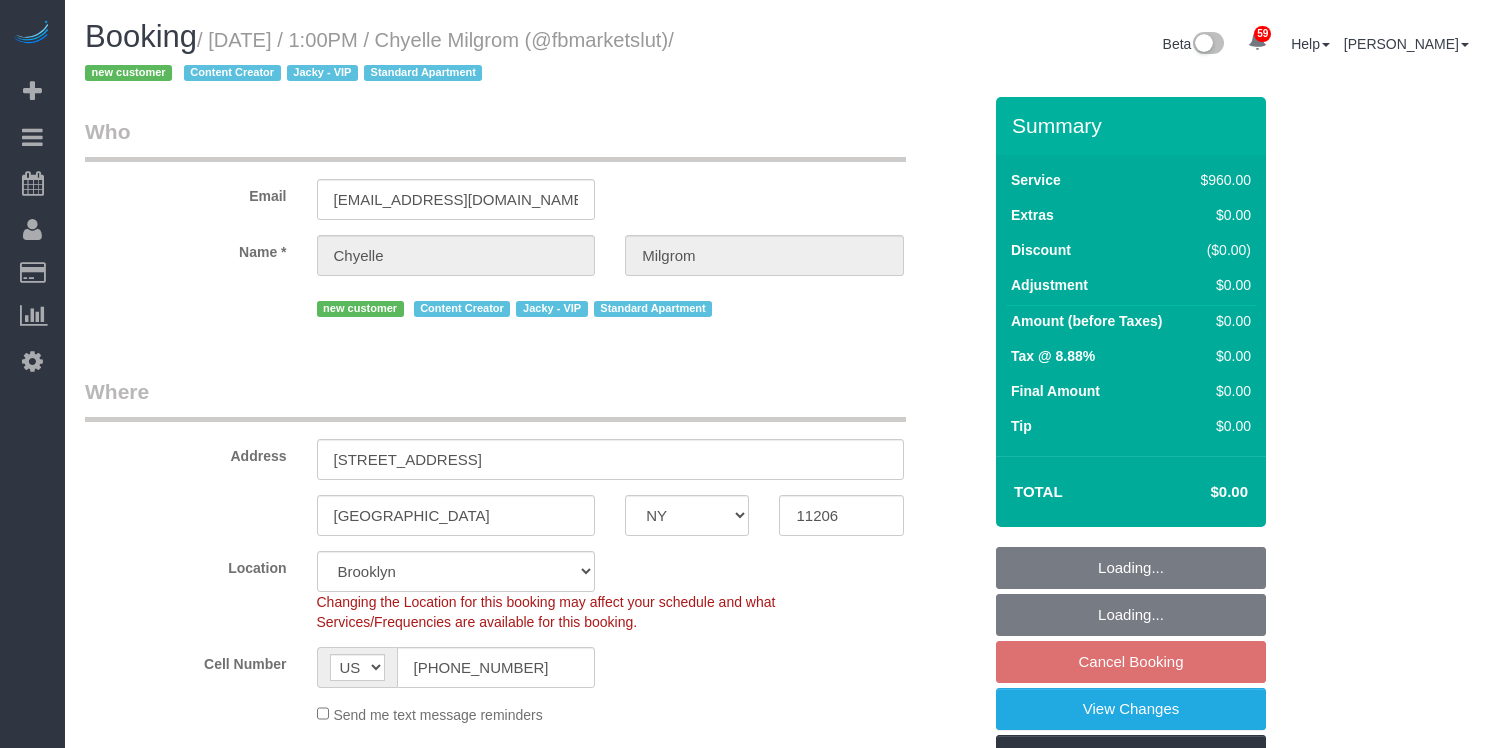 scroll, scrollTop: 1841, scrollLeft: 0, axis: vertical 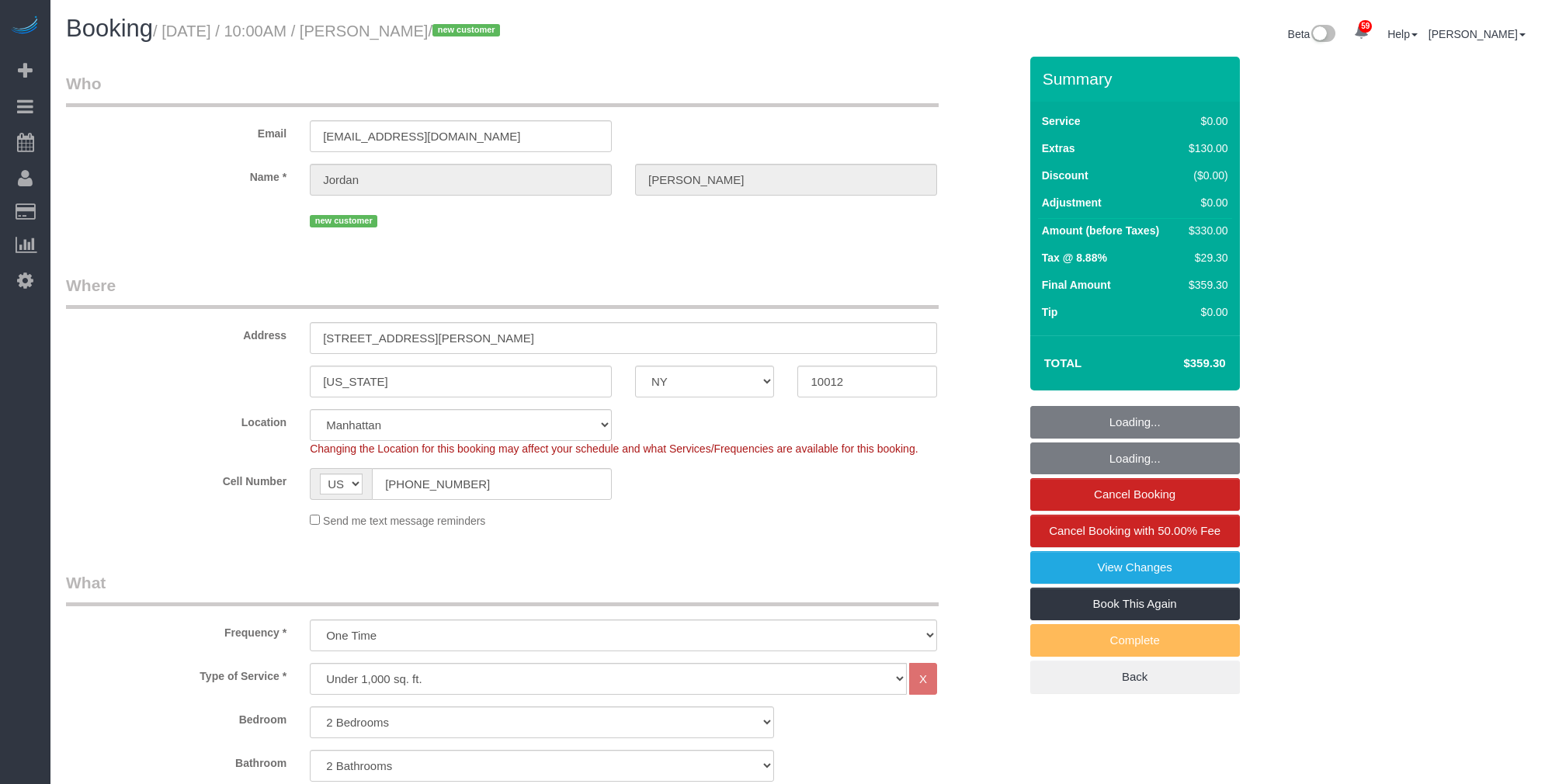select on "NY" 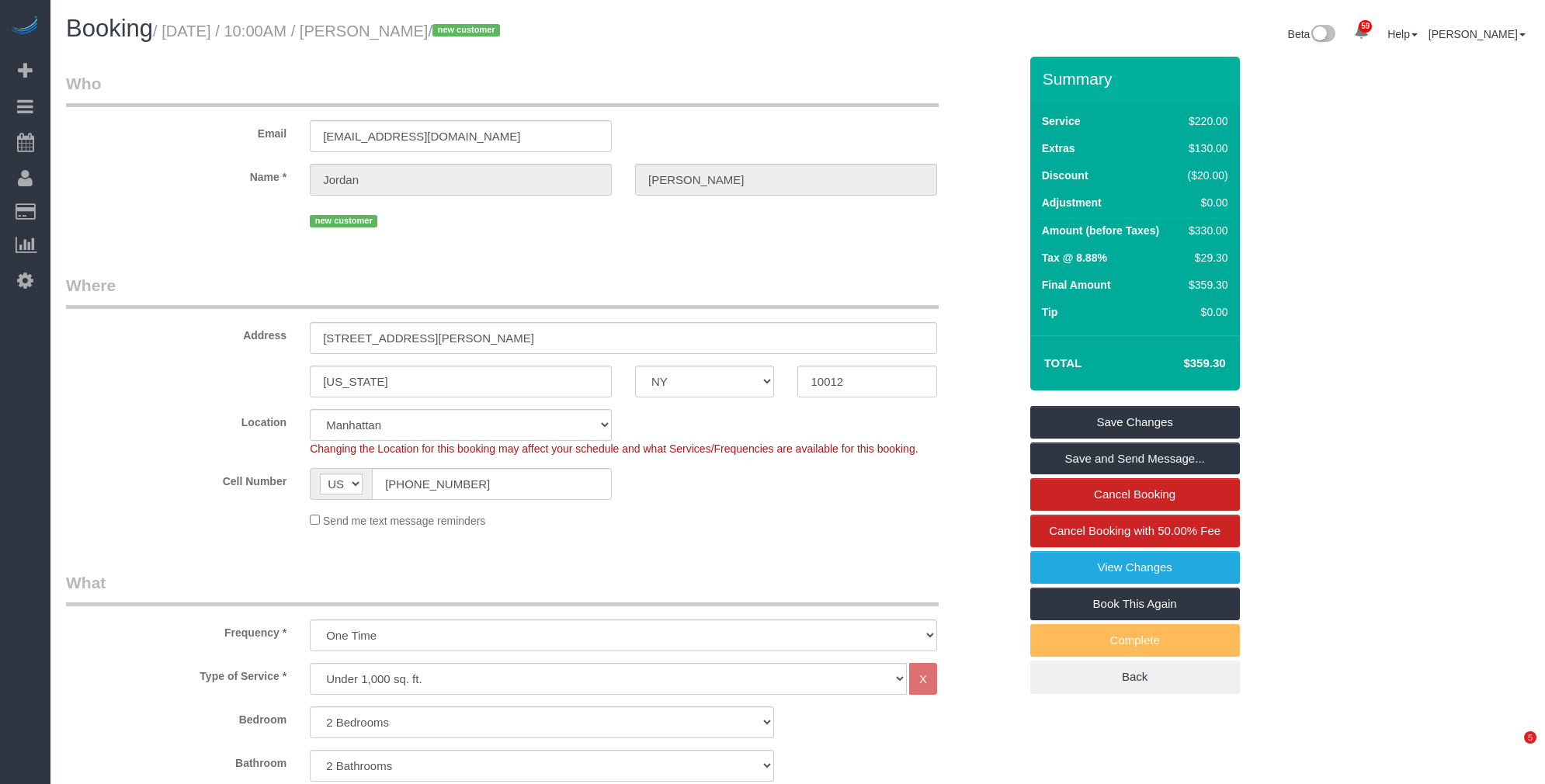 scroll, scrollTop: 0, scrollLeft: 0, axis: both 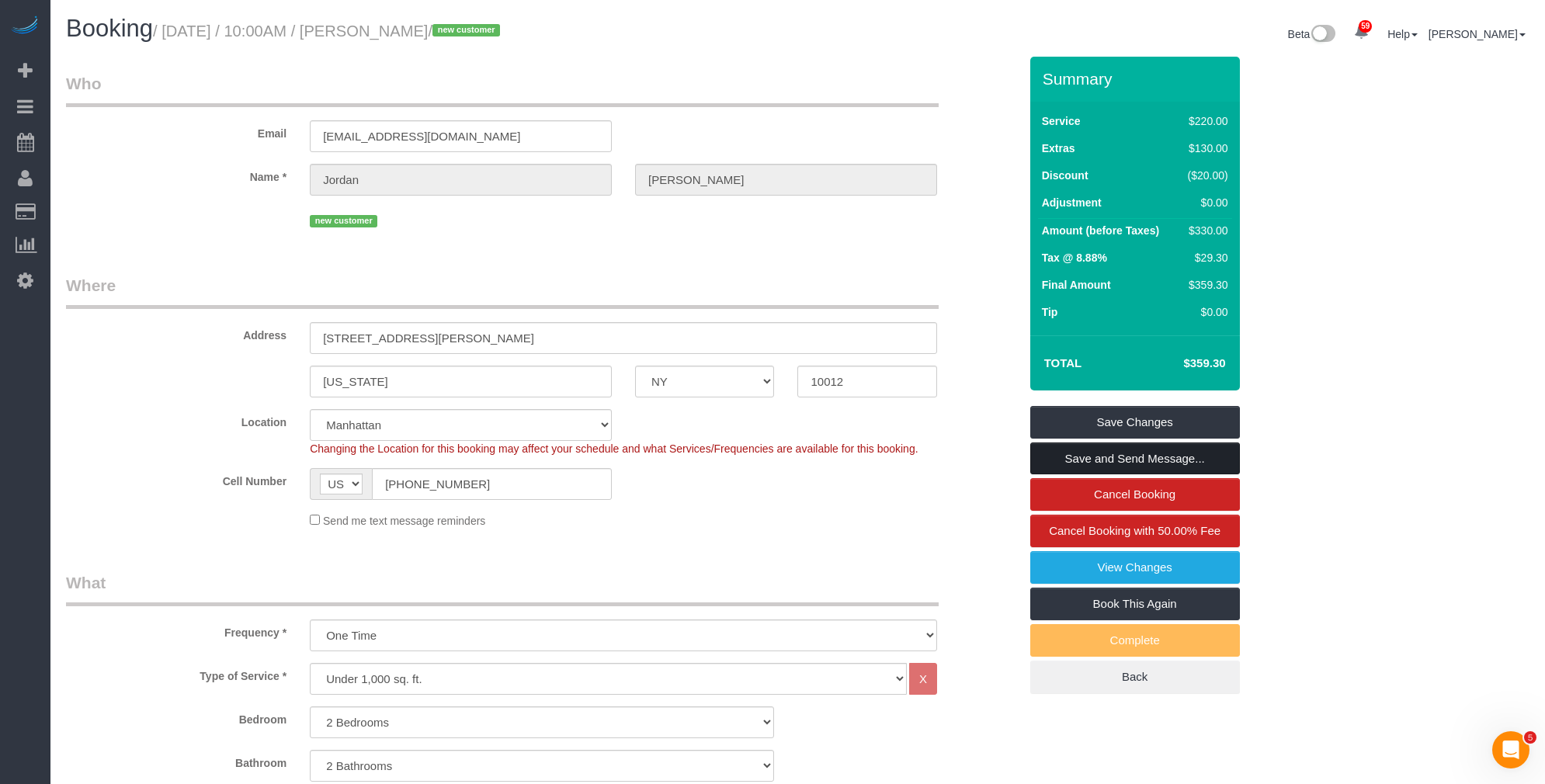 click on "Save and Send Message..." at bounding box center [1135, 459] 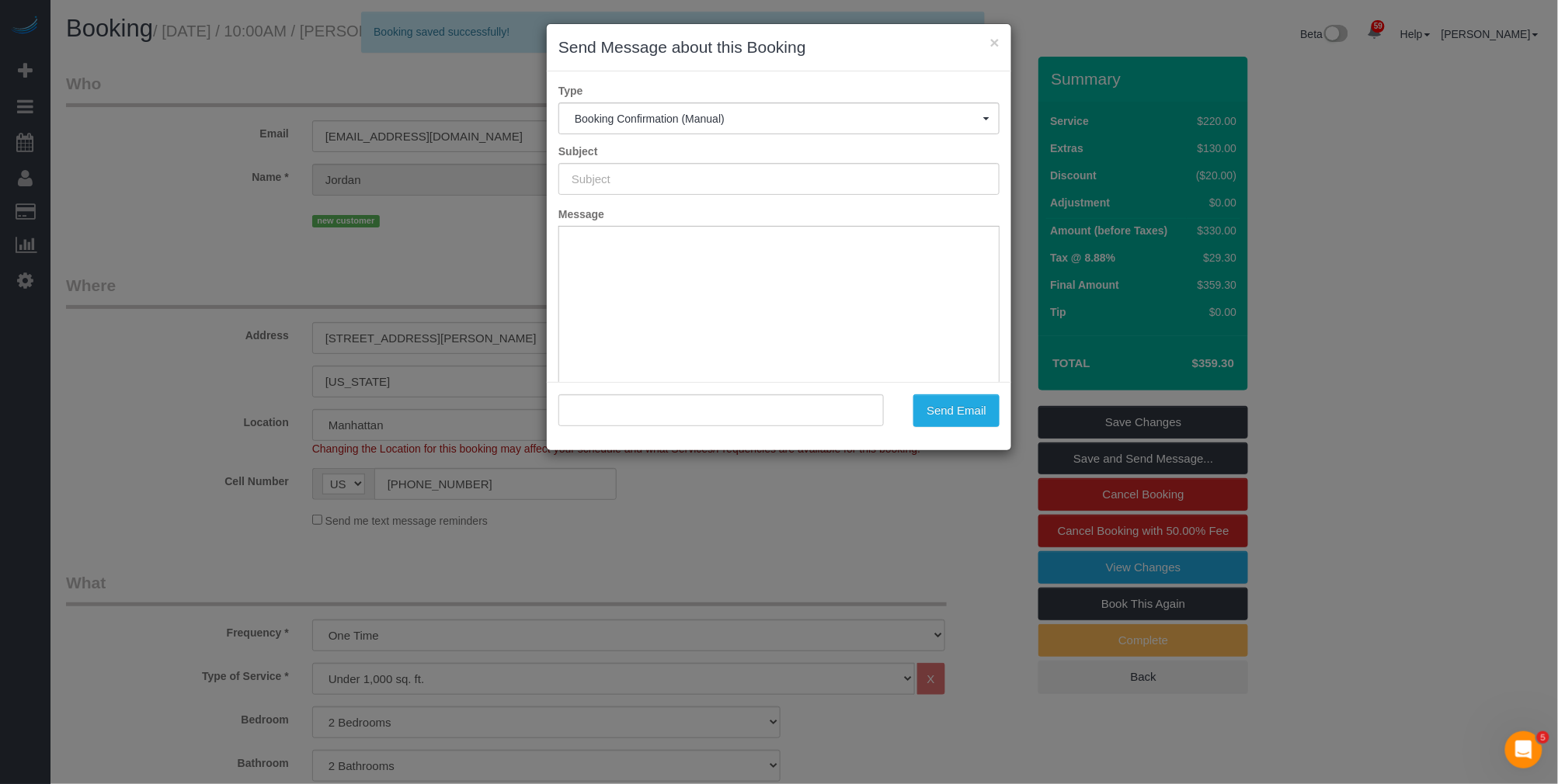 type on "Cleaning Confirmed for 07/10/2025 at 10:00am" 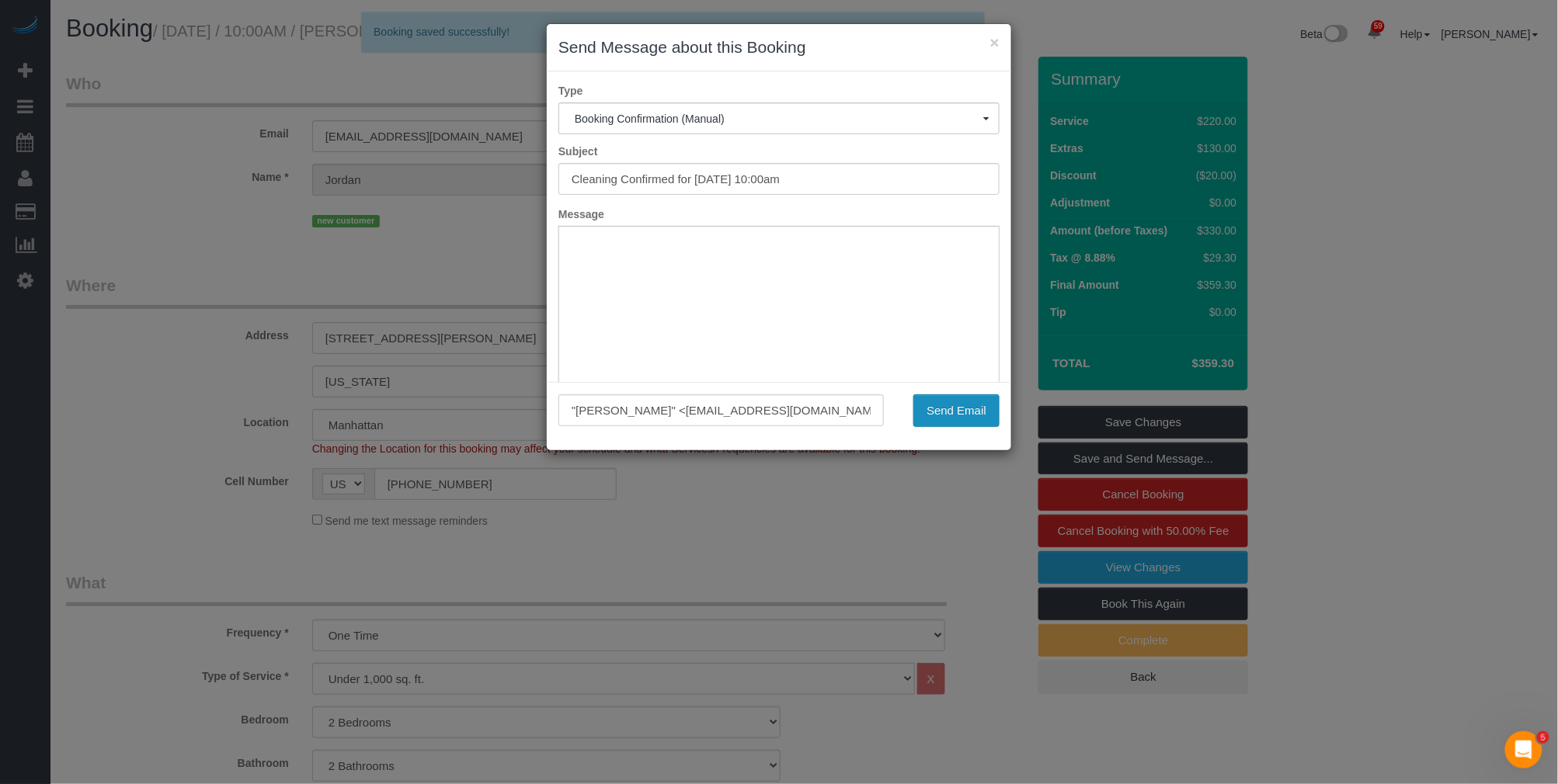 click on "Send Email" at bounding box center [956, 411] 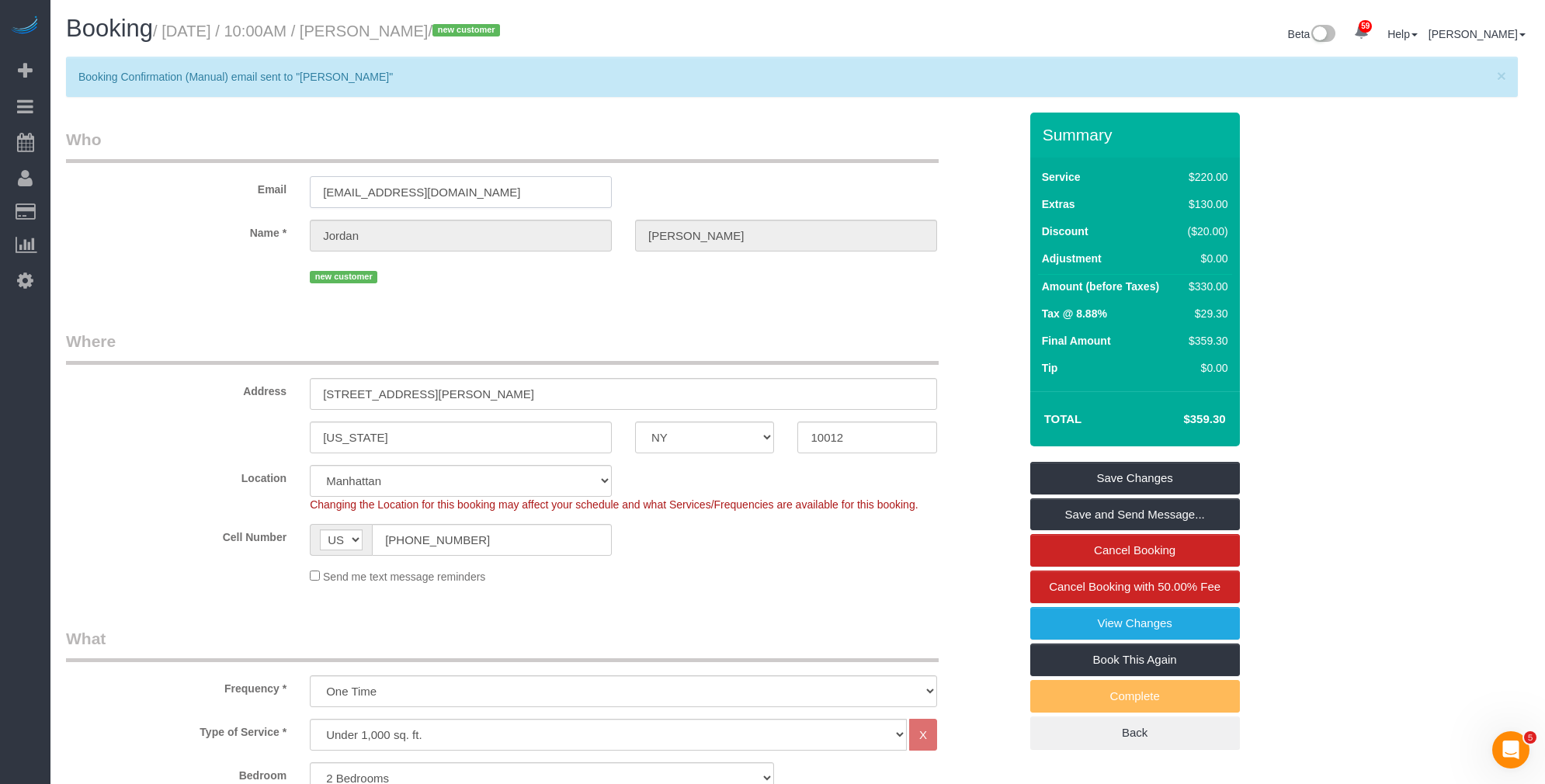 click on "[EMAIL_ADDRESS][DOMAIN_NAME]" at bounding box center [460, 192] 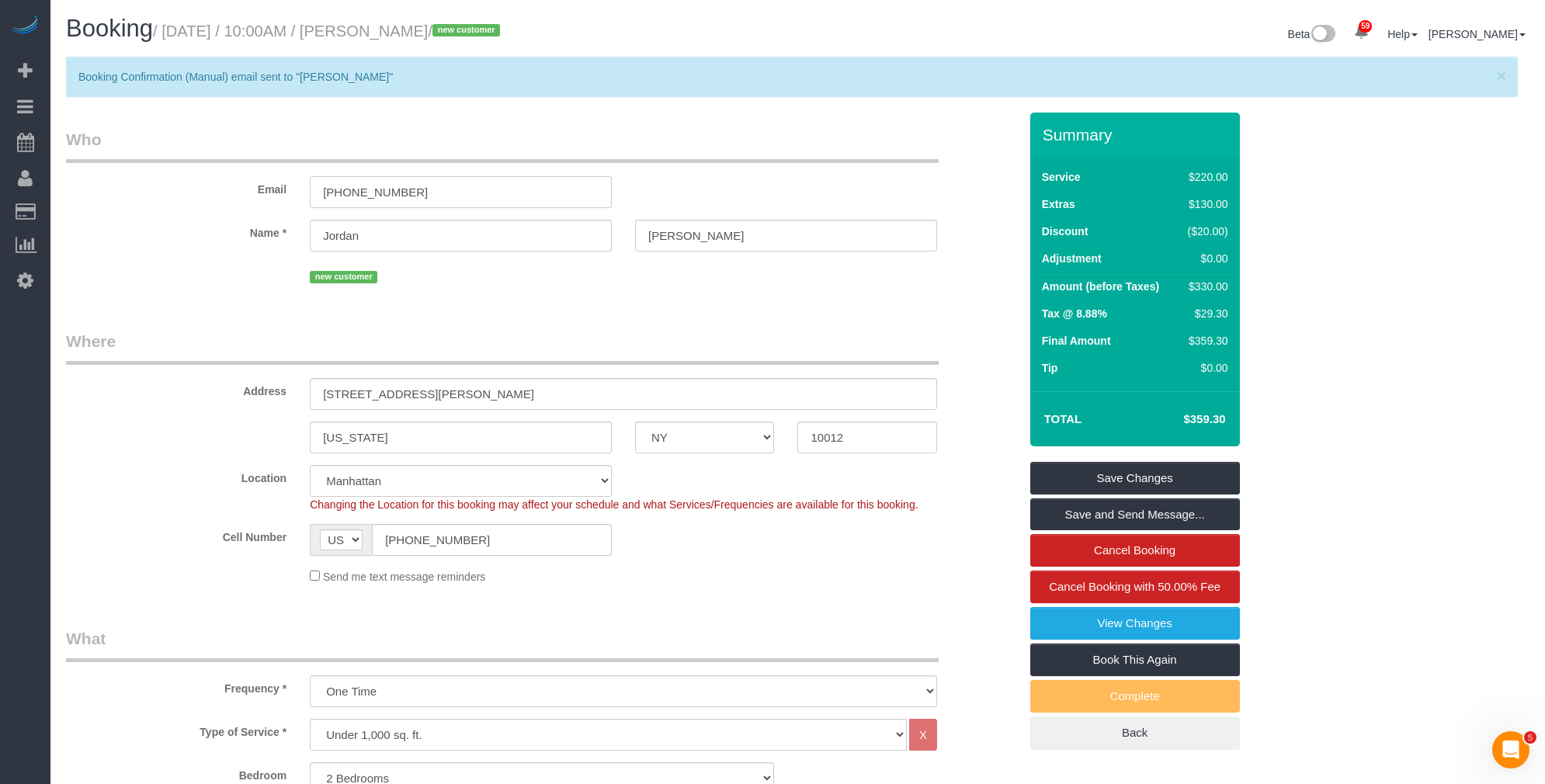 type on "[PHONE_NUMBER]" 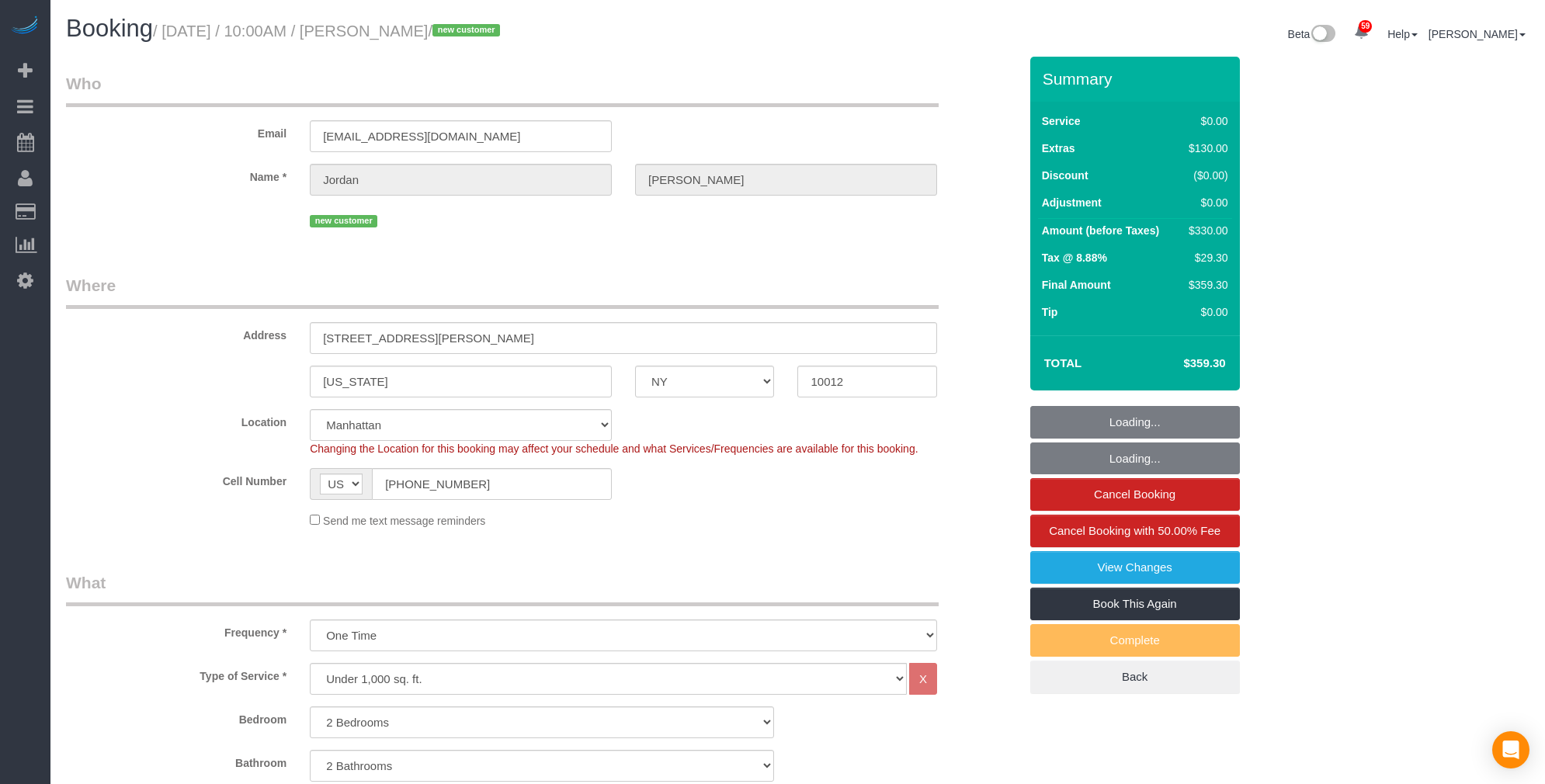 select on "NY" 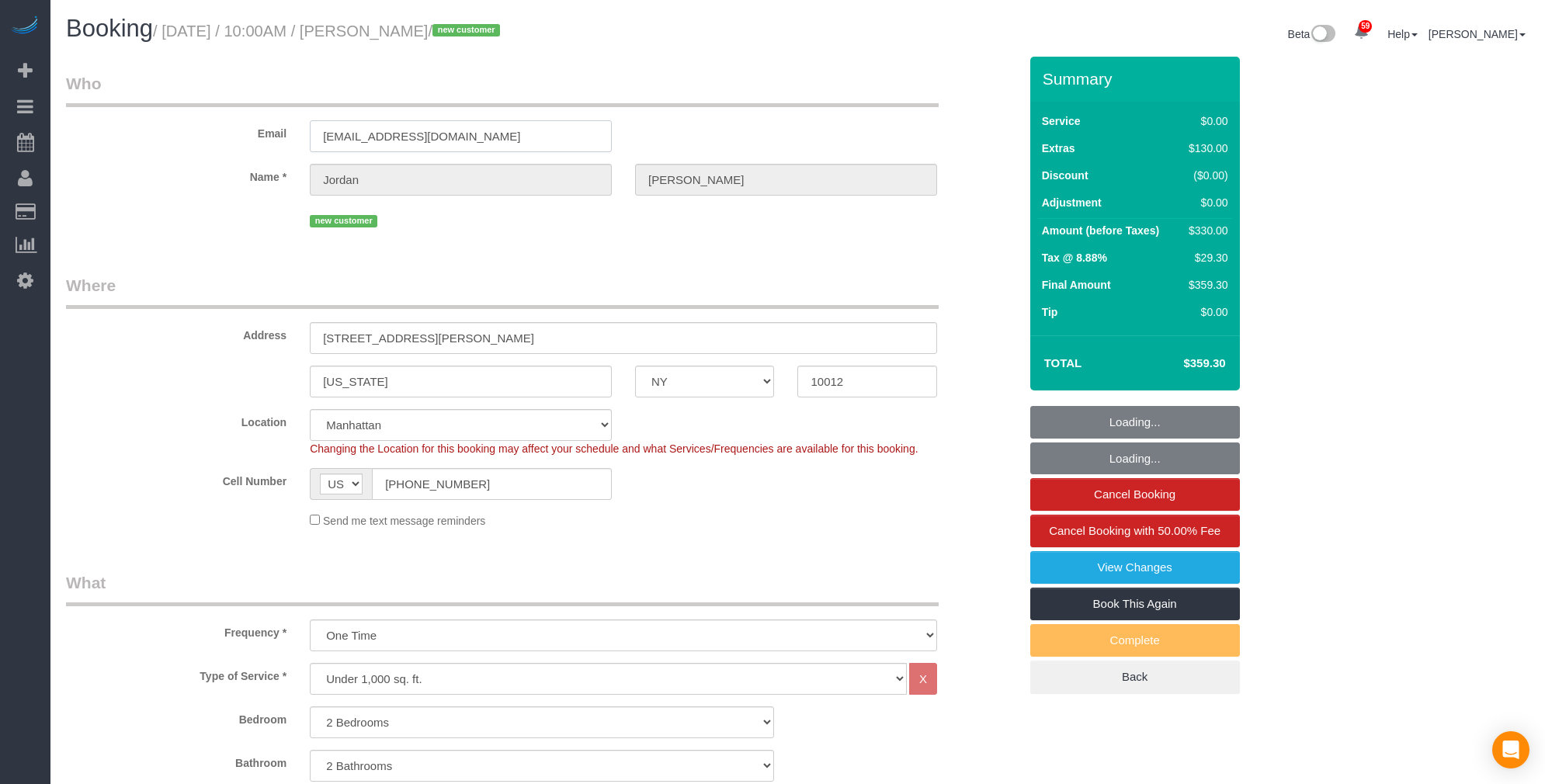 click on "[EMAIL_ADDRESS][DOMAIN_NAME]" at bounding box center [460, 136] 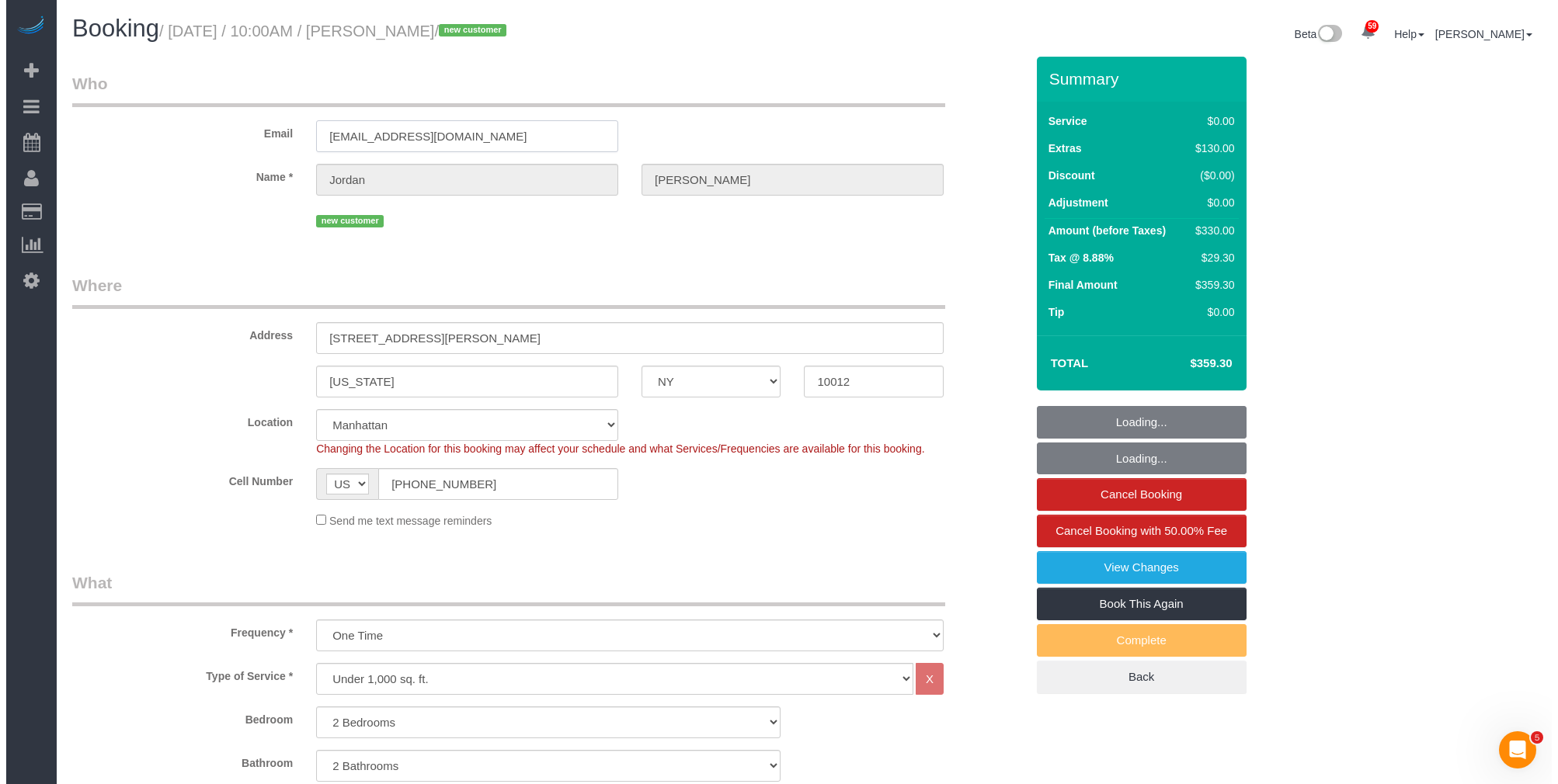 scroll, scrollTop: 0, scrollLeft: 0, axis: both 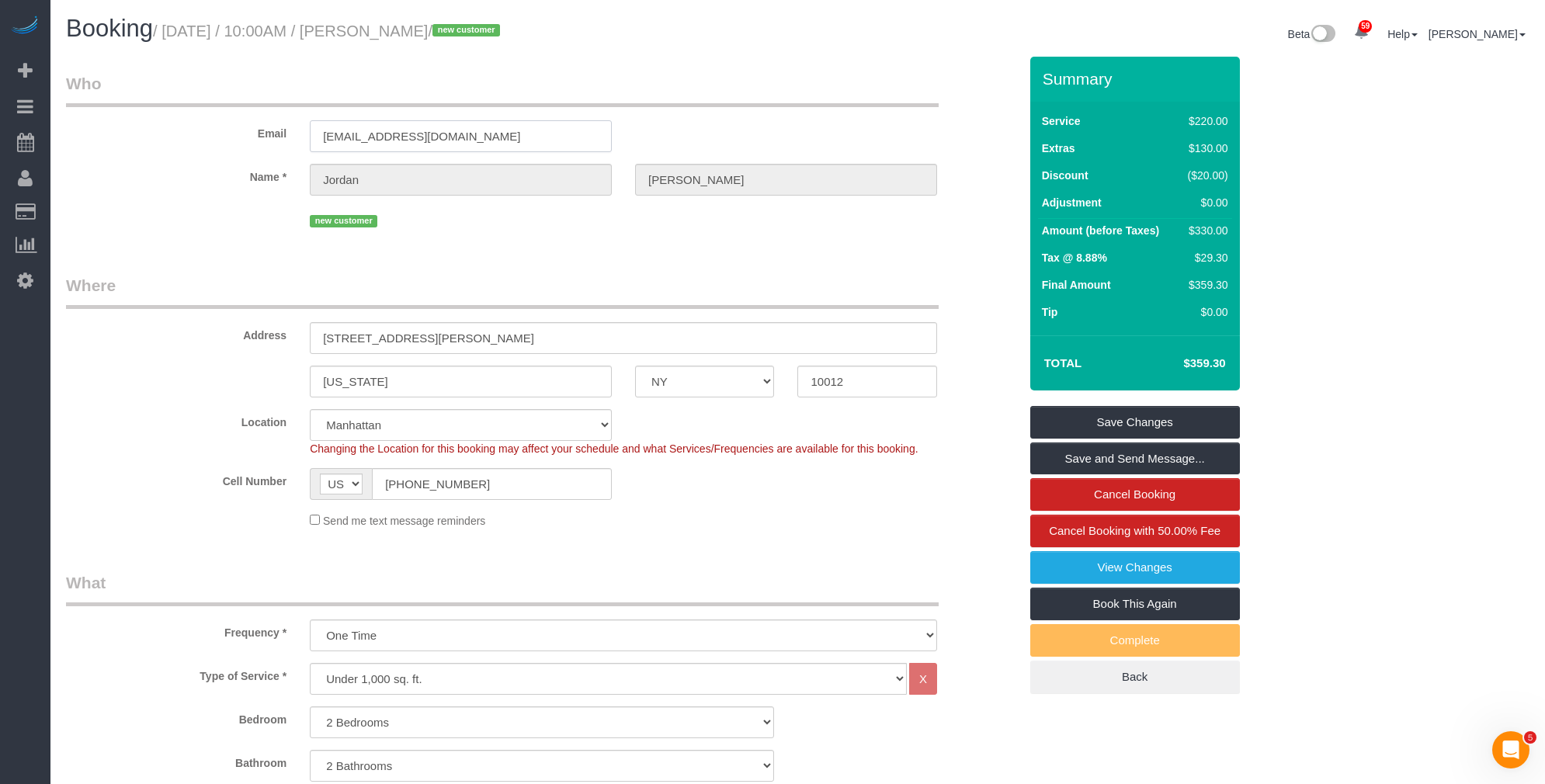 drag, startPoint x: 418, startPoint y: 134, endPoint x: 290, endPoint y: 129, distance: 128.09762 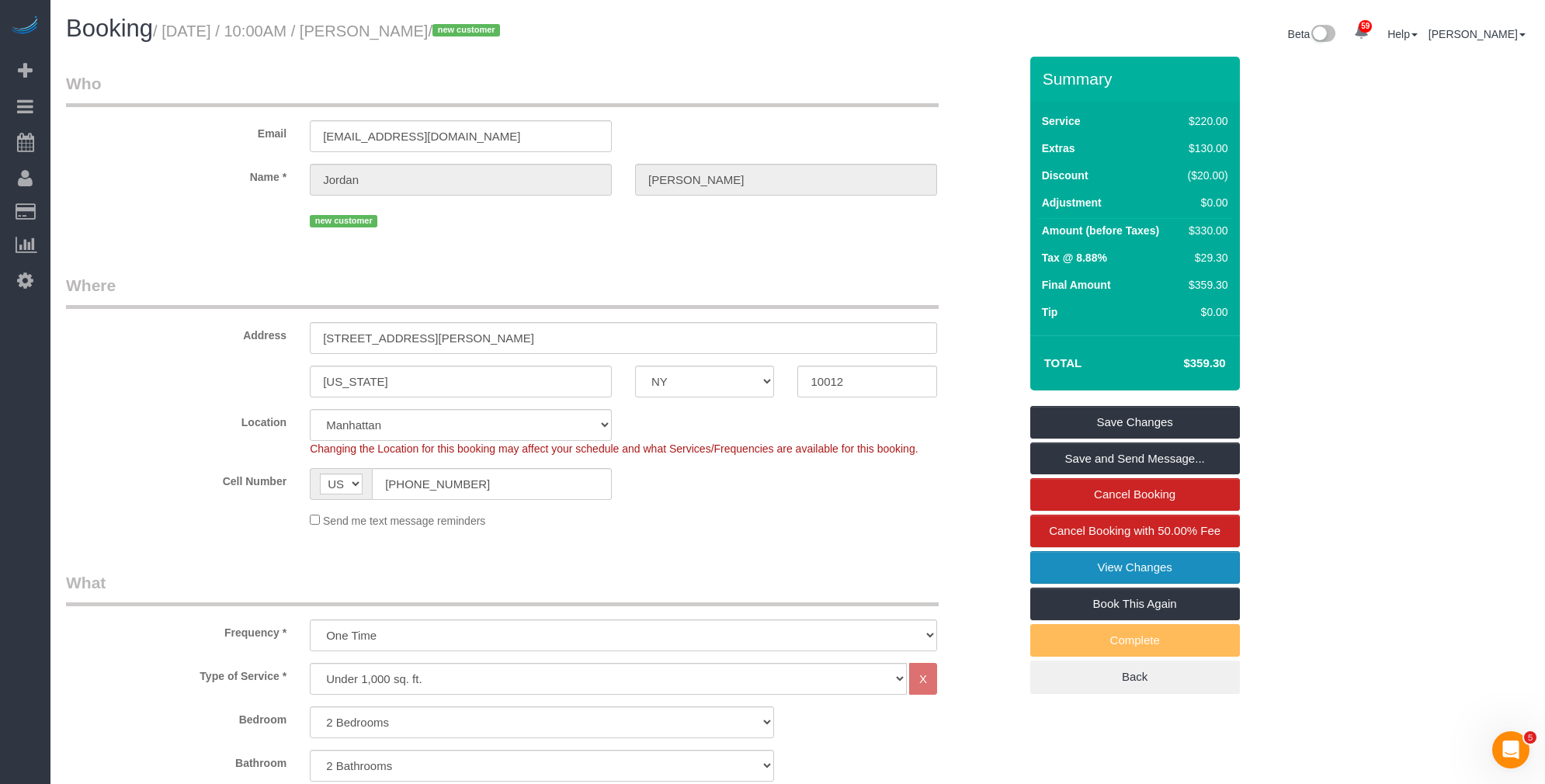 click on "View Changes" at bounding box center [1135, 567] 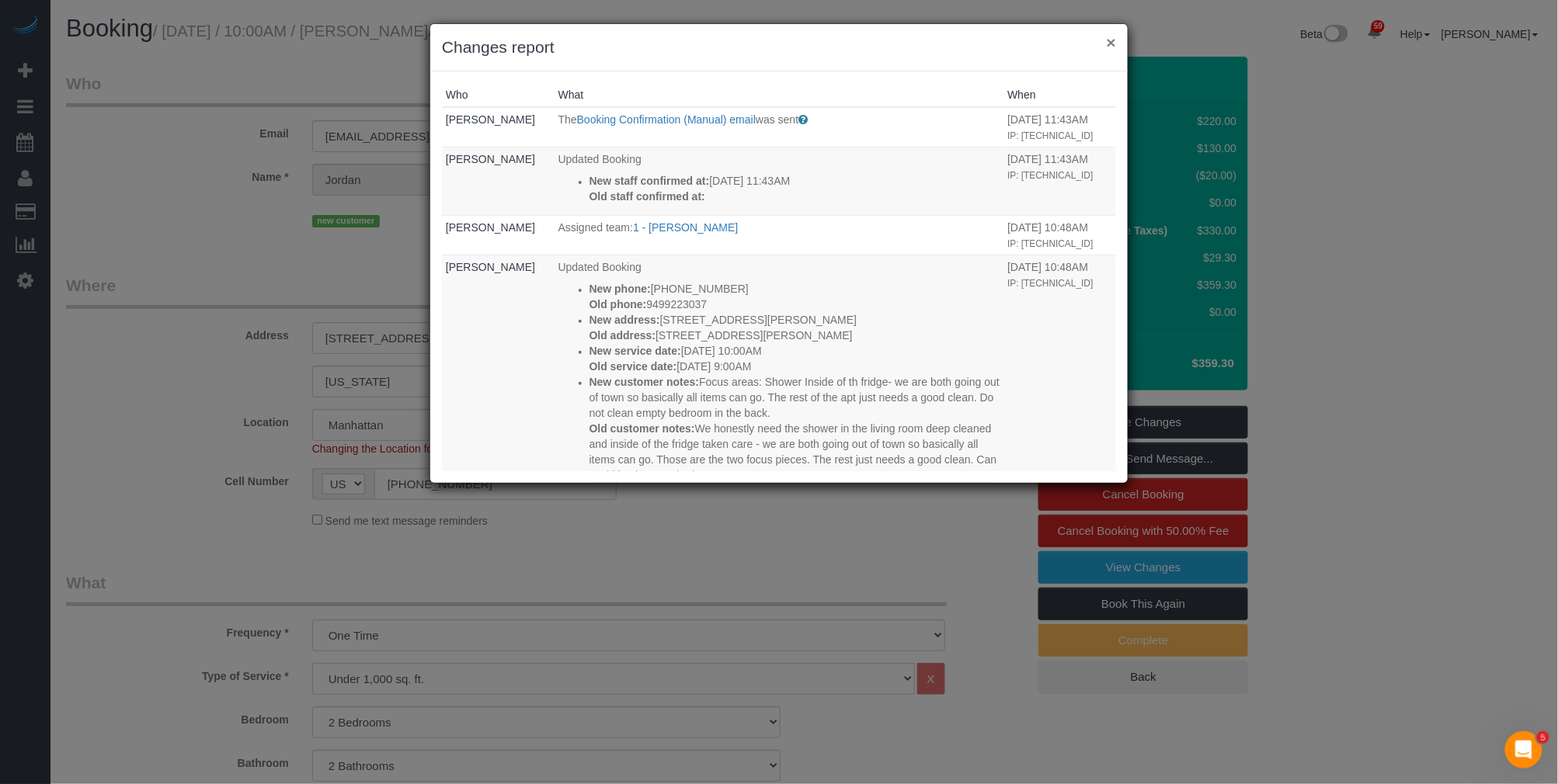 click on "×" at bounding box center (1111, 42) 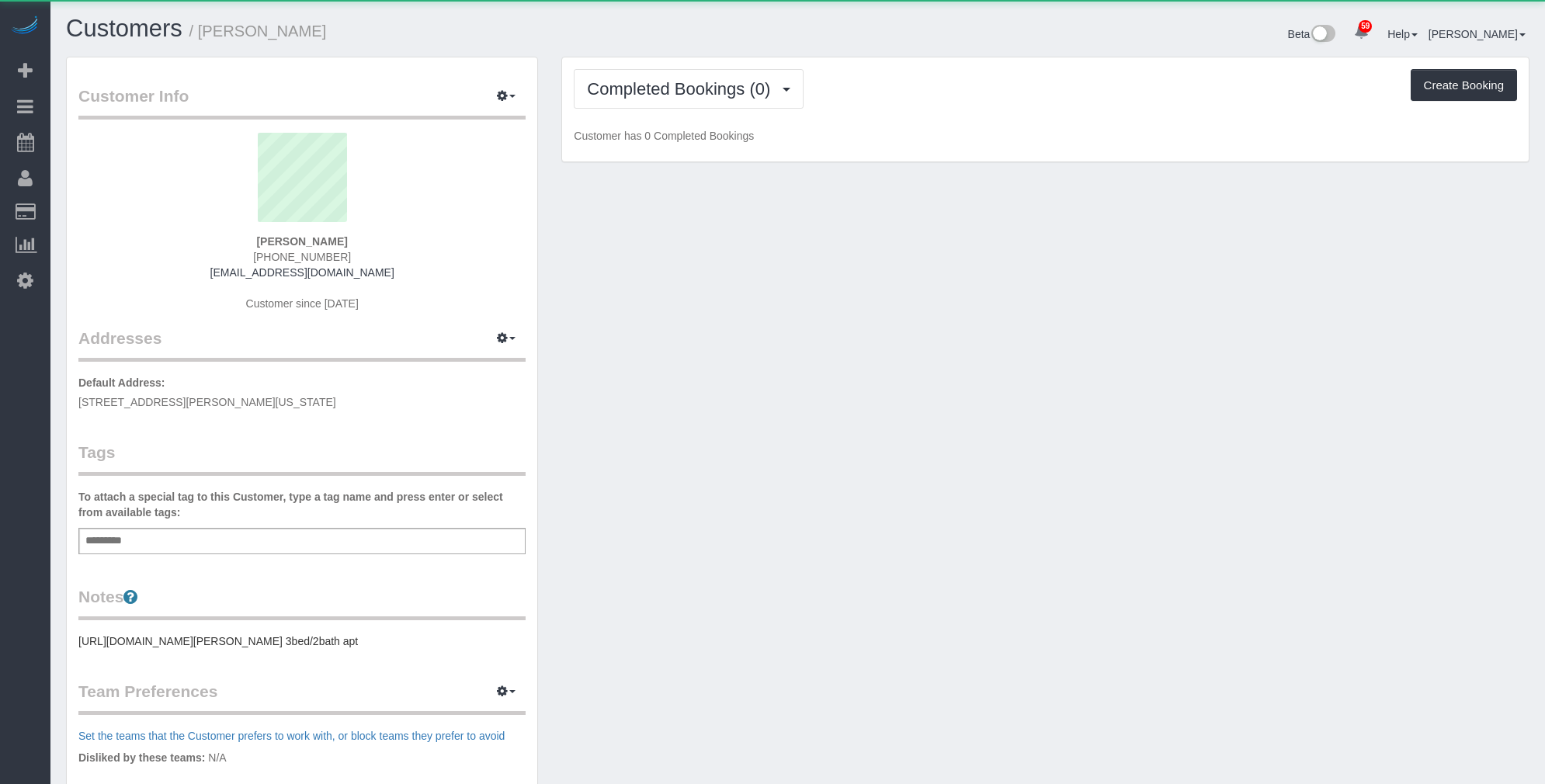 scroll, scrollTop: 0, scrollLeft: 0, axis: both 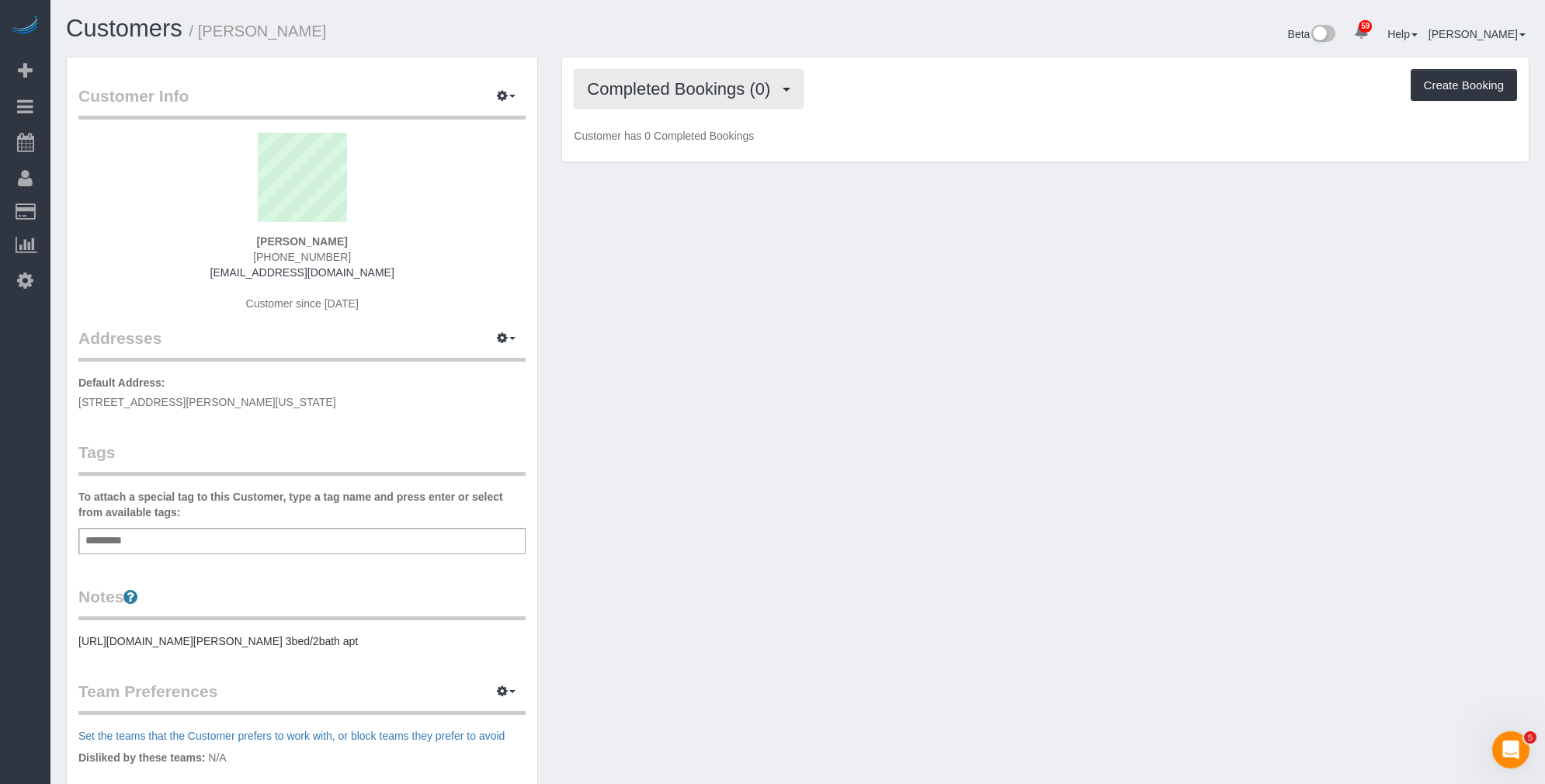 click on "Completed Bookings (0)" at bounding box center (689, 88) 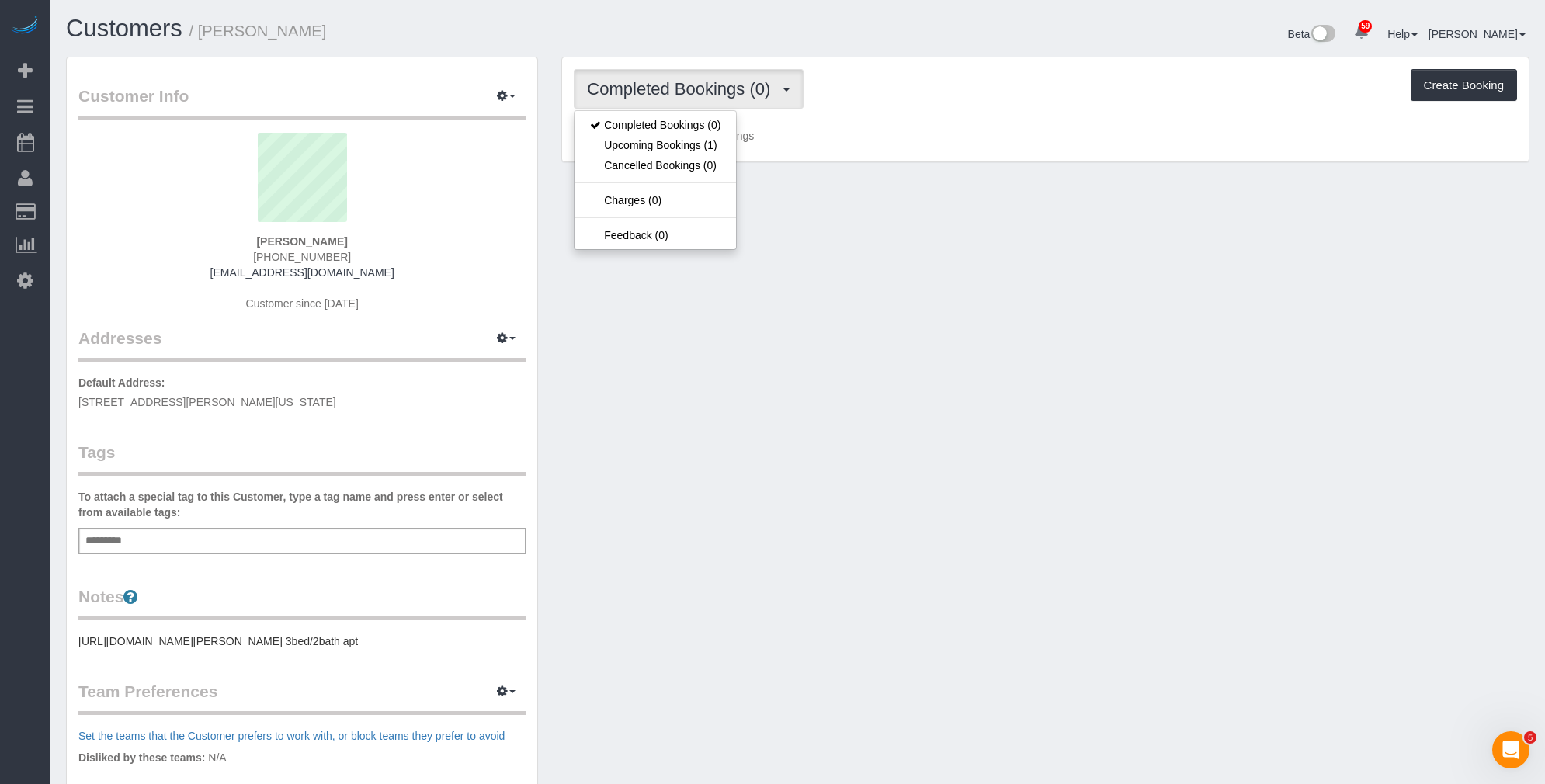 click on "Completed Bookings (0)" at bounding box center [682, 88] 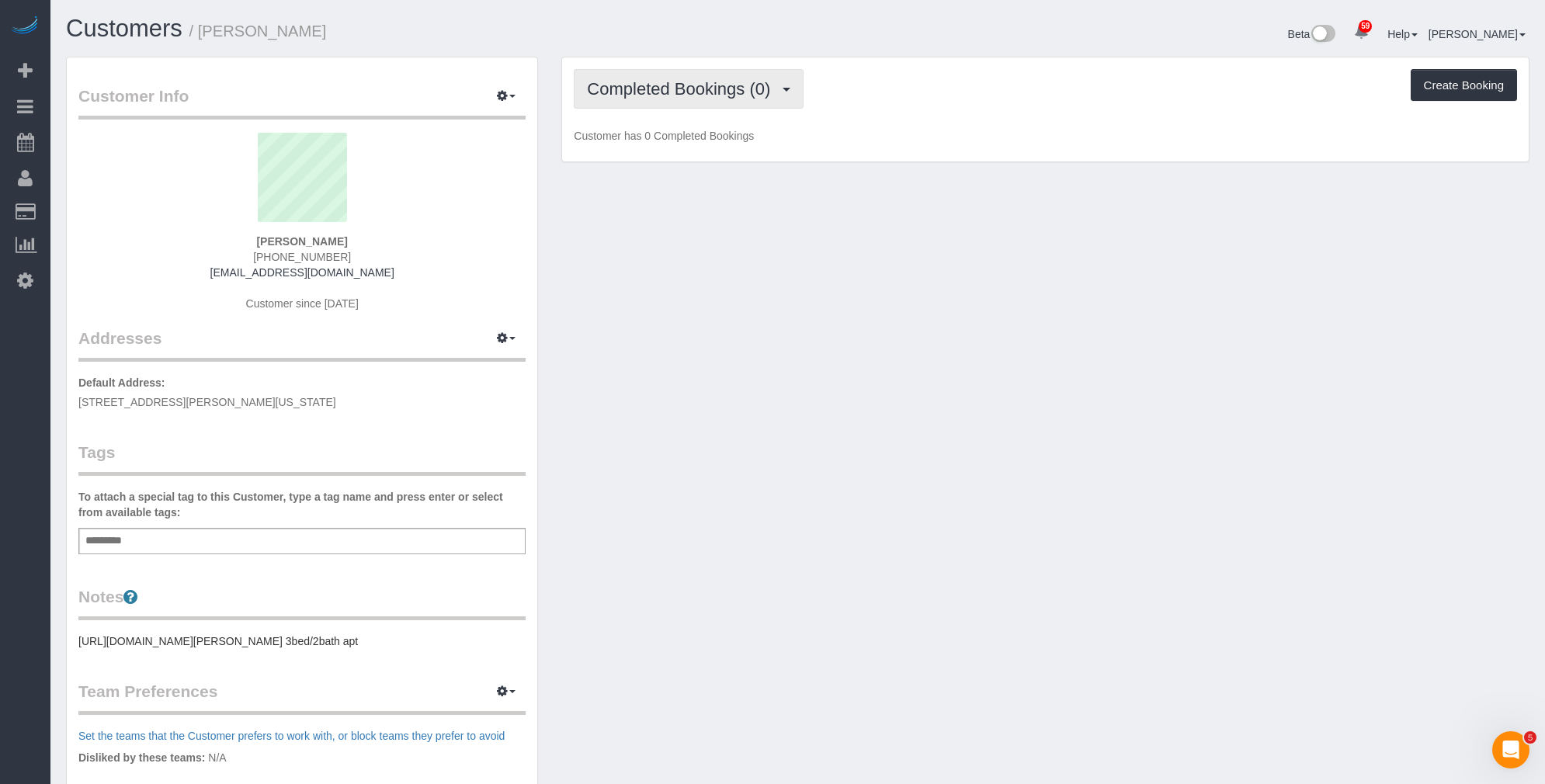 click on "Completed Bookings (0)" at bounding box center (682, 88) 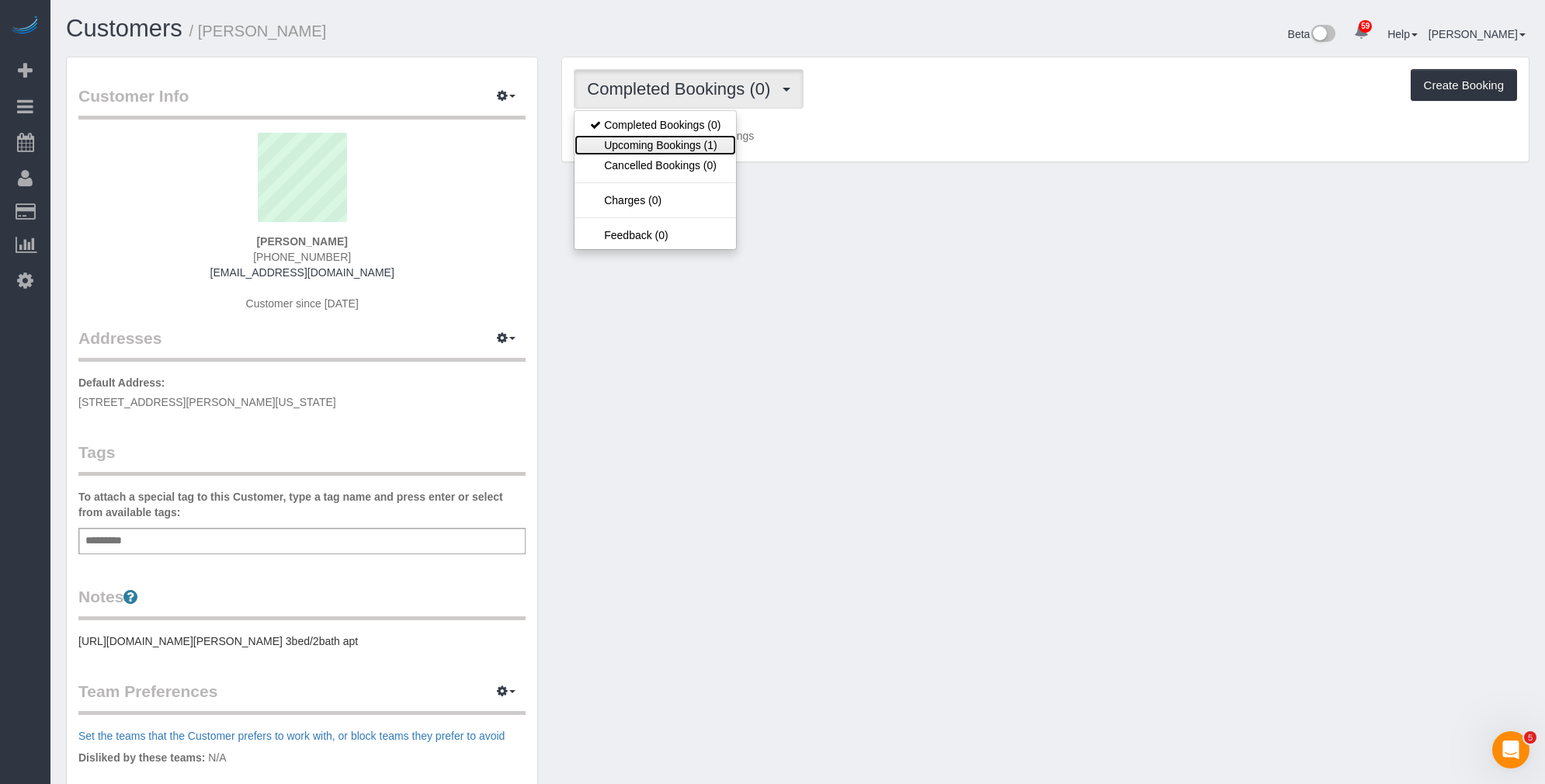 click on "Upcoming Bookings (1)" at bounding box center (655, 145) 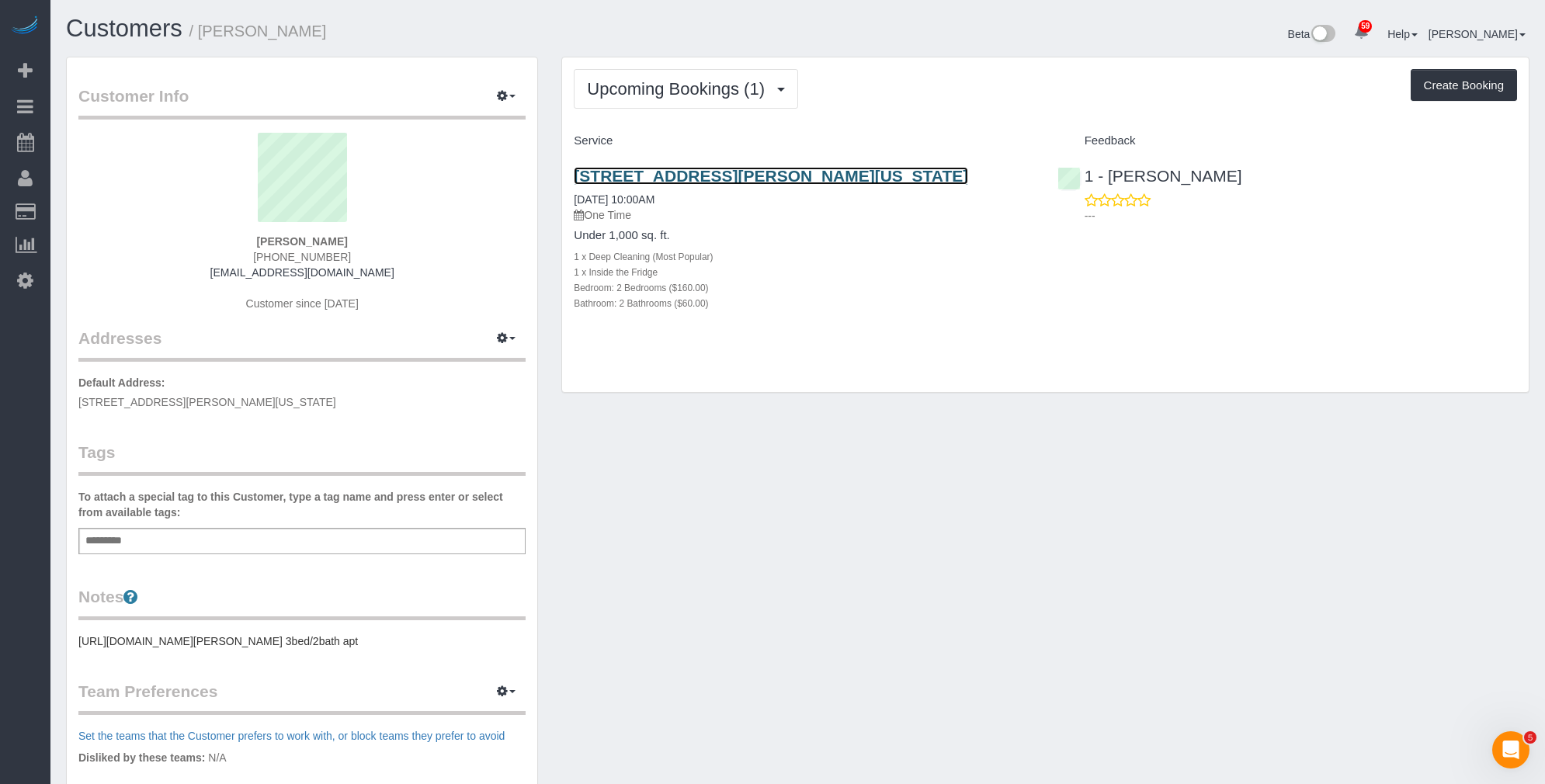 click on "[STREET_ADDRESS][PERSON_NAME][US_STATE]" at bounding box center [771, 175] 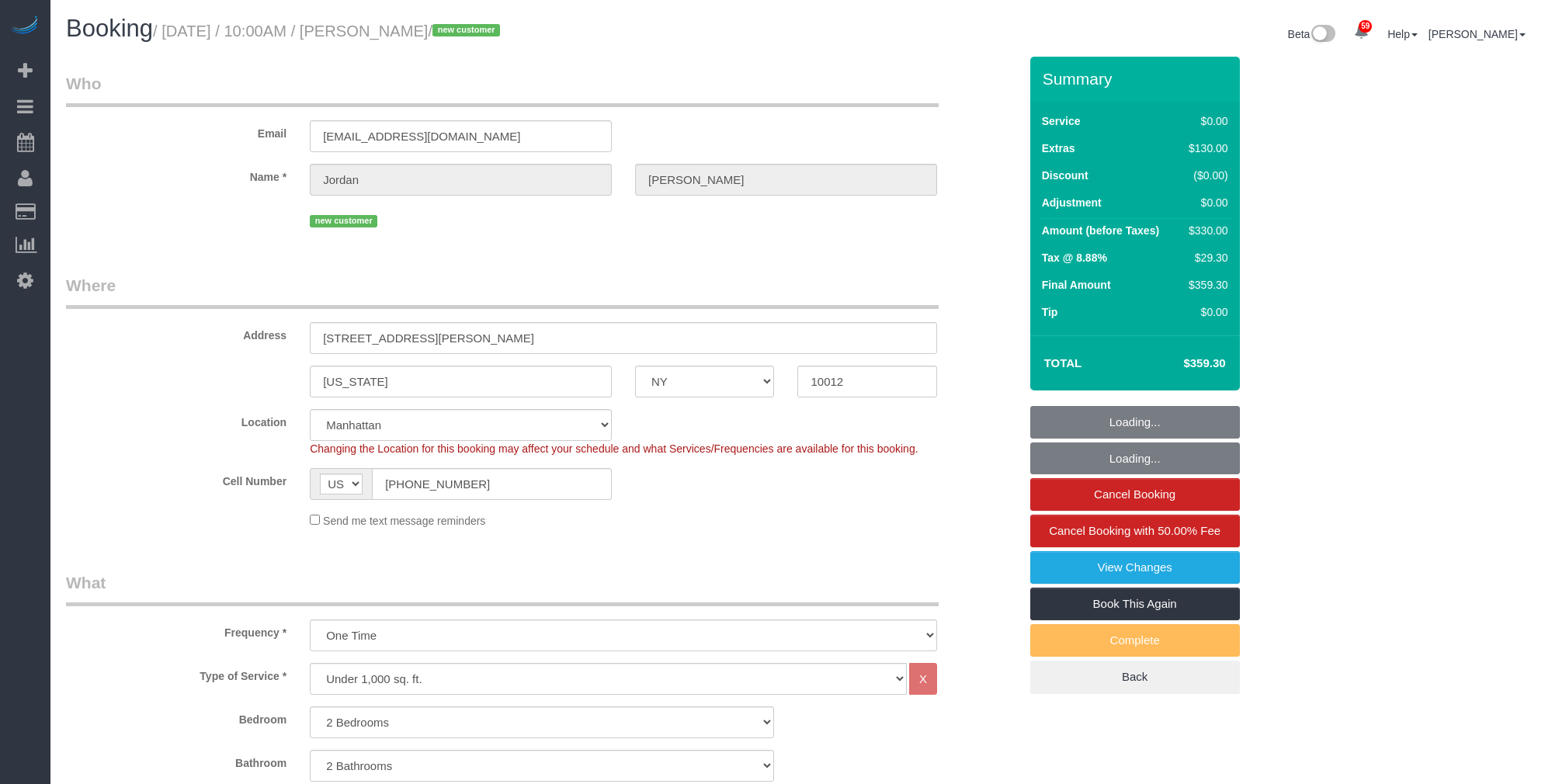 select on "NY" 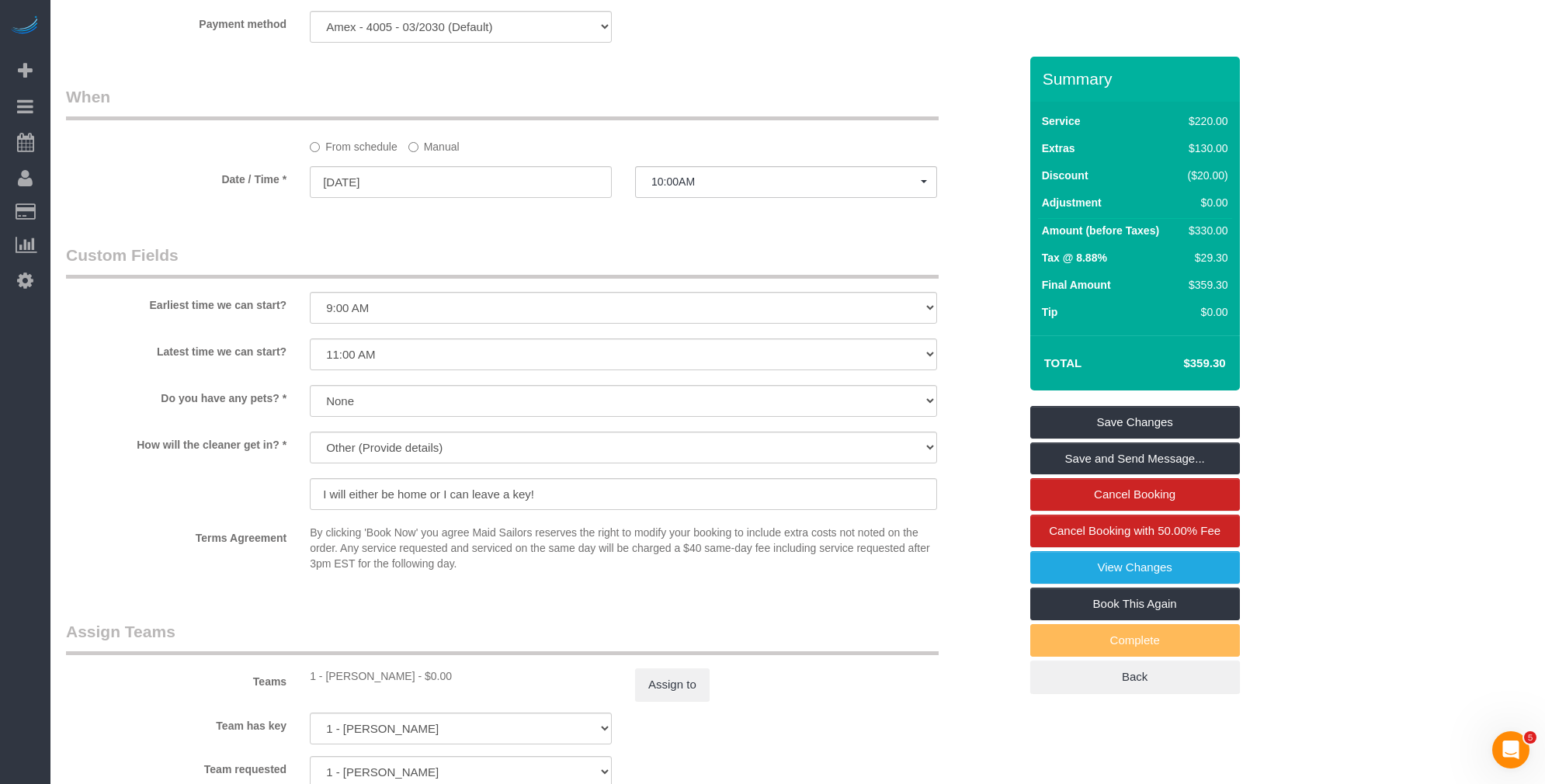 scroll, scrollTop: 0, scrollLeft: 0, axis: both 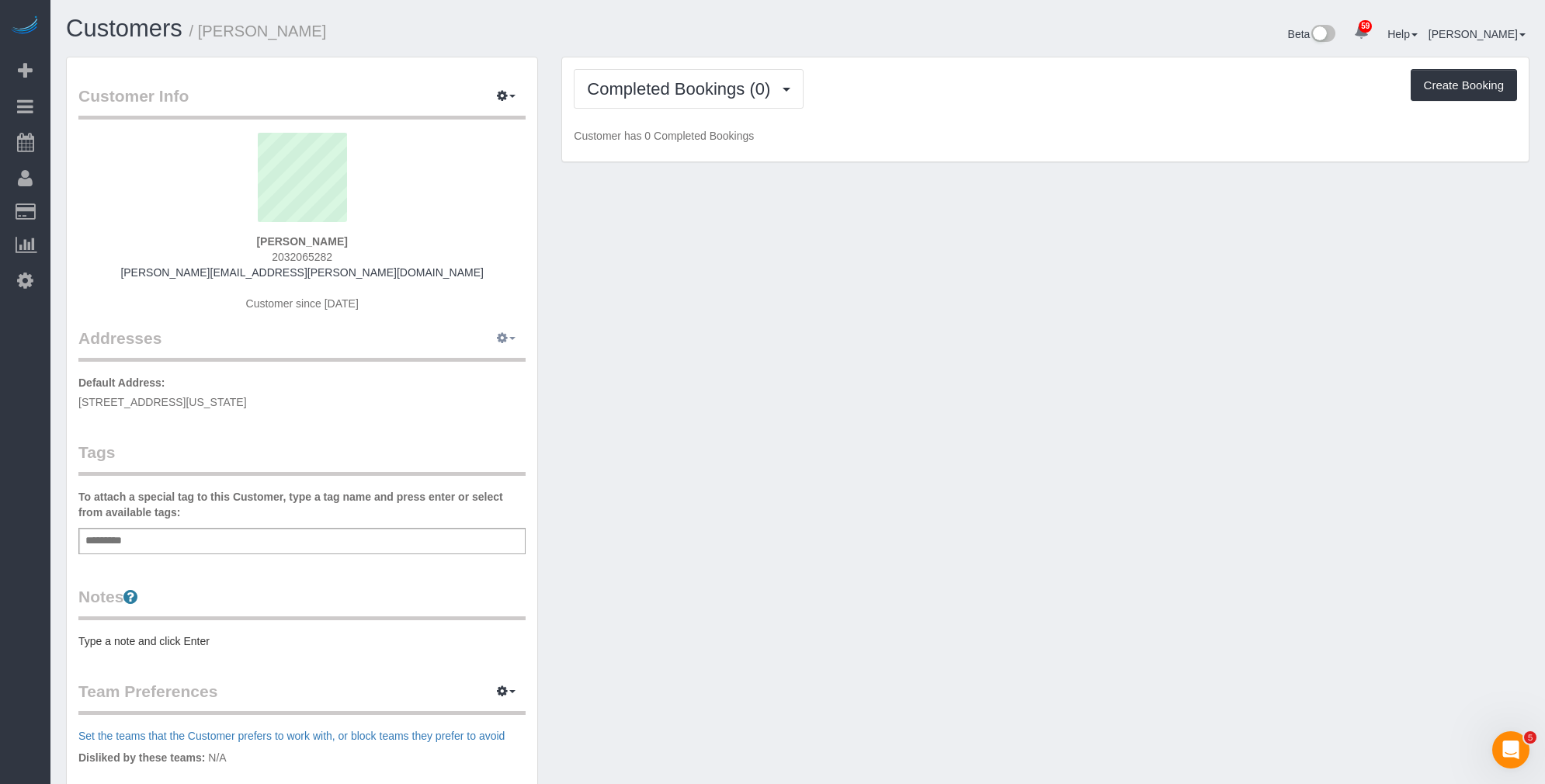 click at bounding box center [502, 338] 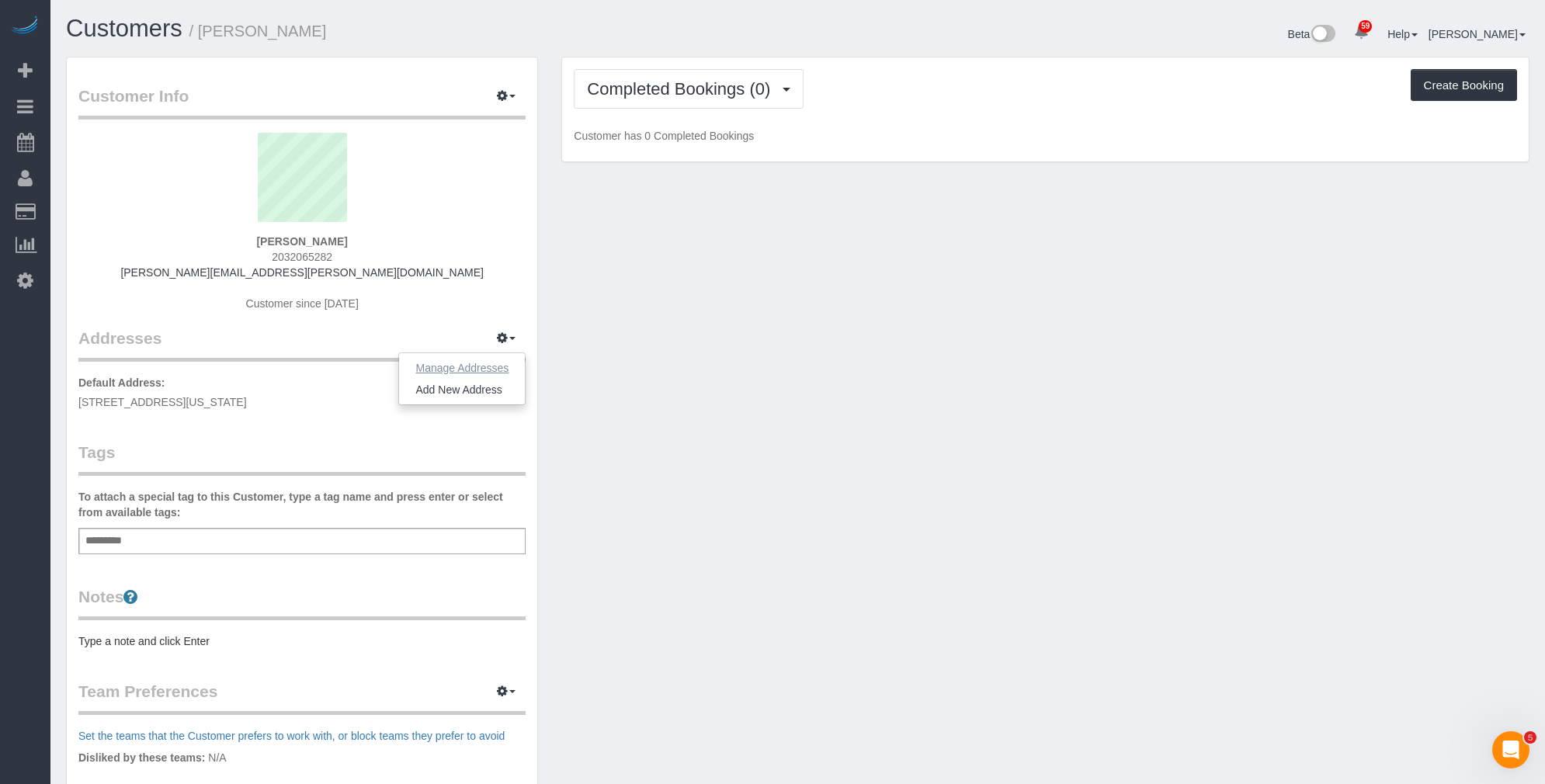 click on "Manage Addresses" at bounding box center (462, 368) 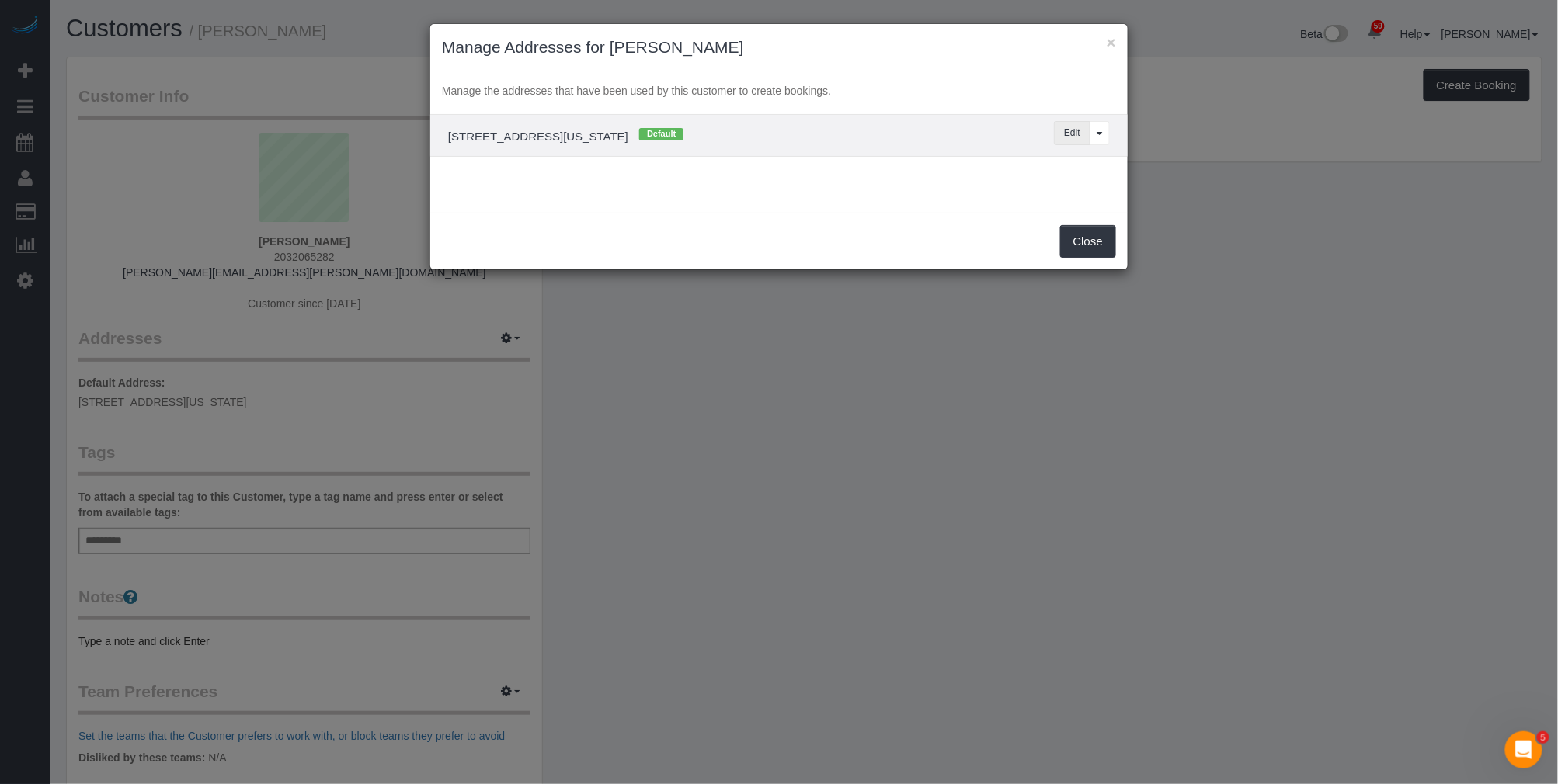 click on "Edit" at bounding box center (1072, 133) 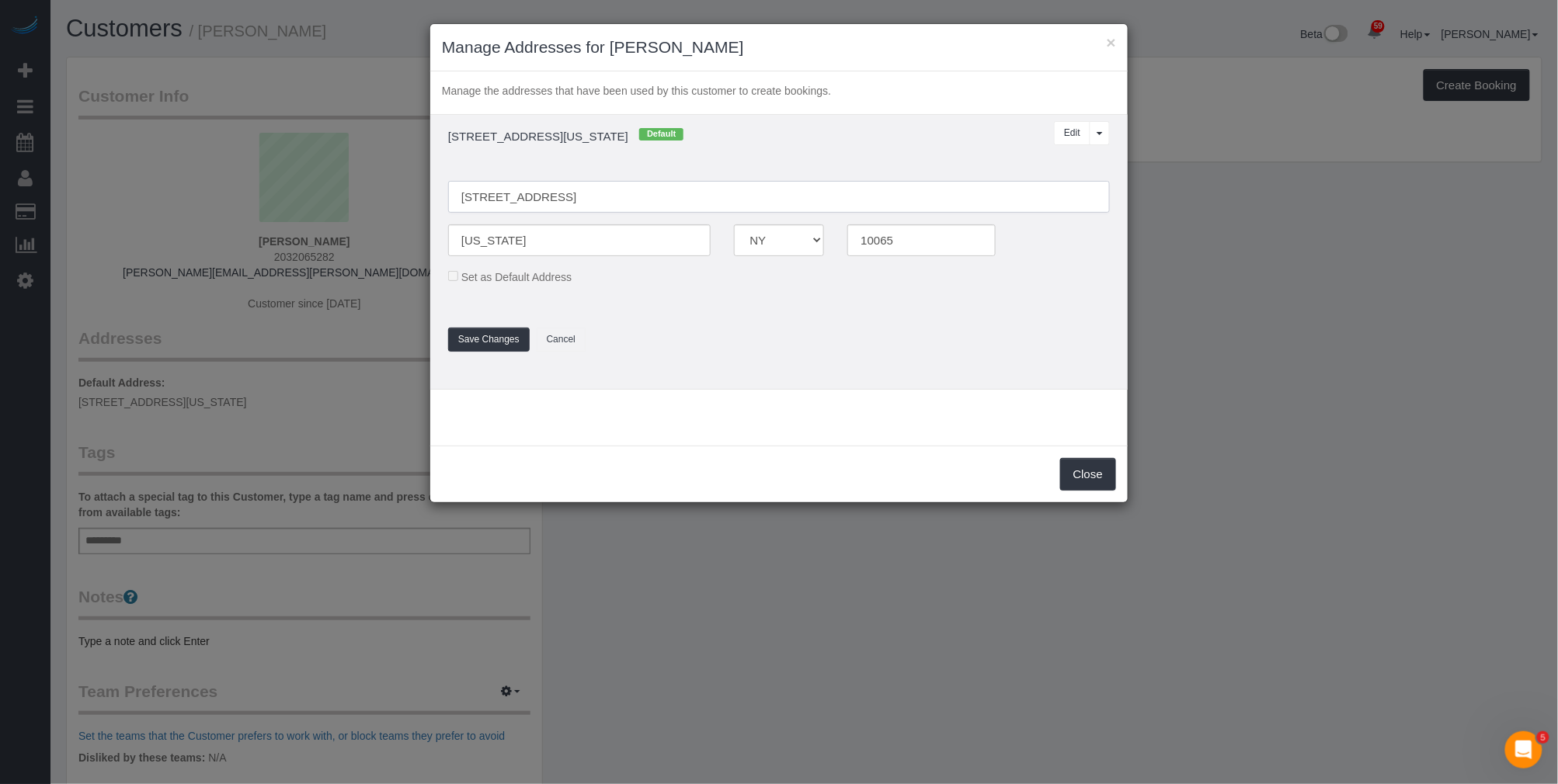 click on "347 E 65th Street, 5RW" at bounding box center (779, 196) 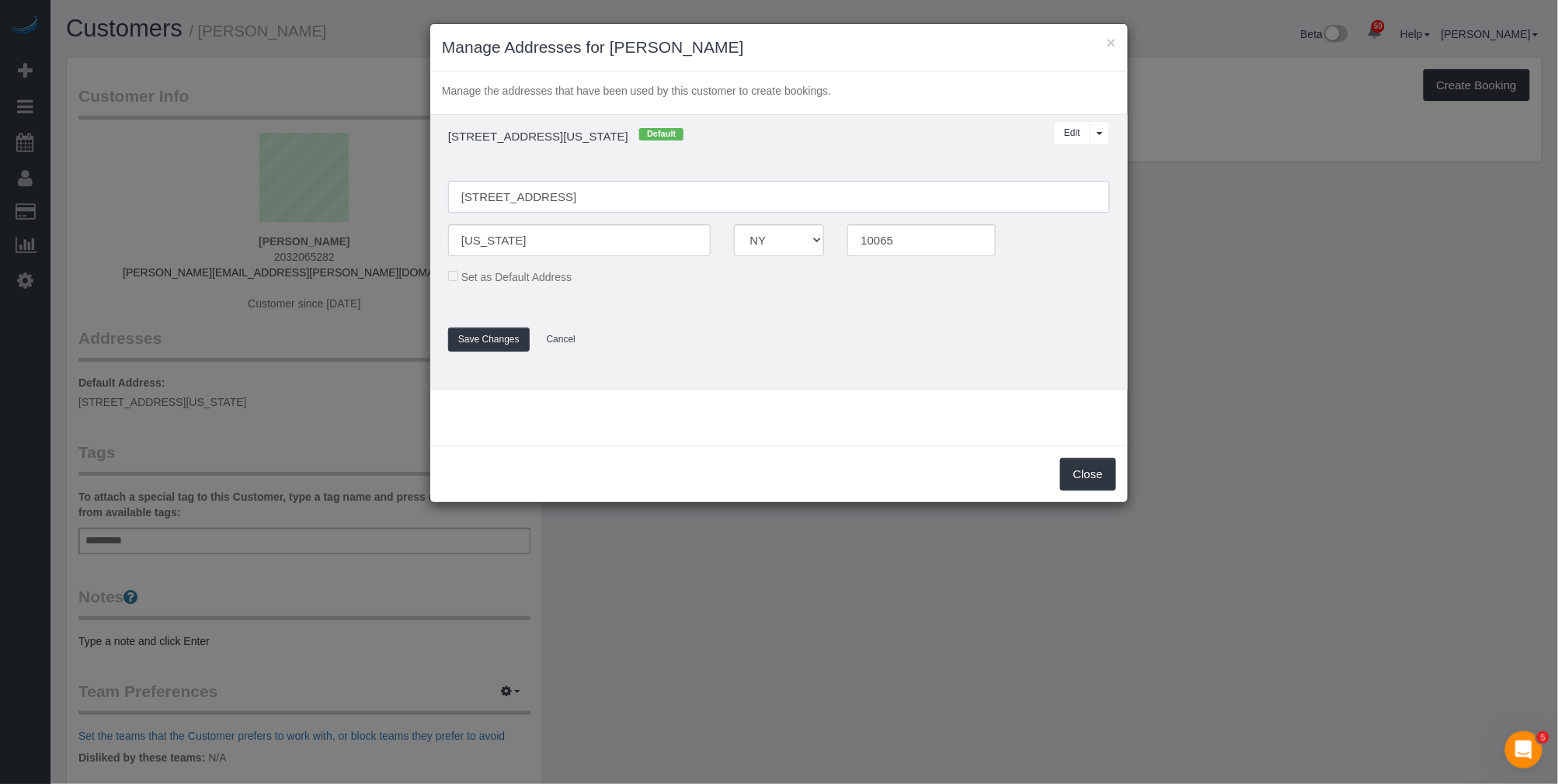 click on "347 East 65th Street, 5RW" at bounding box center (779, 196) 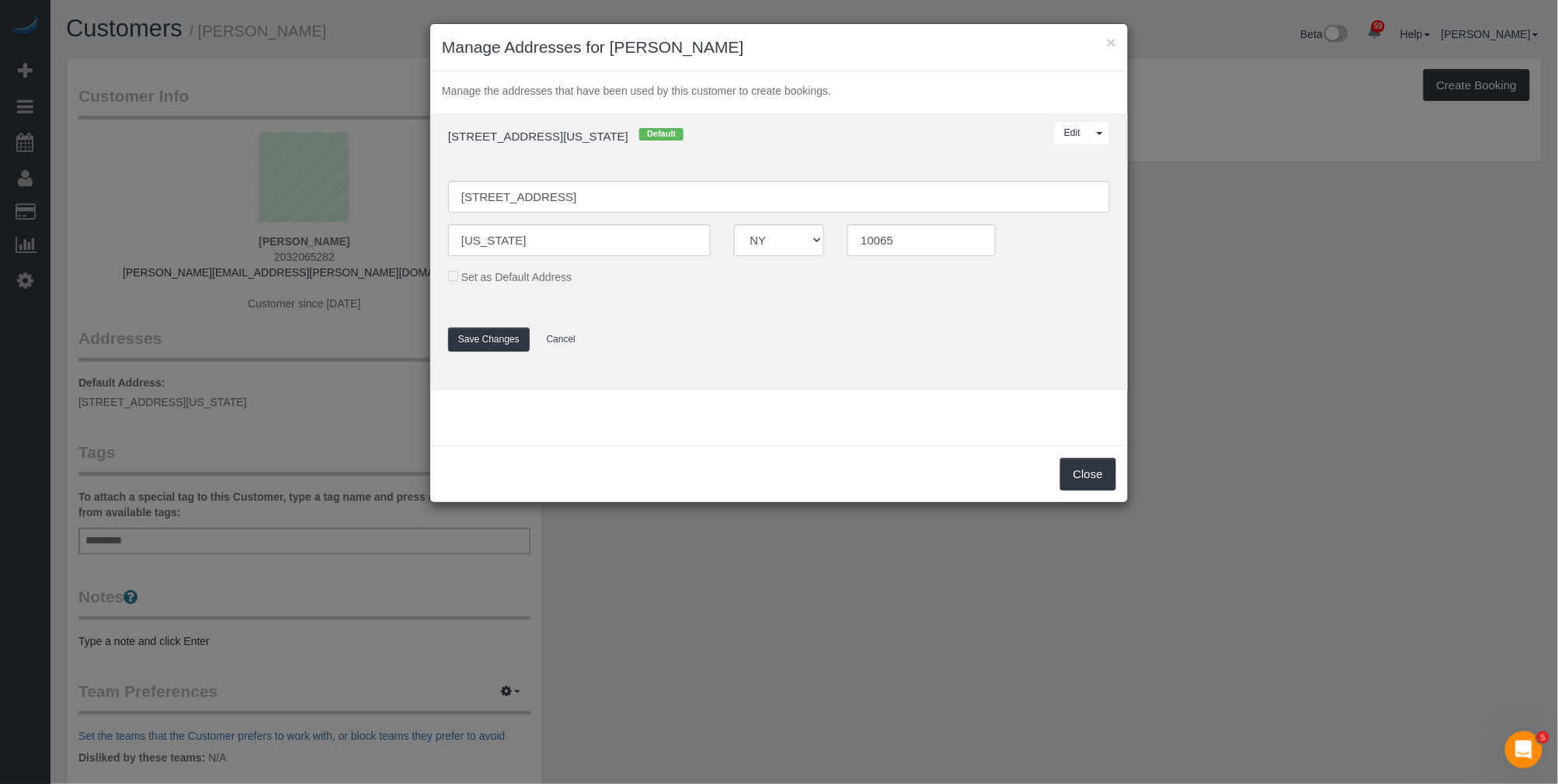 click on "347 E 65th Street, 5RW, New York, NY 10065
Default
Edit
View More Options...
Delete
347 East 65th Street, Apt.5RW
New York
AK AL AR AZ CA CO CT DC DE FL GA HI IA ID IL IN KS KY LA MA MD ME MI MN MO MS MT NC ND NE NH NJ NM NV NY OH OK OR PA RI SC SD TN" at bounding box center (779, 252) 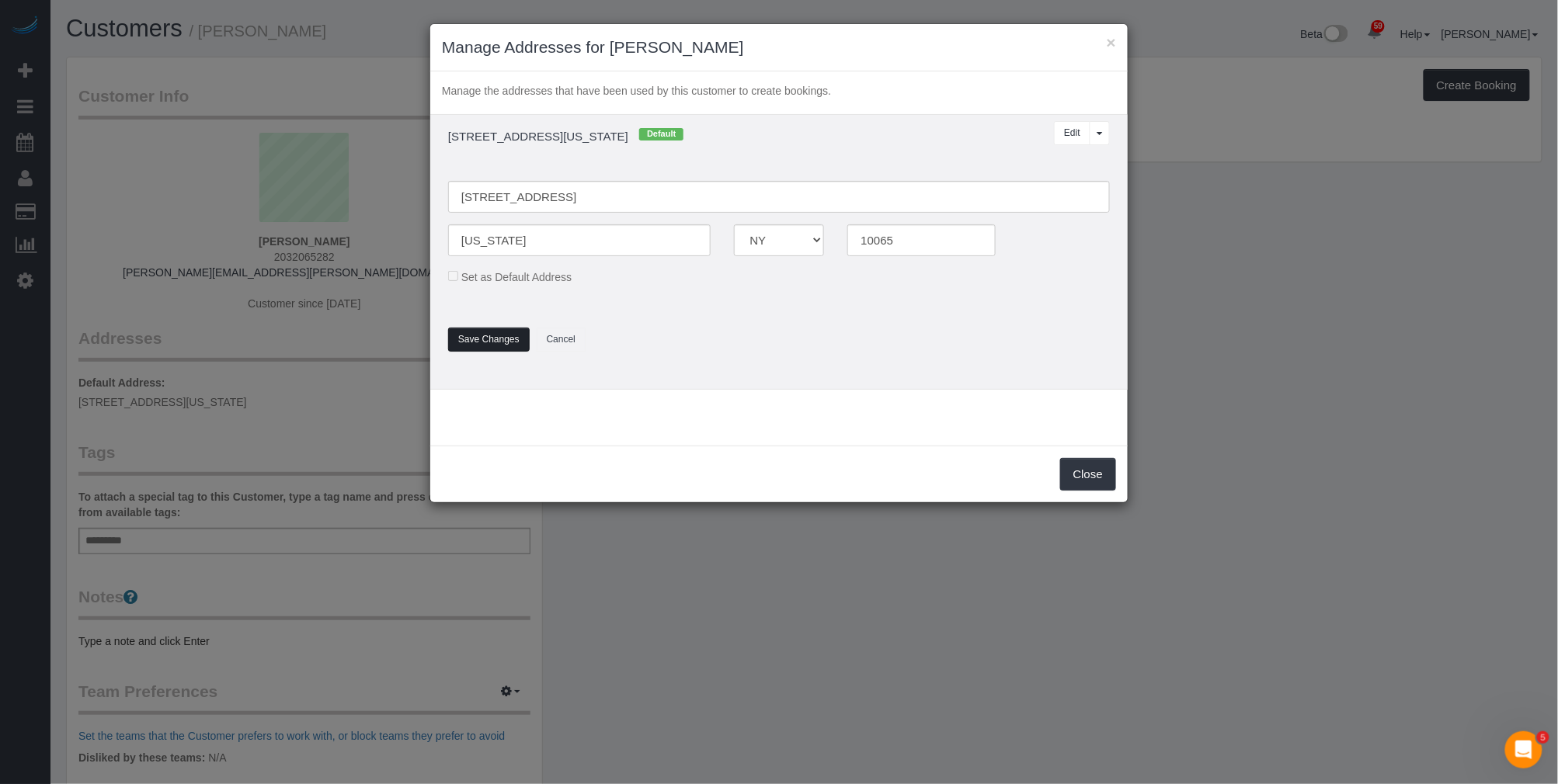 click on "Save Changes" at bounding box center [489, 339] 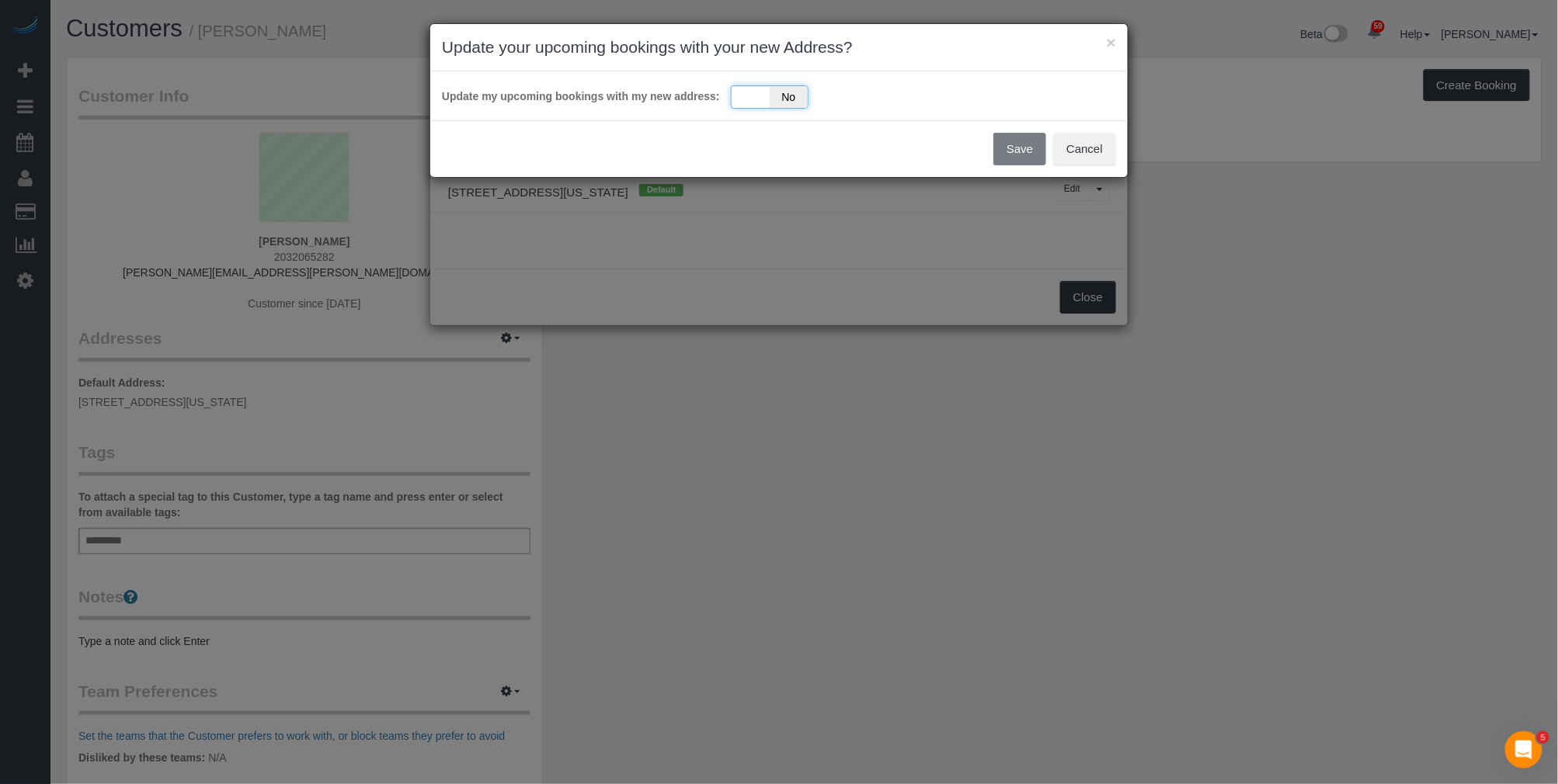 click on "Yes   No" at bounding box center [770, 97] 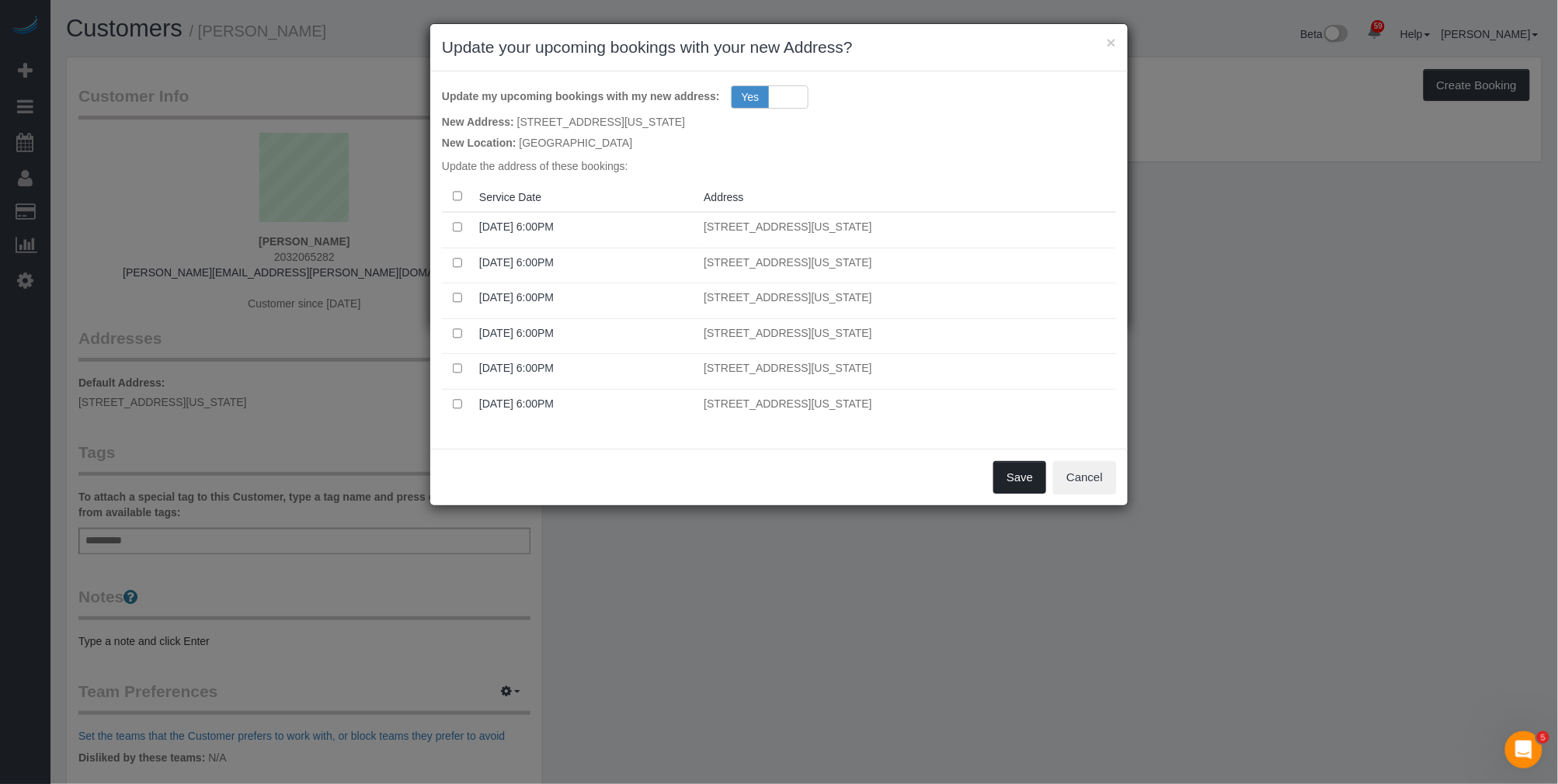drag, startPoint x: 997, startPoint y: 476, endPoint x: 1029, endPoint y: 467, distance: 33.24154 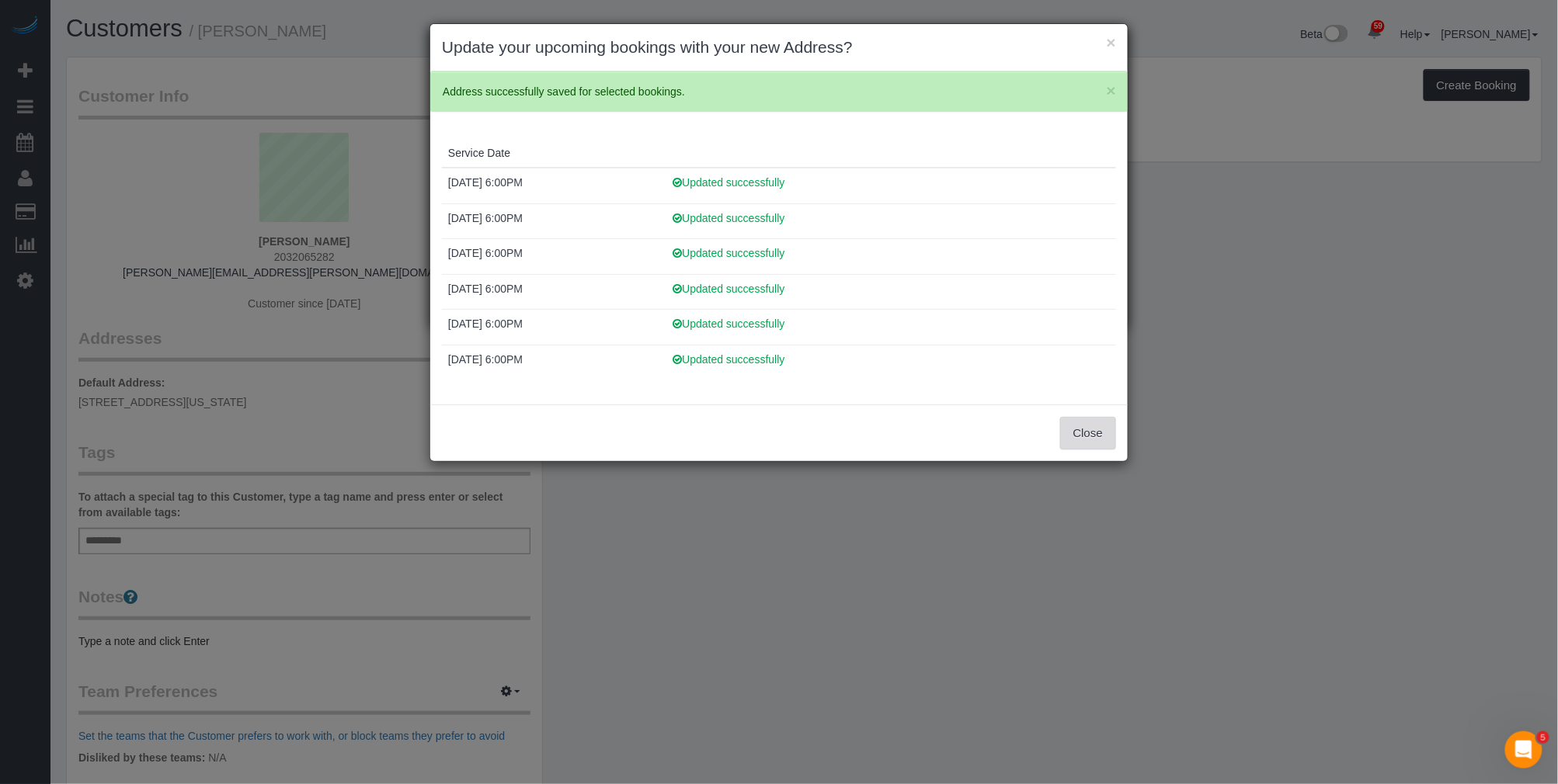 click on "Close" at bounding box center [1088, 433] 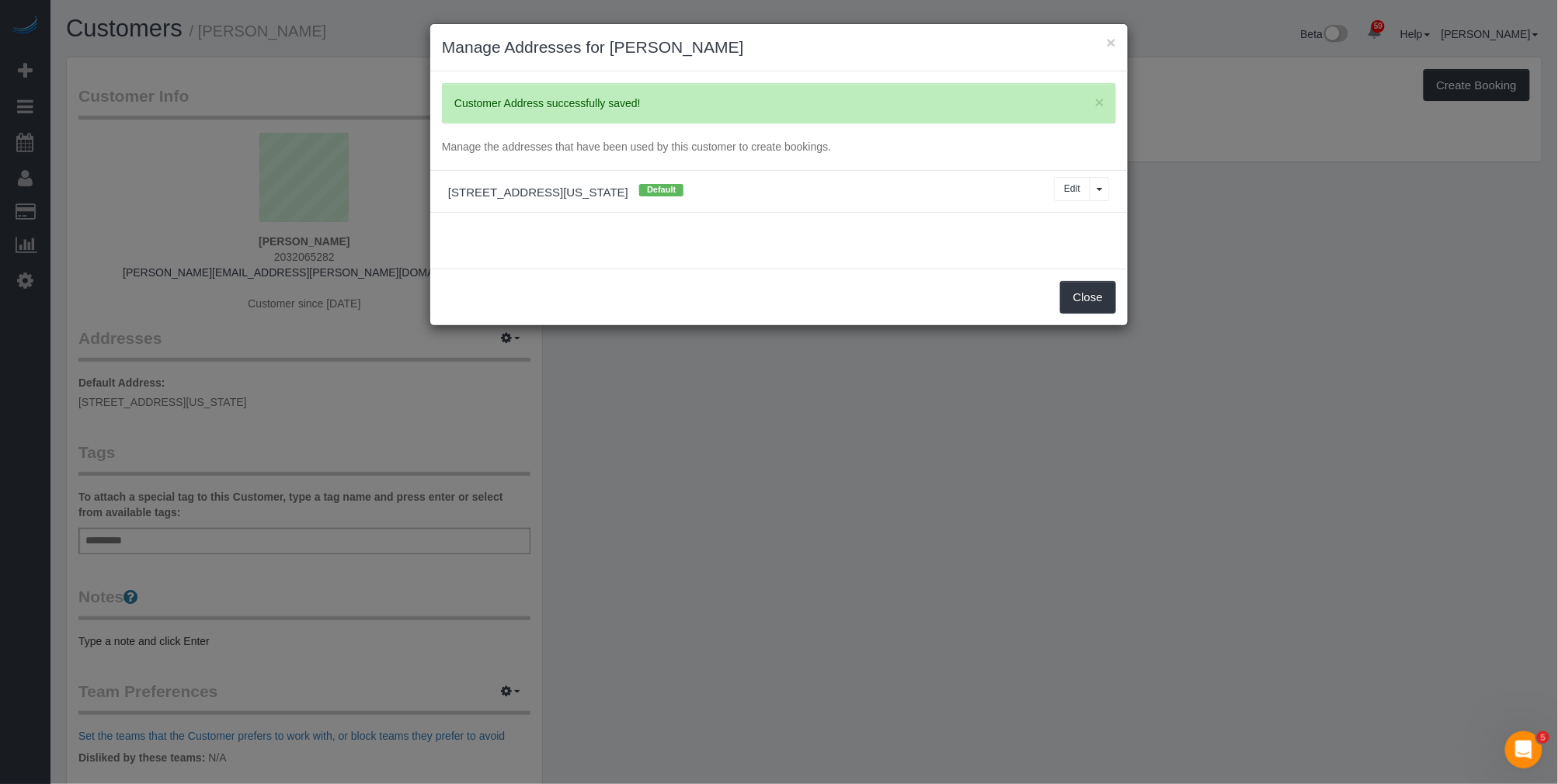 drag, startPoint x: 1080, startPoint y: 436, endPoint x: 1067, endPoint y: 418, distance: 22.203603 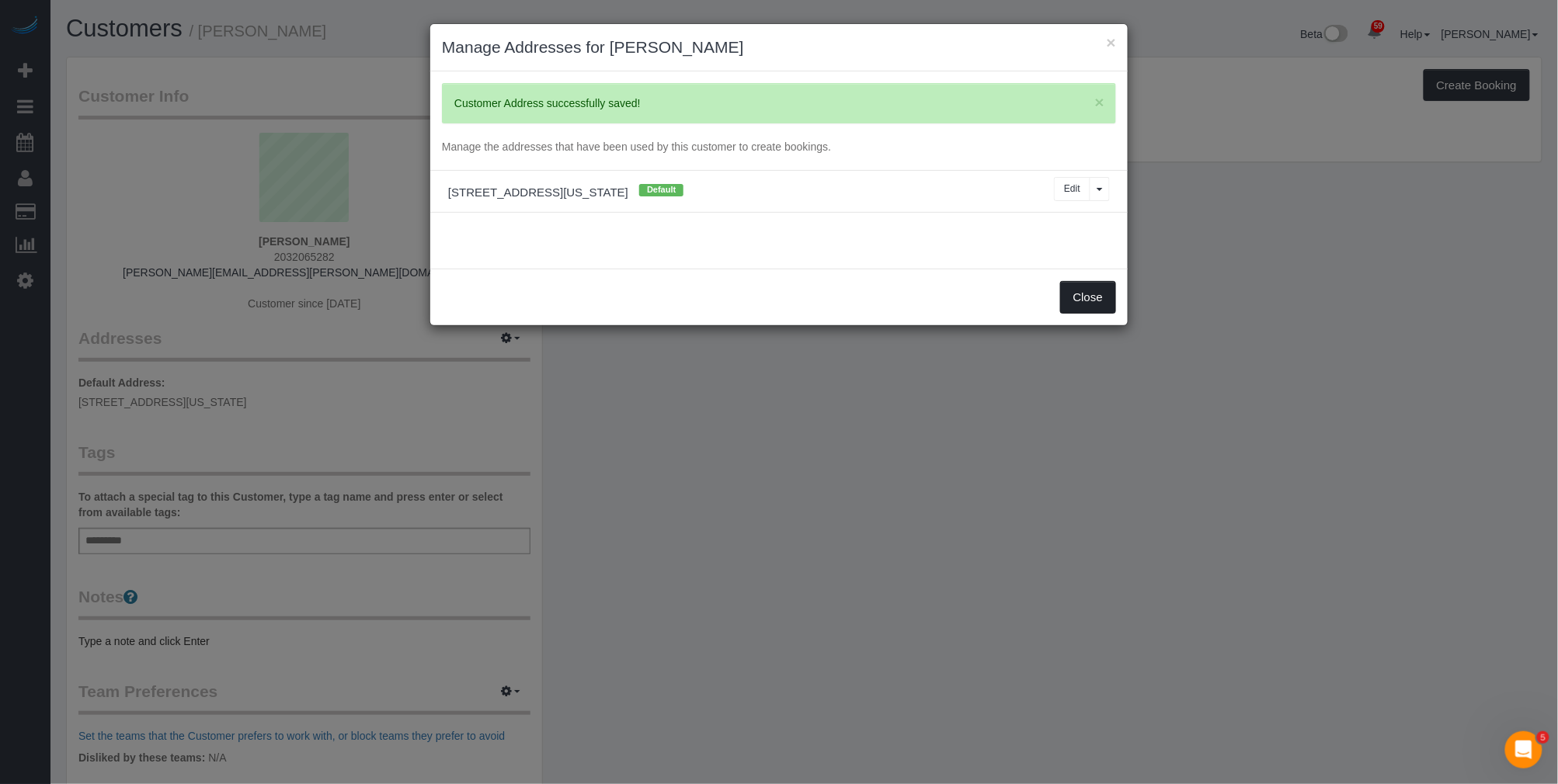 click on "Close" at bounding box center (1088, 297) 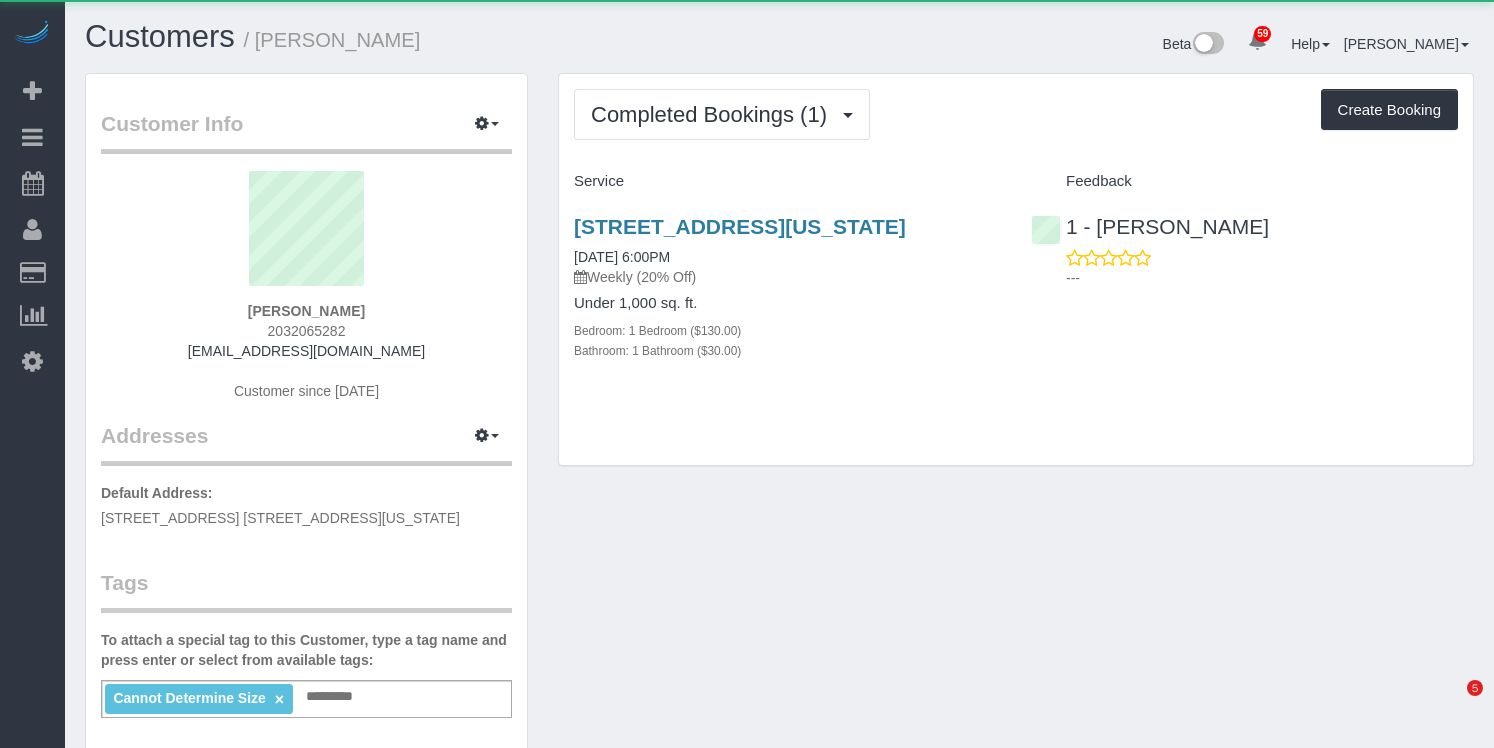 scroll, scrollTop: 0, scrollLeft: 0, axis: both 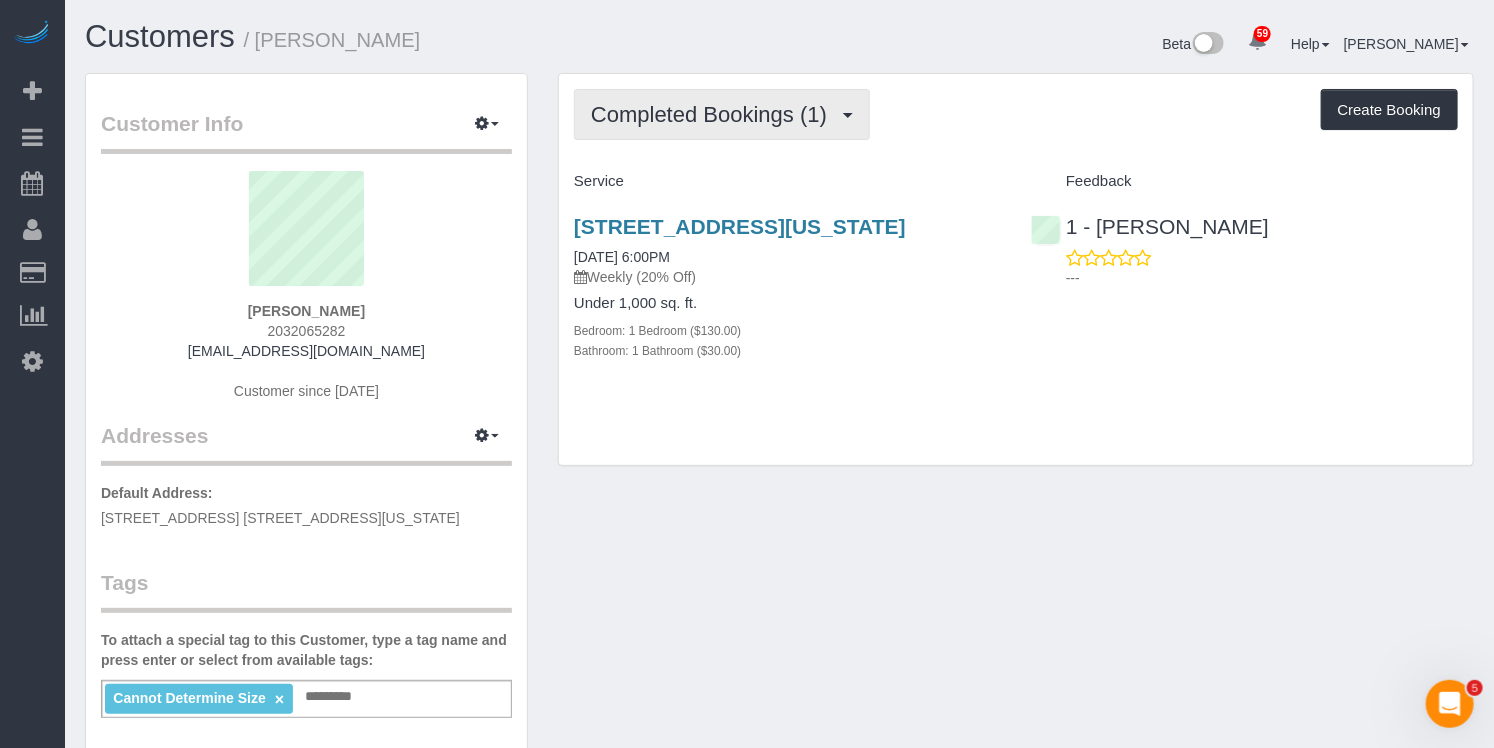 click on "Completed Bookings (1)" at bounding box center (714, 114) 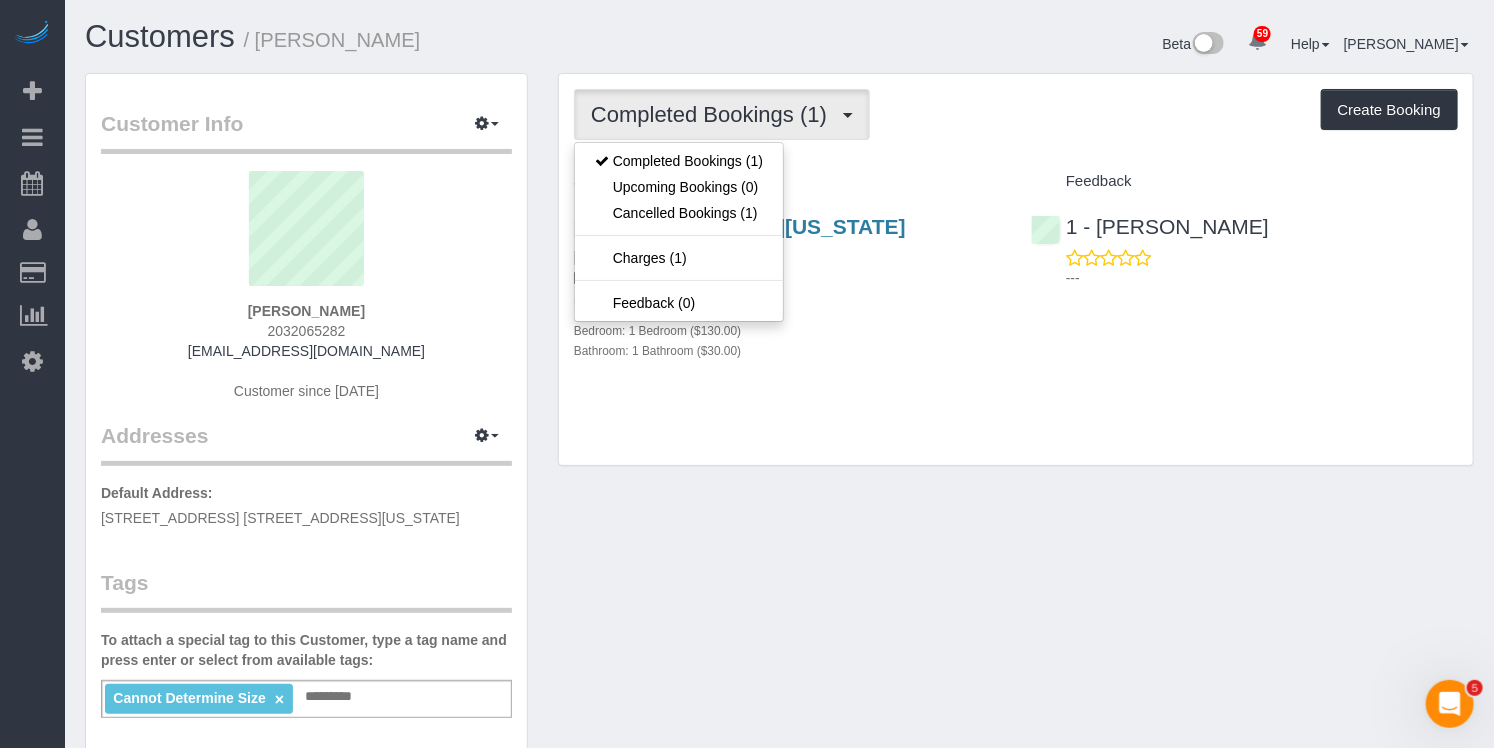 click on "Completed Bookings (1)
Completed Bookings (1)
Upcoming Bookings (0)
Cancelled Bookings (1)
Charges (1)
Feedback (0)
Create Booking
Service
Feedback" at bounding box center (1016, 270) 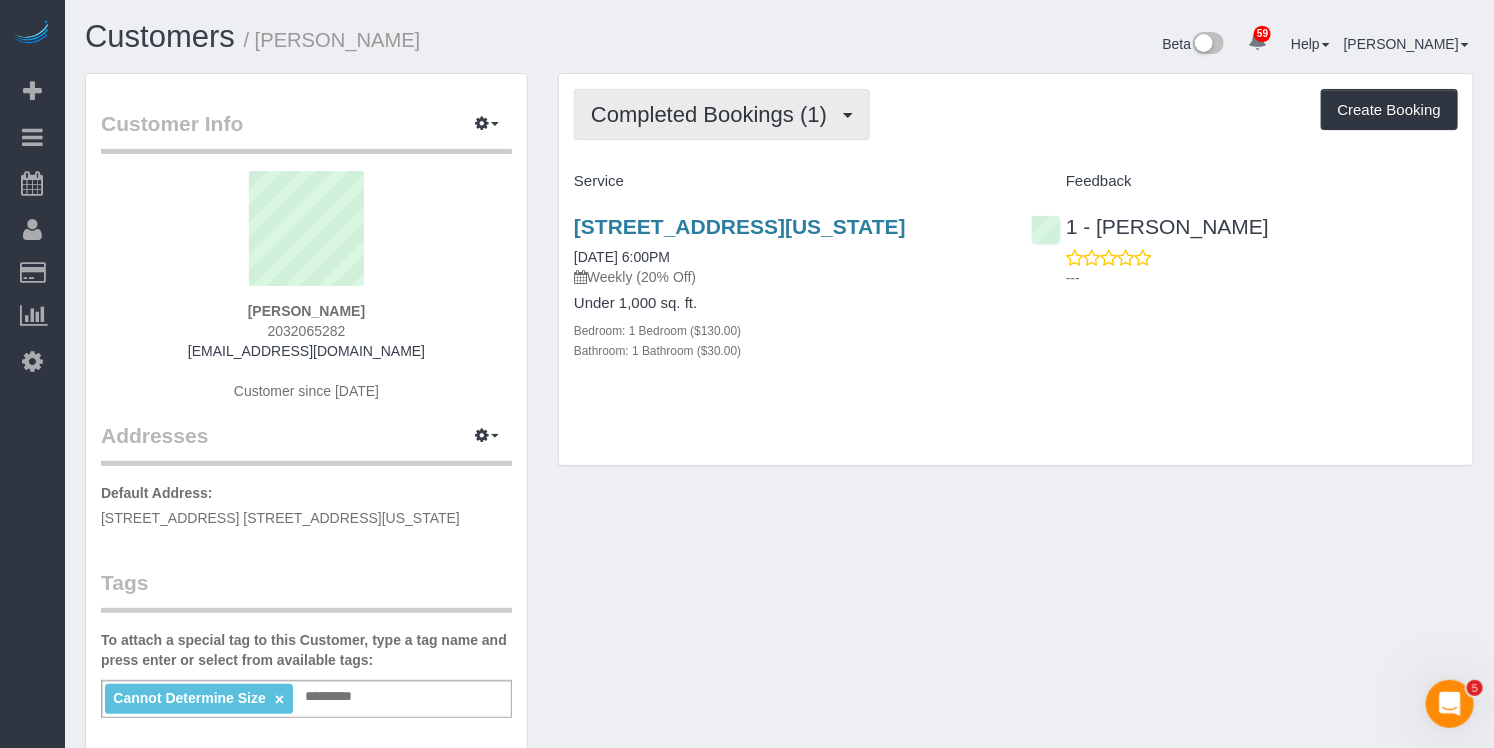 drag, startPoint x: 657, startPoint y: 123, endPoint x: 648, endPoint y: 186, distance: 63.63961 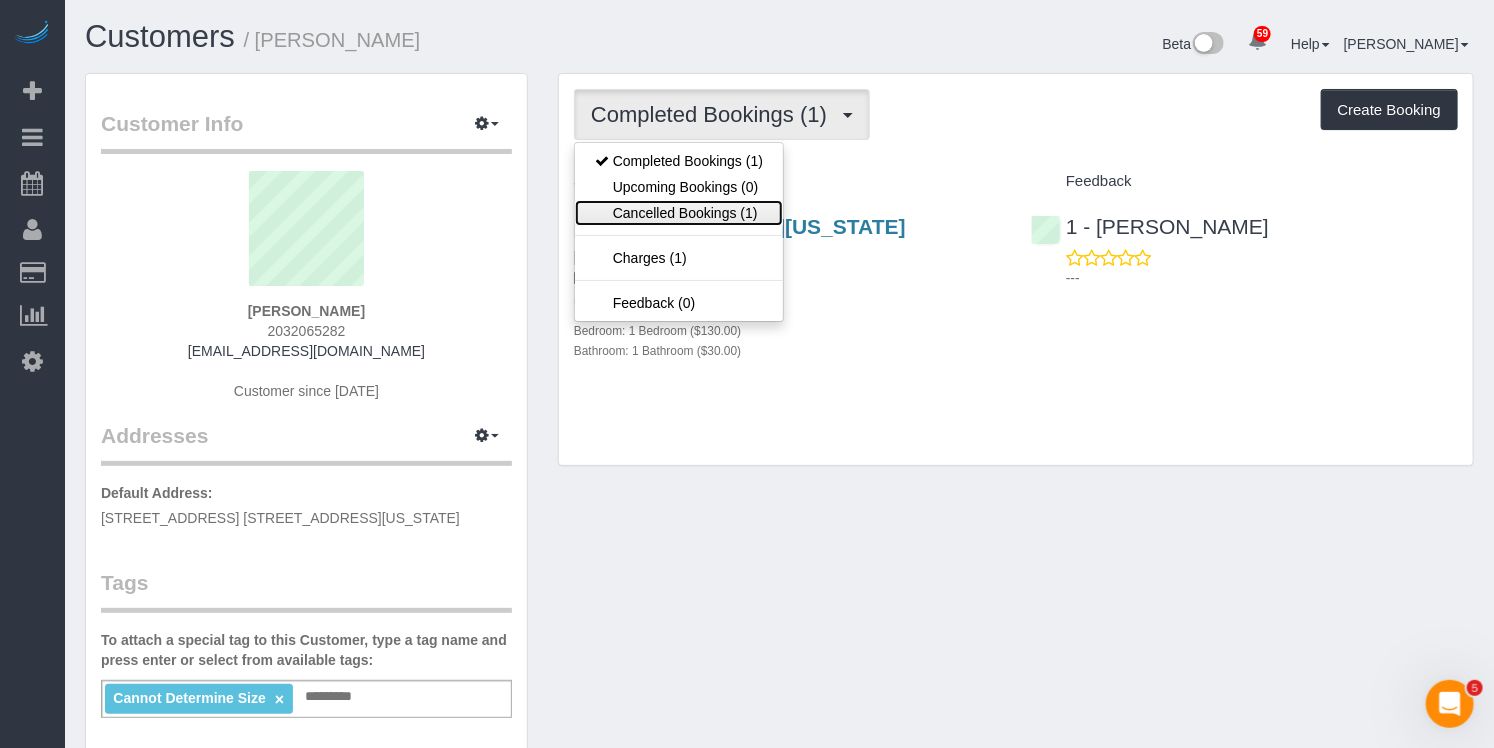 click on "Cancelled Bookings (1)" at bounding box center [679, 213] 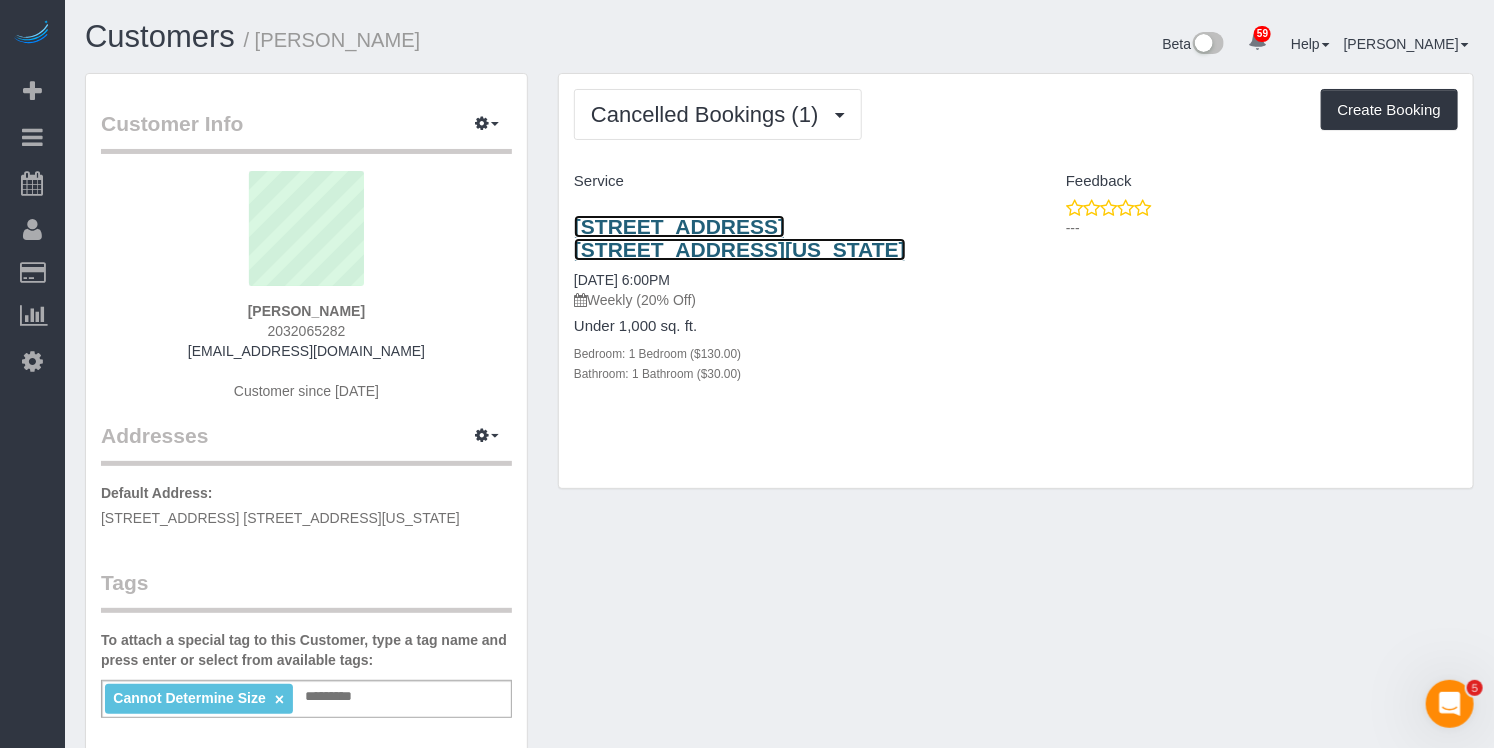 click on "347 East 65th Street, Apt. 5rw, New York, NY 10065" at bounding box center (740, 238) 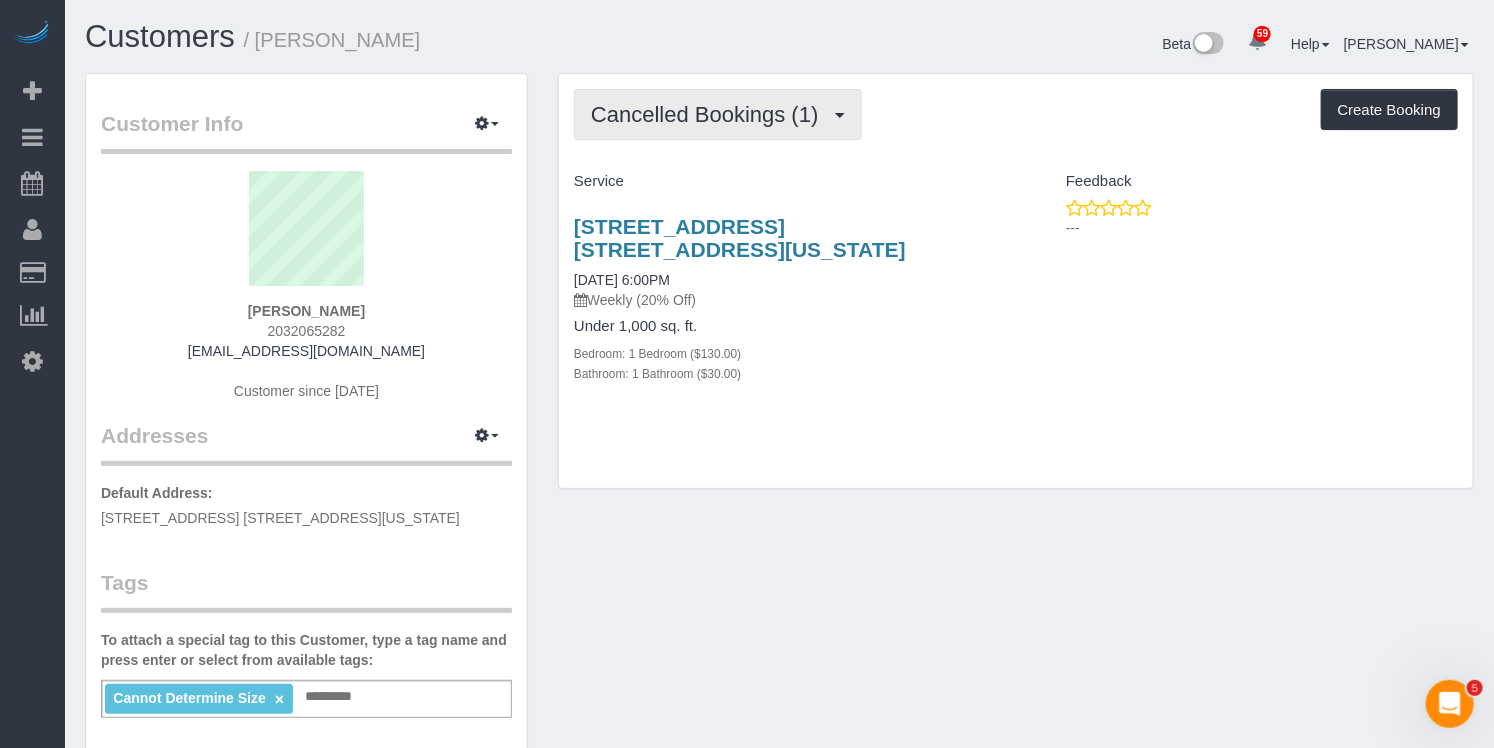 click on "Cancelled Bookings (1)" at bounding box center [718, 114] 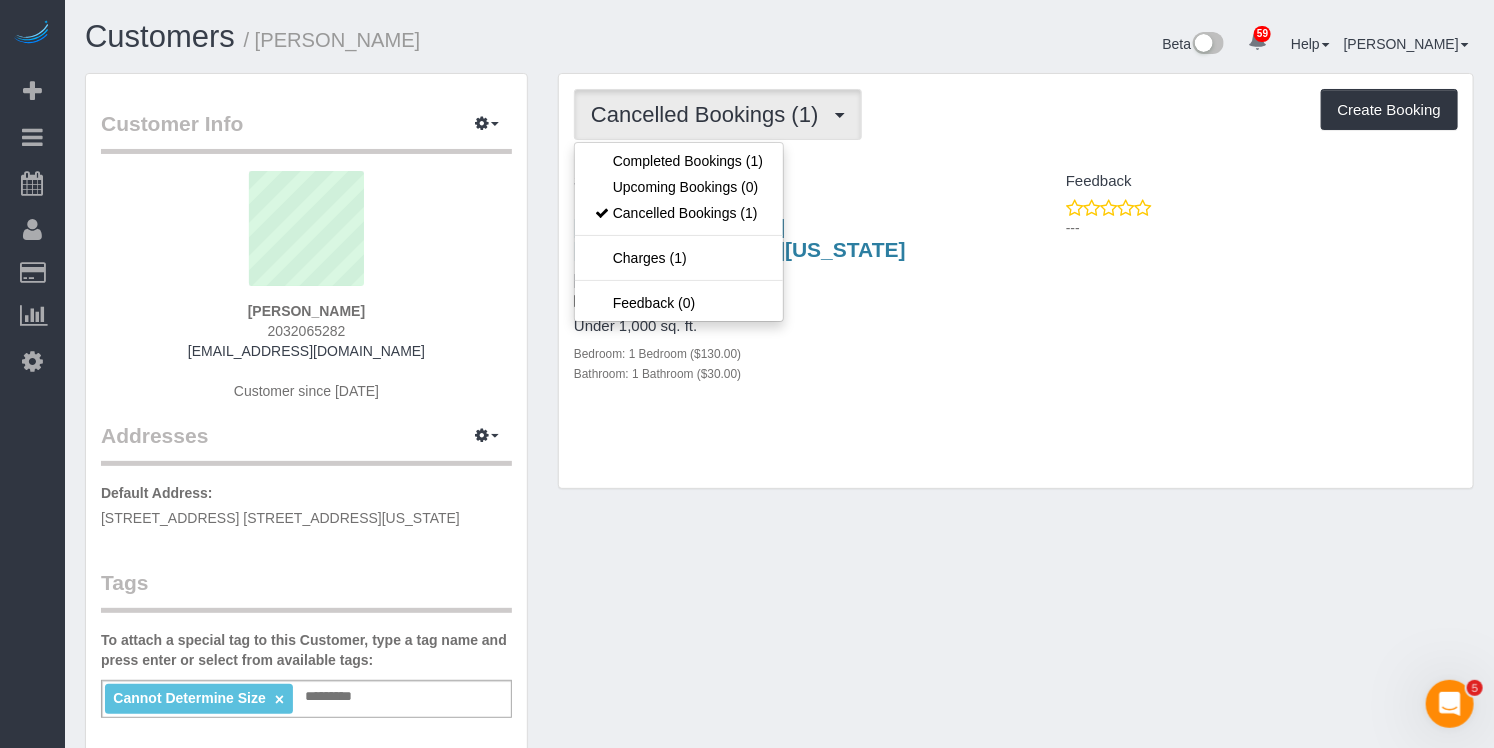 click on "Customers
/ Aelish Sullivan" at bounding box center [425, 37] 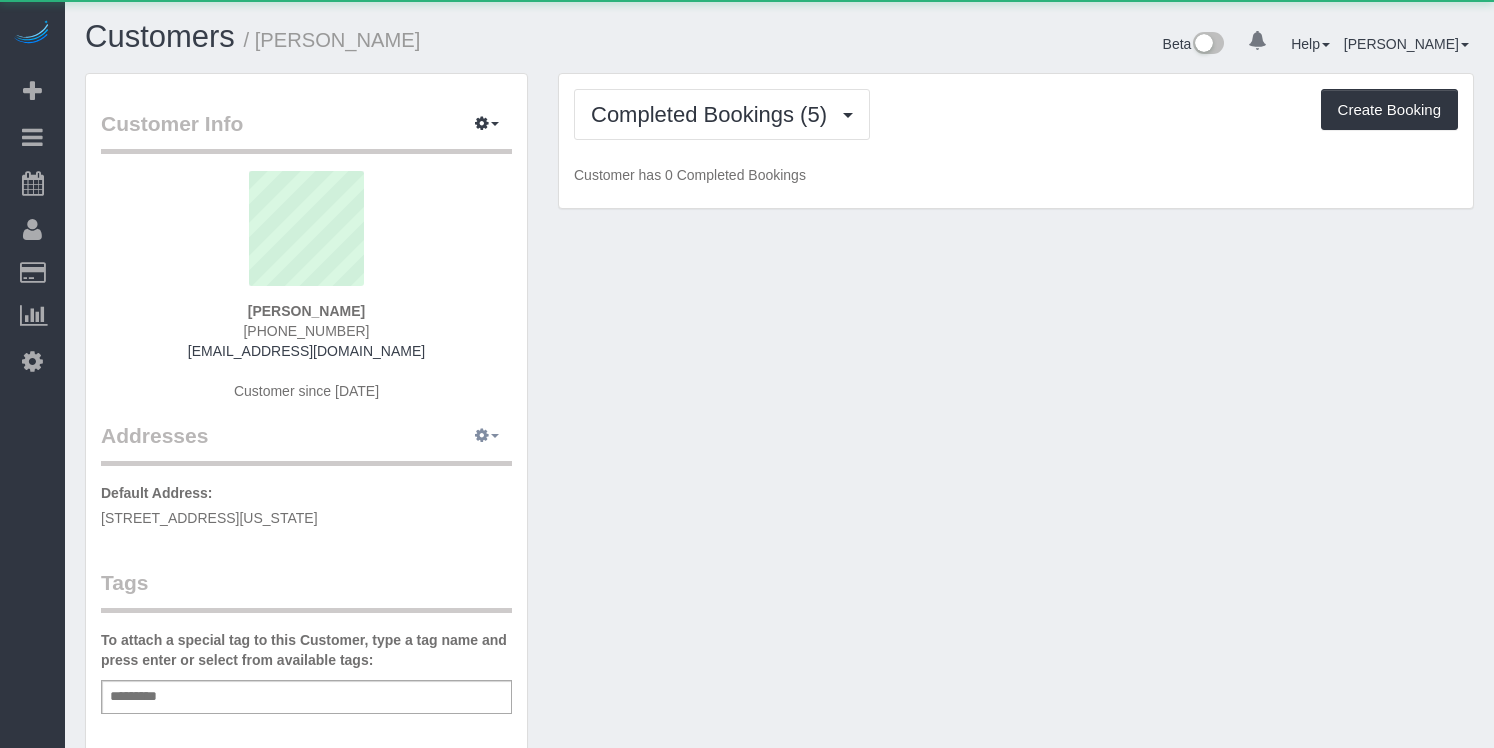 scroll, scrollTop: 0, scrollLeft: 0, axis: both 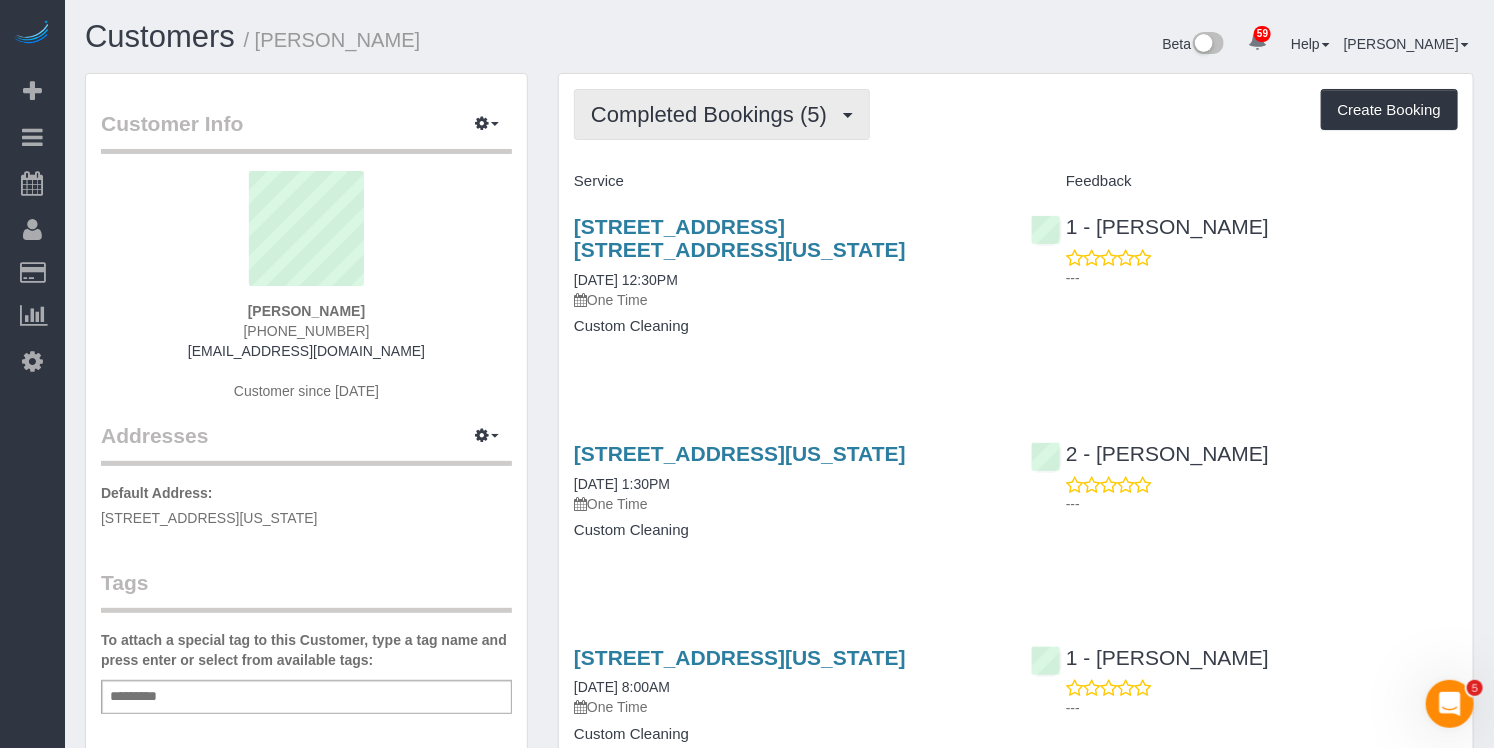 click on "Completed Bookings (5)" at bounding box center (722, 114) 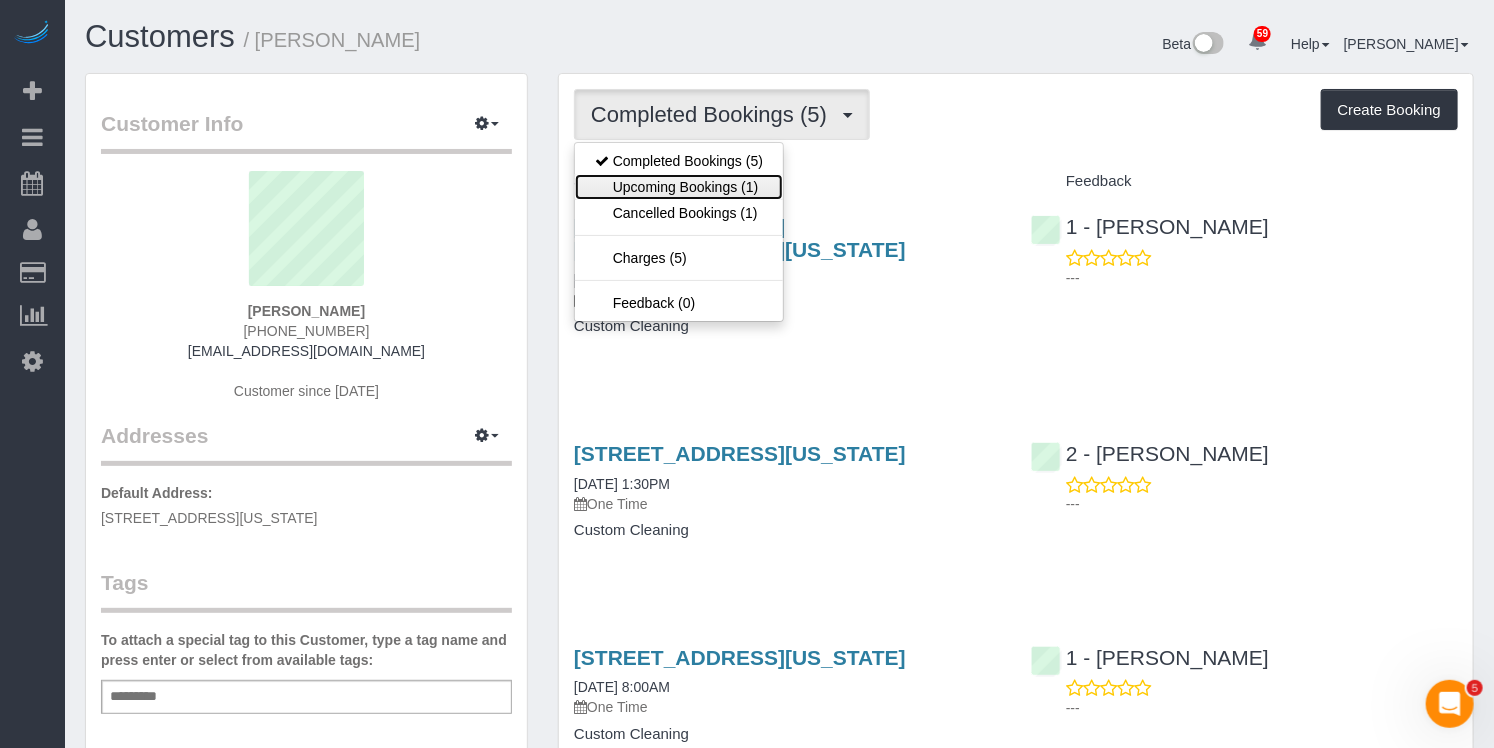 click on "Upcoming Bookings (1)" at bounding box center [679, 187] 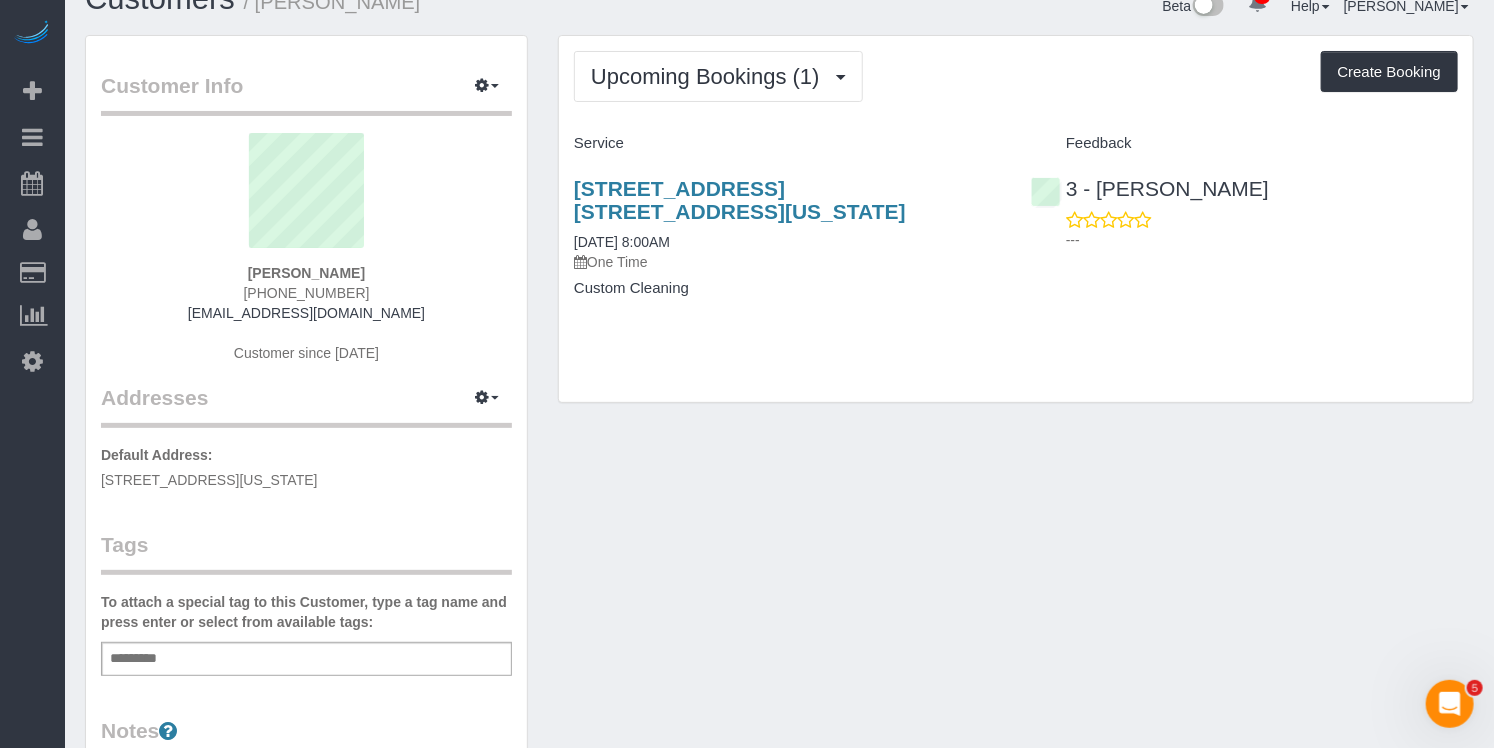 scroll, scrollTop: 0, scrollLeft: 0, axis: both 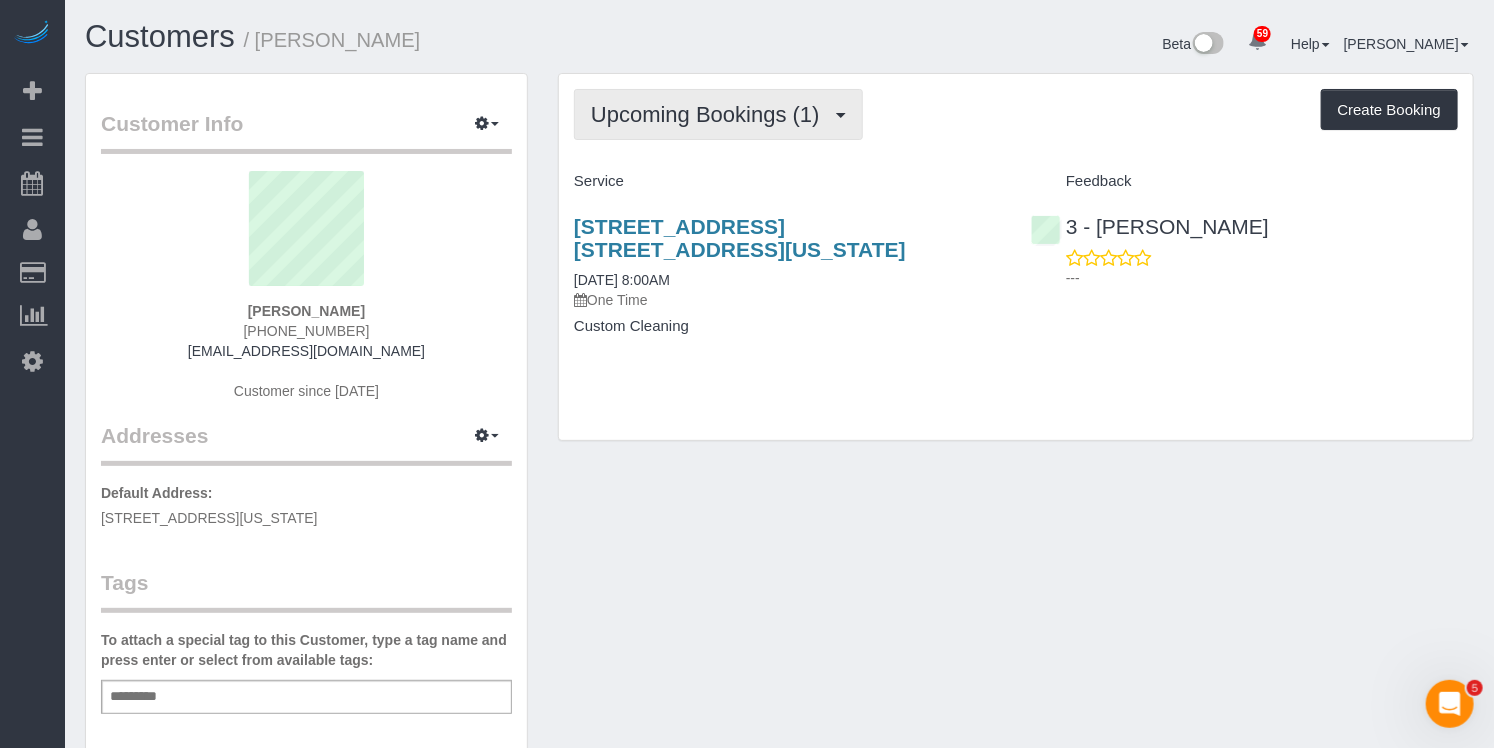 drag, startPoint x: 708, startPoint y: 124, endPoint x: 707, endPoint y: 134, distance: 10.049875 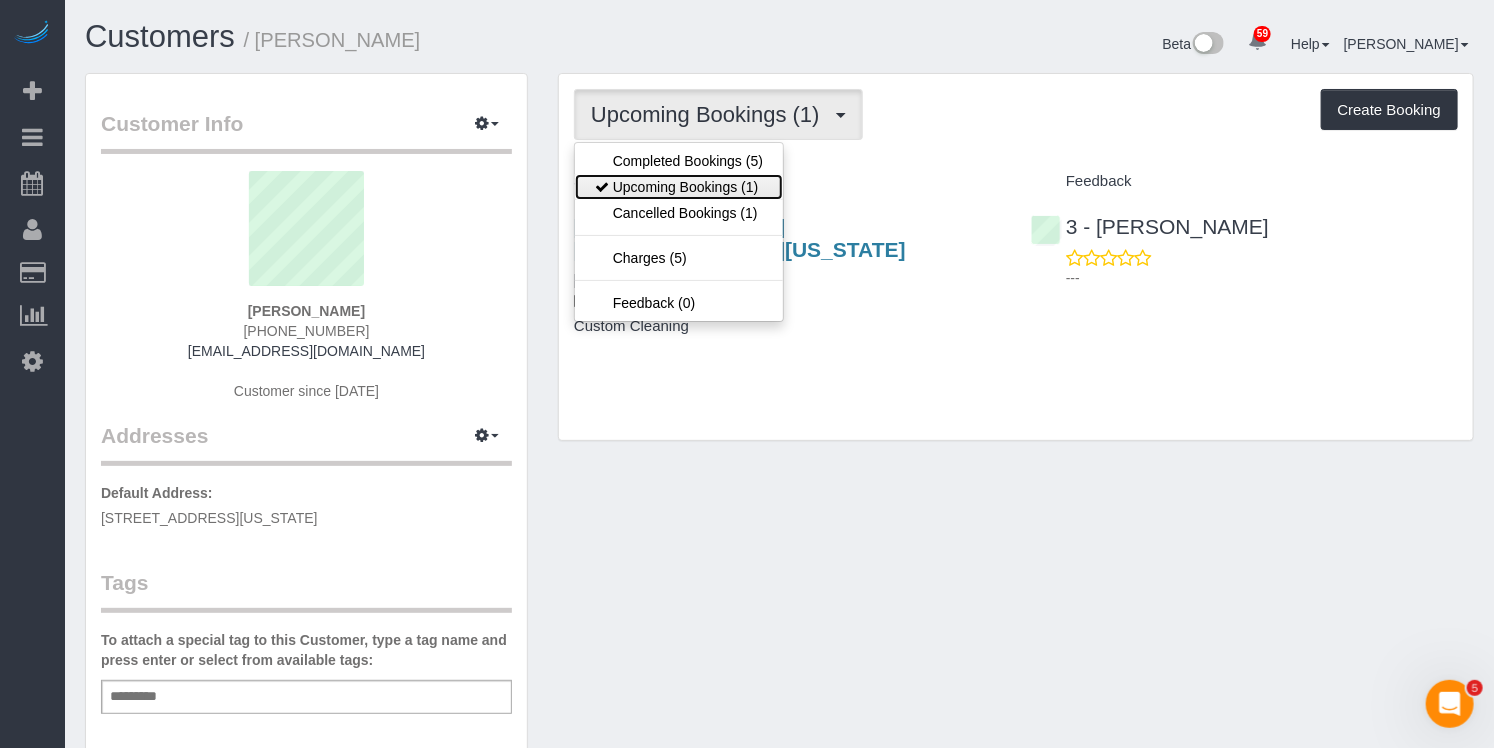 click on "Upcoming Bookings (1)" at bounding box center [679, 187] 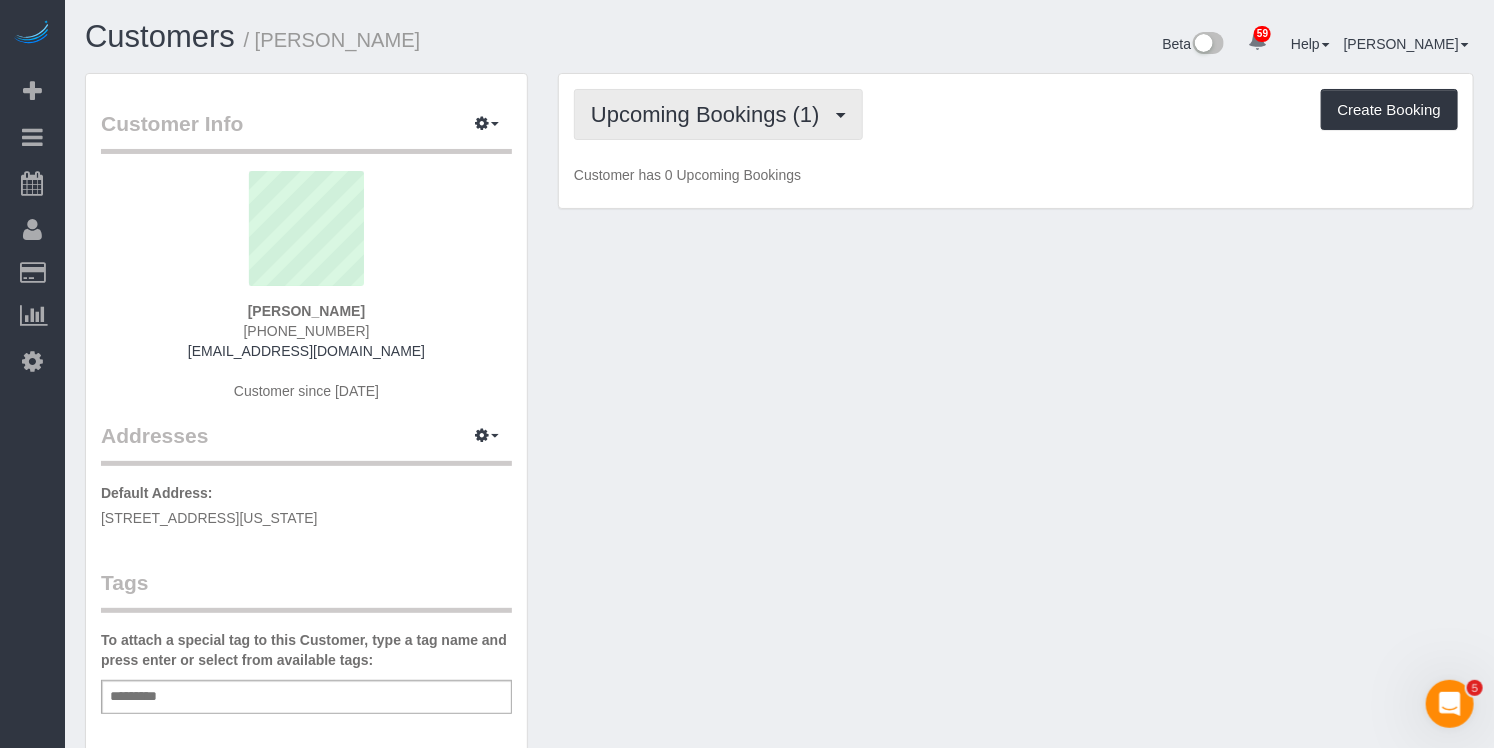 drag, startPoint x: 727, startPoint y: 123, endPoint x: 712, endPoint y: 152, distance: 32.649654 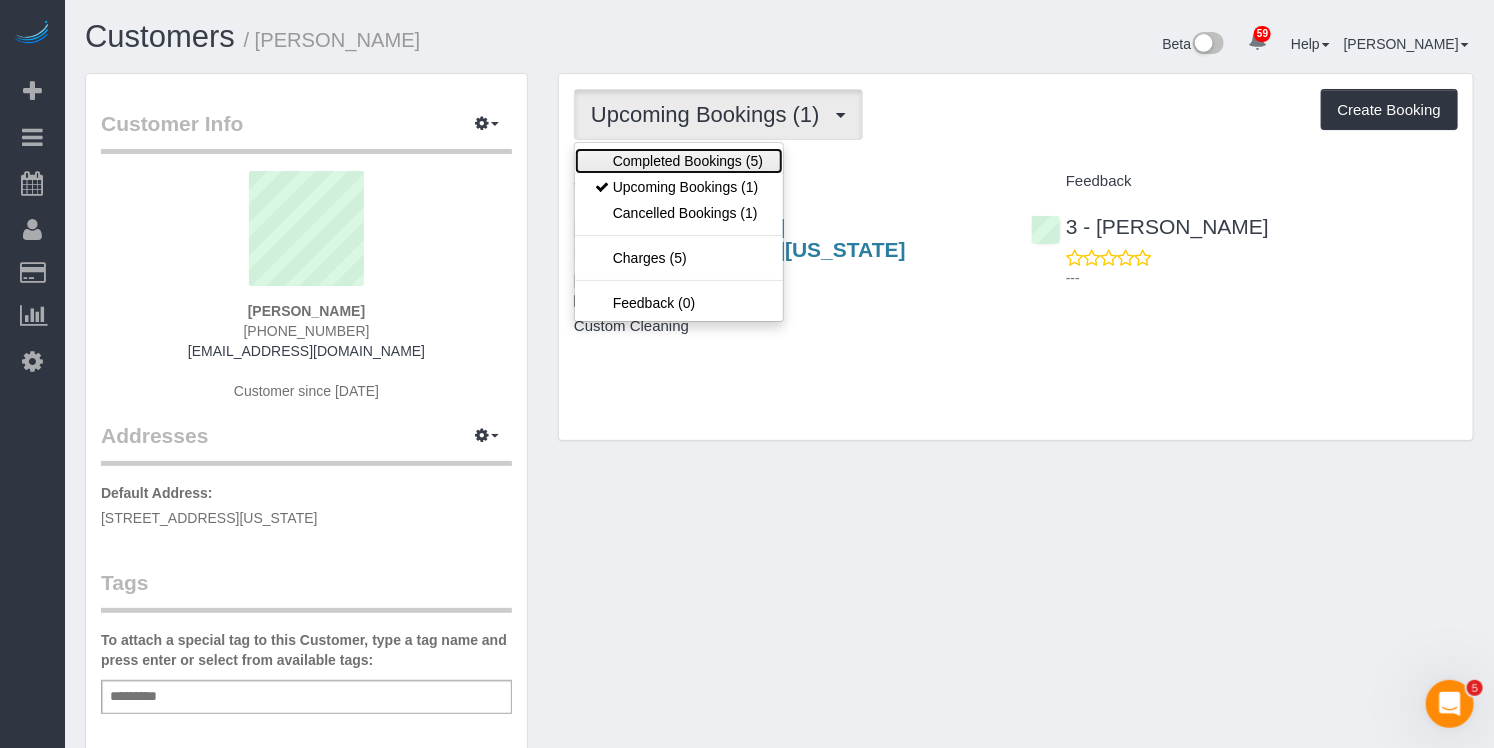 click on "Completed Bookings (5)" at bounding box center [679, 161] 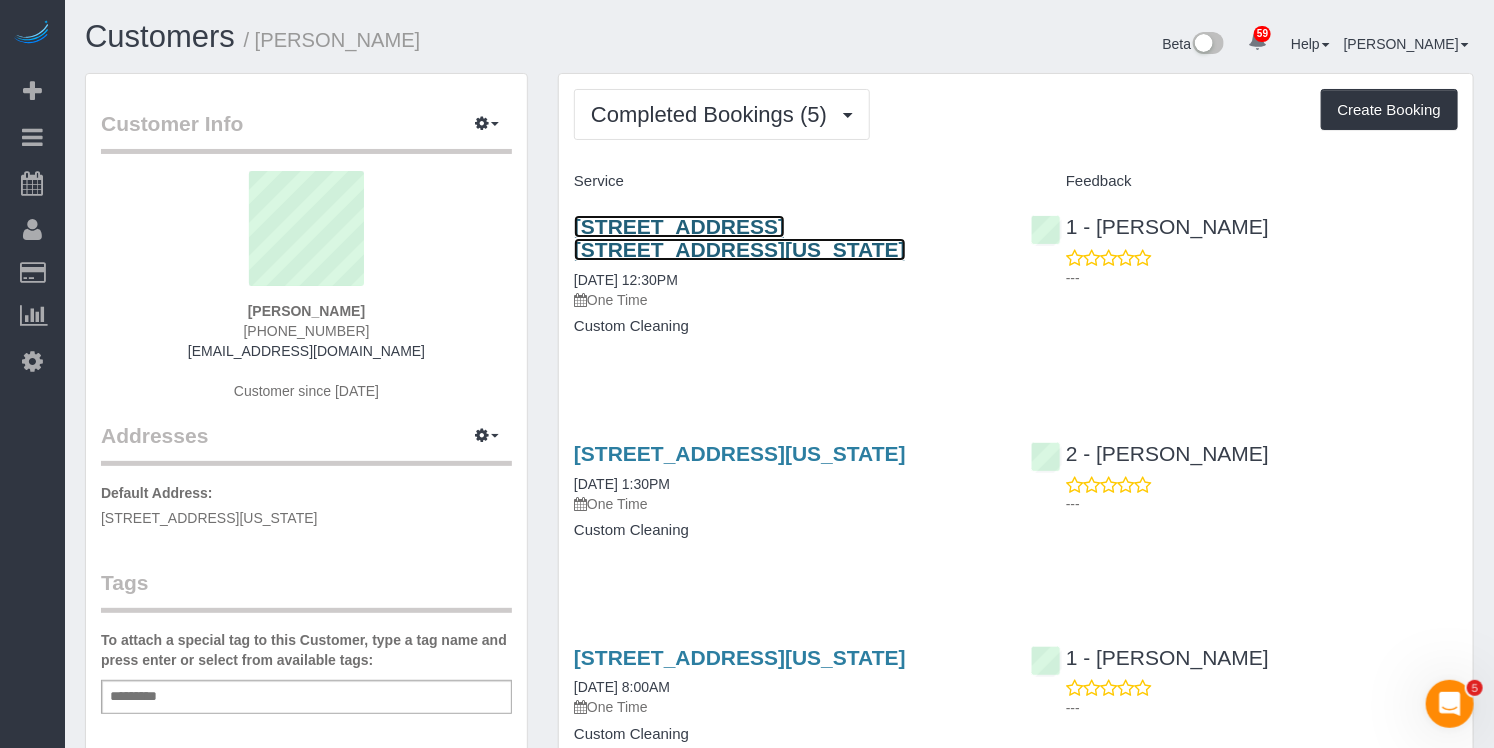click on "160 Water Street, Apt. 21r, New York, NY 10038" at bounding box center [740, 238] 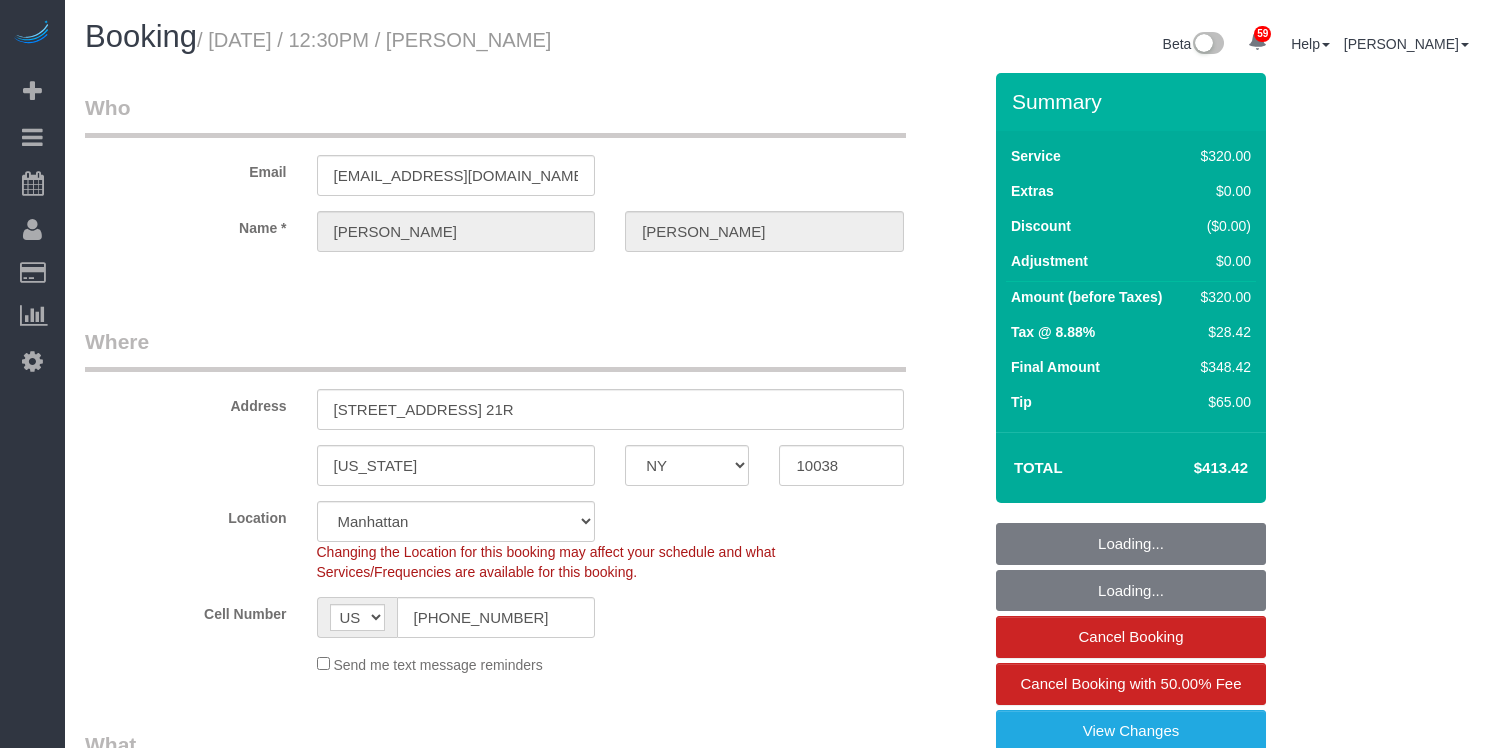 select on "NY" 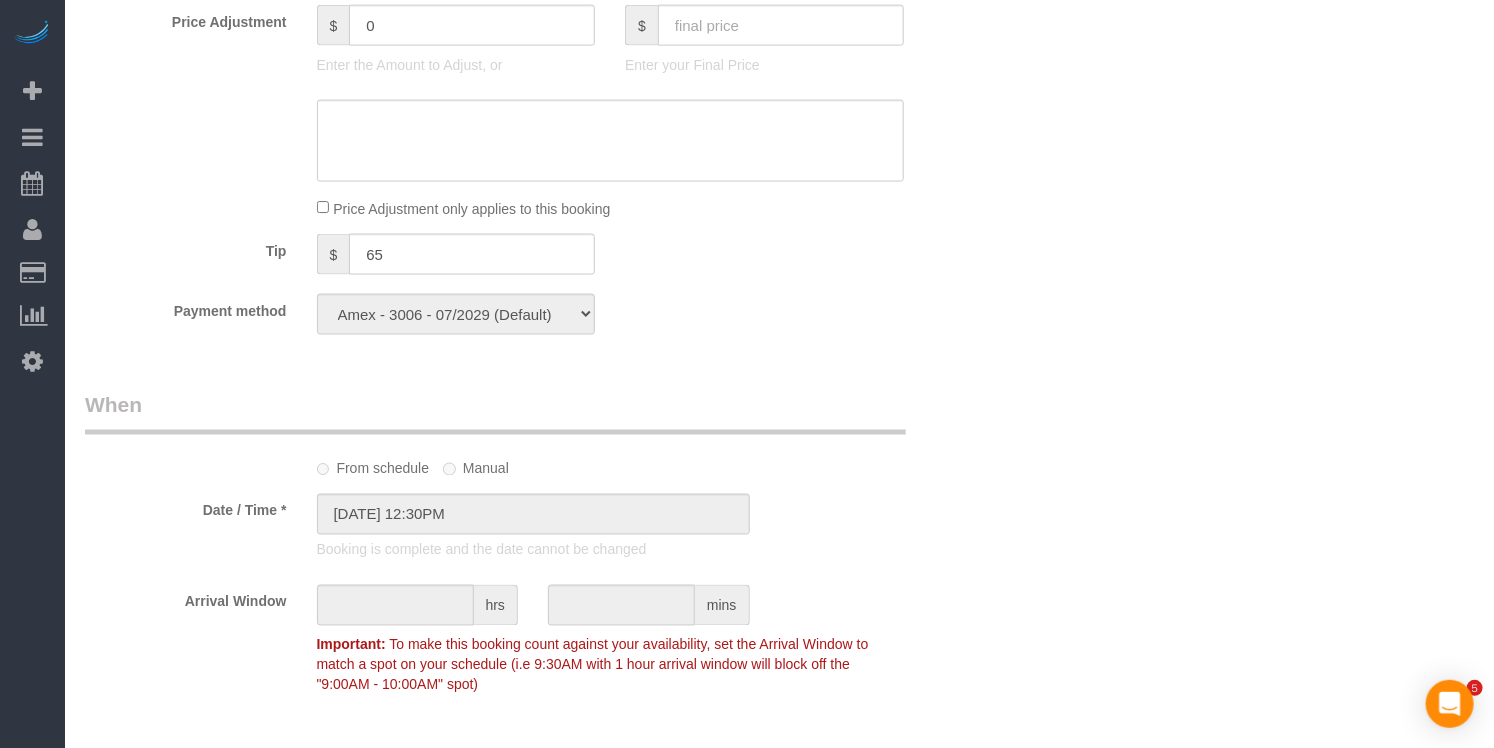 scroll, scrollTop: 560, scrollLeft: 0, axis: vertical 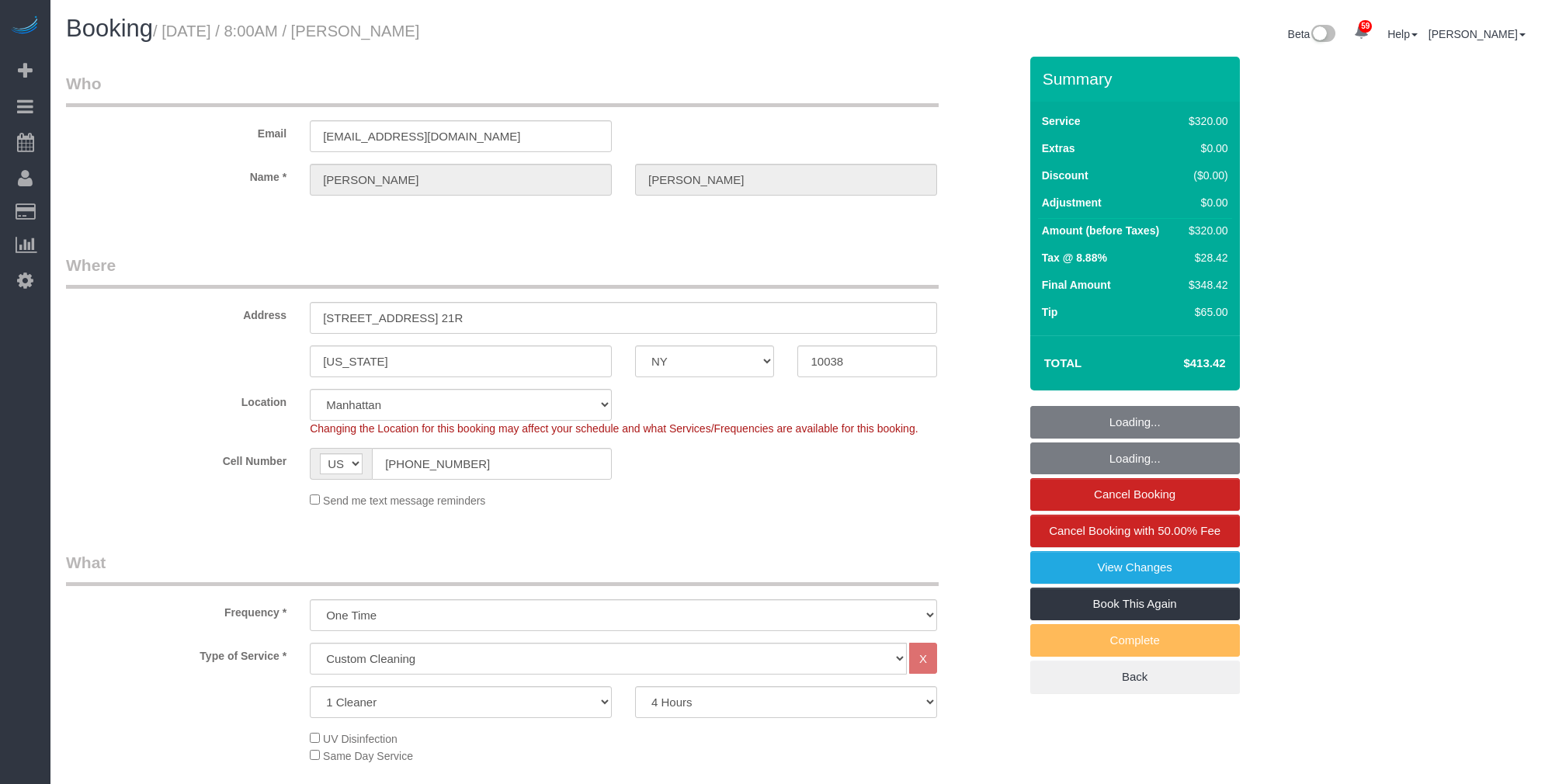 select on "NY" 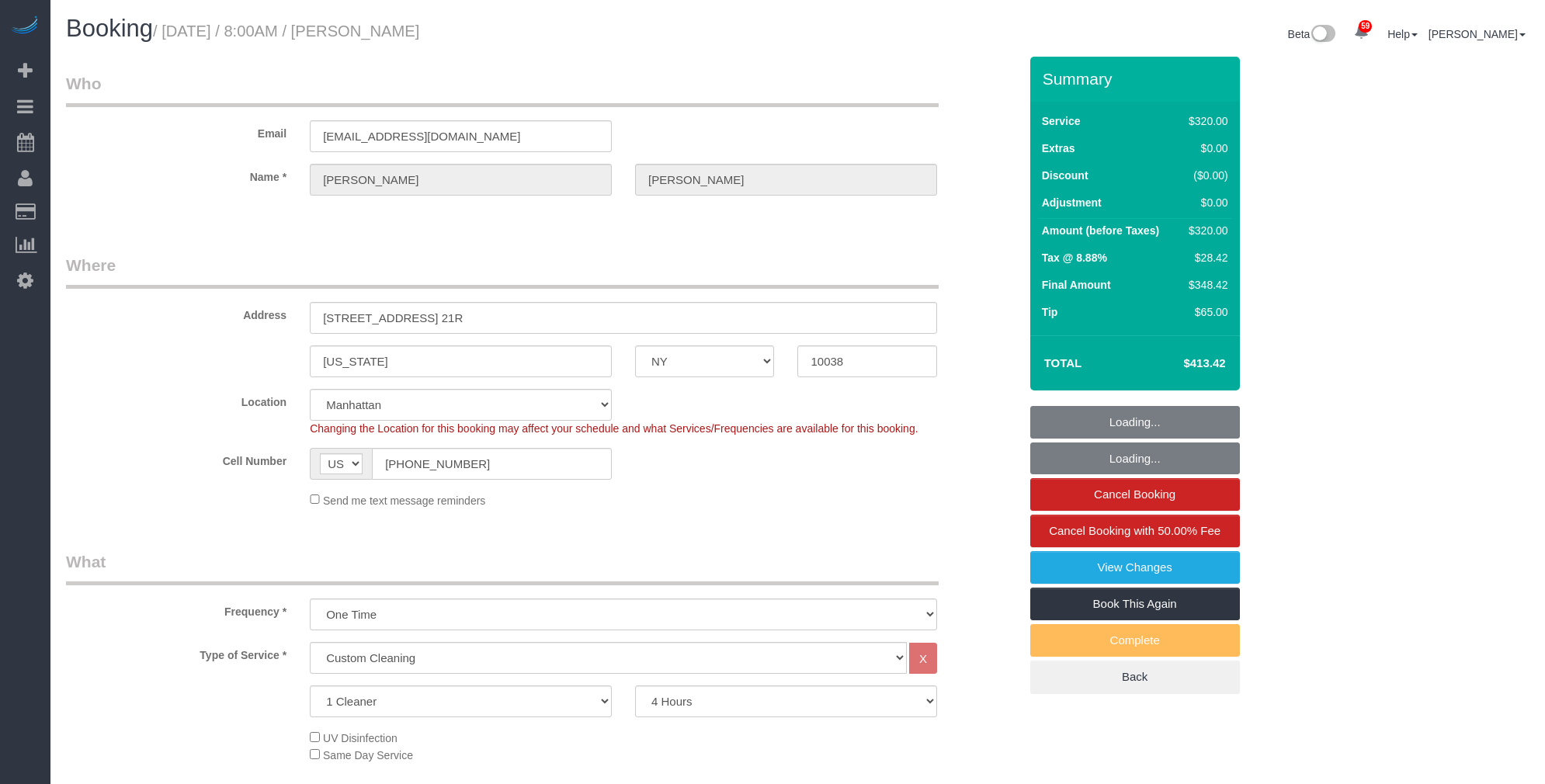 scroll, scrollTop: 0, scrollLeft: 0, axis: both 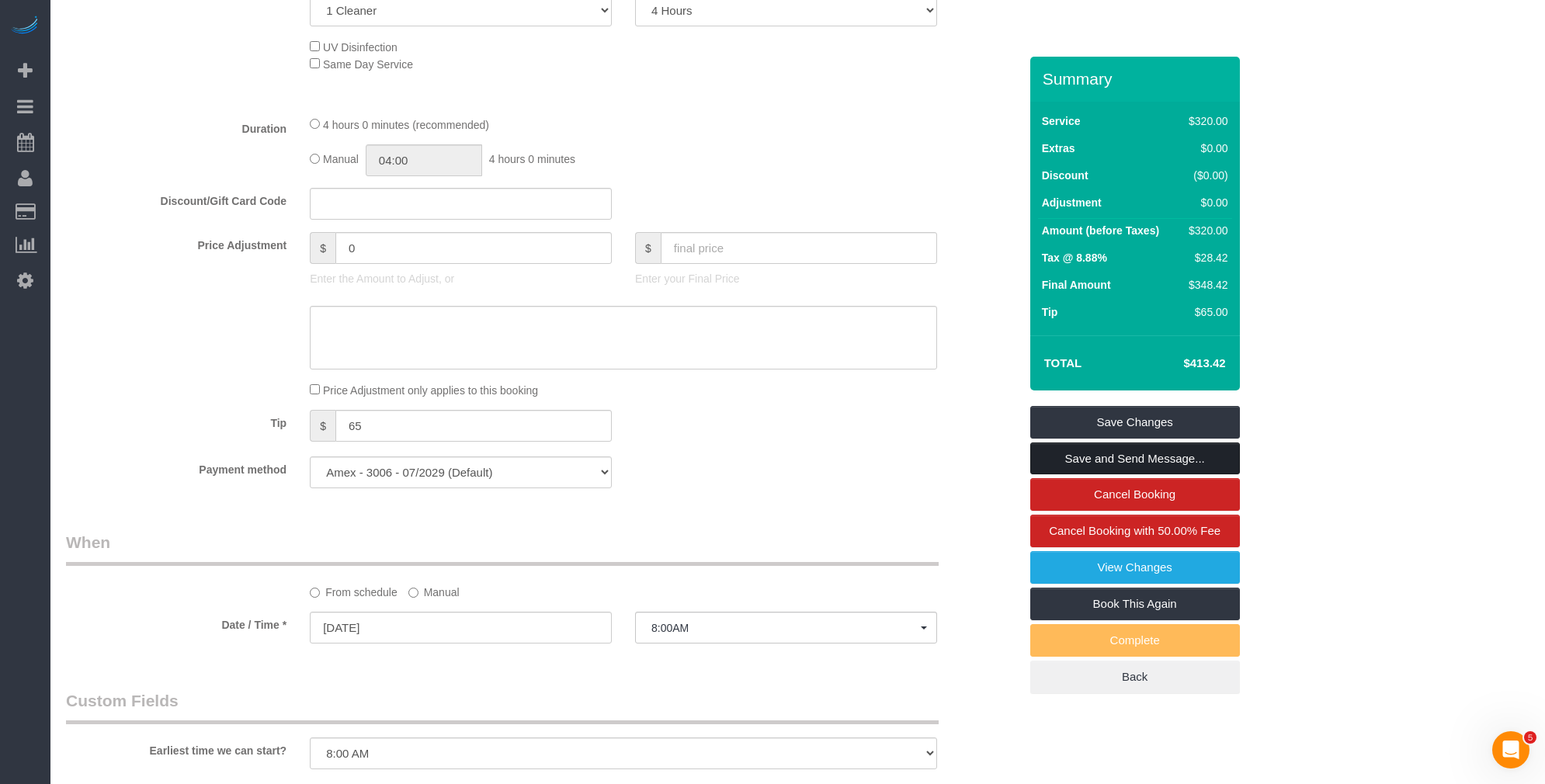 click on "Save and Send Message..." at bounding box center [1135, 459] 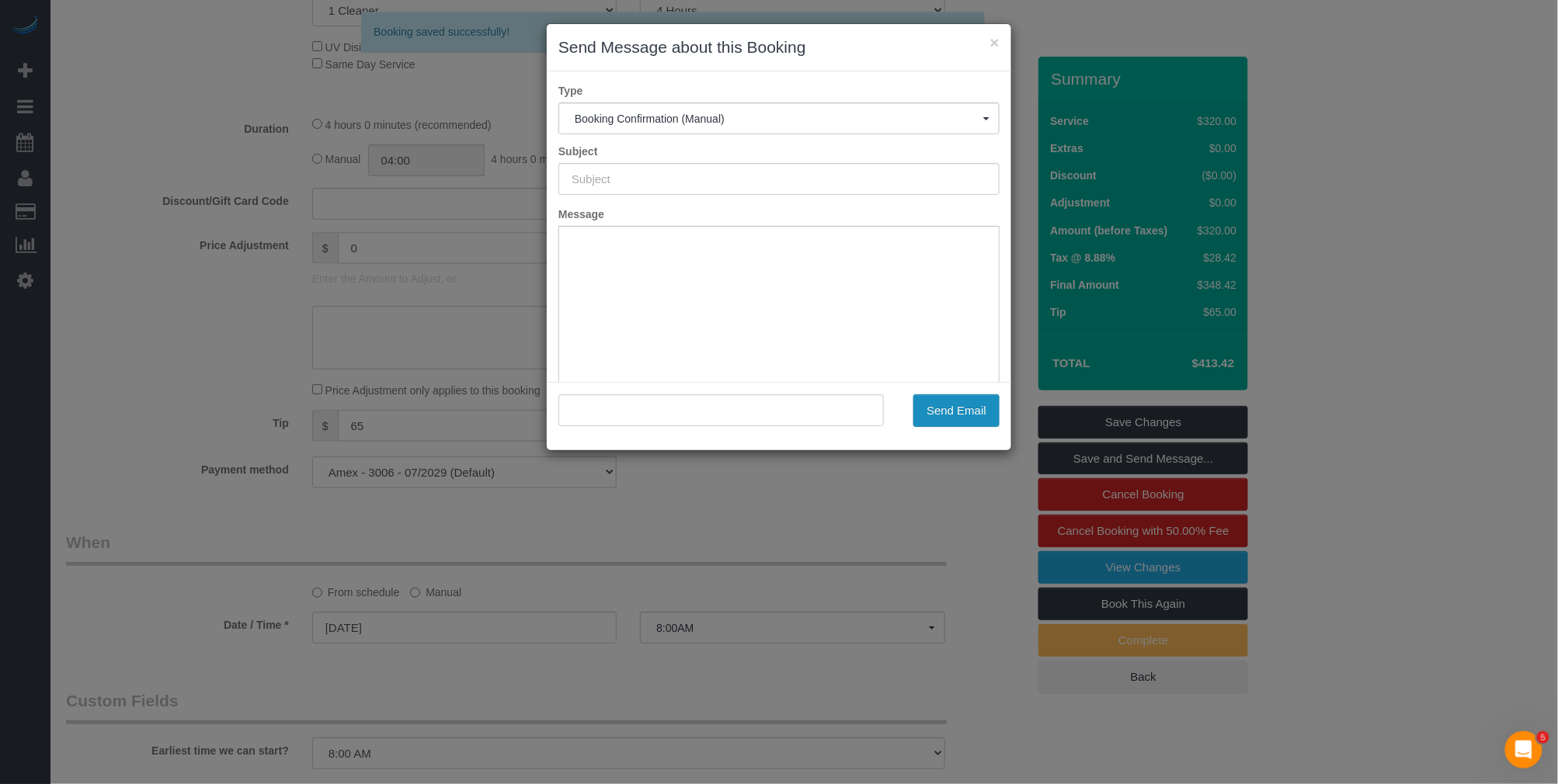 scroll, scrollTop: 0, scrollLeft: 0, axis: both 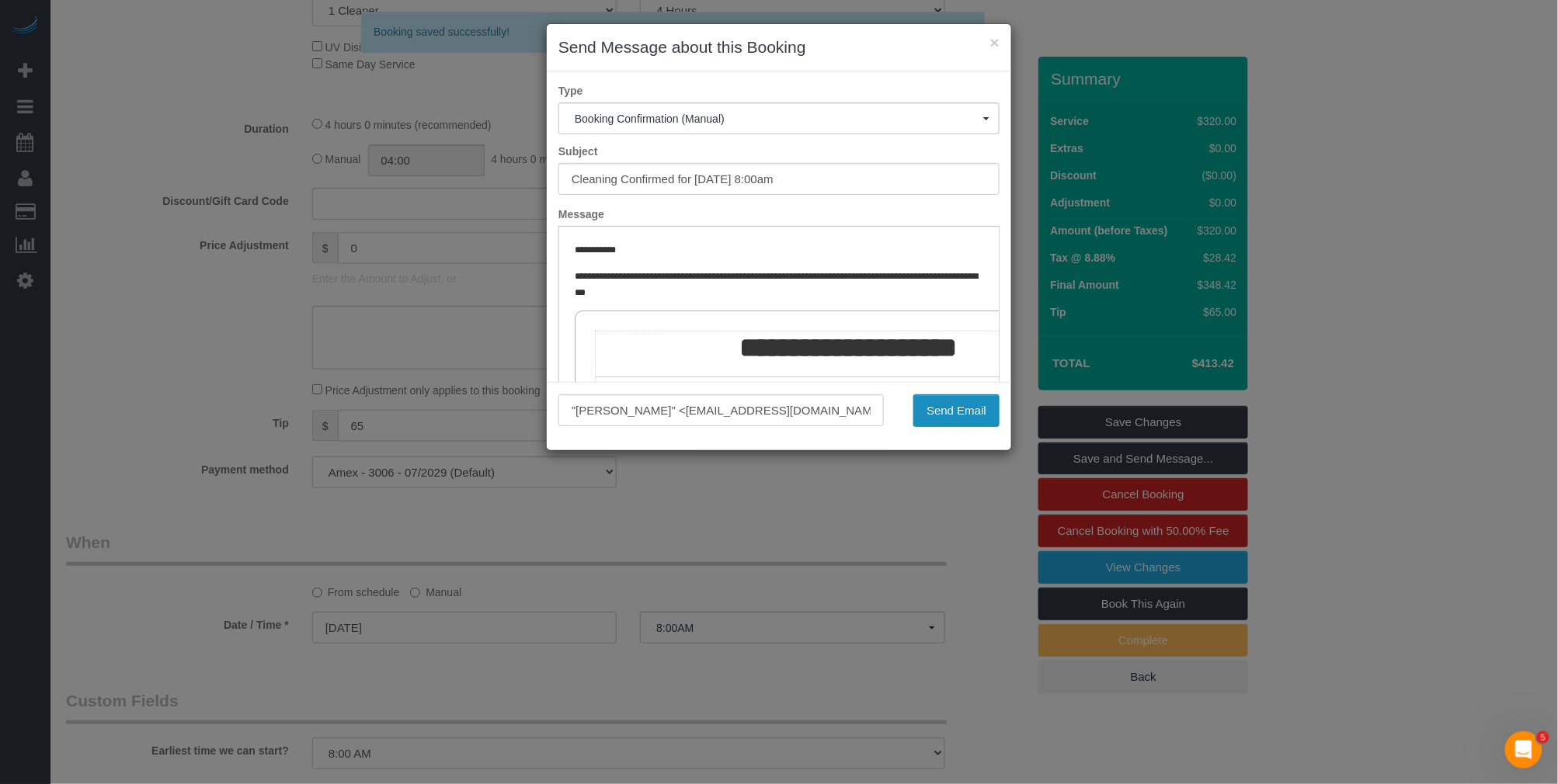 click on "Send Email" at bounding box center (956, 411) 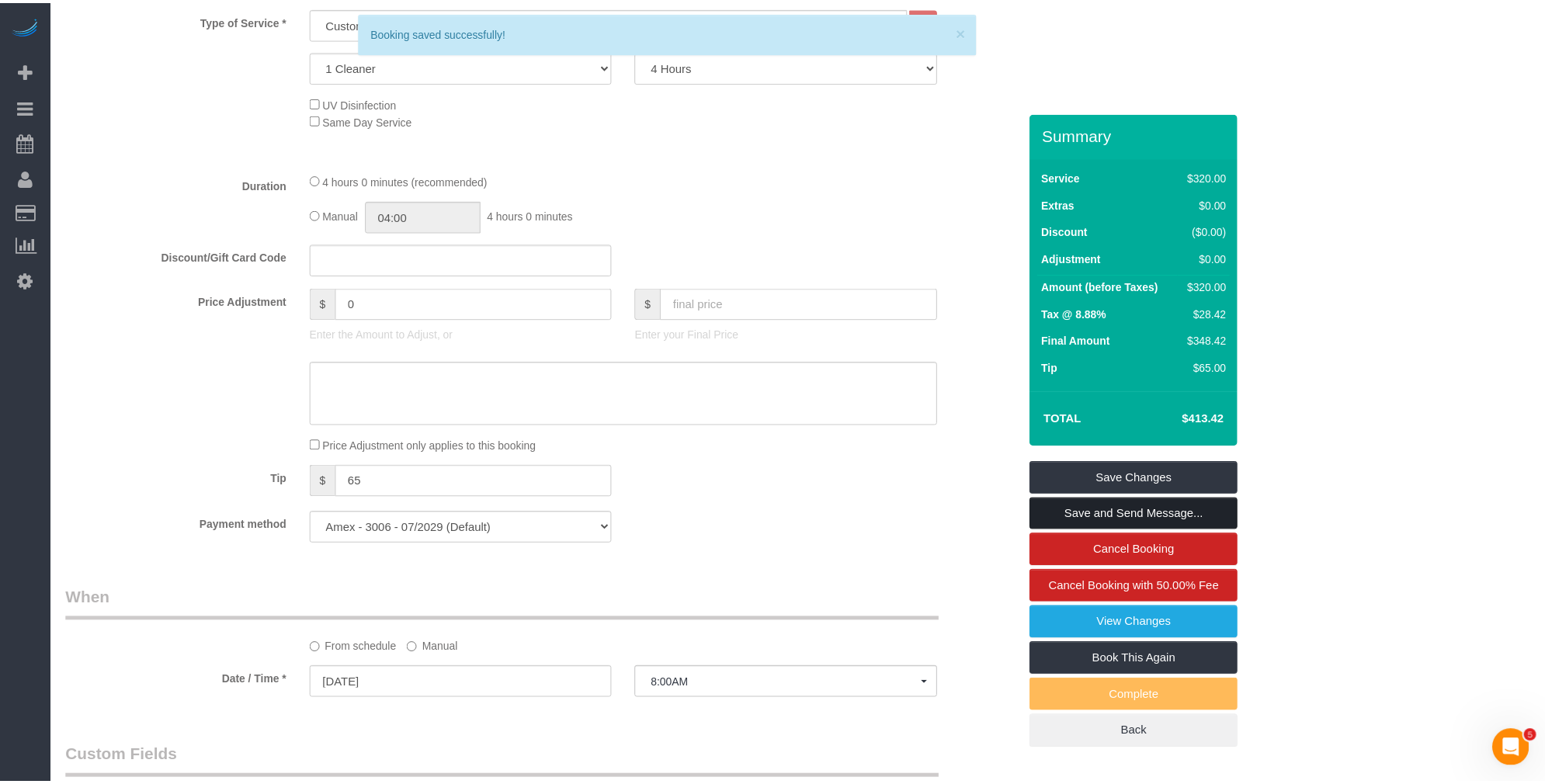 scroll, scrollTop: 747, scrollLeft: 0, axis: vertical 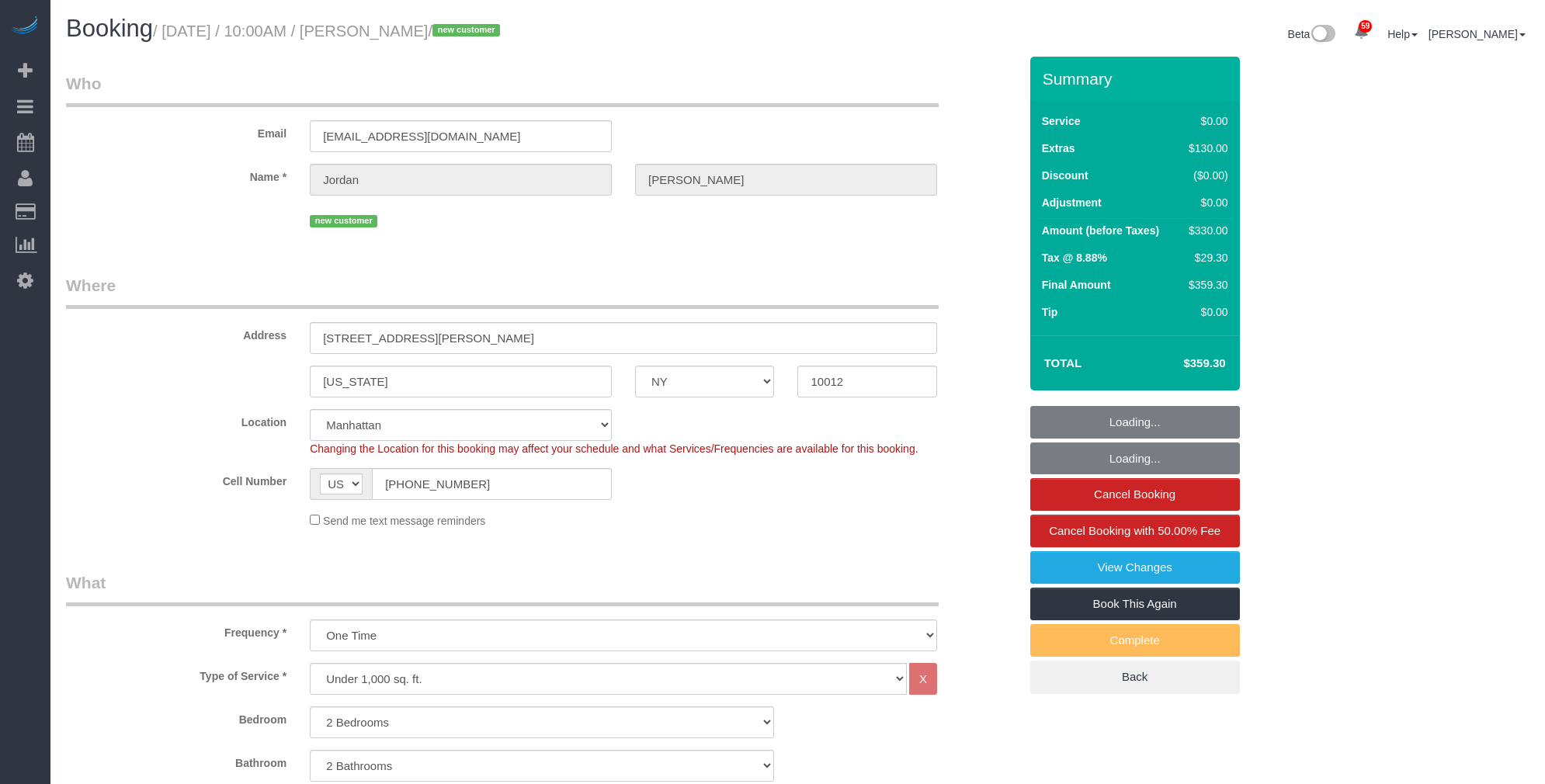 select on "NY" 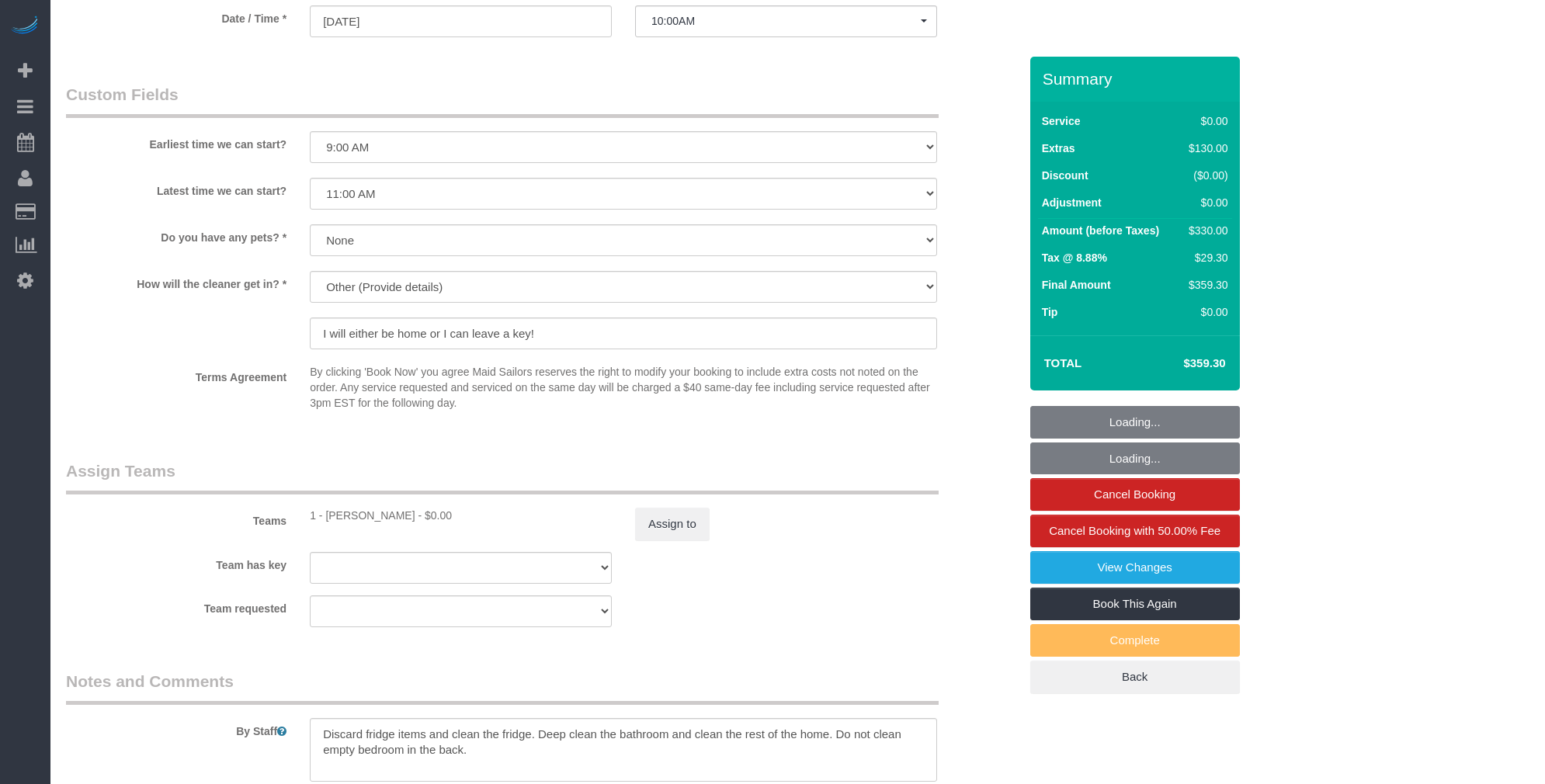 scroll, scrollTop: 1944, scrollLeft: 0, axis: vertical 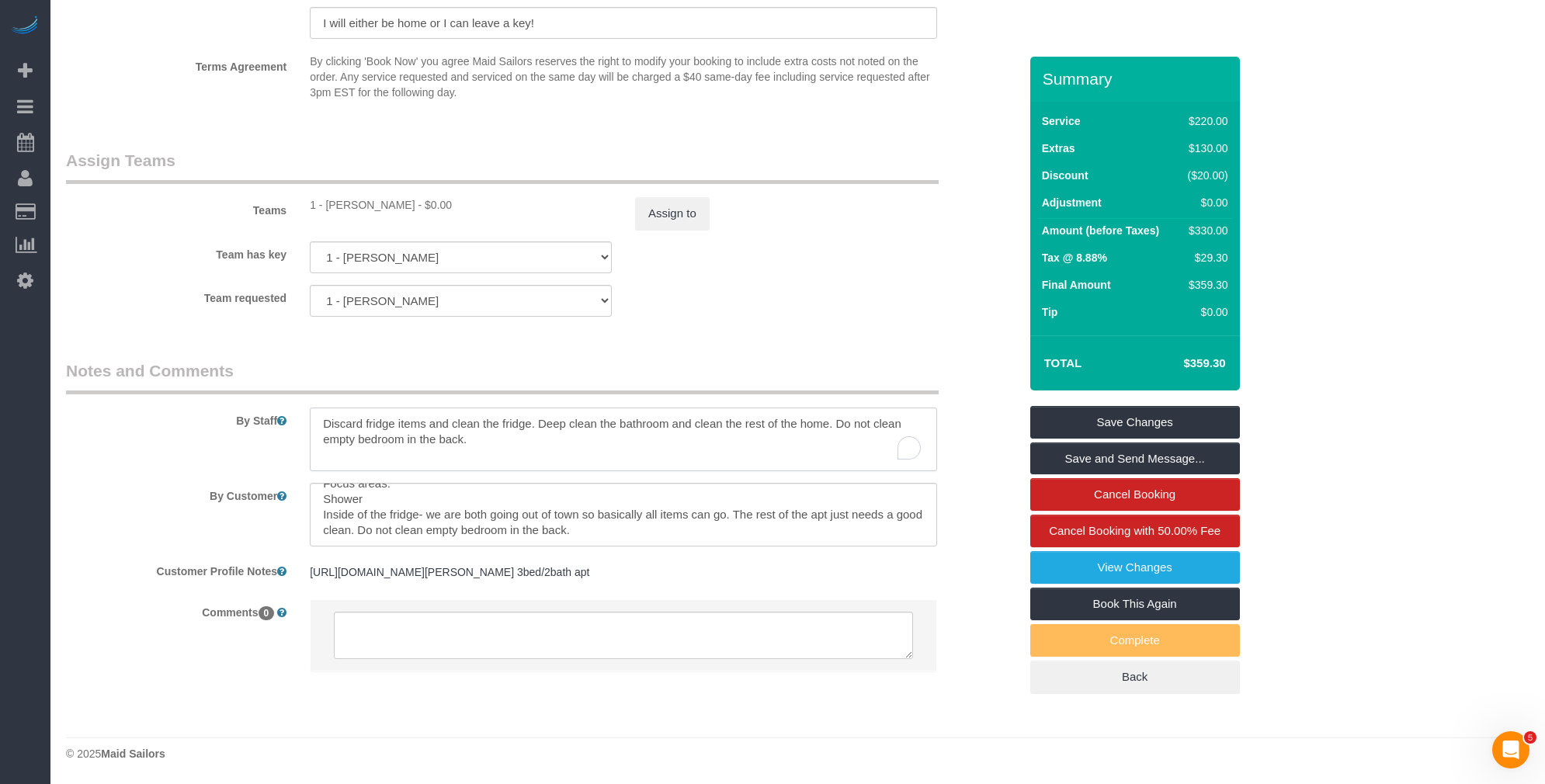 drag, startPoint x: 500, startPoint y: 444, endPoint x: 289, endPoint y: 415, distance: 212.984 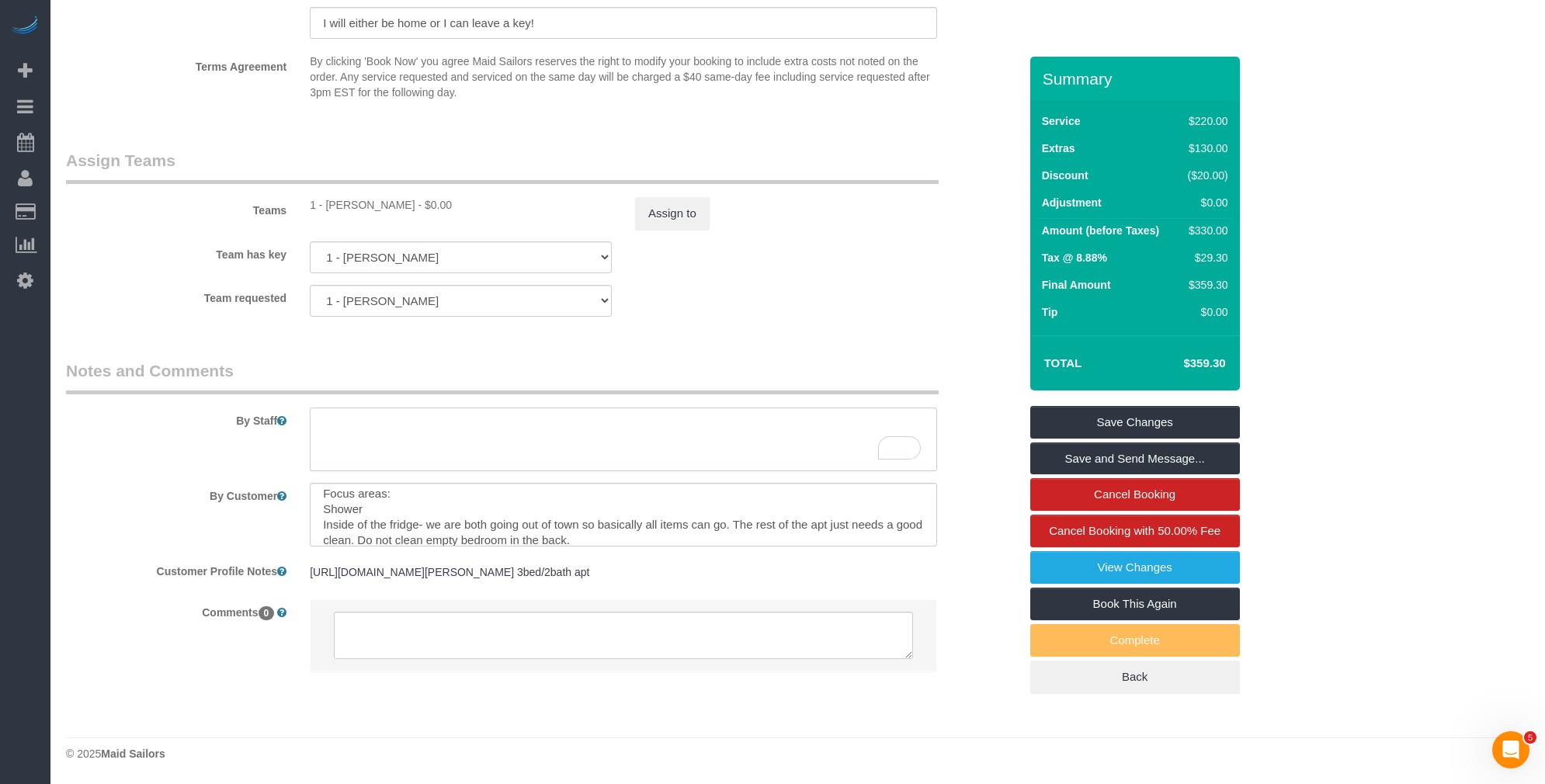 scroll, scrollTop: 16, scrollLeft: 0, axis: vertical 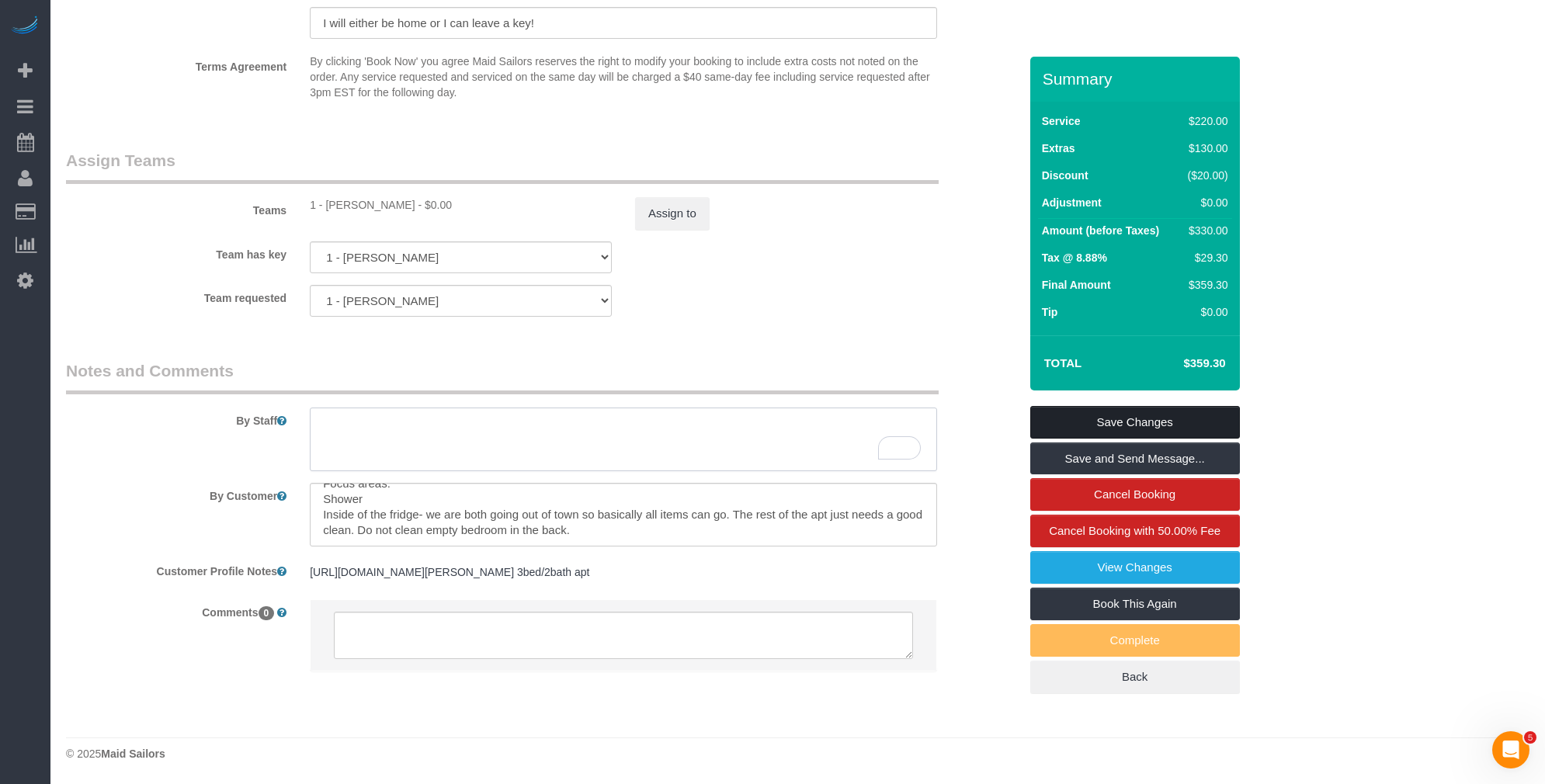 type 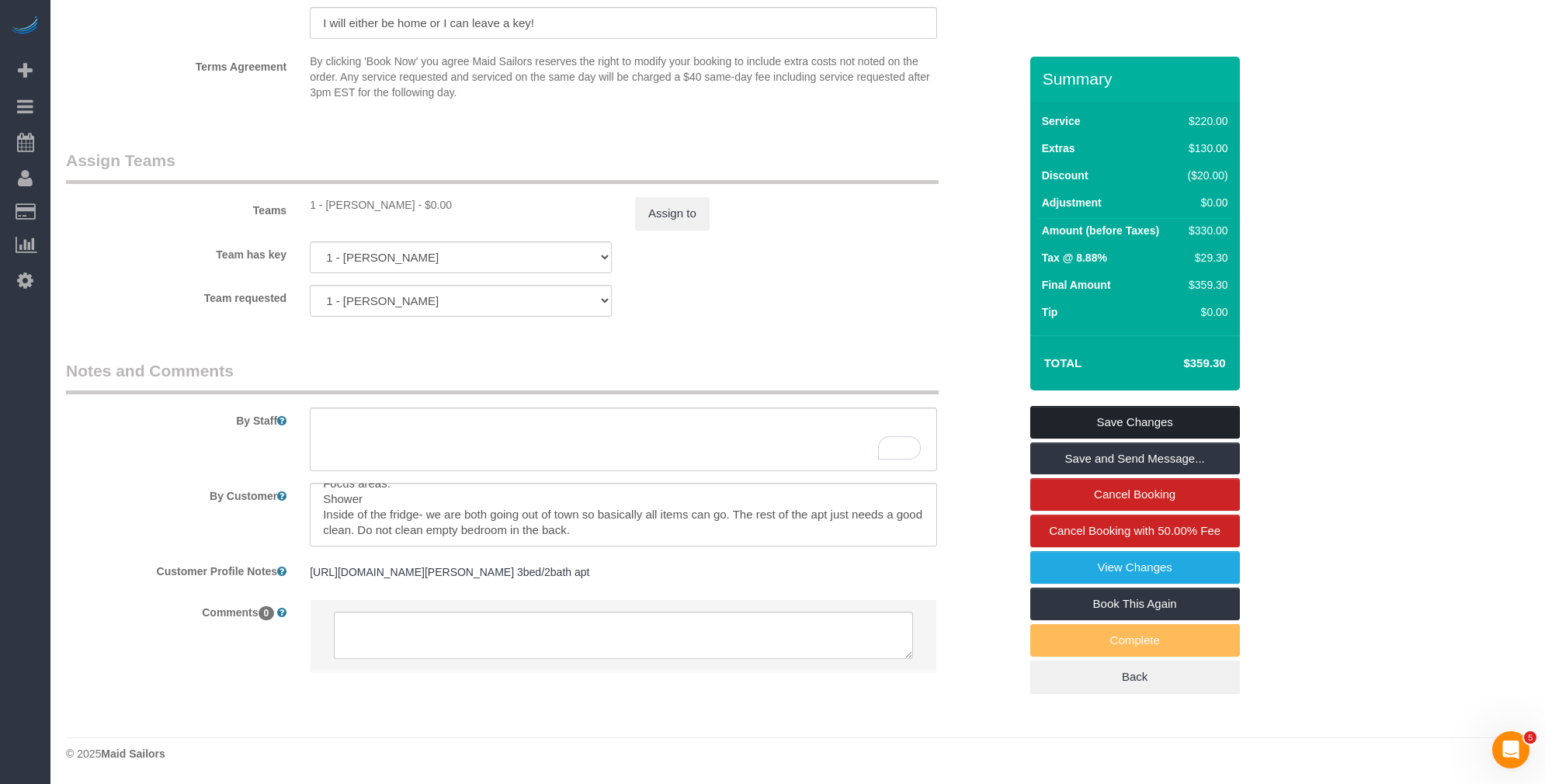 click on "Save Changes" at bounding box center [1135, 422] 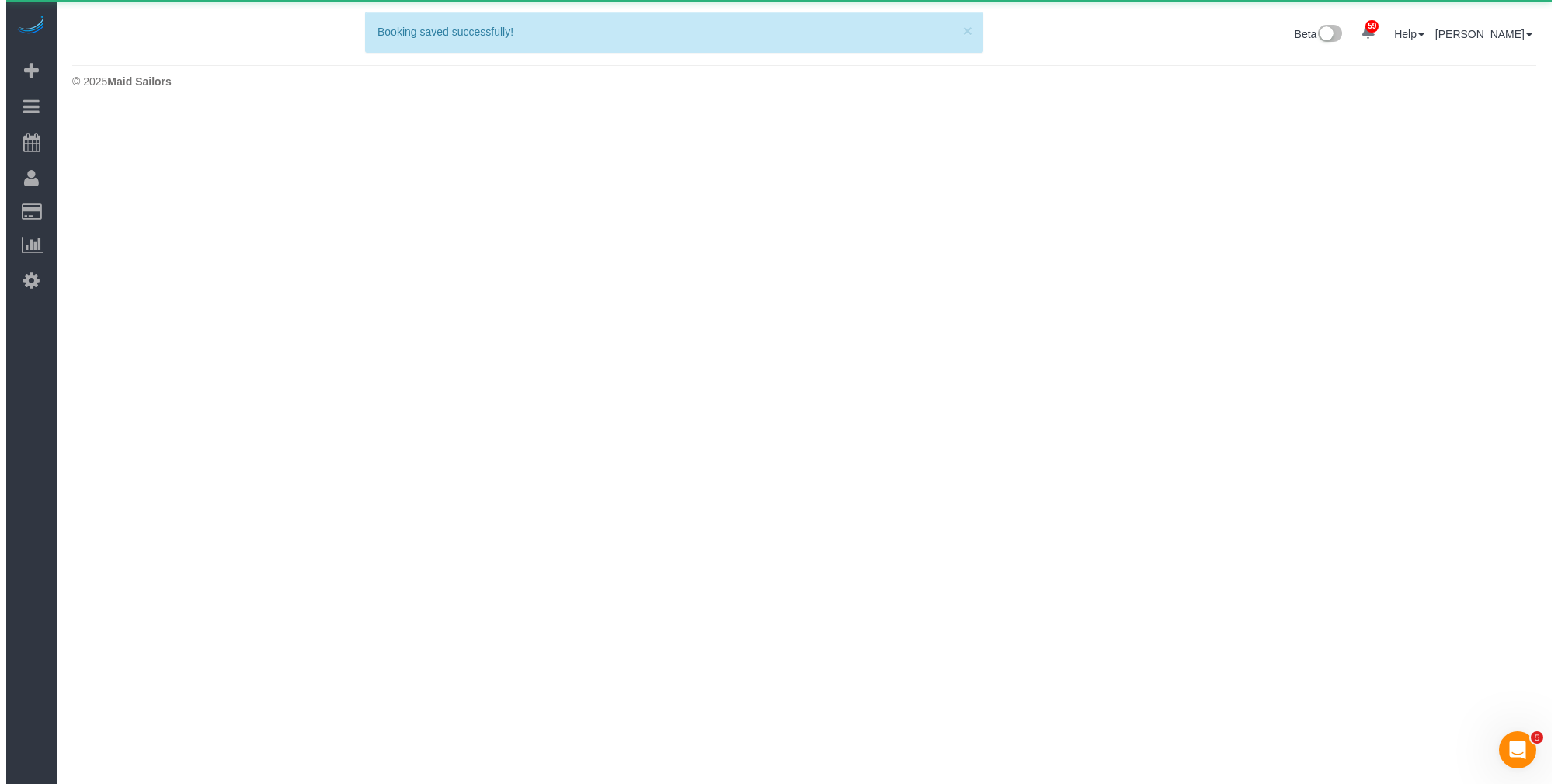 scroll, scrollTop: 0, scrollLeft: 0, axis: both 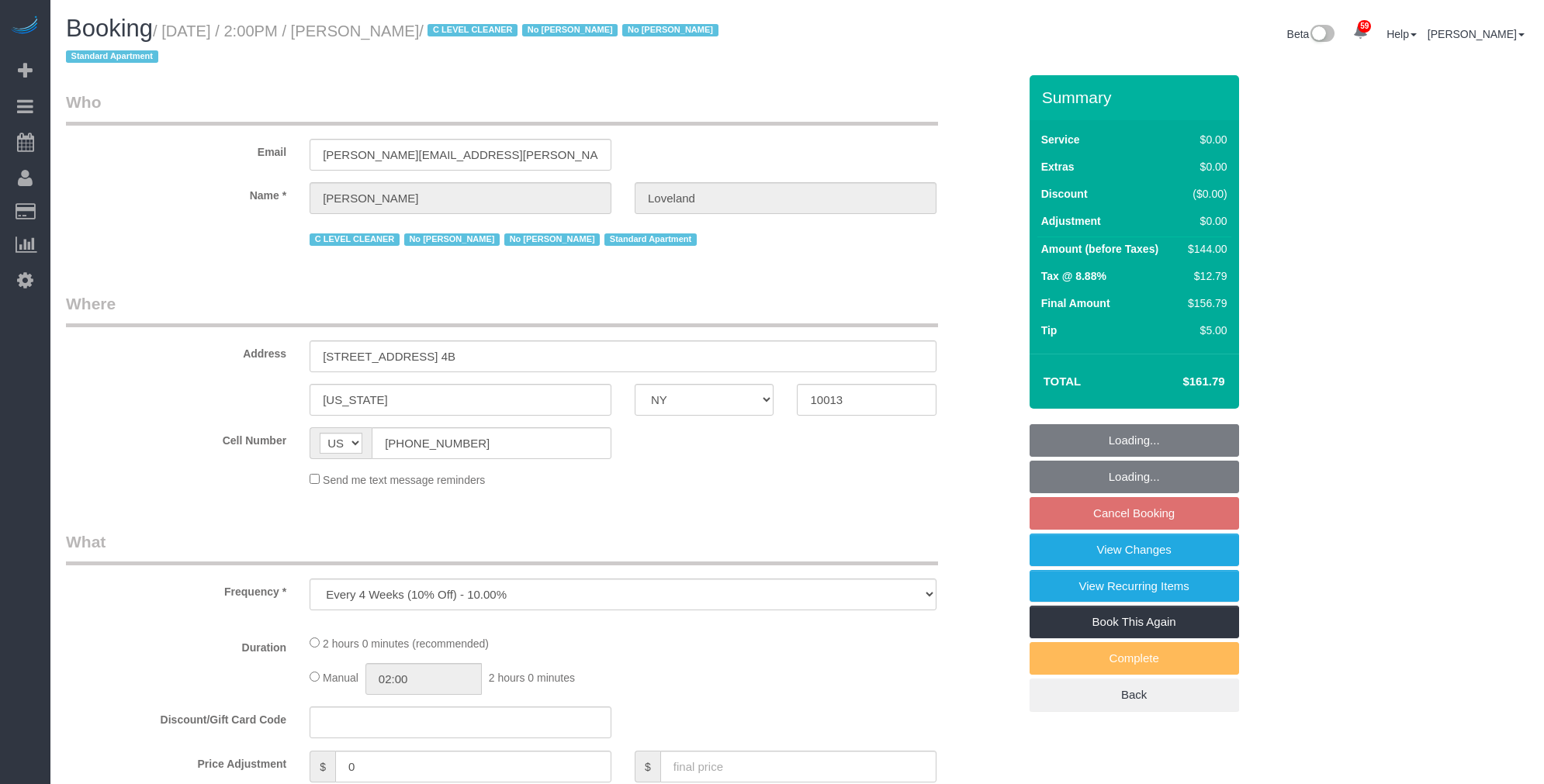 select on "NY" 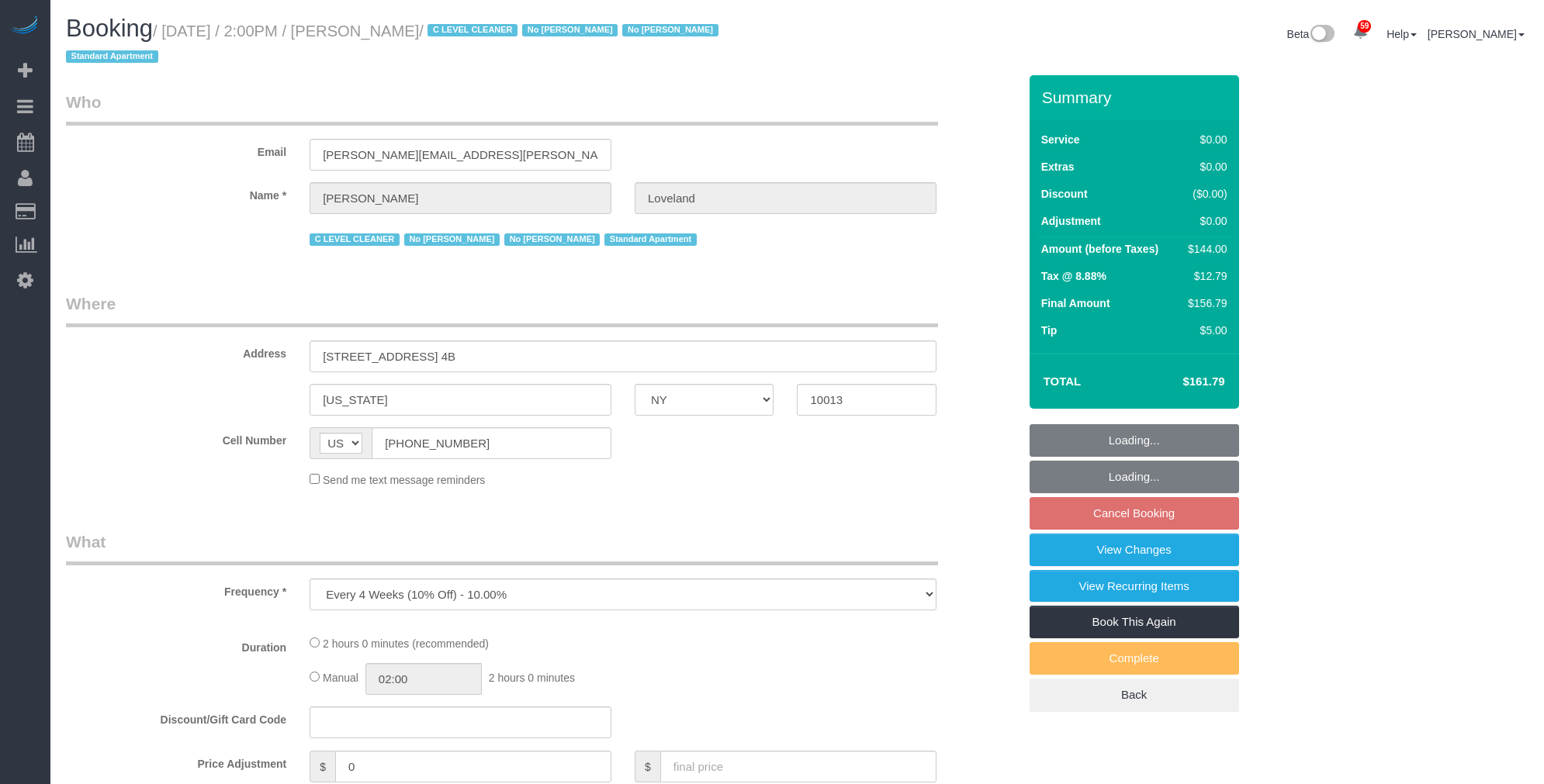 scroll, scrollTop: 0, scrollLeft: 0, axis: both 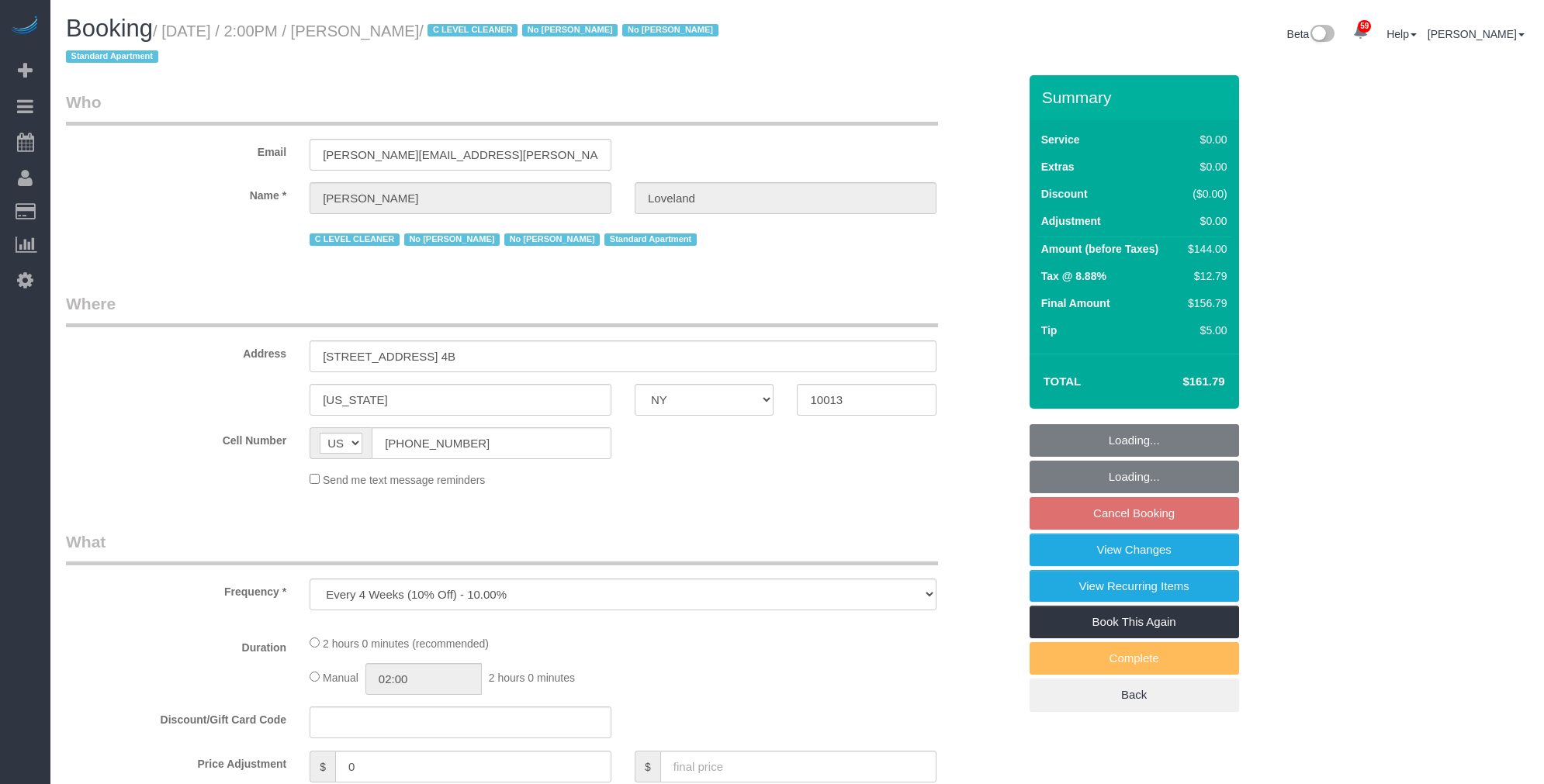 select on "string:stripe-pm_1I3l7J4VGloSiKo7u5a91gzw" 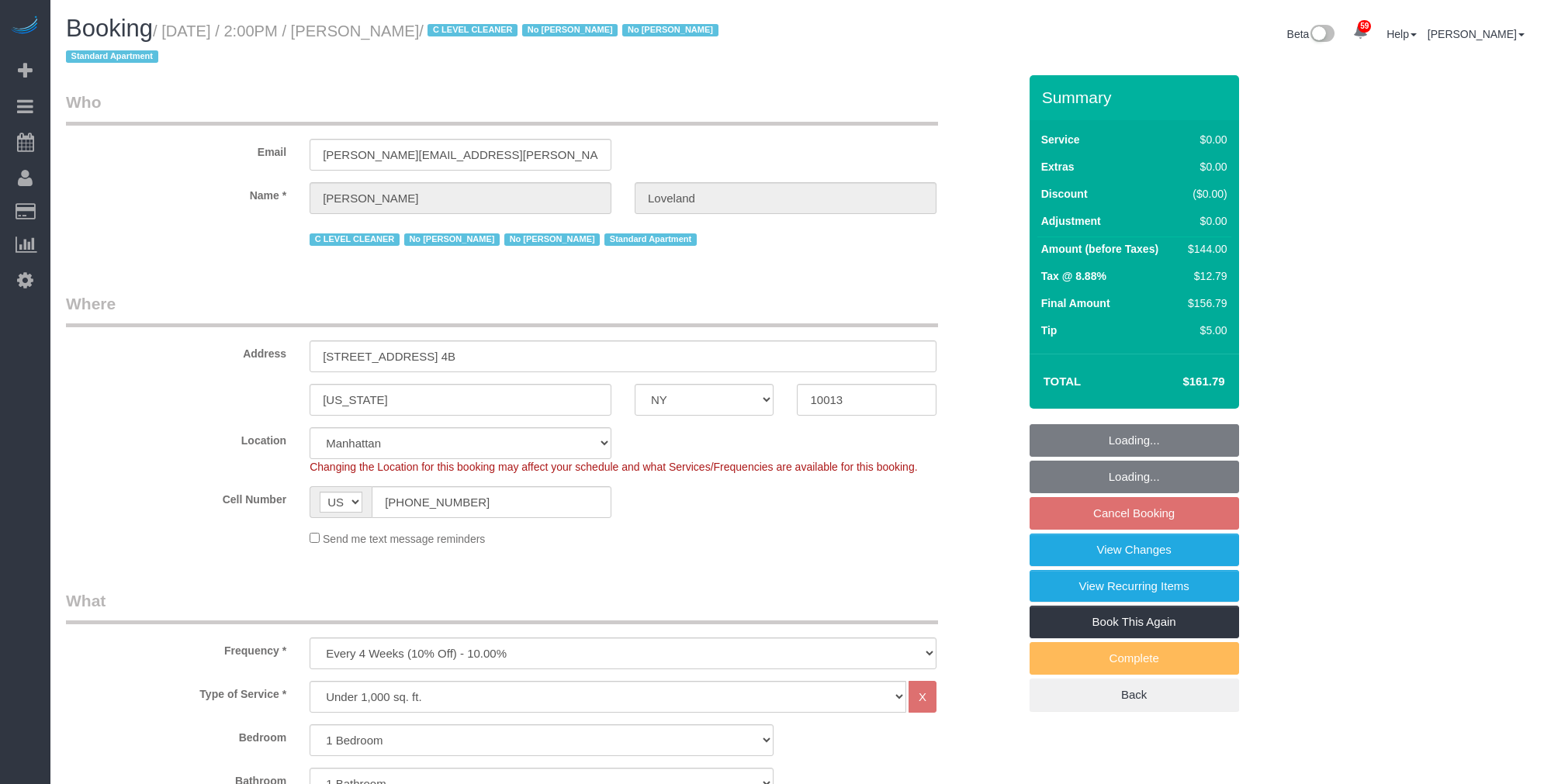 select on "object:1426" 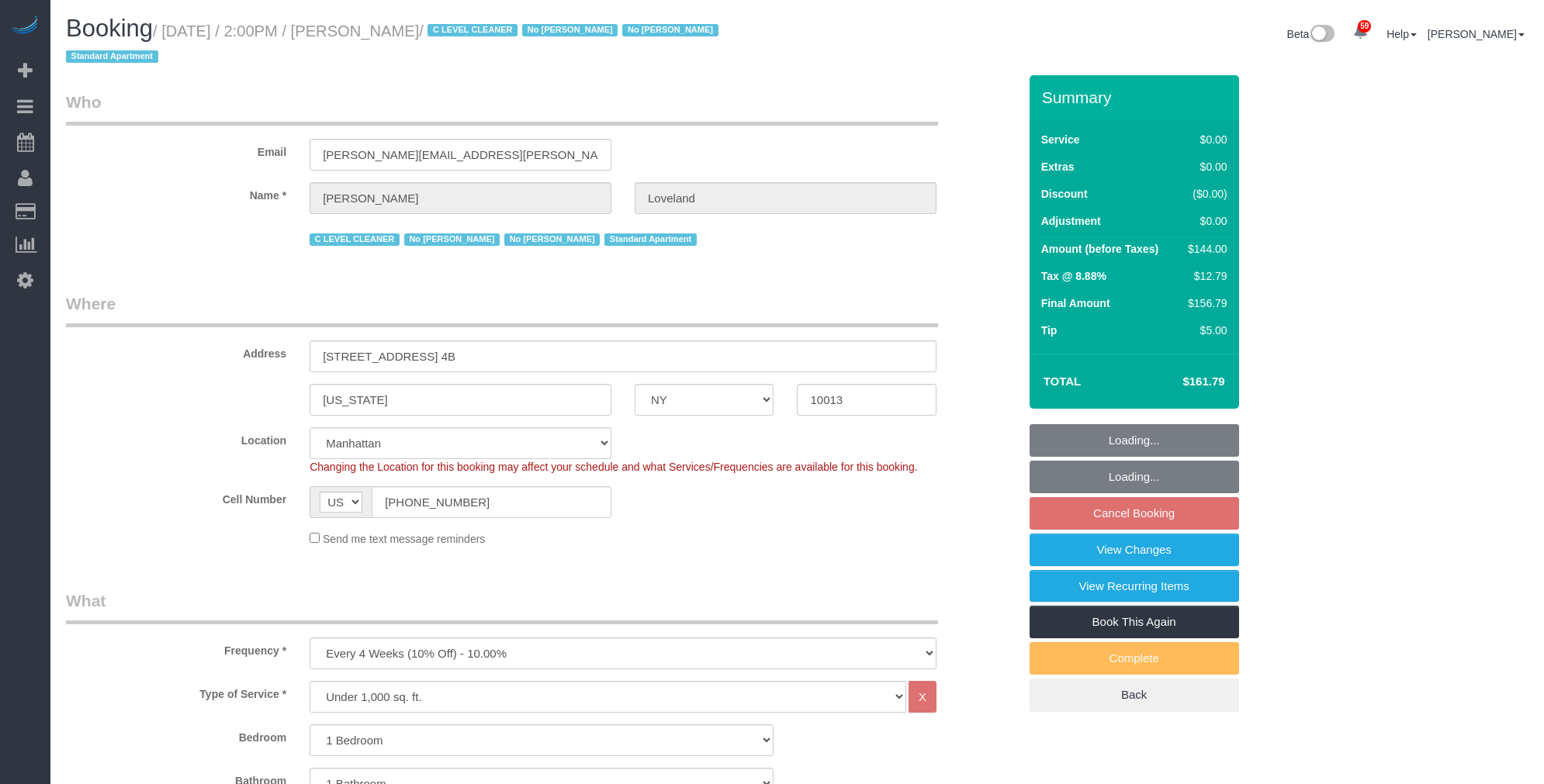 select 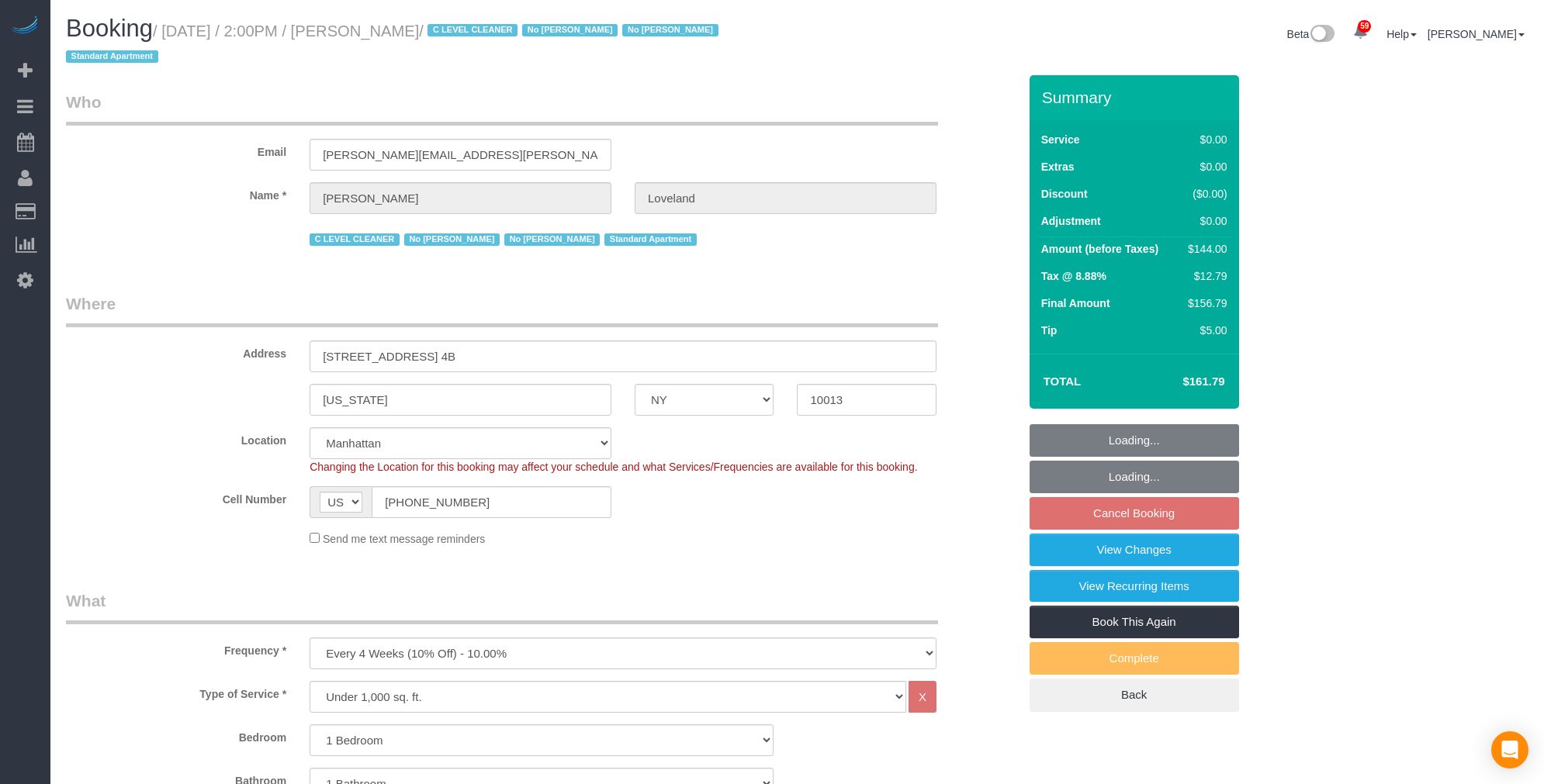 select on "spot57" 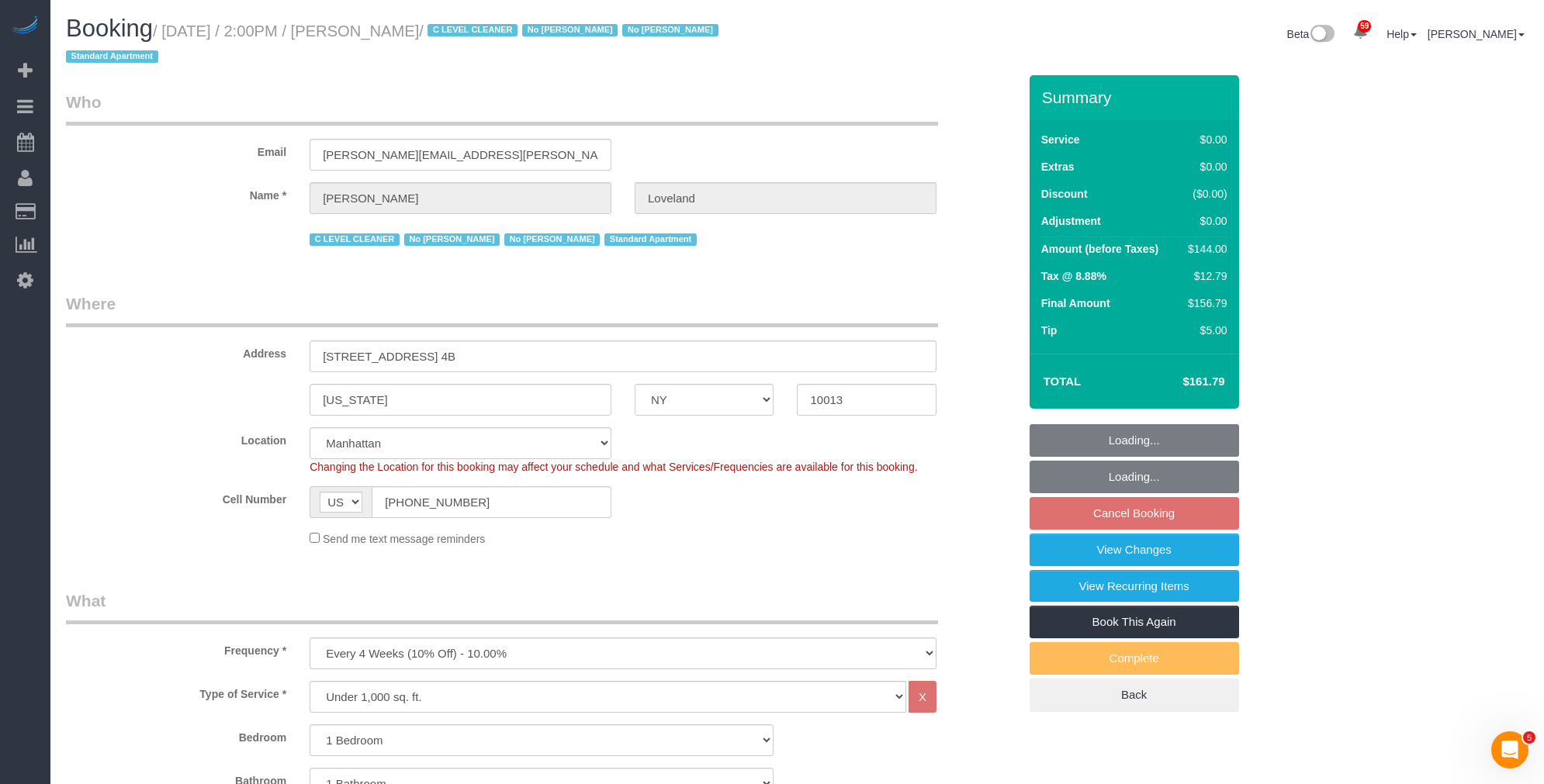 scroll, scrollTop: 0, scrollLeft: 0, axis: both 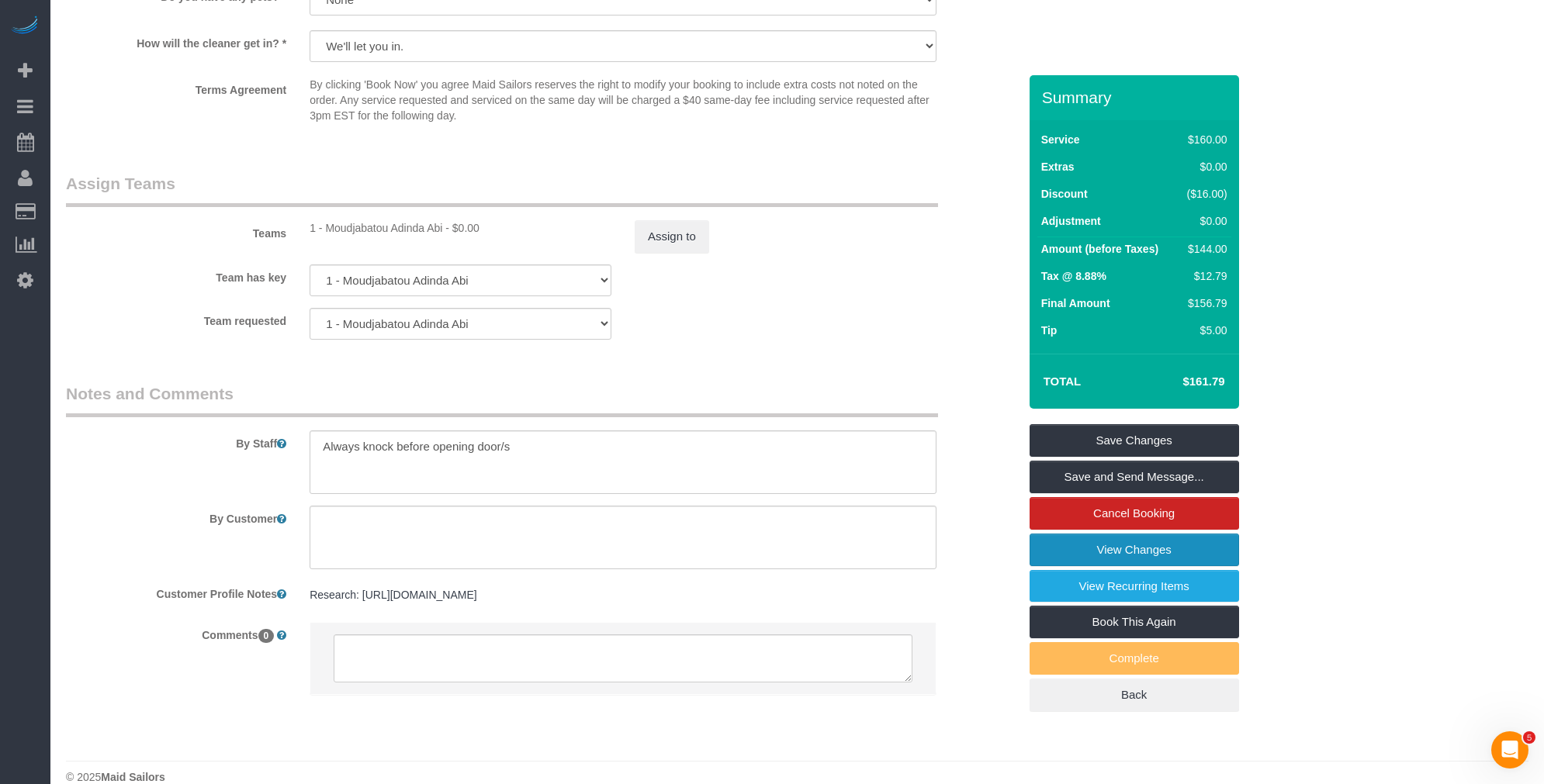click on "View Changes" at bounding box center [1134, 550] 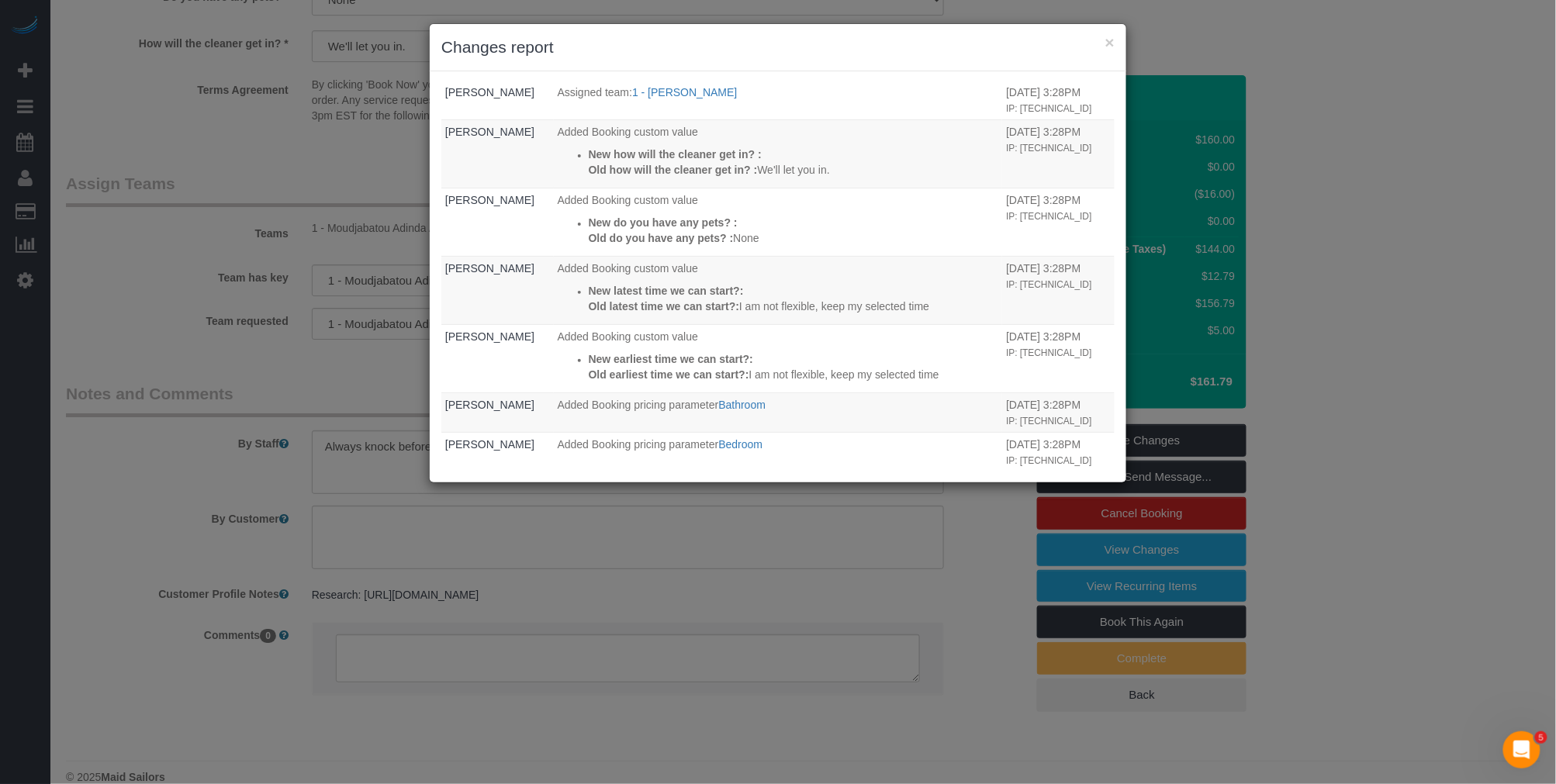 scroll, scrollTop: 291, scrollLeft: 0, axis: vertical 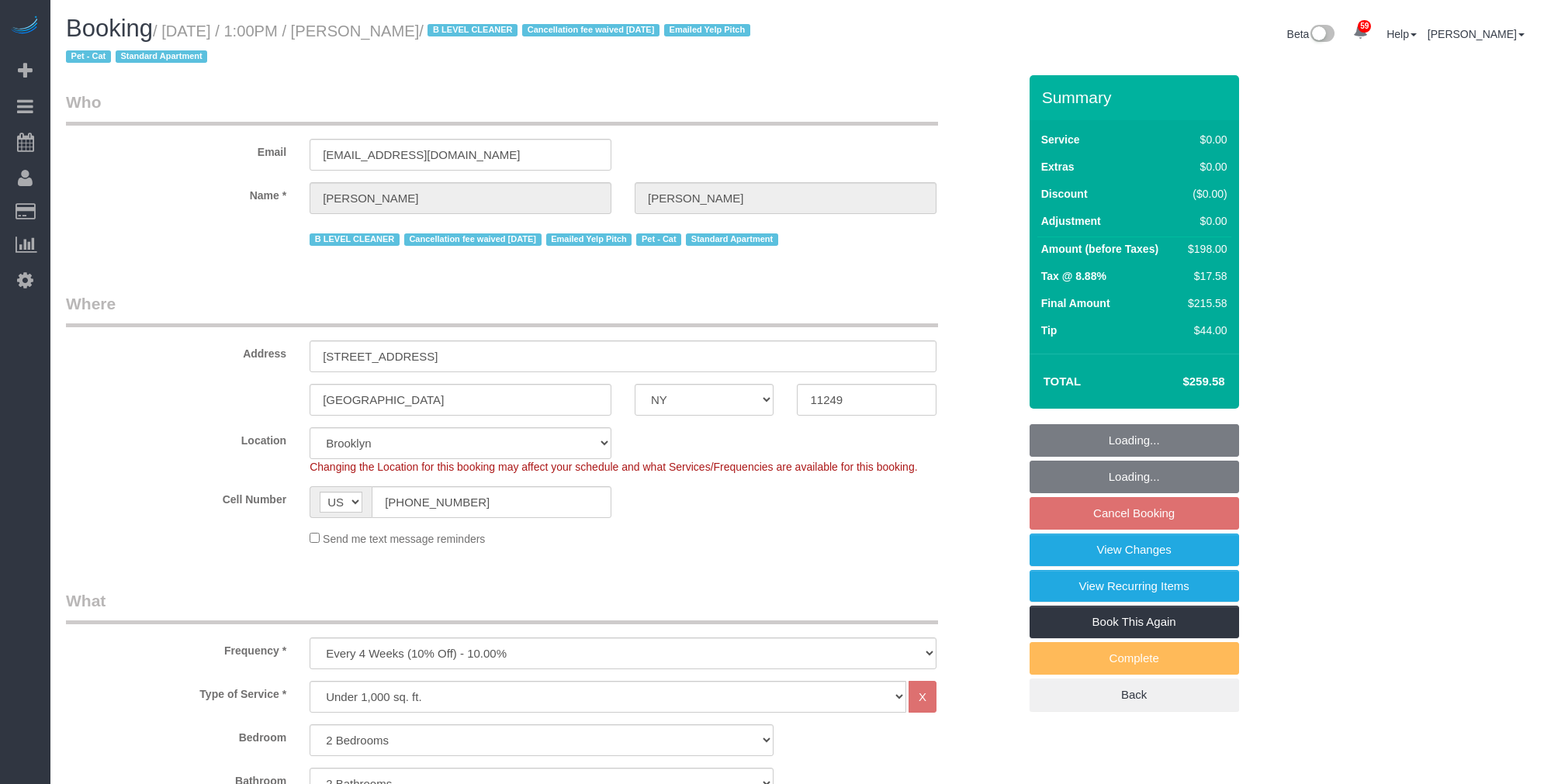 select on "NY" 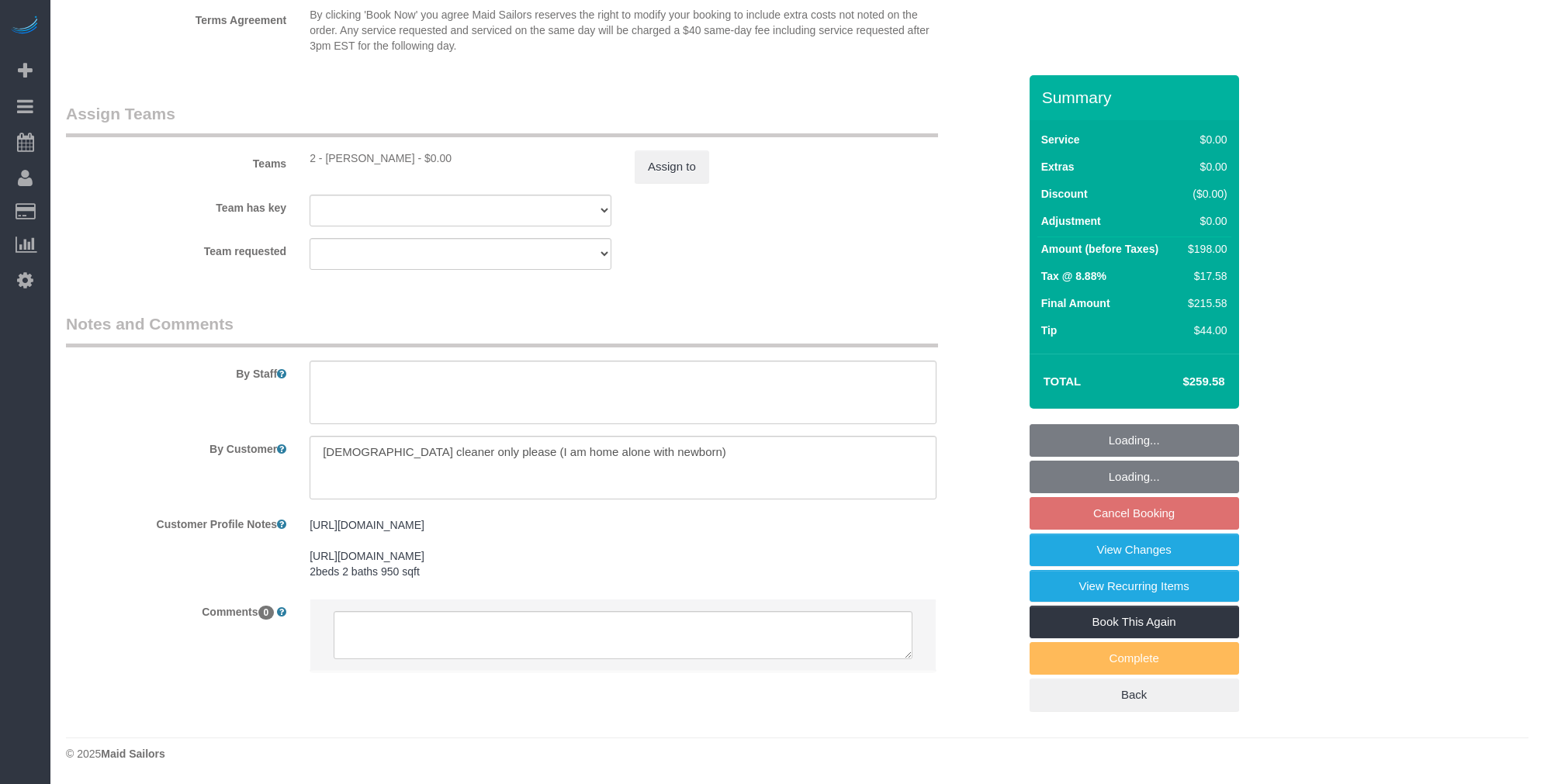 scroll, scrollTop: 1988, scrollLeft: 0, axis: vertical 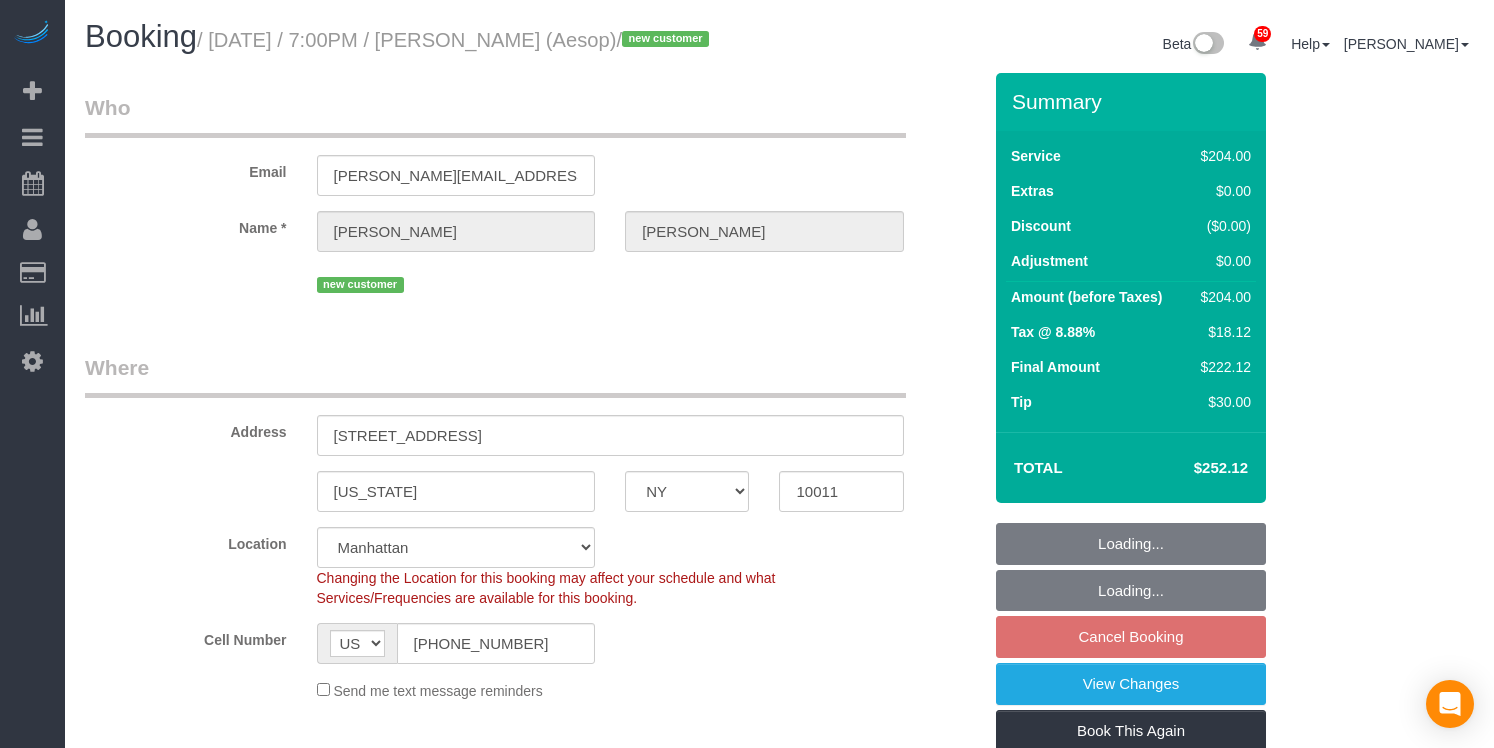 select on "NY" 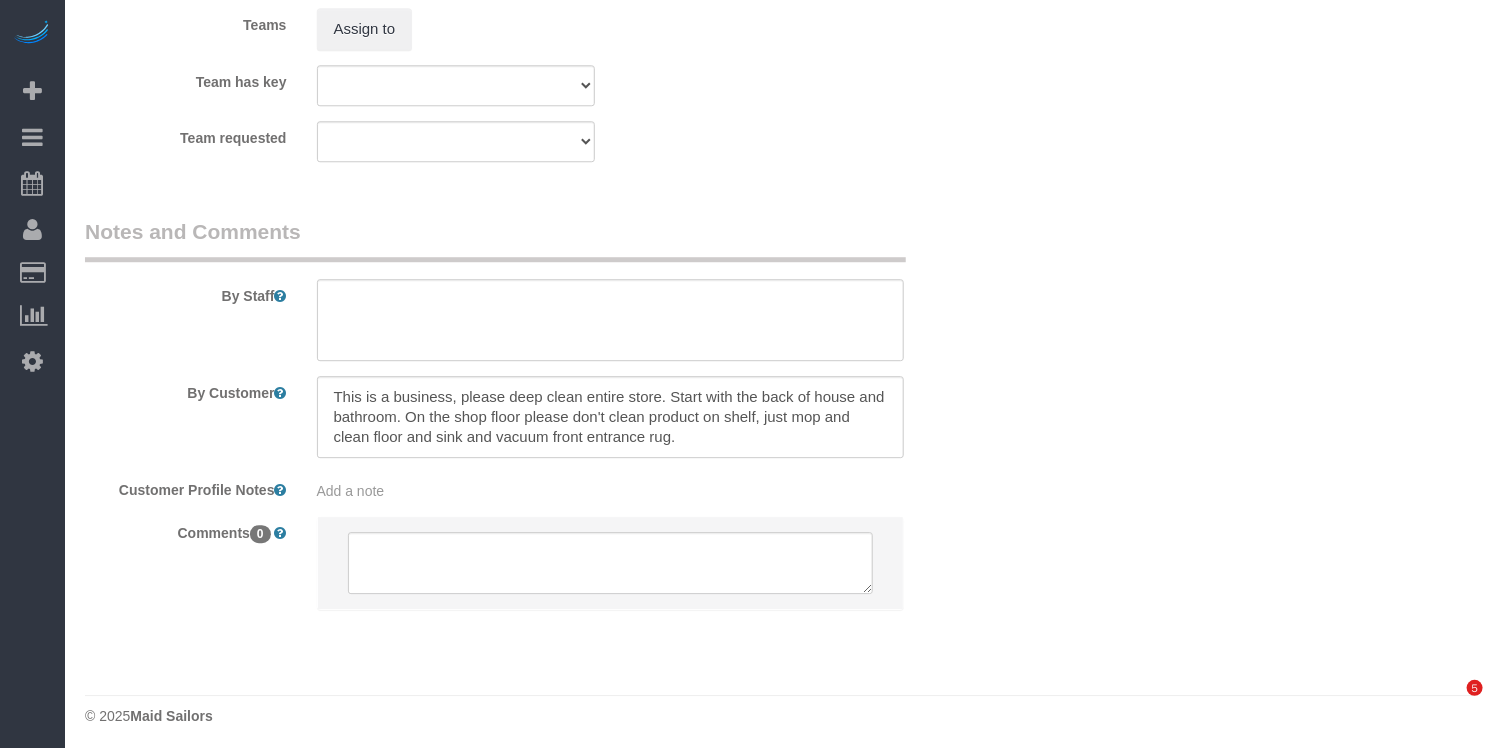 scroll, scrollTop: 1971, scrollLeft: 0, axis: vertical 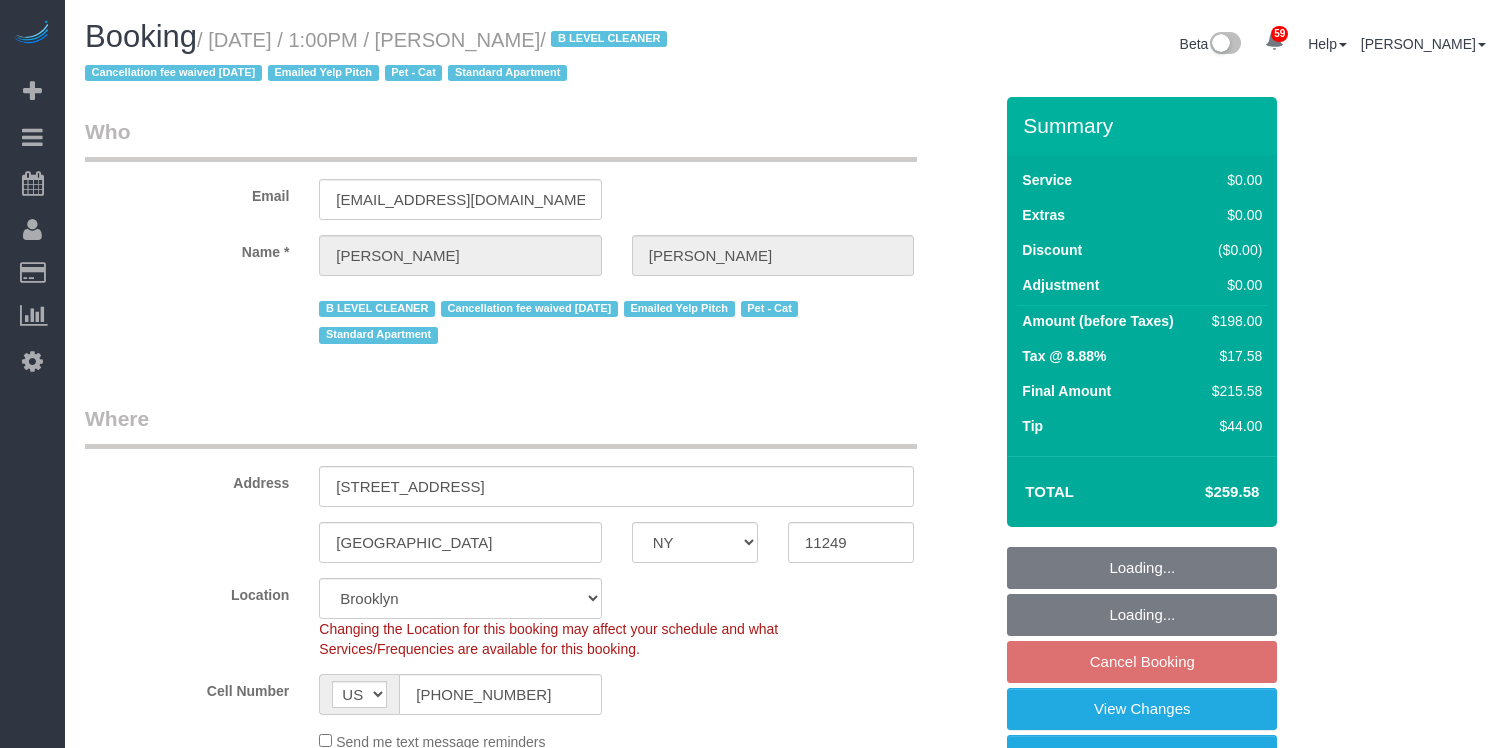 select on "NY" 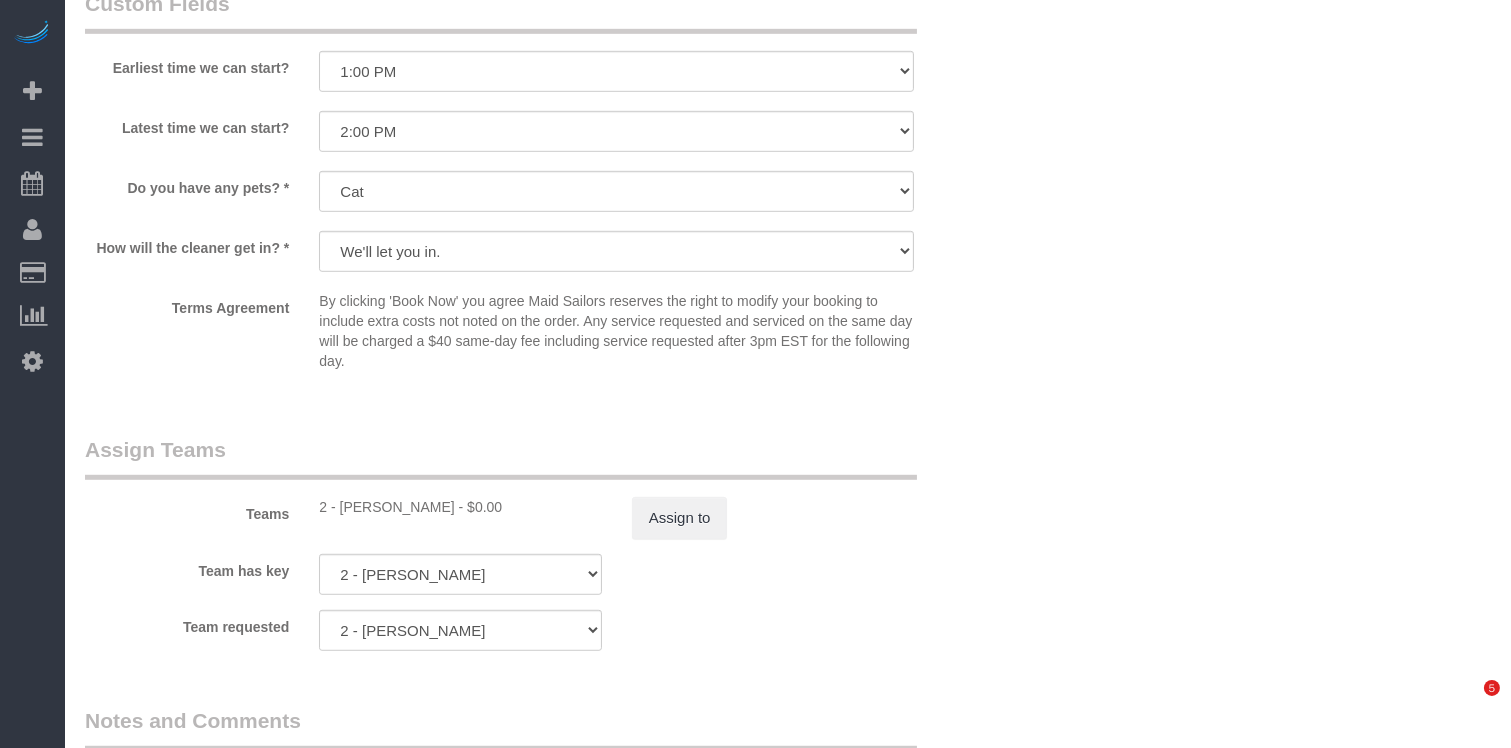 scroll, scrollTop: 356, scrollLeft: 0, axis: vertical 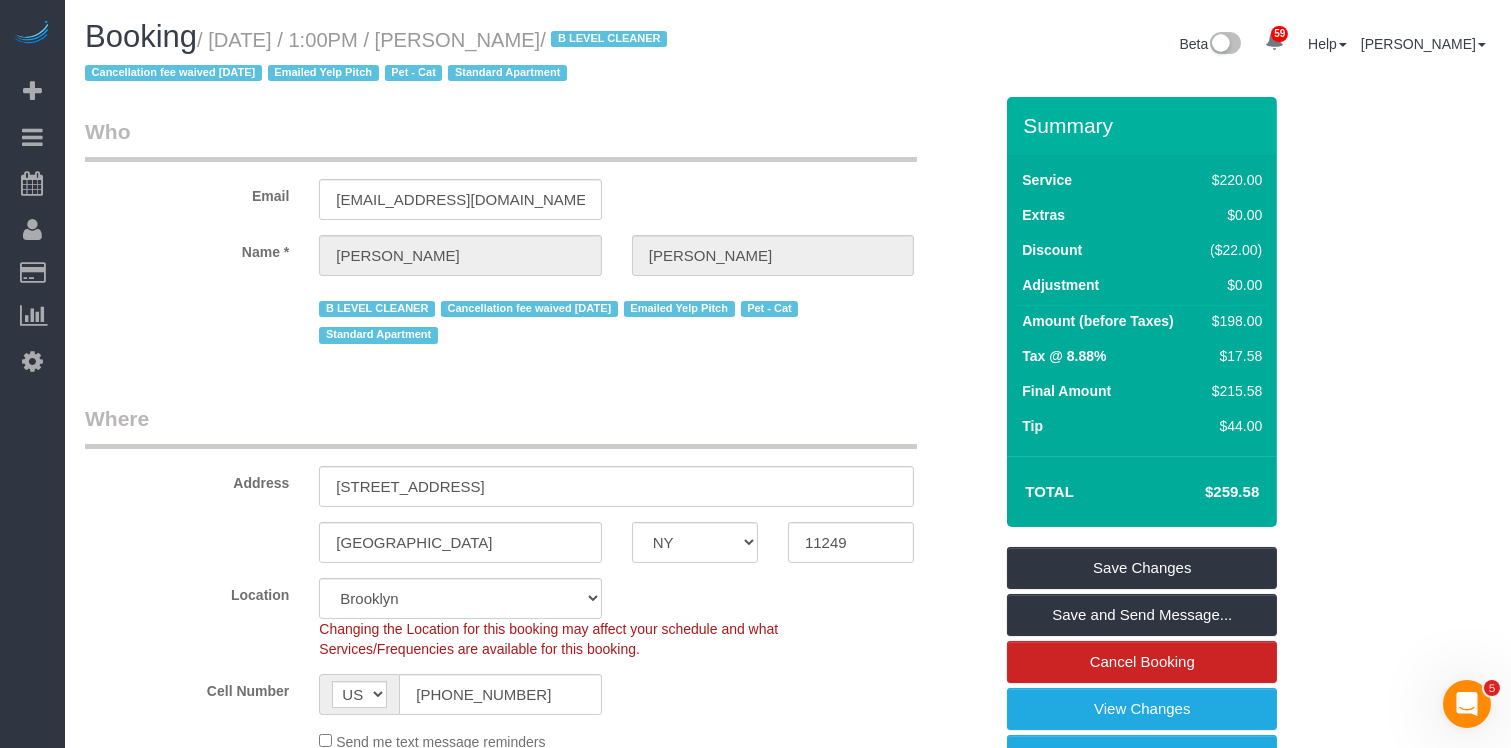 copy on "Emily Dansky" 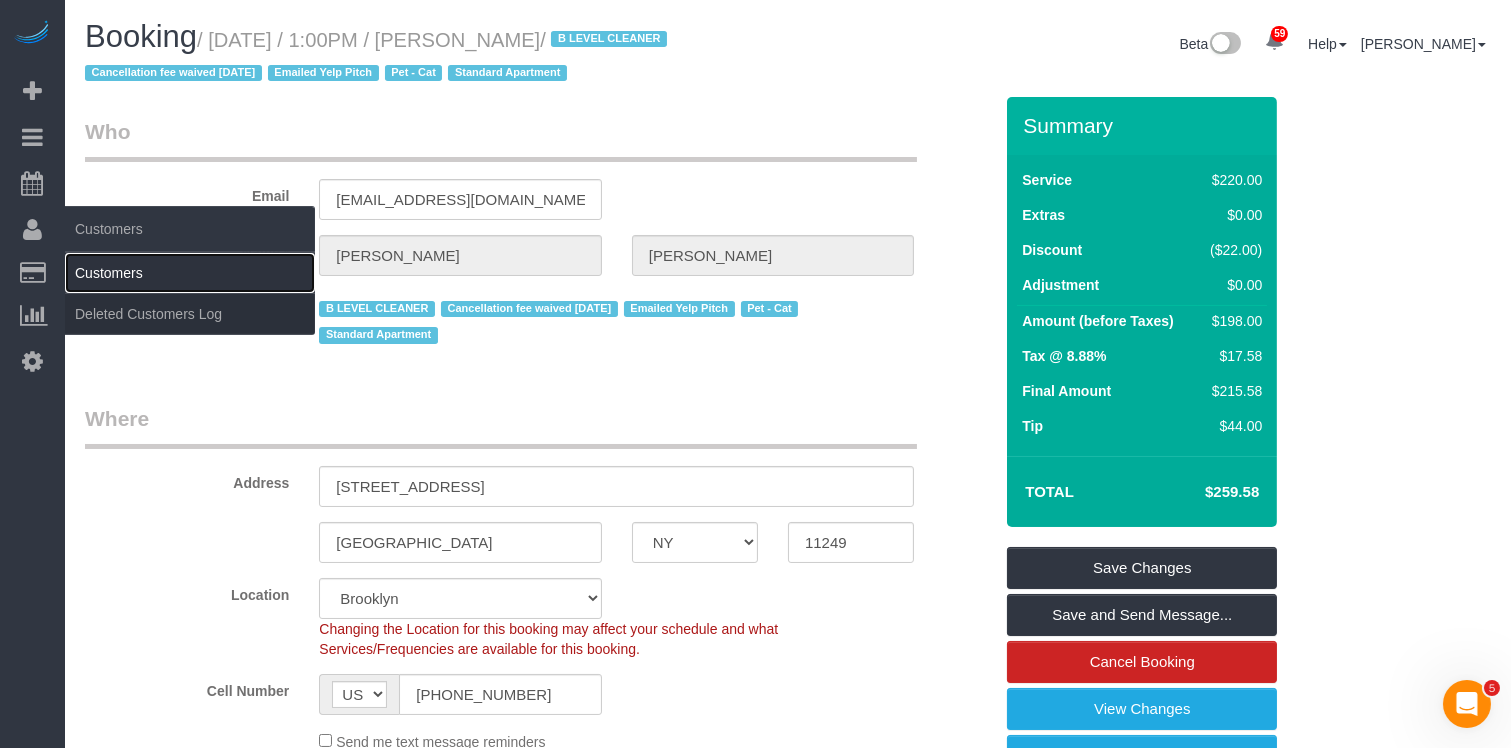 click on "Customers" at bounding box center [190, 273] 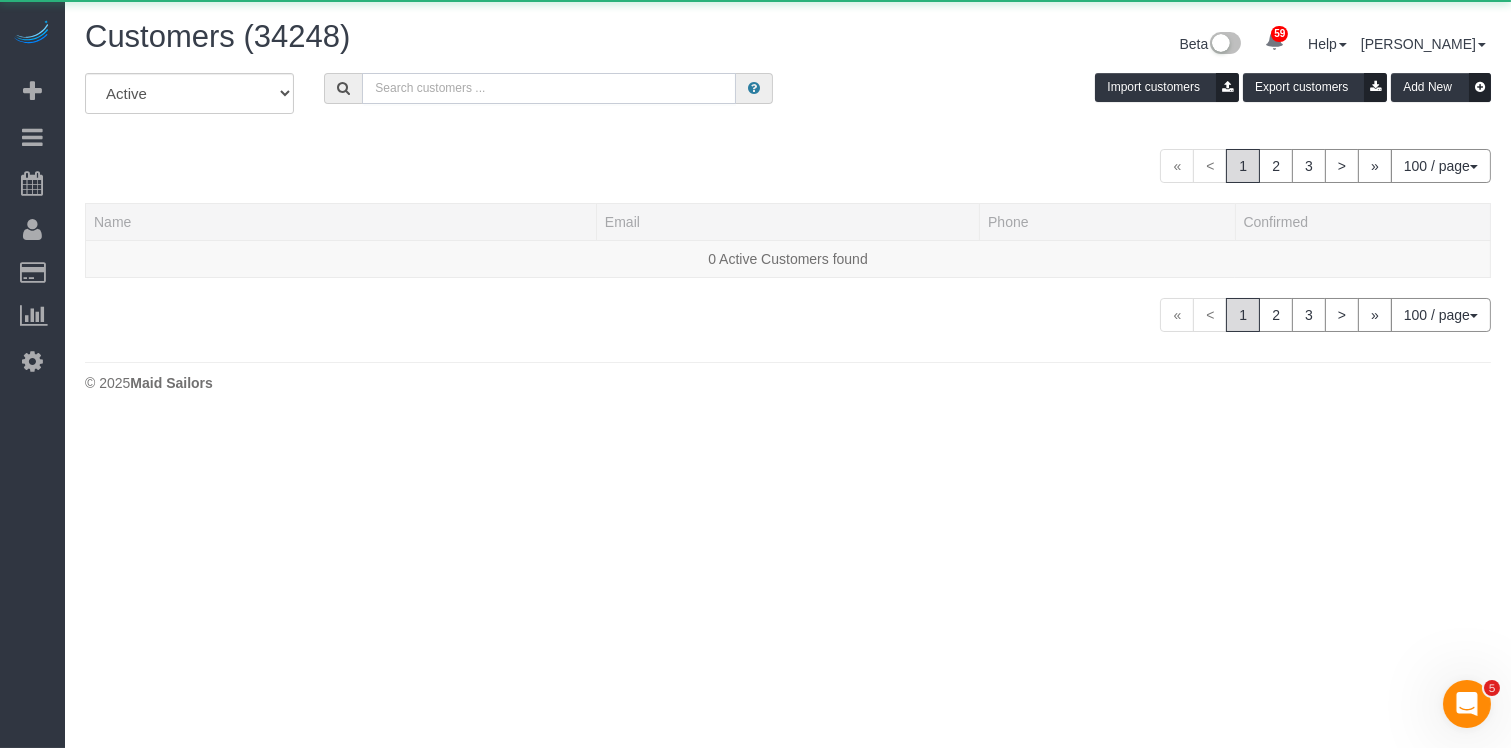 click at bounding box center (549, 88) 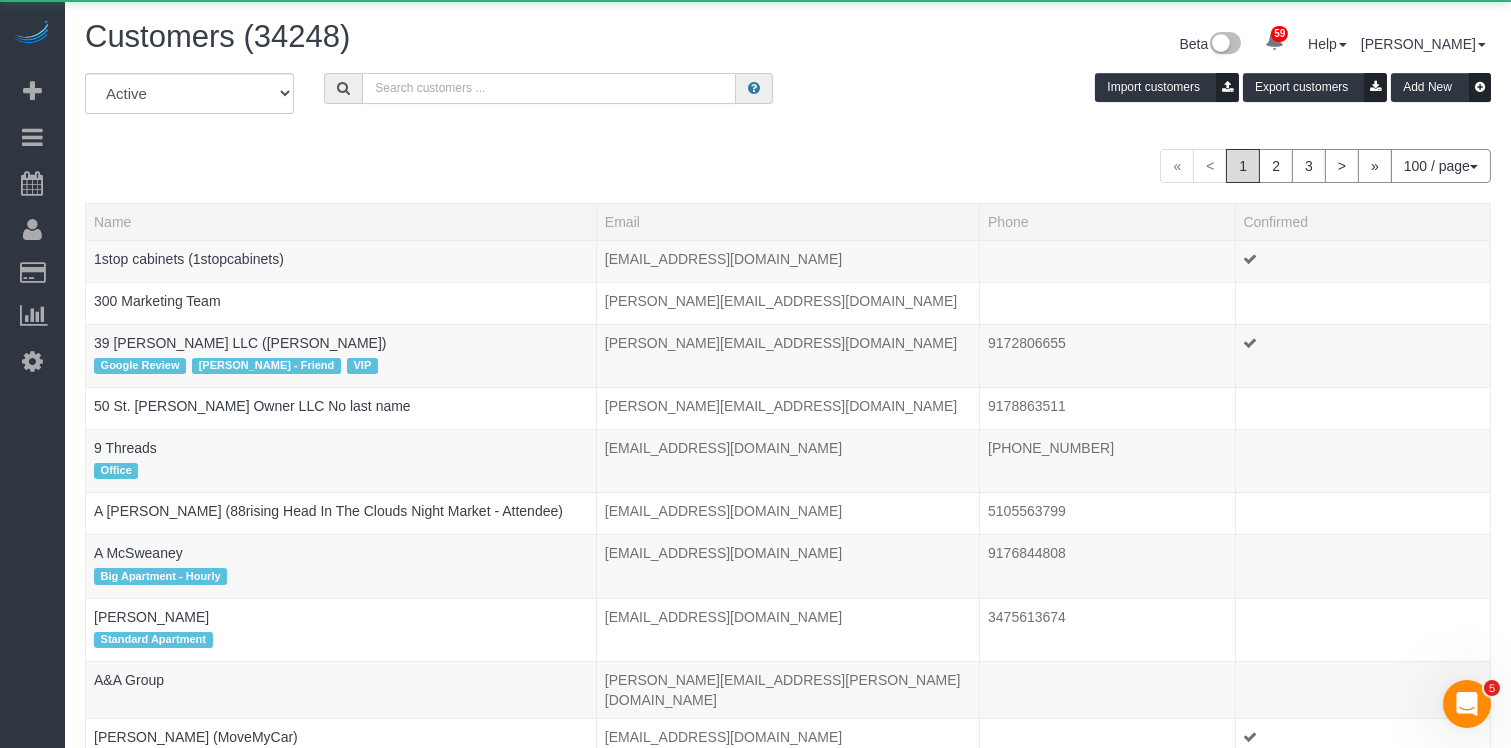 paste on "Emily Dansky" 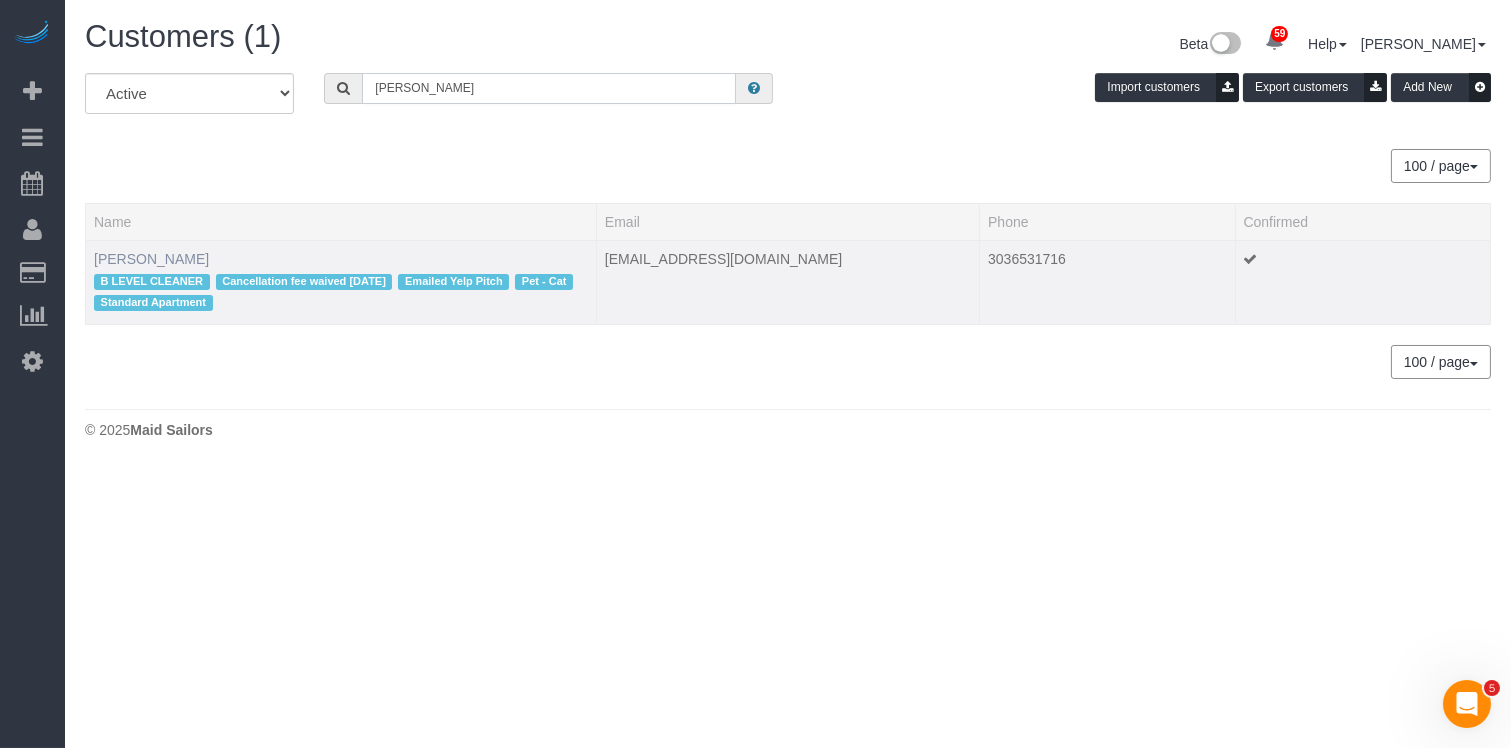 type on "Emily Dansky" 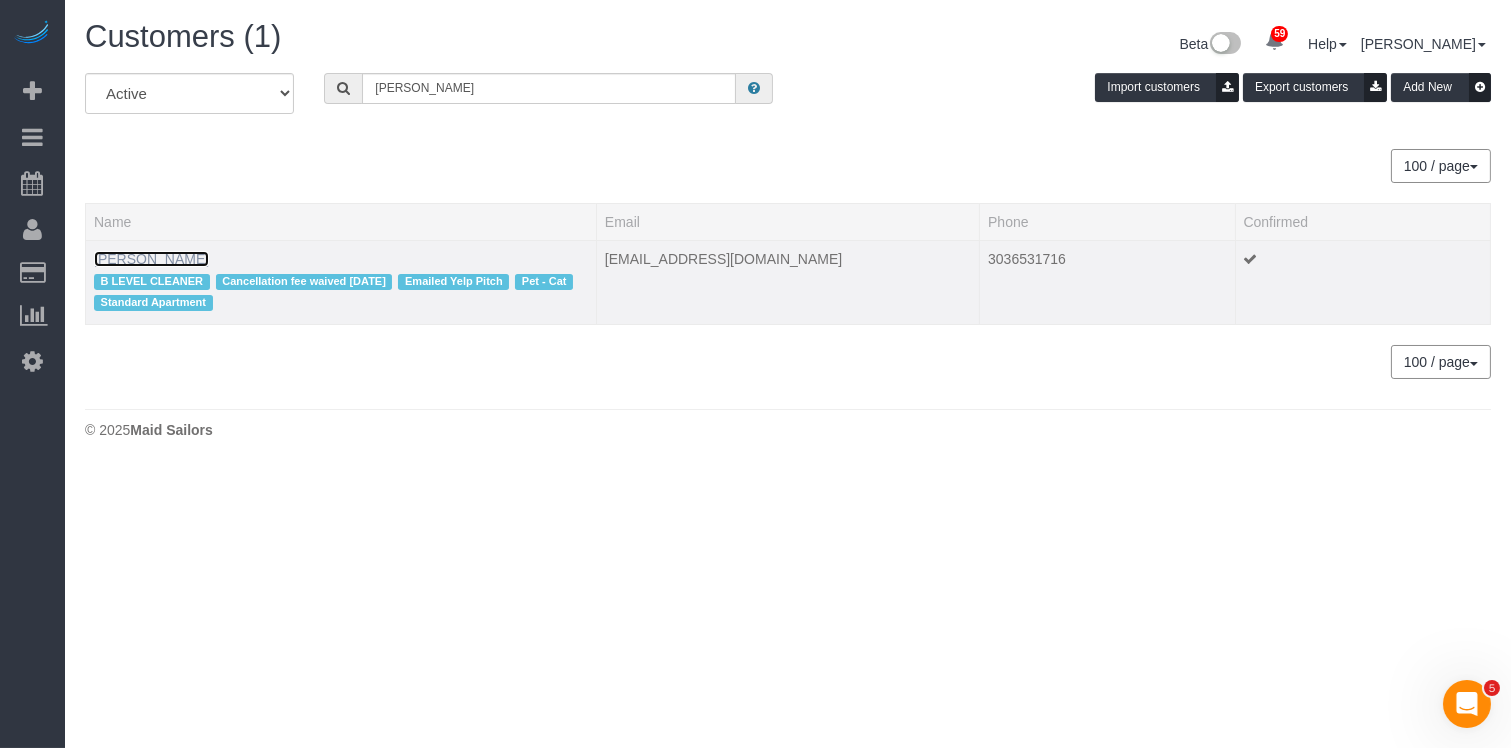 click on "Emily Dansky" at bounding box center [151, 259] 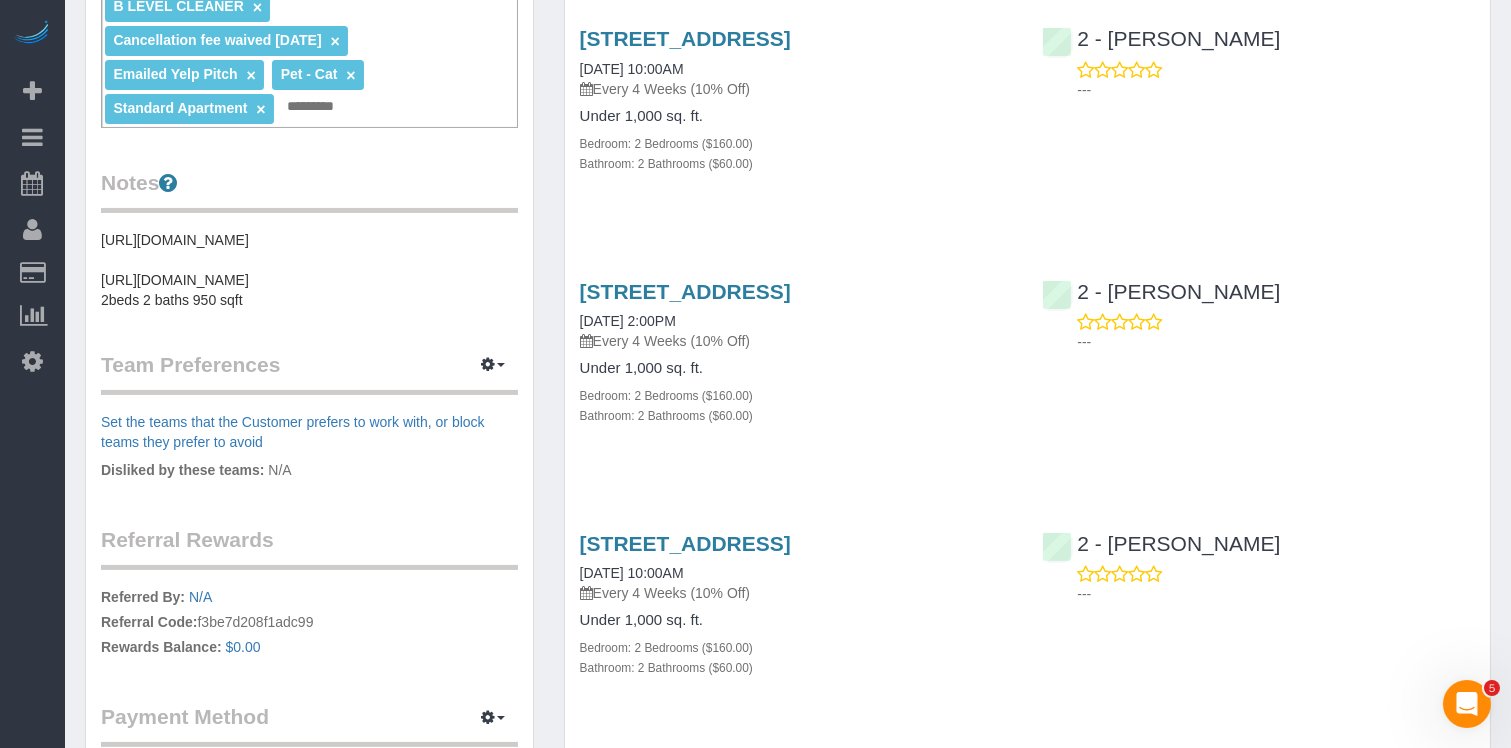 scroll, scrollTop: 748, scrollLeft: 0, axis: vertical 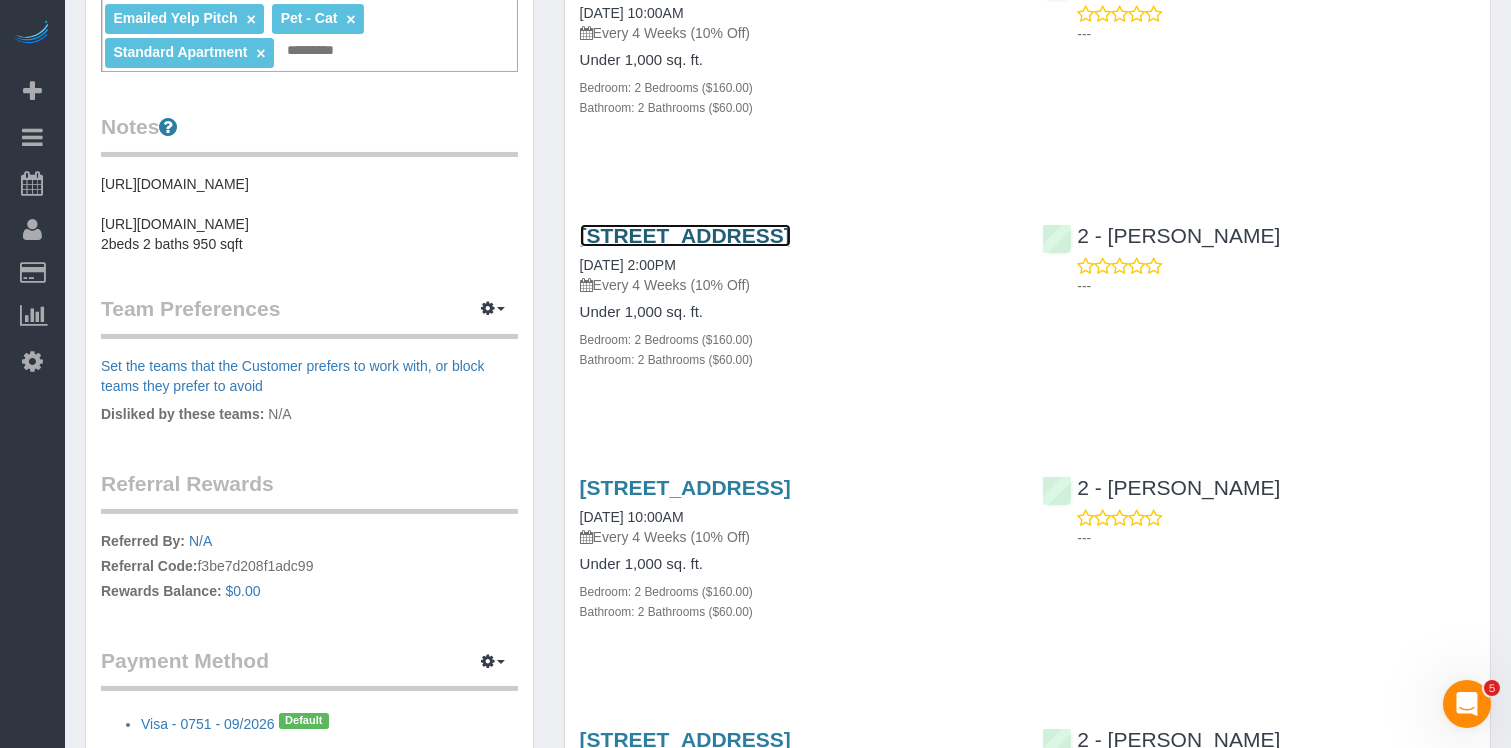 click on "420 Kent Ave Apt 1210, Brooklyn, NY 11249" at bounding box center (685, 235) 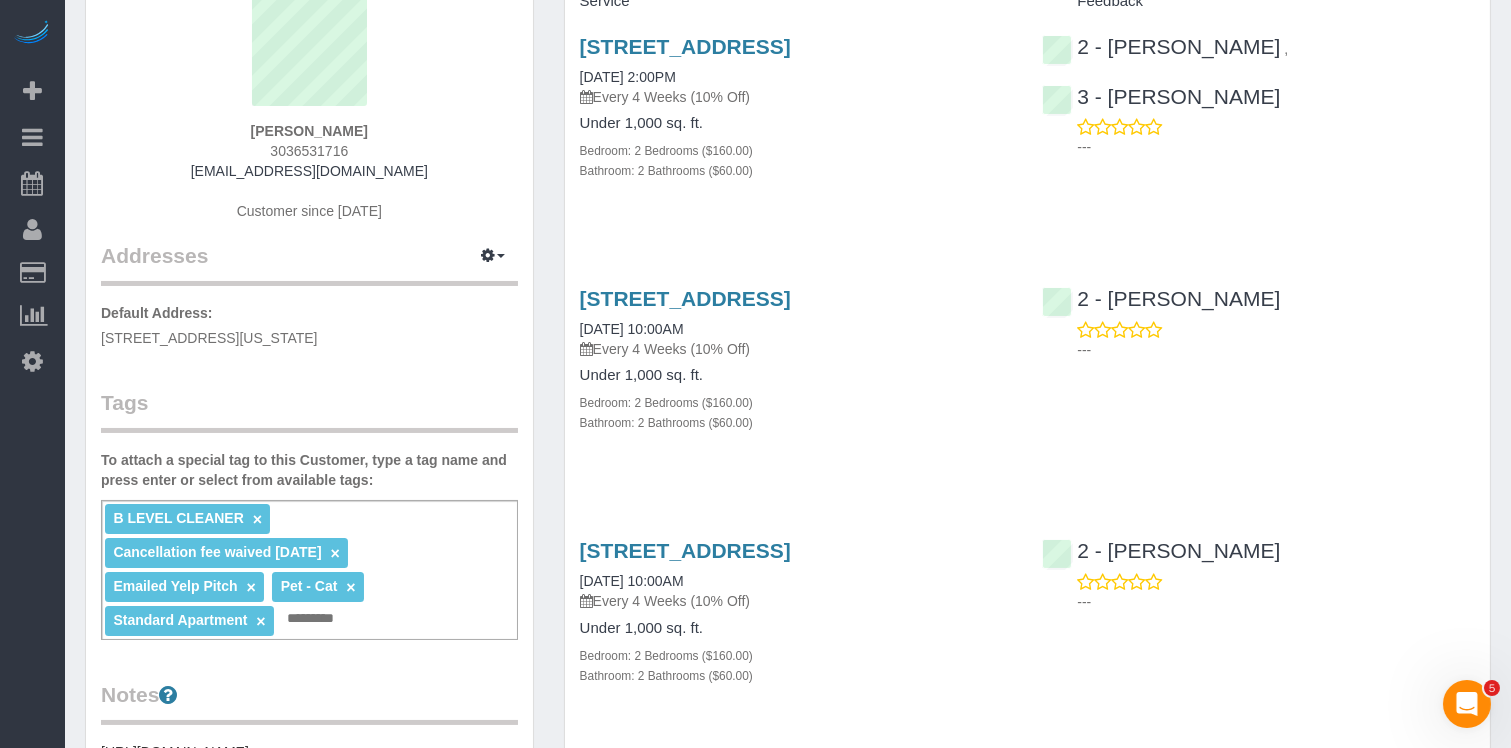 scroll, scrollTop: 0, scrollLeft: 0, axis: both 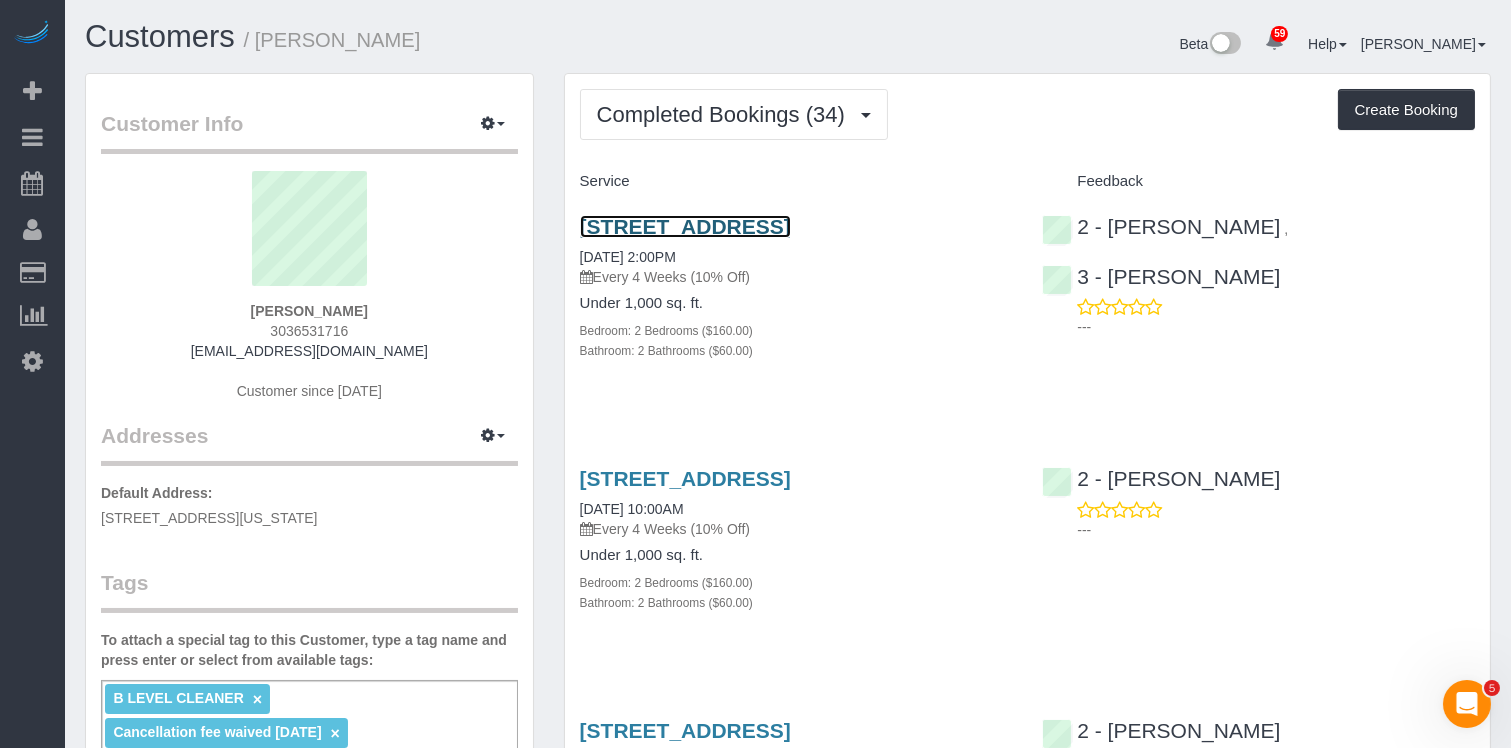 click on "420 Kent Avenue, Apt. 1210, Brooklyn, NY 11249" at bounding box center (685, 226) 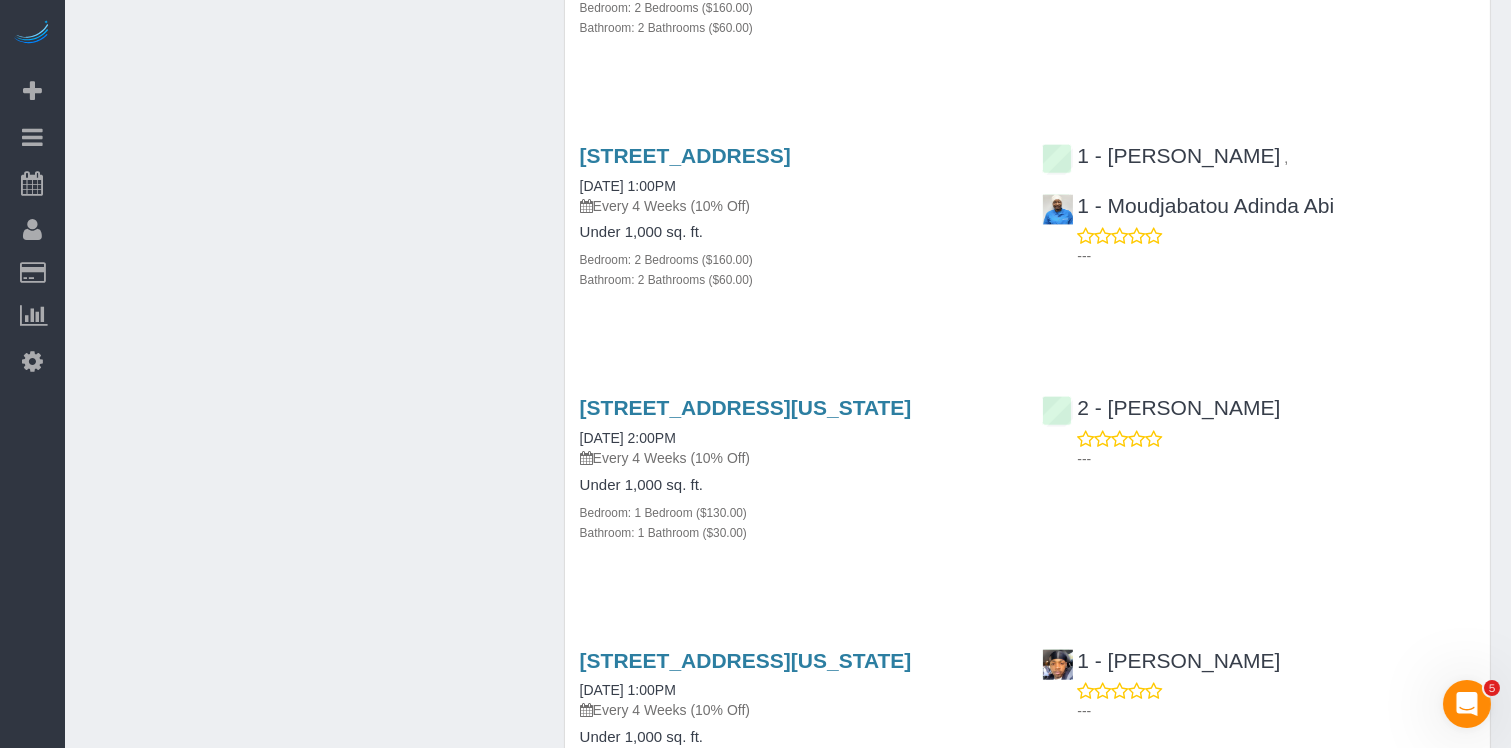 scroll, scrollTop: 3238, scrollLeft: 0, axis: vertical 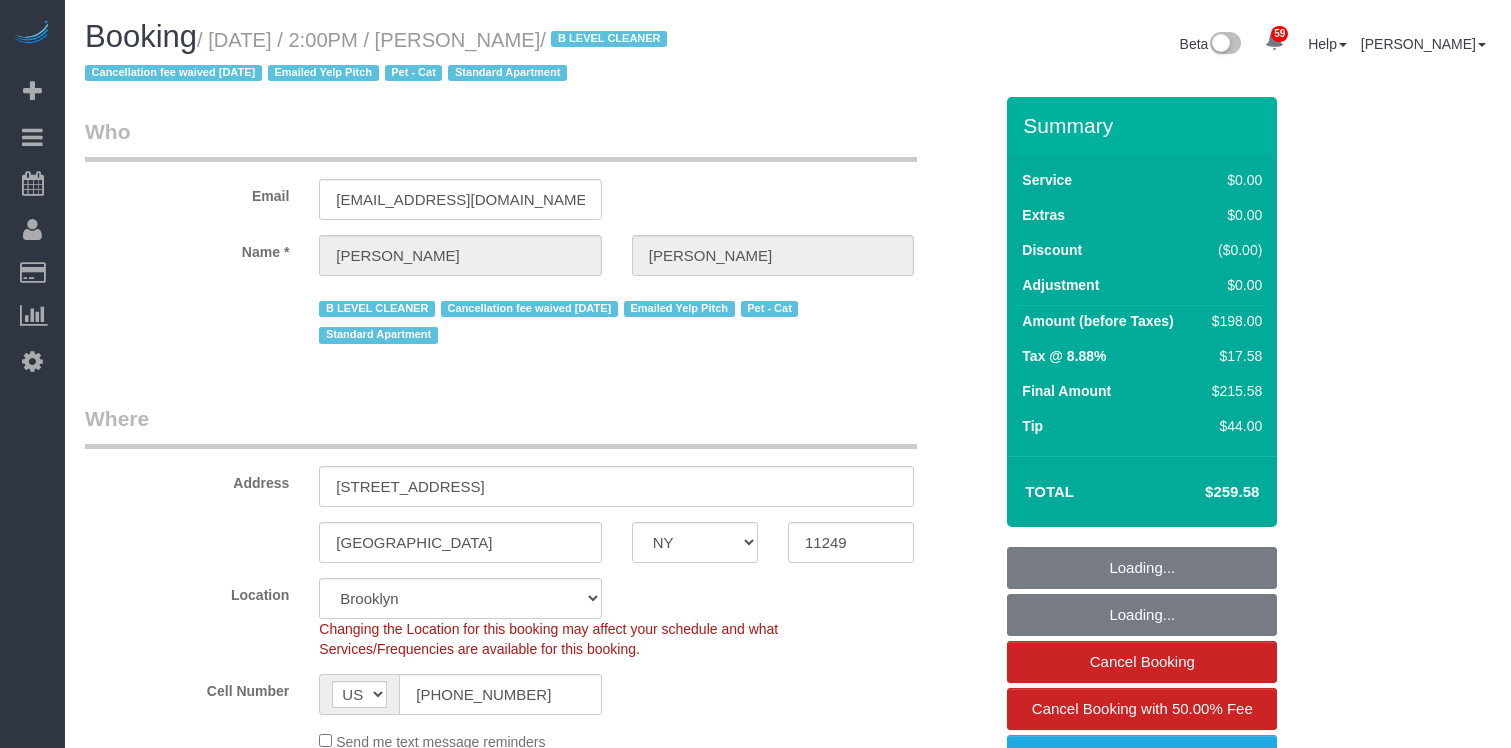 select on "NY" 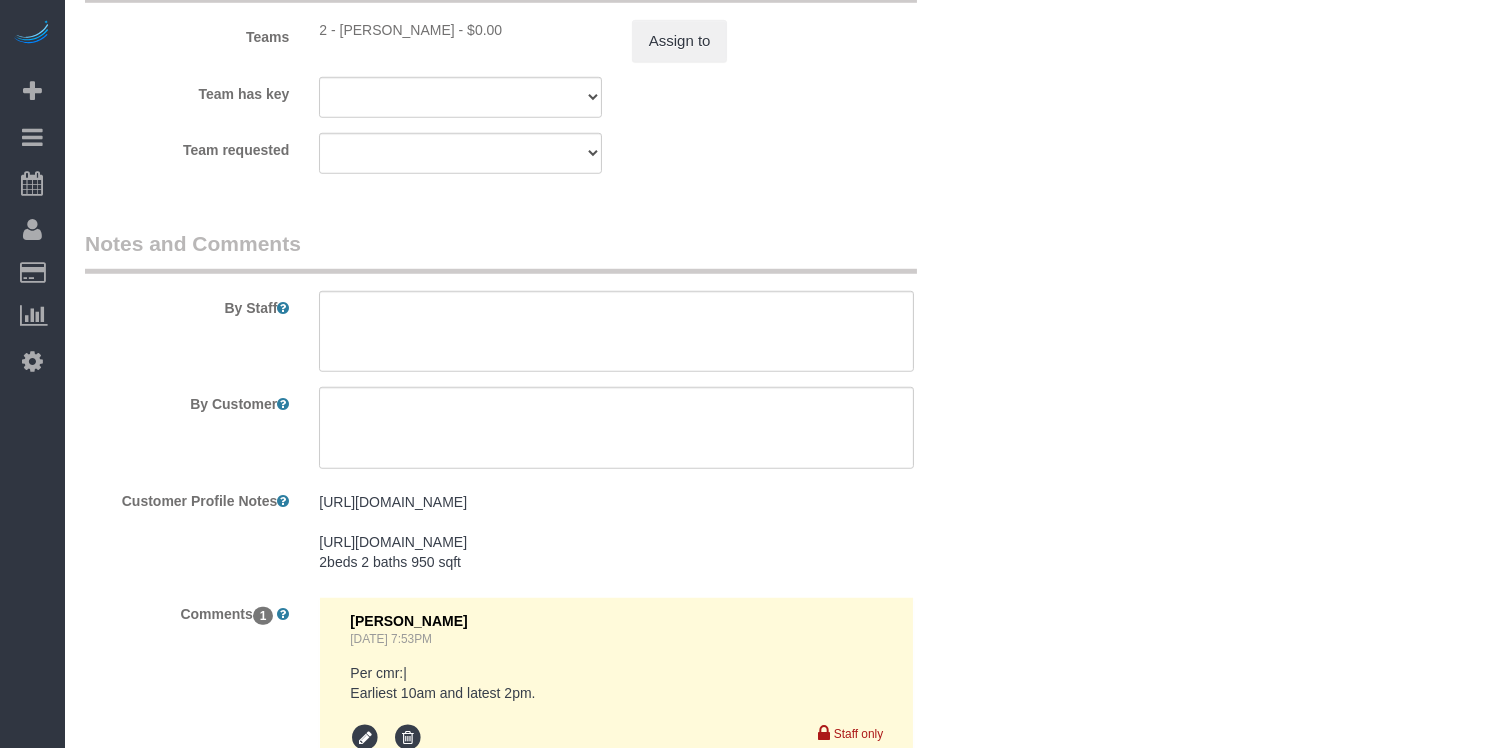 scroll, scrollTop: 2878, scrollLeft: 0, axis: vertical 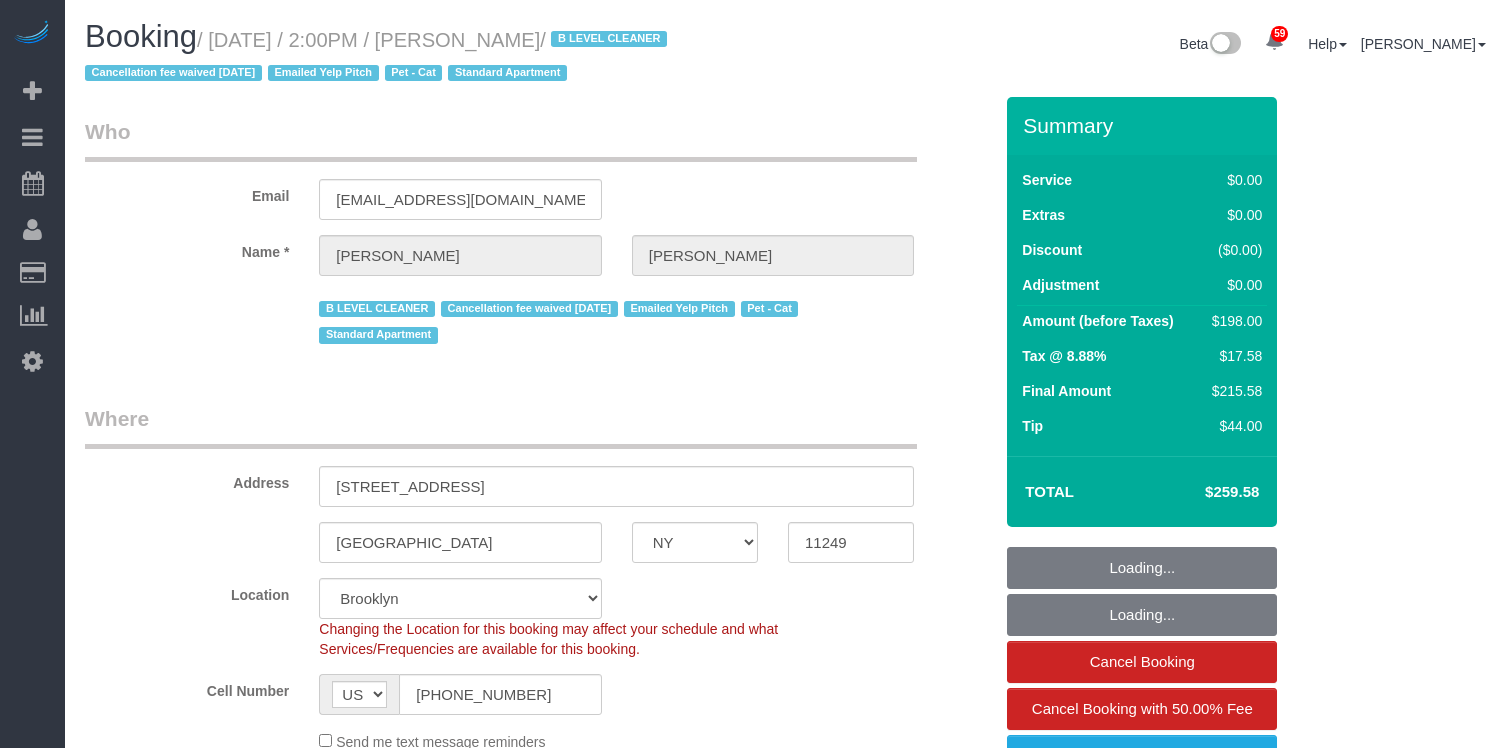 select on "NY" 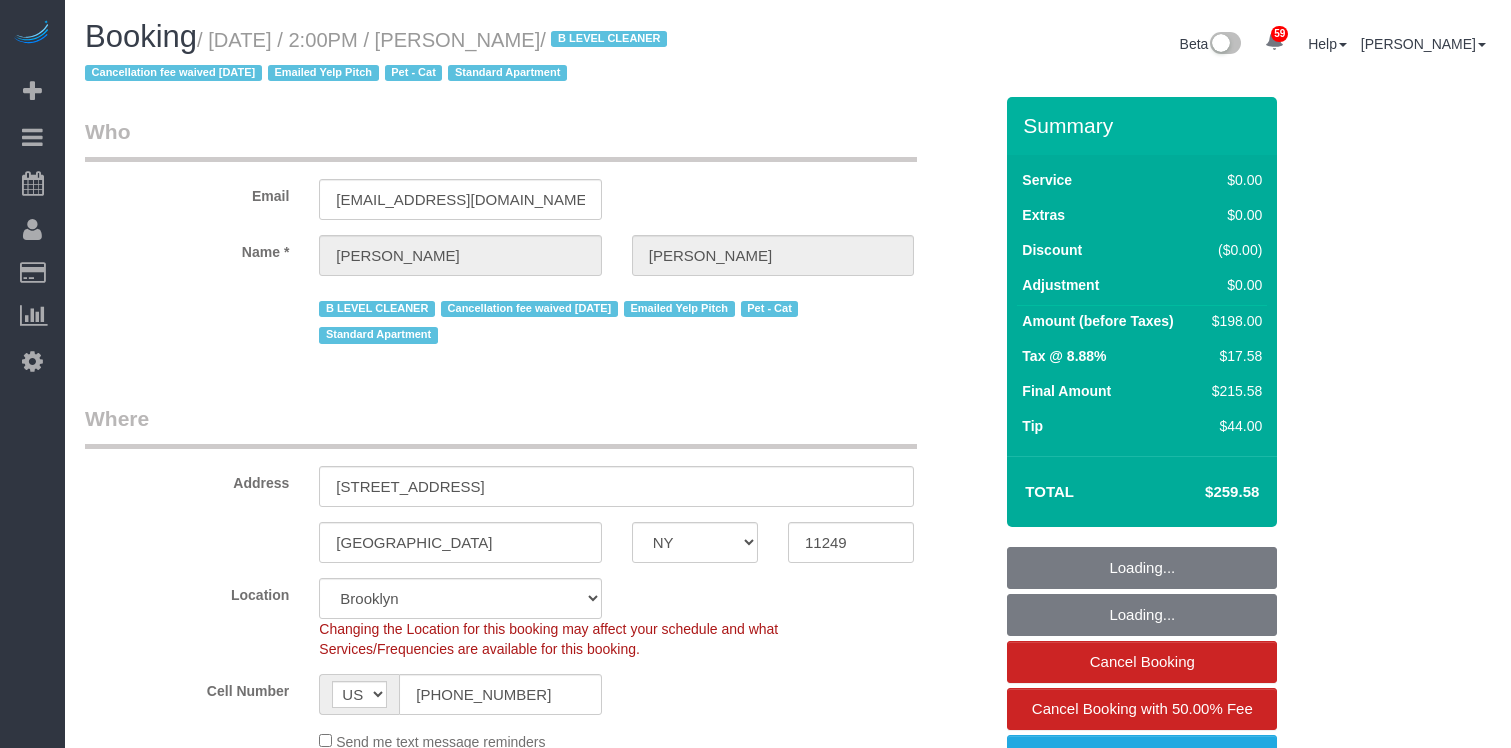 scroll, scrollTop: 2839, scrollLeft: 0, axis: vertical 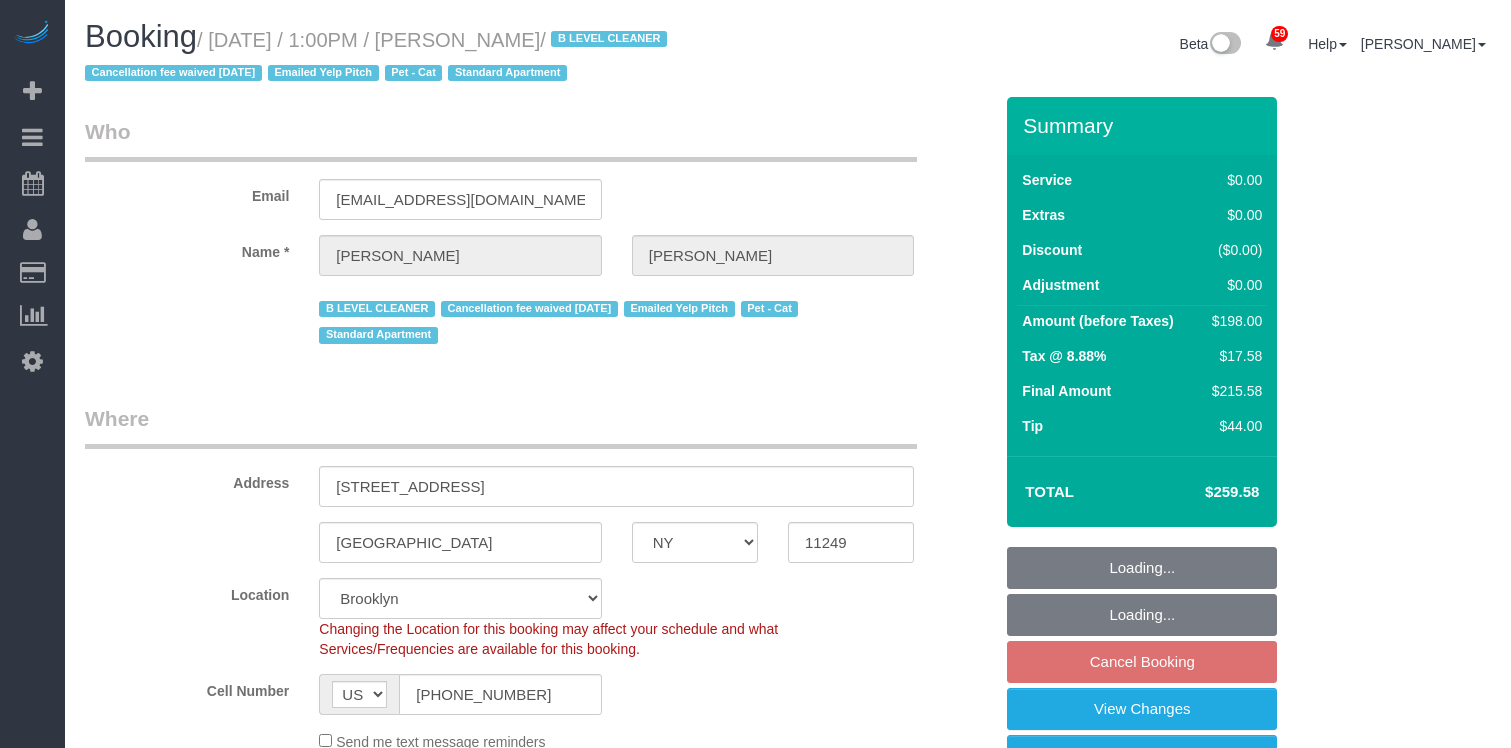 select on "NY" 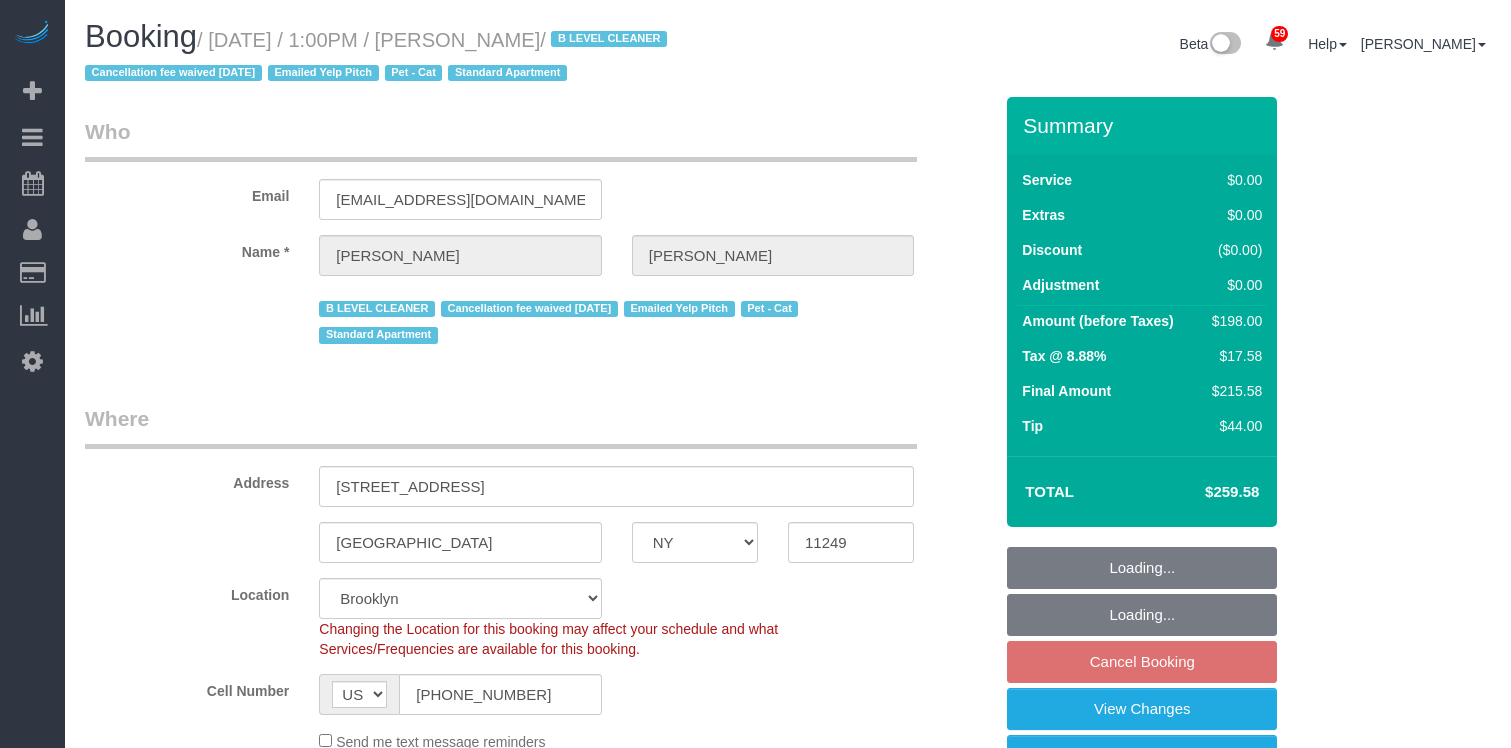scroll, scrollTop: 0, scrollLeft: 0, axis: both 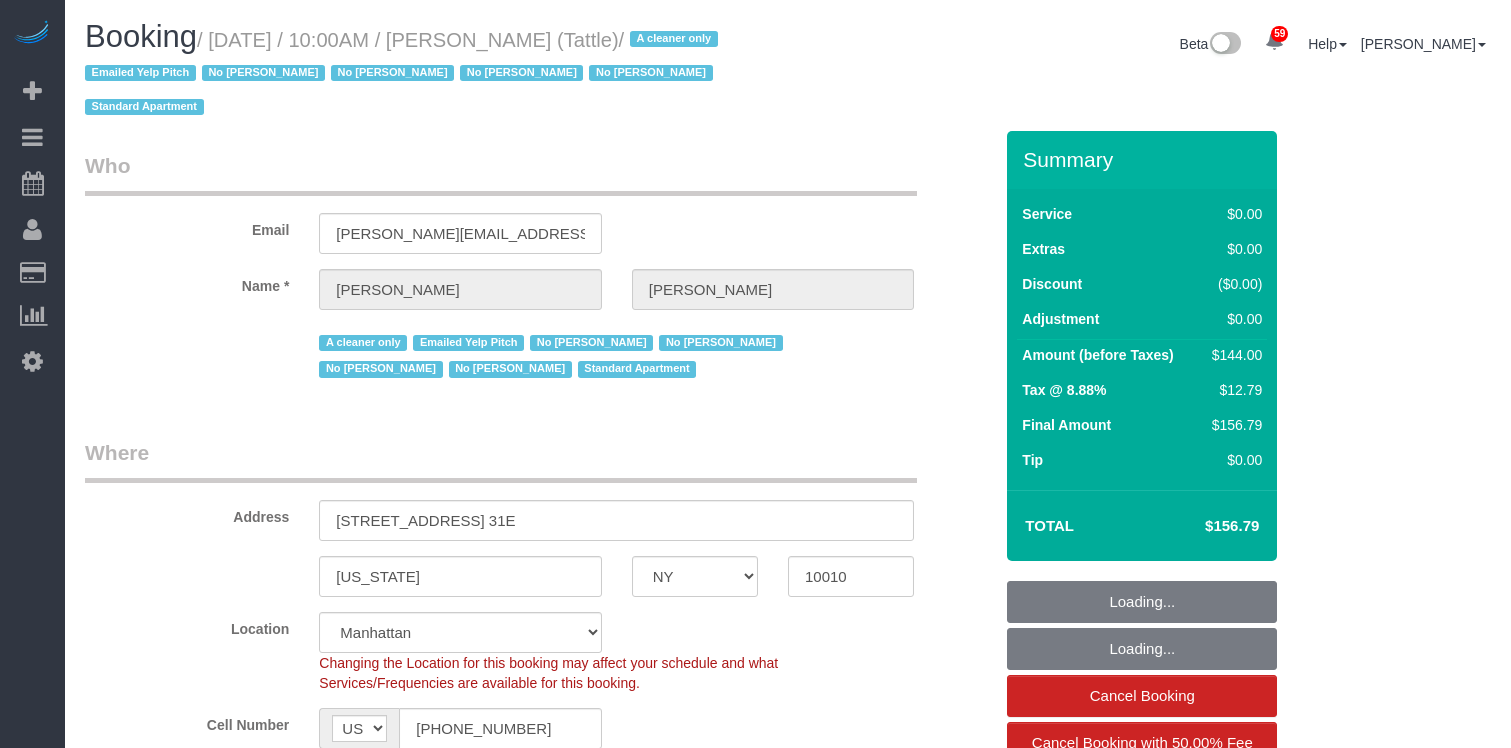 select on "NY" 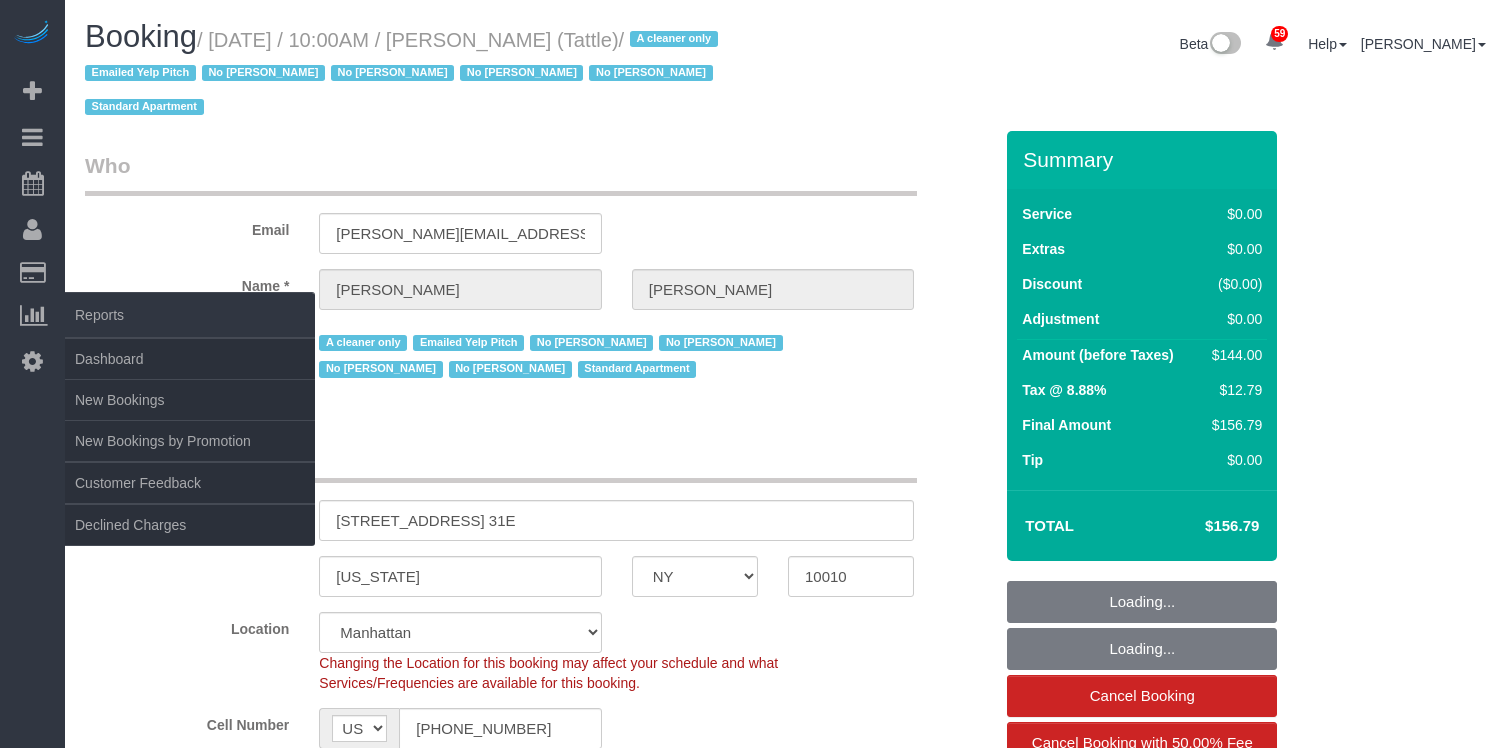 scroll, scrollTop: 0, scrollLeft: 0, axis: both 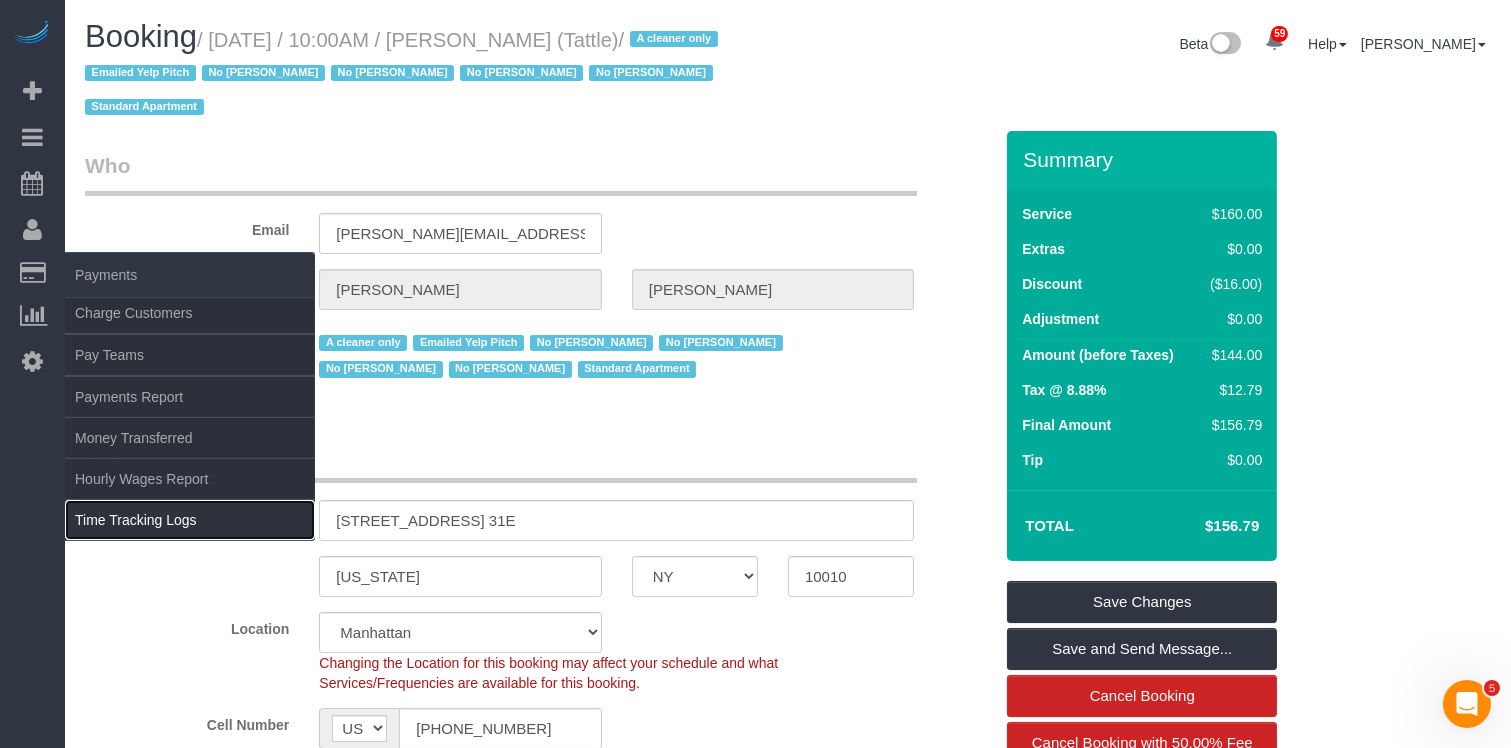 click on "Time Tracking Logs" at bounding box center [190, 520] 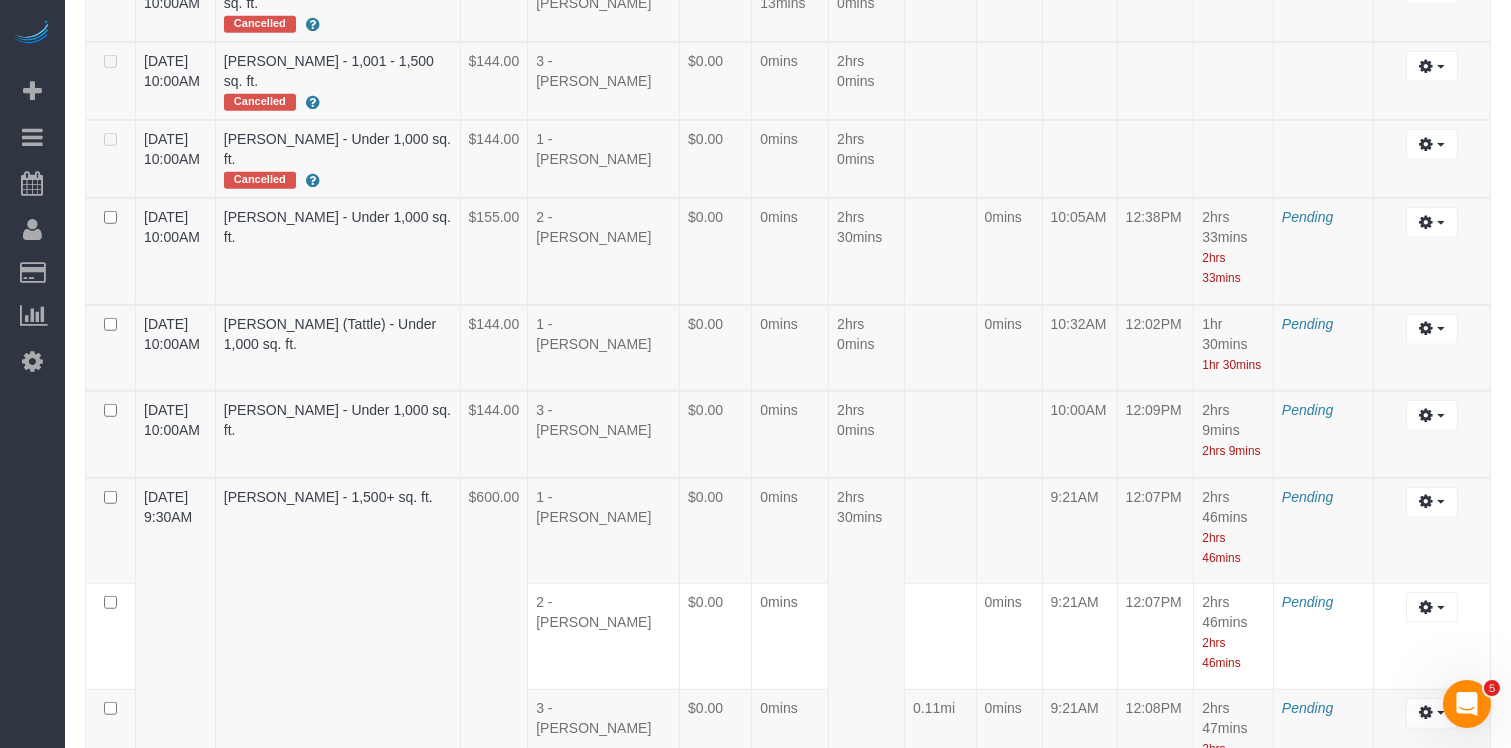scroll, scrollTop: 2943, scrollLeft: 0, axis: vertical 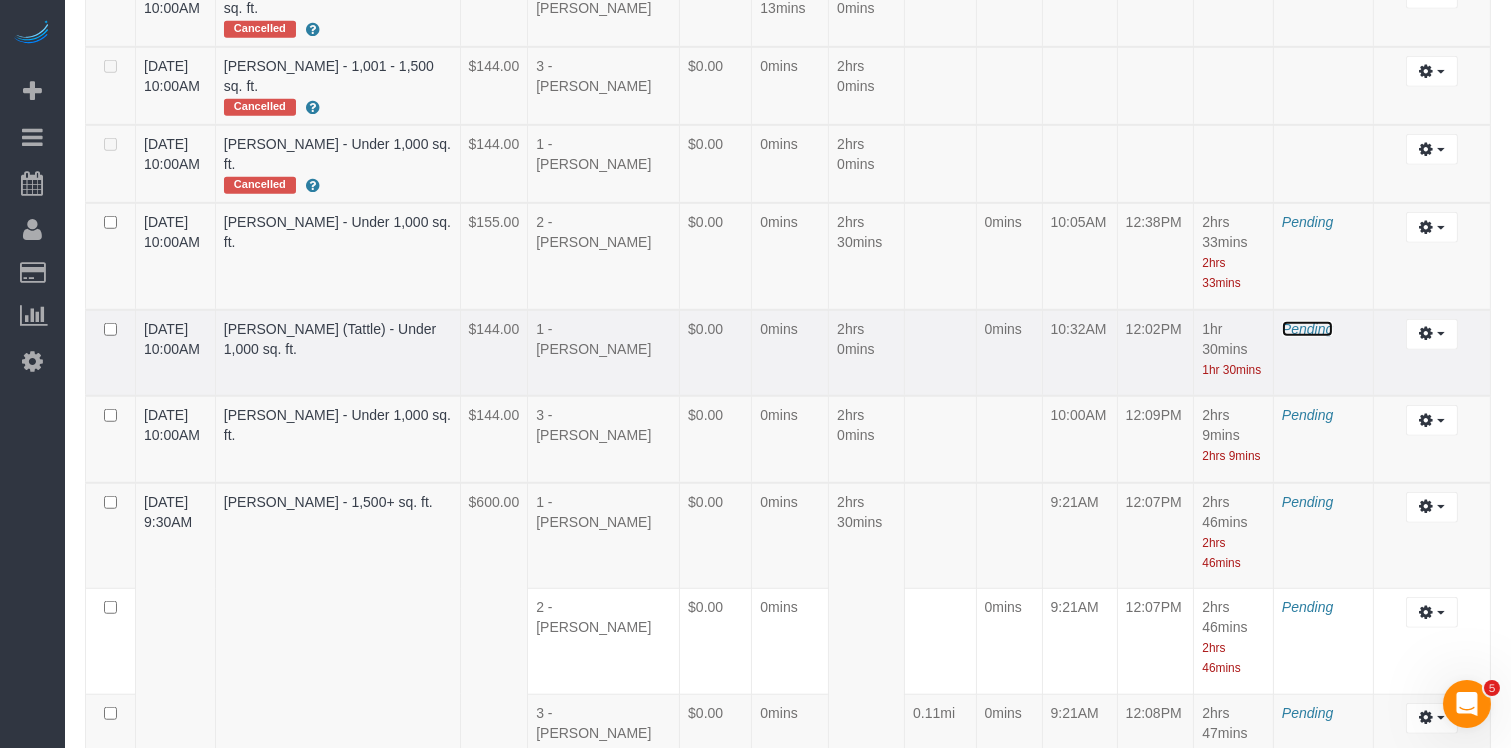 click on "Pending" at bounding box center (1307, 329) 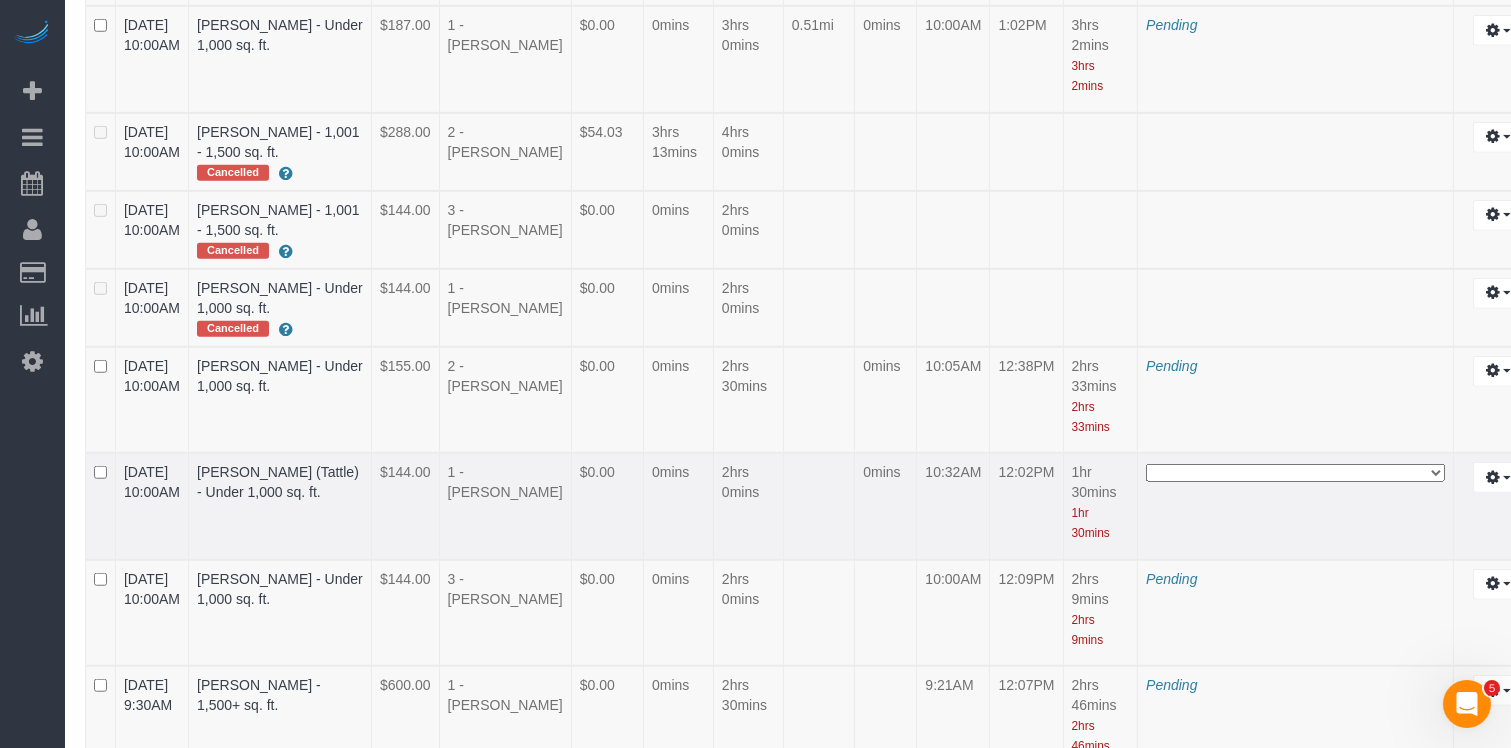 scroll, scrollTop: 4457, scrollLeft: 0, axis: vertical 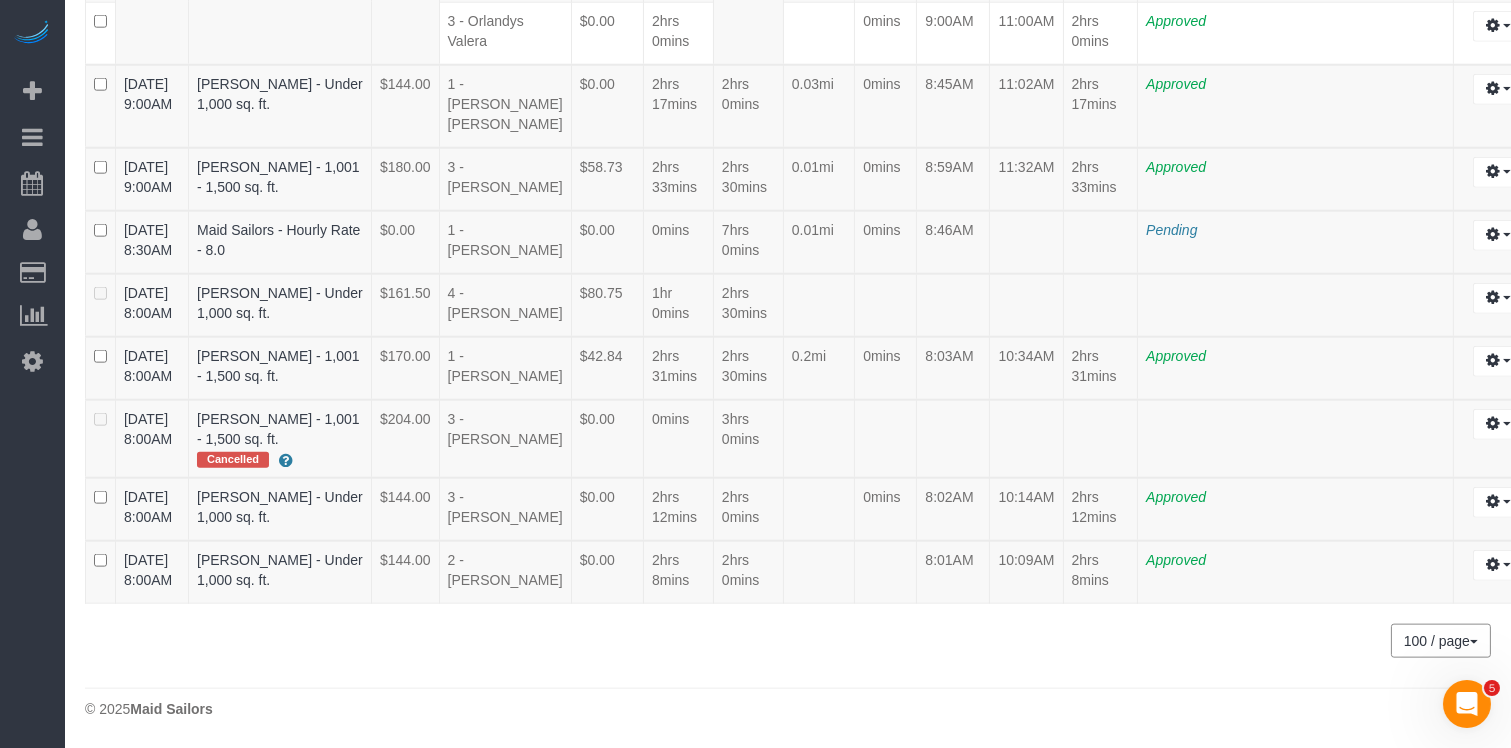 click at bounding box center [1498, -1000] 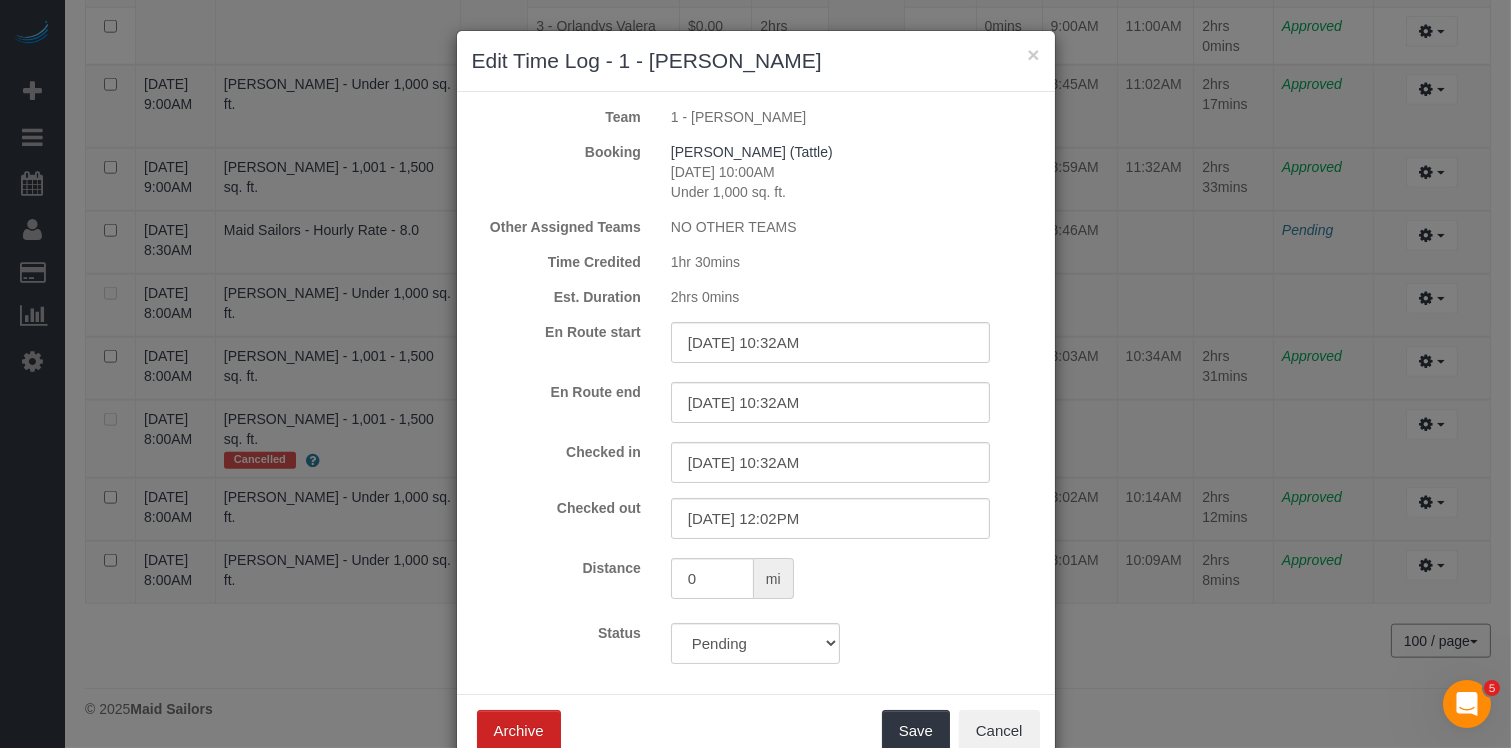 scroll, scrollTop: 2943, scrollLeft: 0, axis: vertical 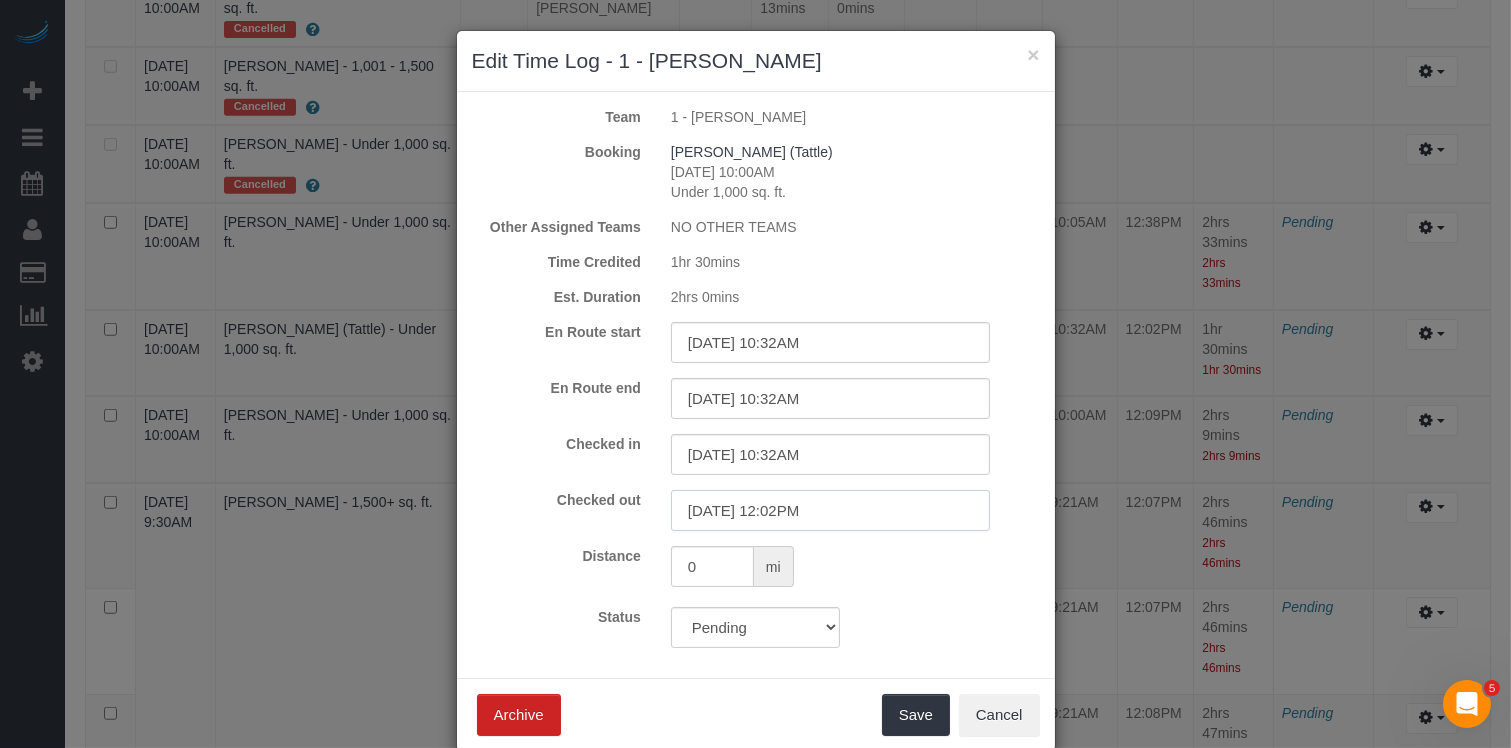 click on "07/09/2025 12:02PM" at bounding box center (830, 510) 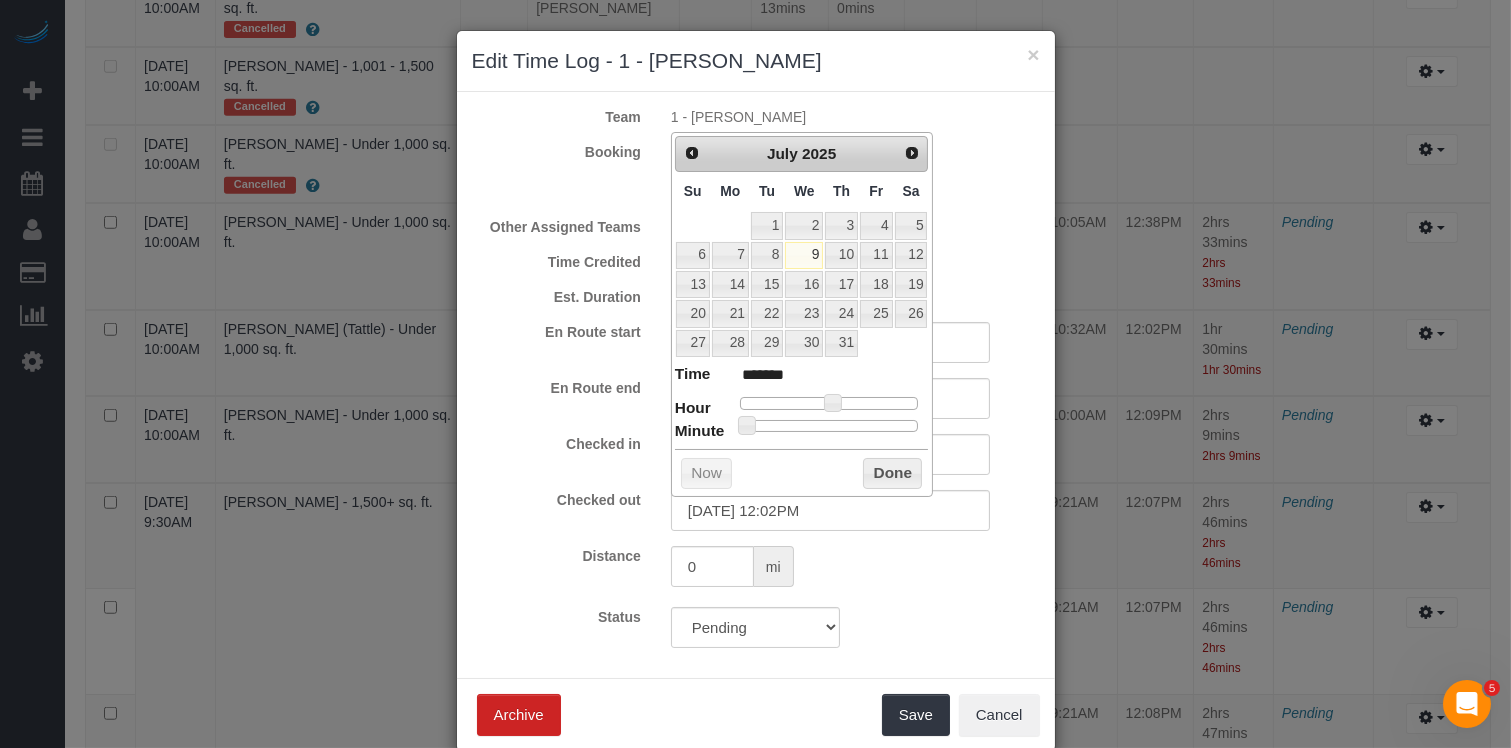 type on "07/09/2025 12:36PM" 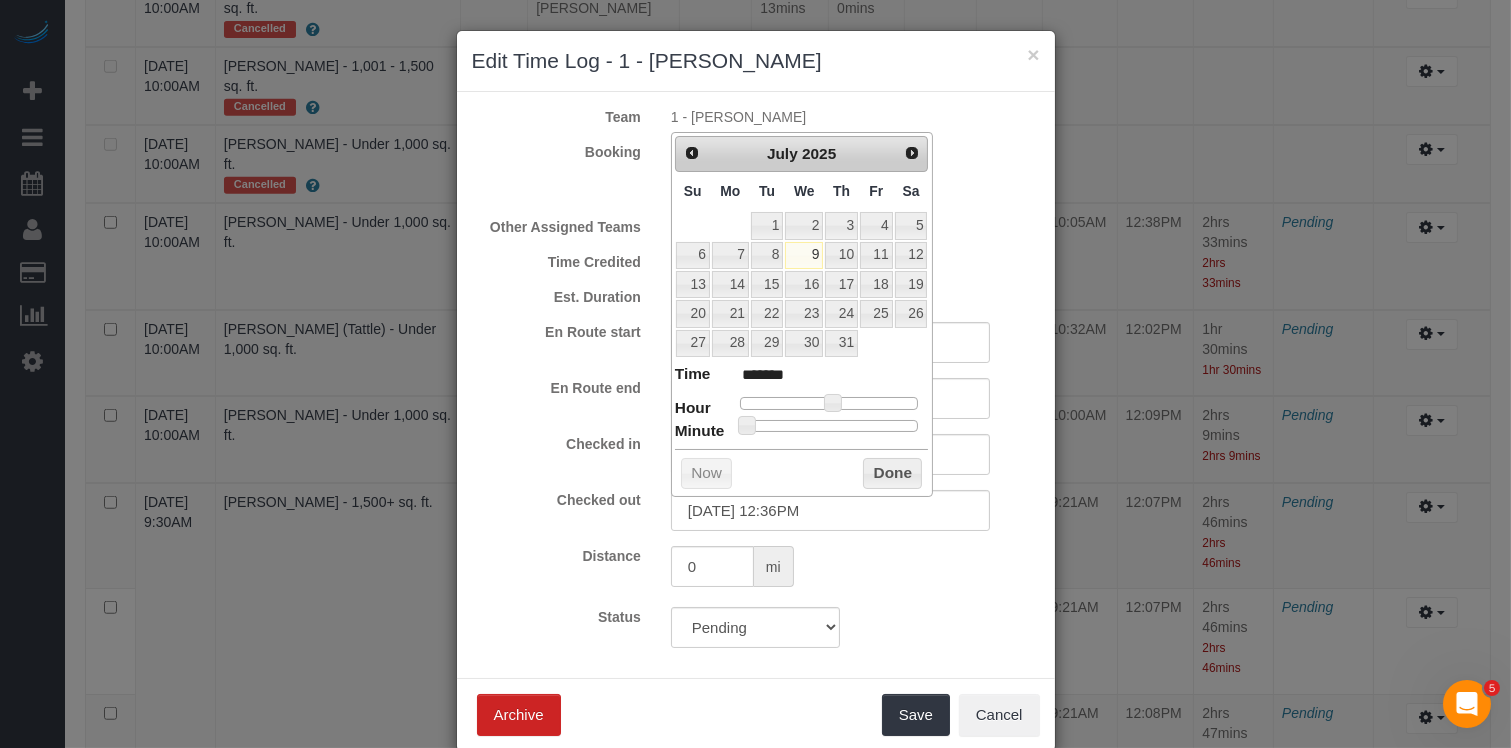 click at bounding box center (829, 426) 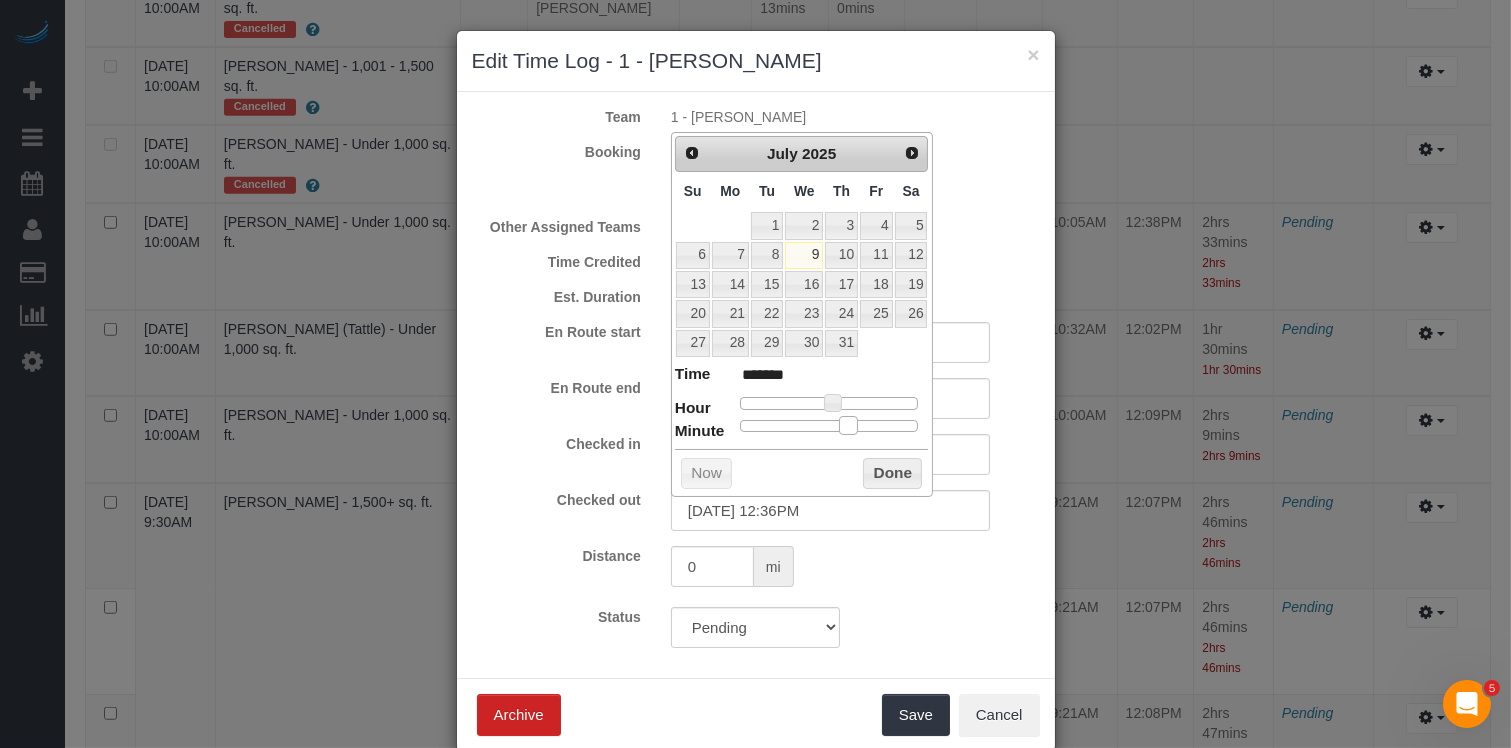 type on "07/09/2025 12:37PM" 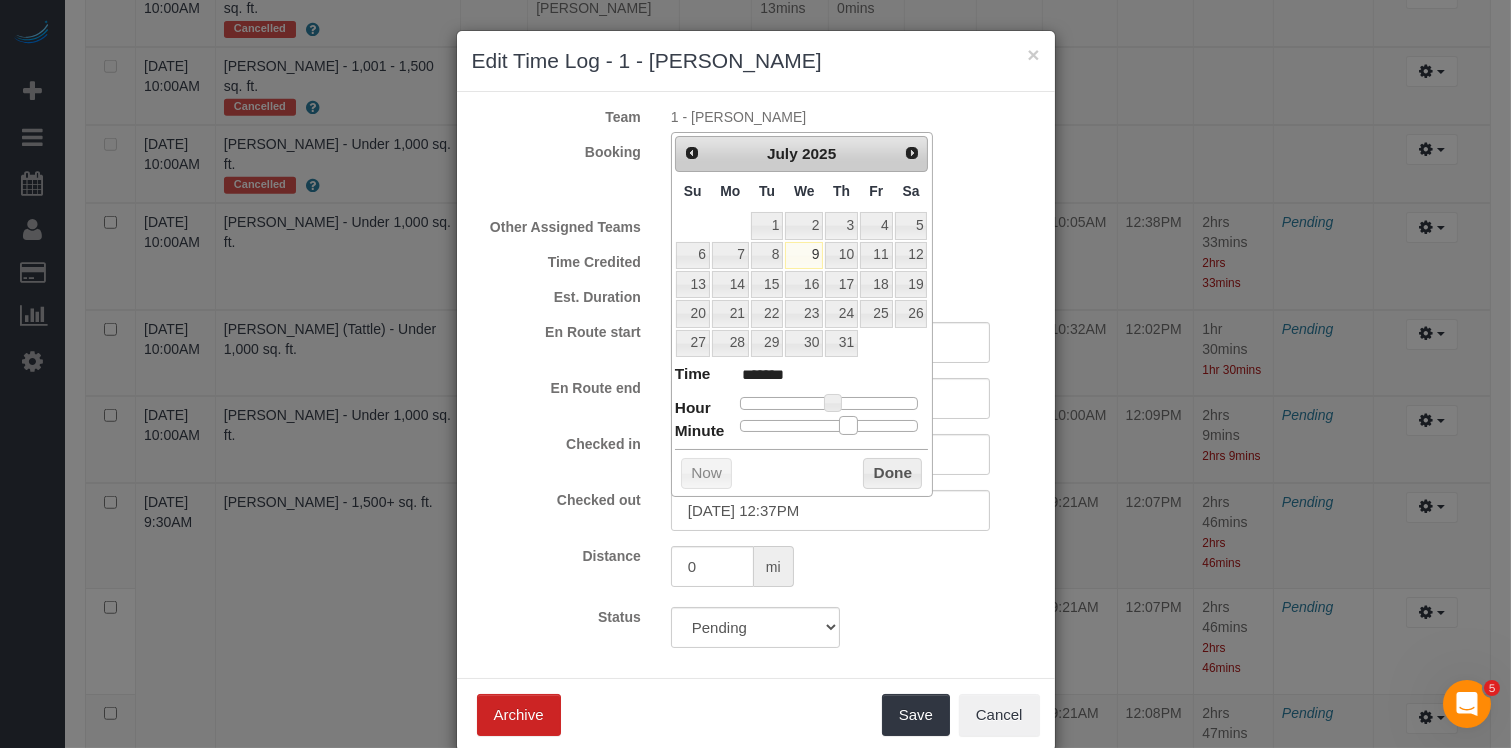 type on "07/09/2025 12:40PM" 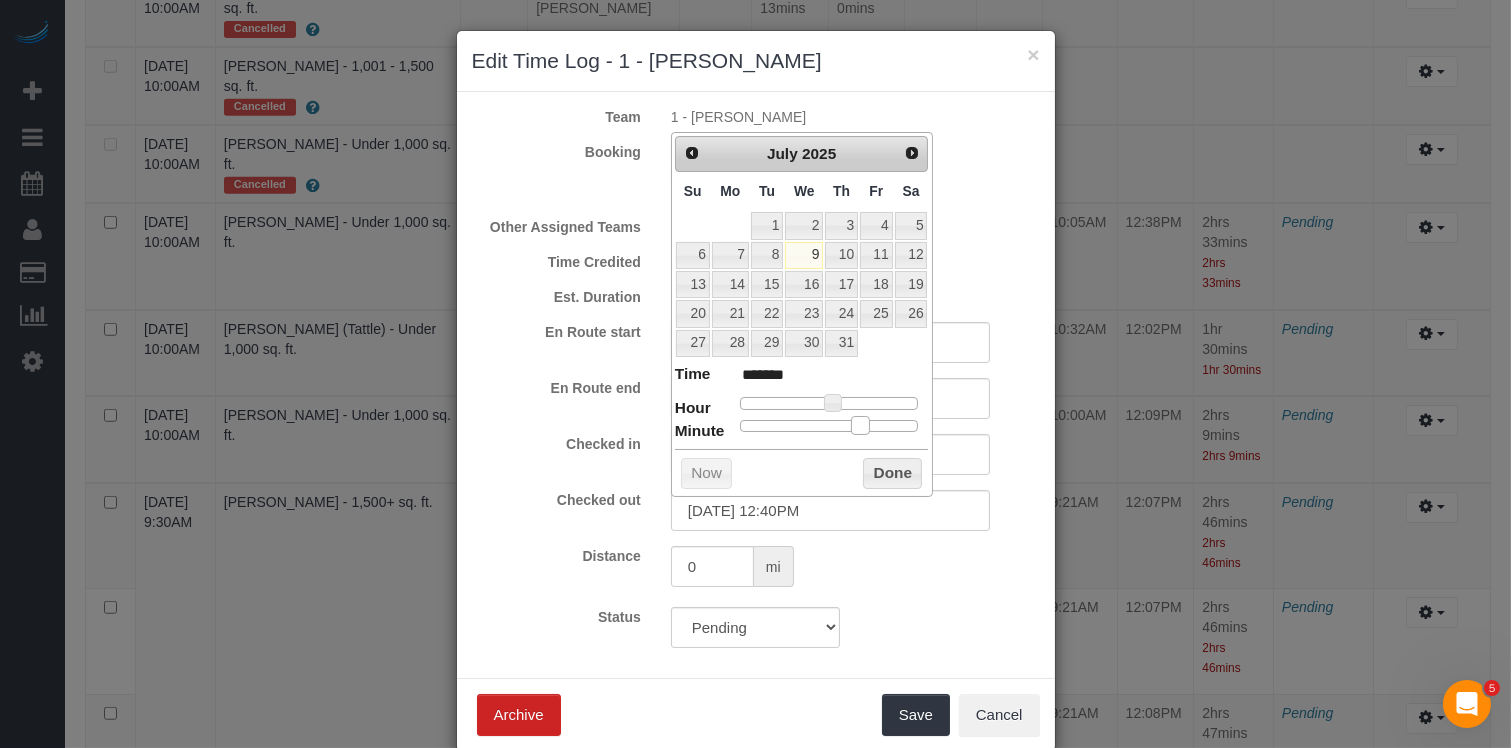 type on "07/09/2025 12:42PM" 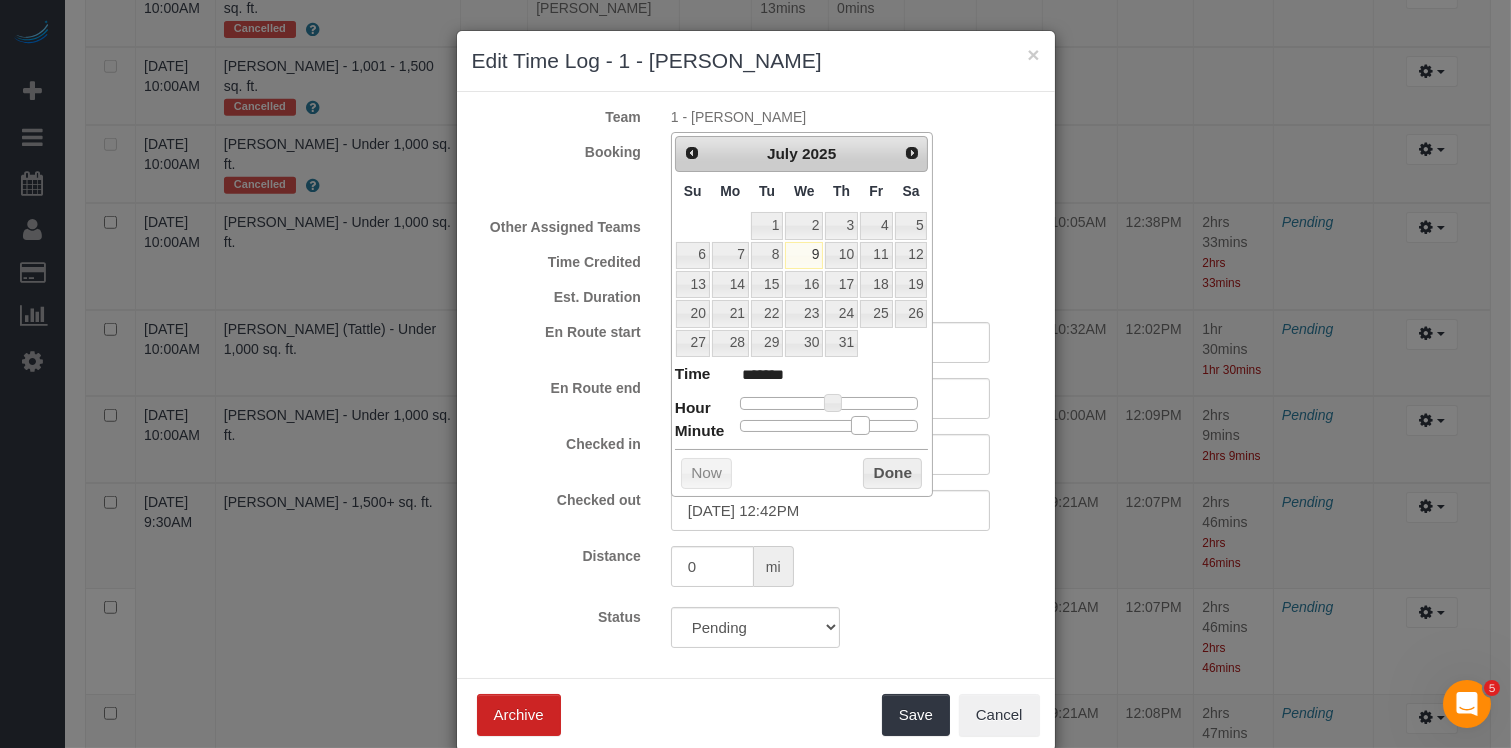 type on "07/09/2025 12:43PM" 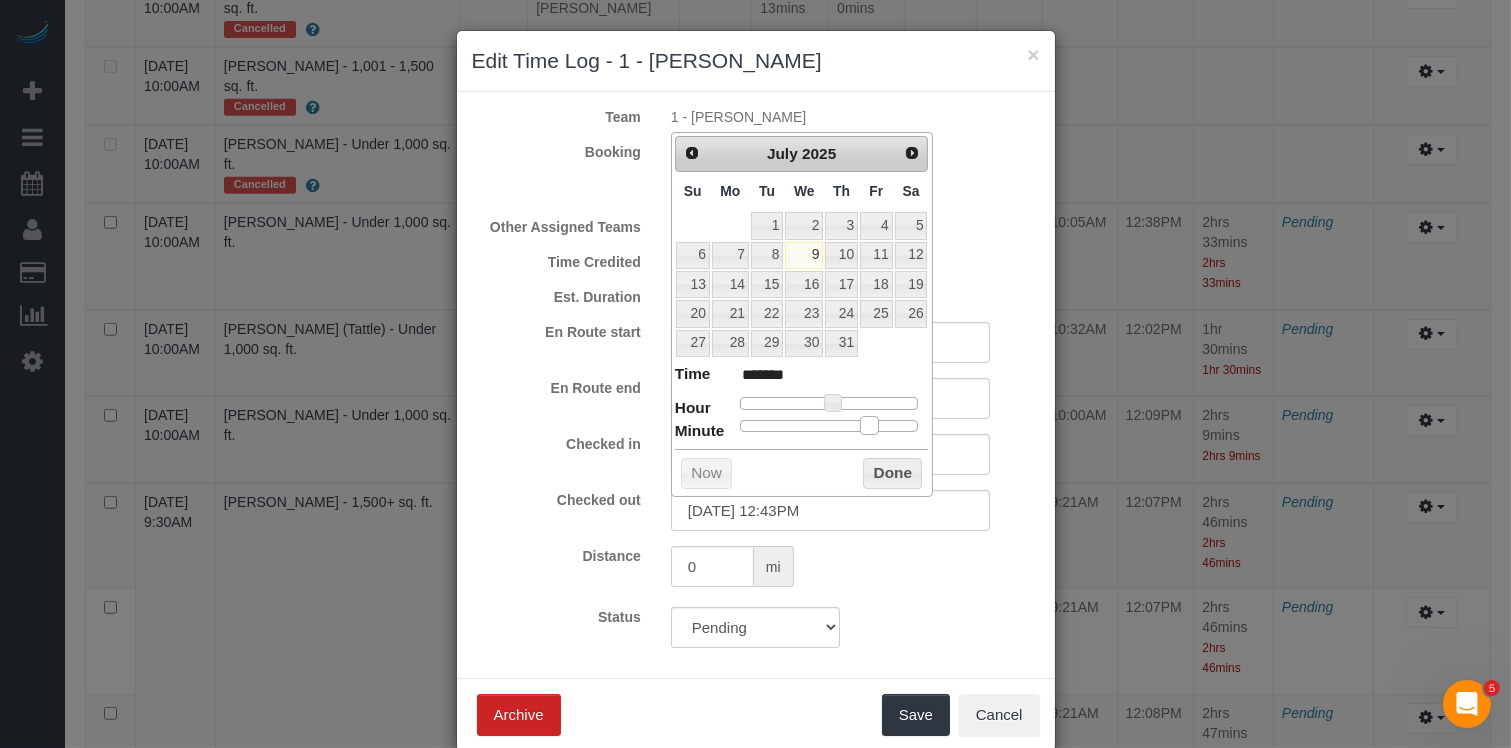 type on "07/09/2025 12:42PM" 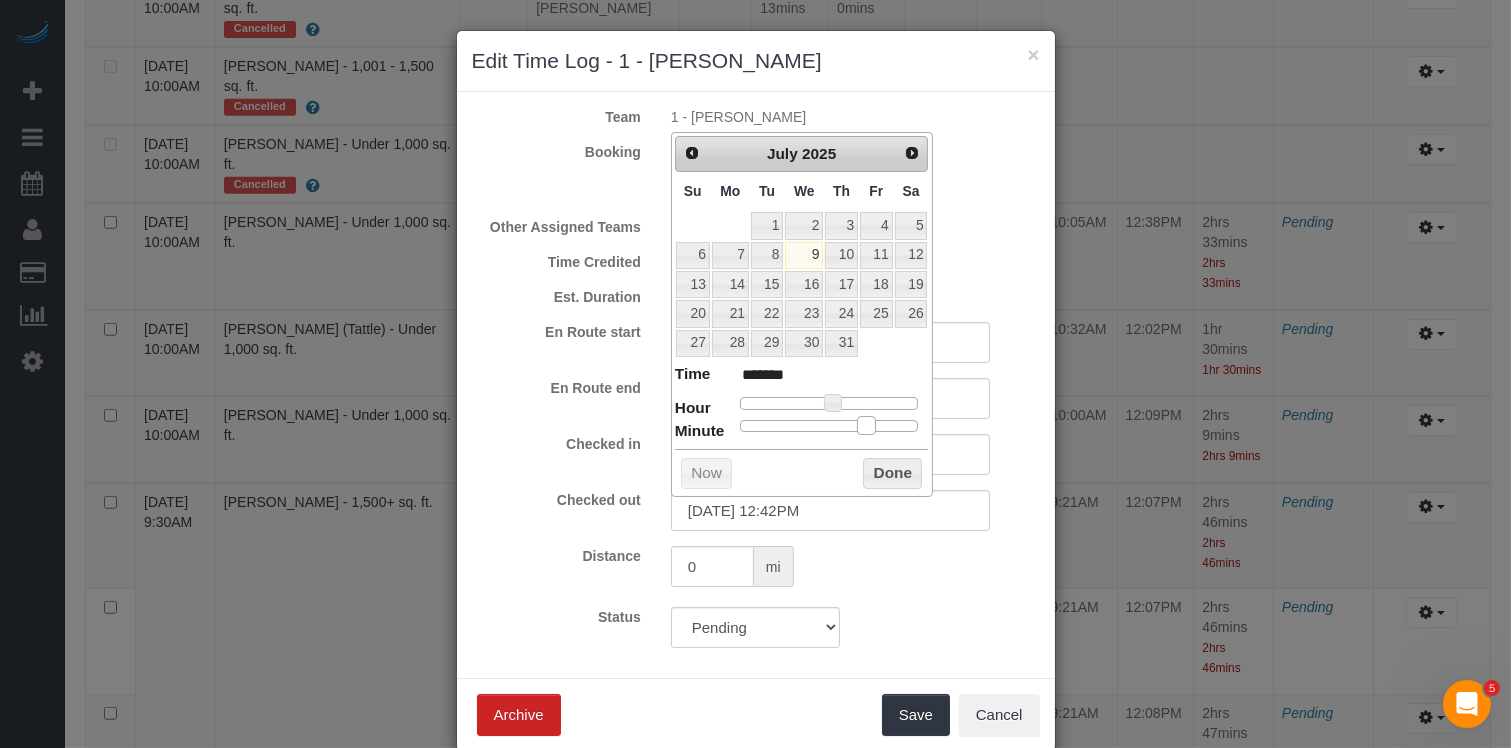 drag, startPoint x: 849, startPoint y: 422, endPoint x: 865, endPoint y: 422, distance: 16 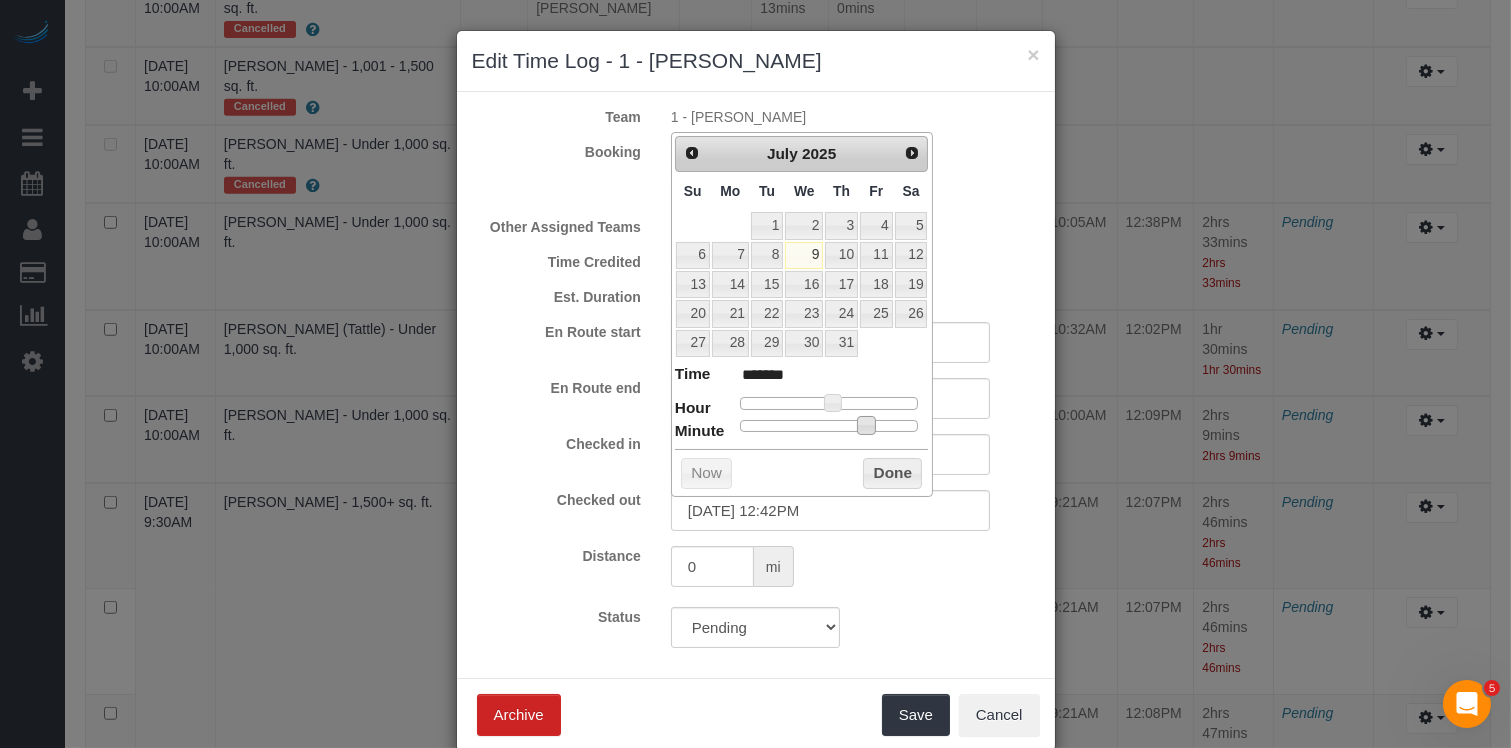 click on "Done" at bounding box center (892, 474) 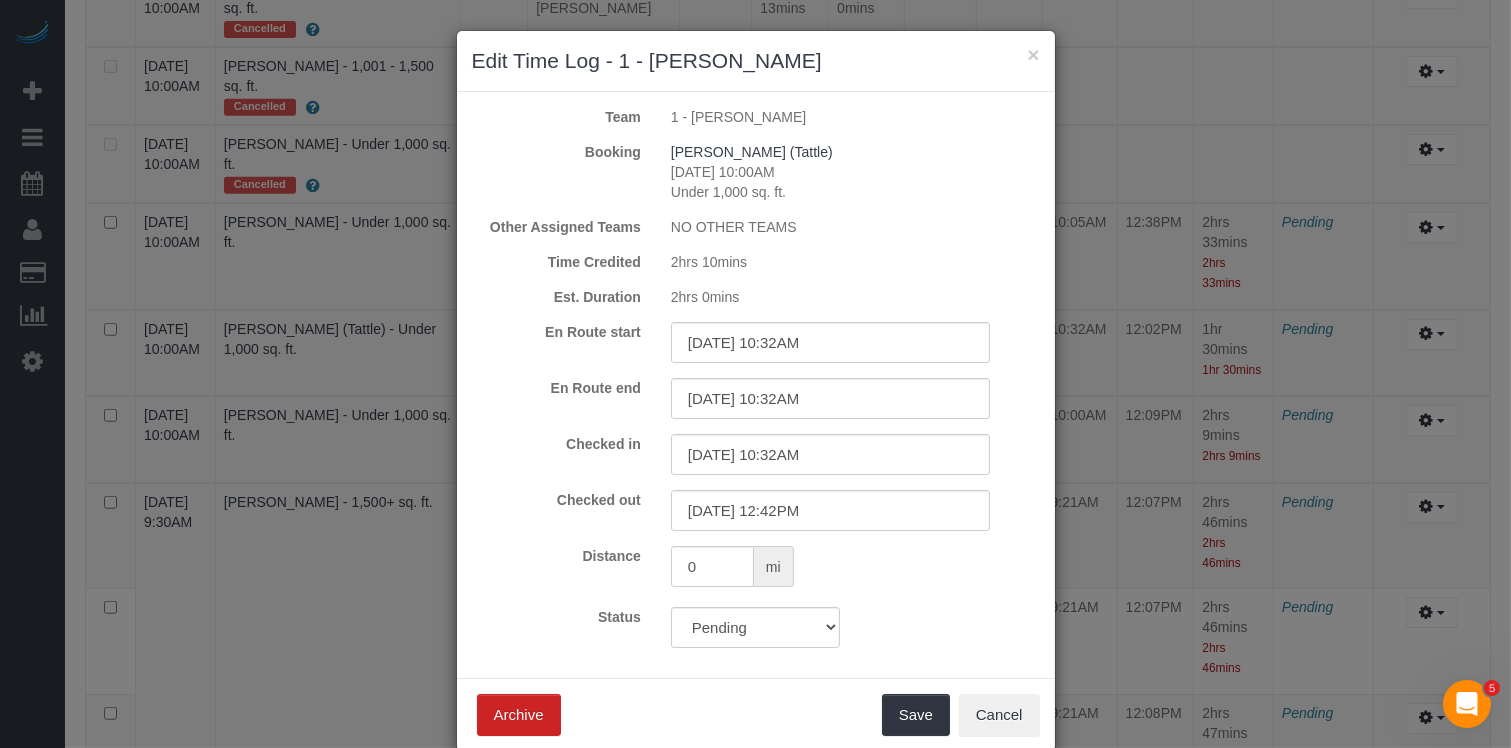 click on "Team
1 - Chanda Douglas
Booking
Alex Beltrani (Tattle)
07/09/2025 10:00AM
Under 1,000 sq. ft.
Other Assigned Teams
NO OTHER TEAMS
Time Credited
2hrs 10mins
Est. Duration
2hrs 0mins
En Route start
07/09/2025 10:32AM
En Route end
07/09/2025 10:32AM
Checked in
07/09/2025 10:32AM
Checked out
07/09/2025 12:42PM 0" at bounding box center (756, 385) 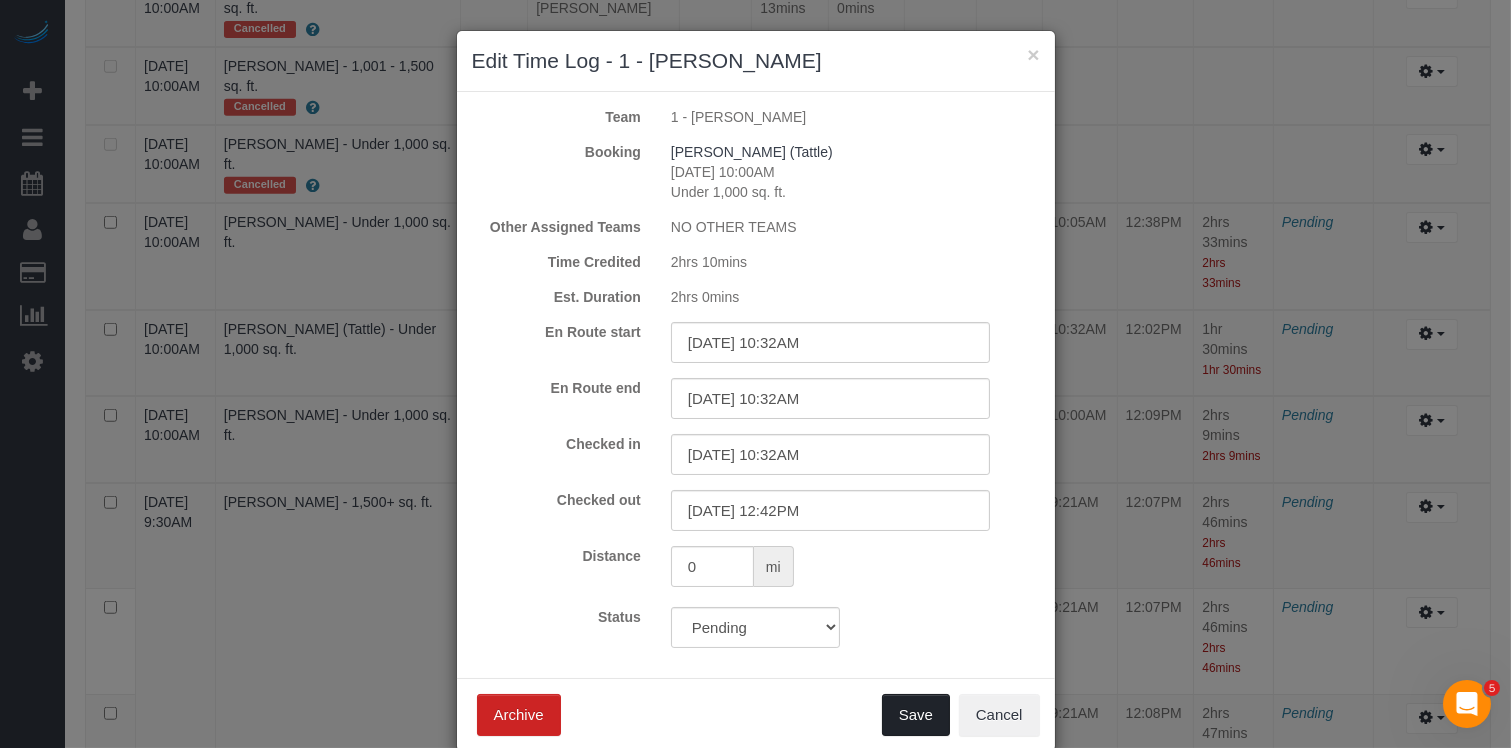 click on "Save" at bounding box center [916, 715] 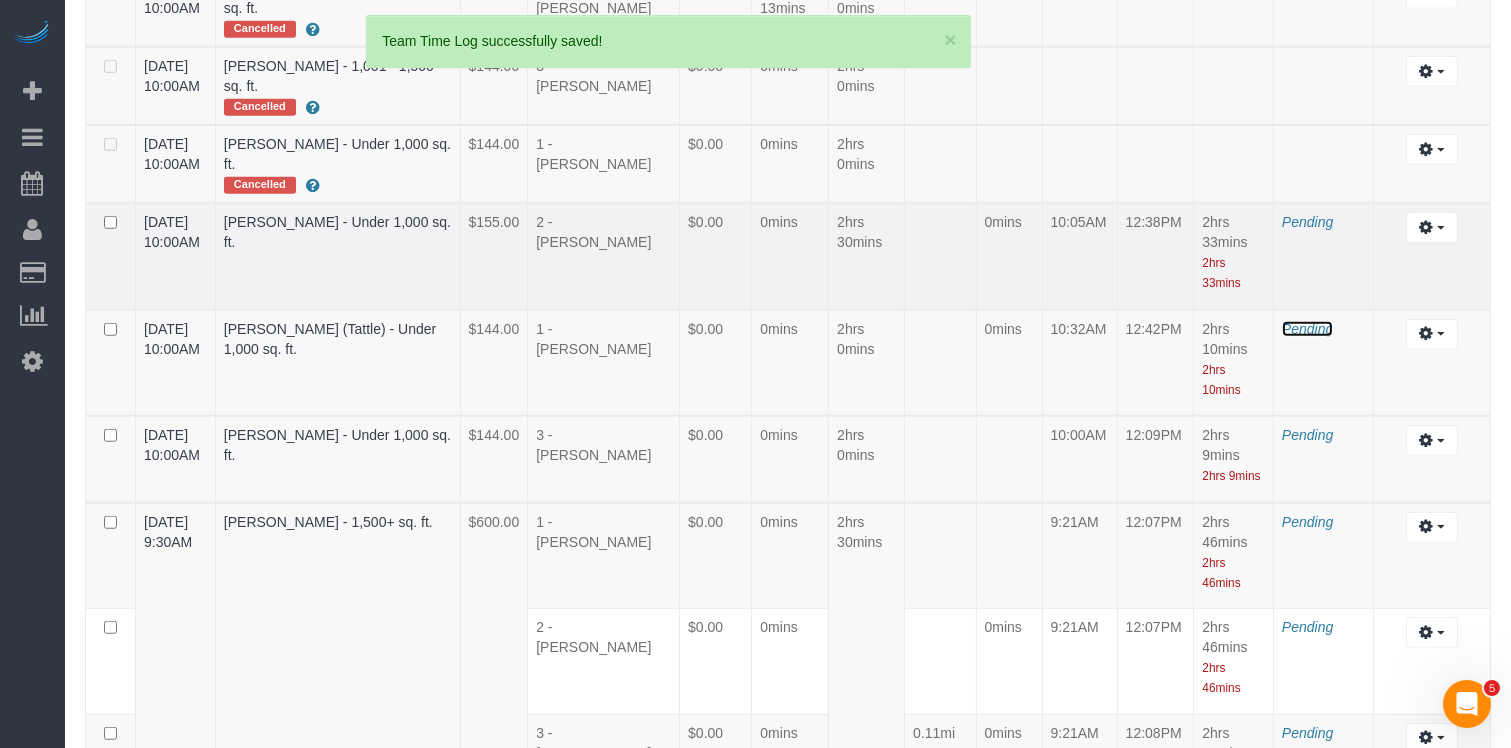 click on "Pending" at bounding box center [1307, 329] 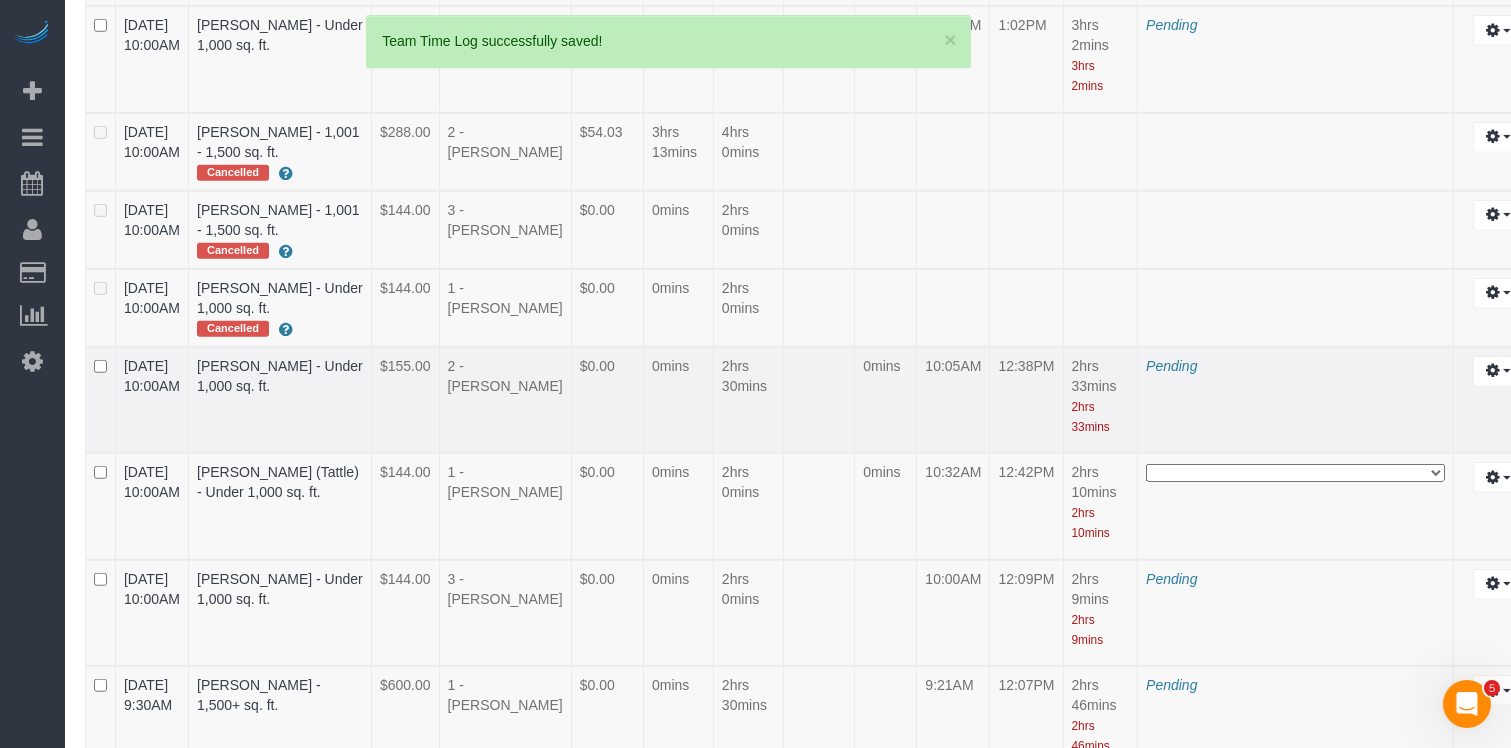 scroll, scrollTop: 4457, scrollLeft: 0, axis: vertical 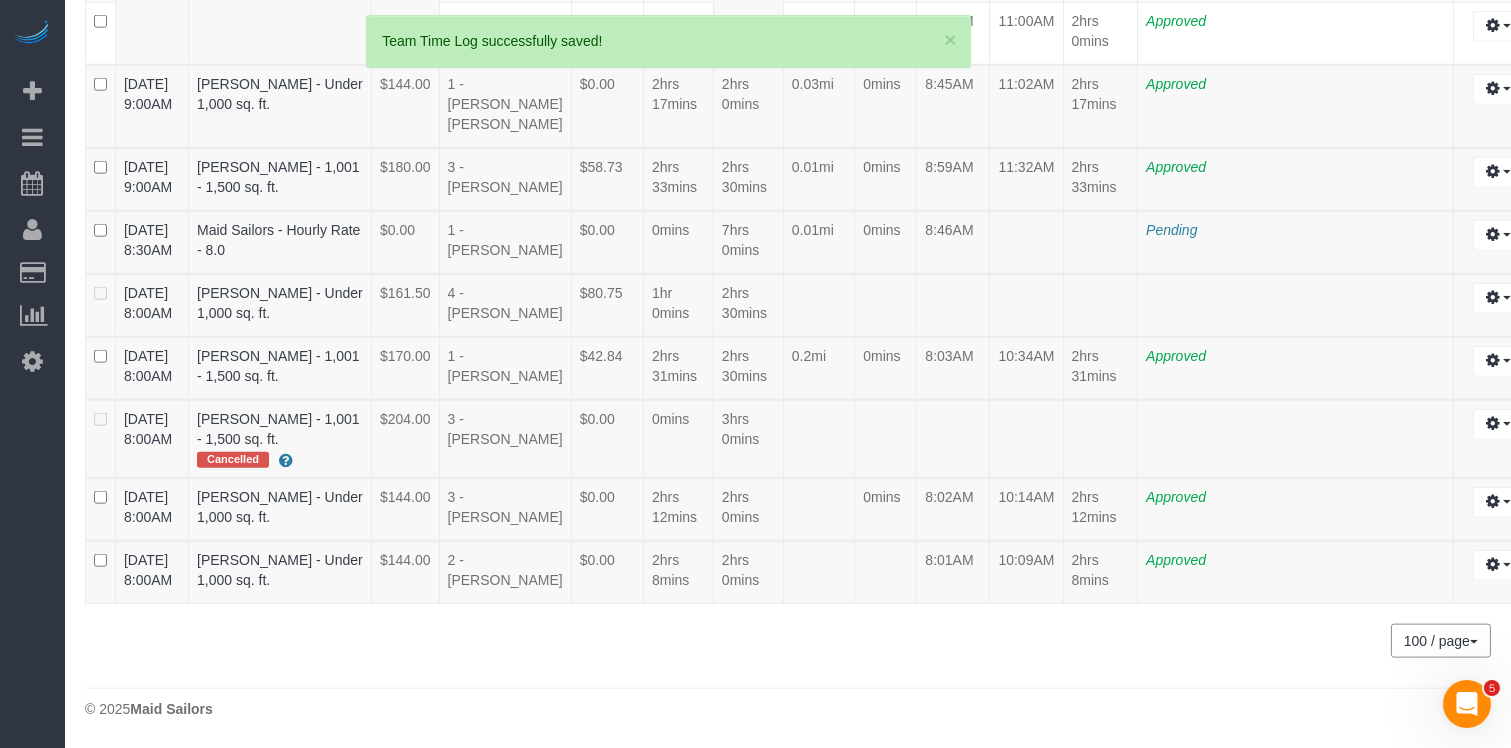 click on "**********" at bounding box center [1295, -1004] 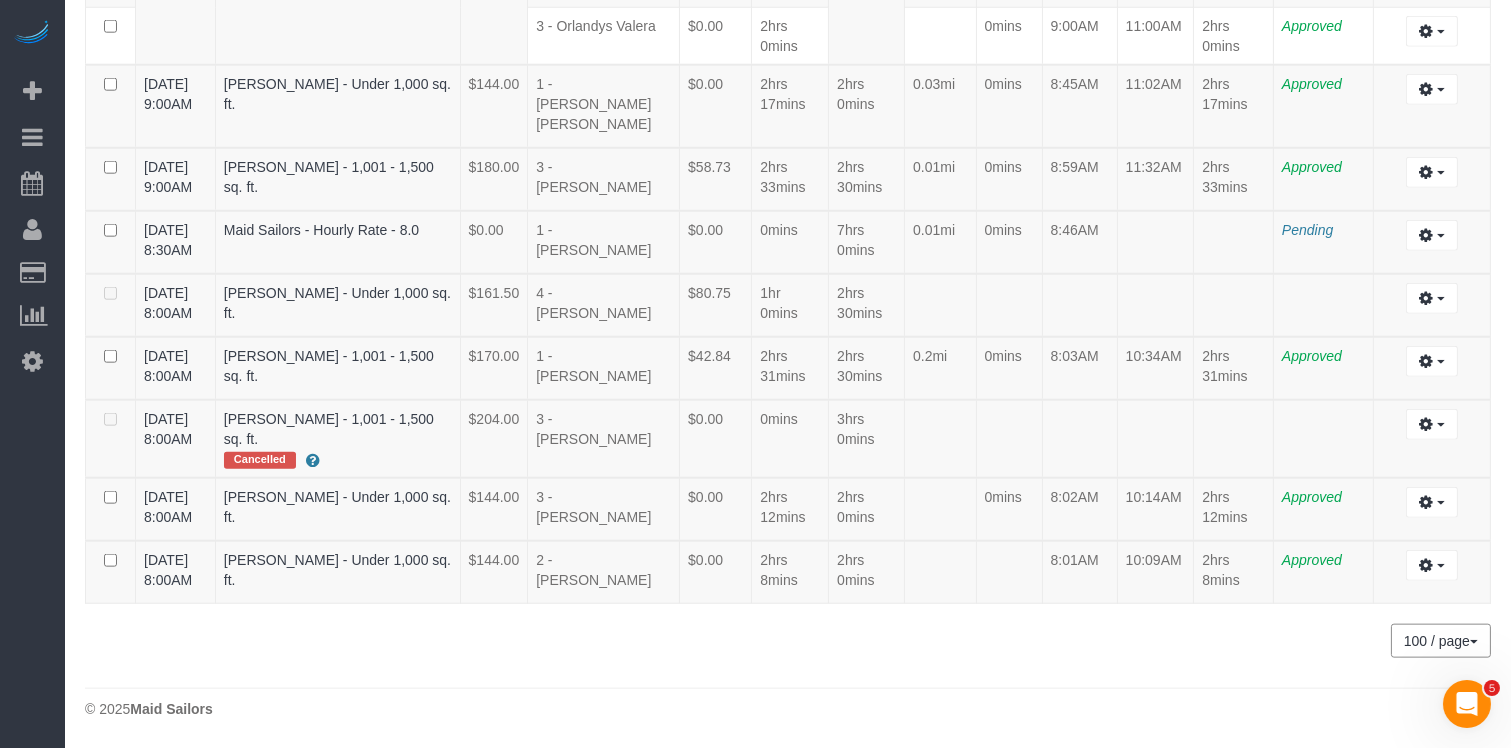 scroll, scrollTop: 2943, scrollLeft: 0, axis: vertical 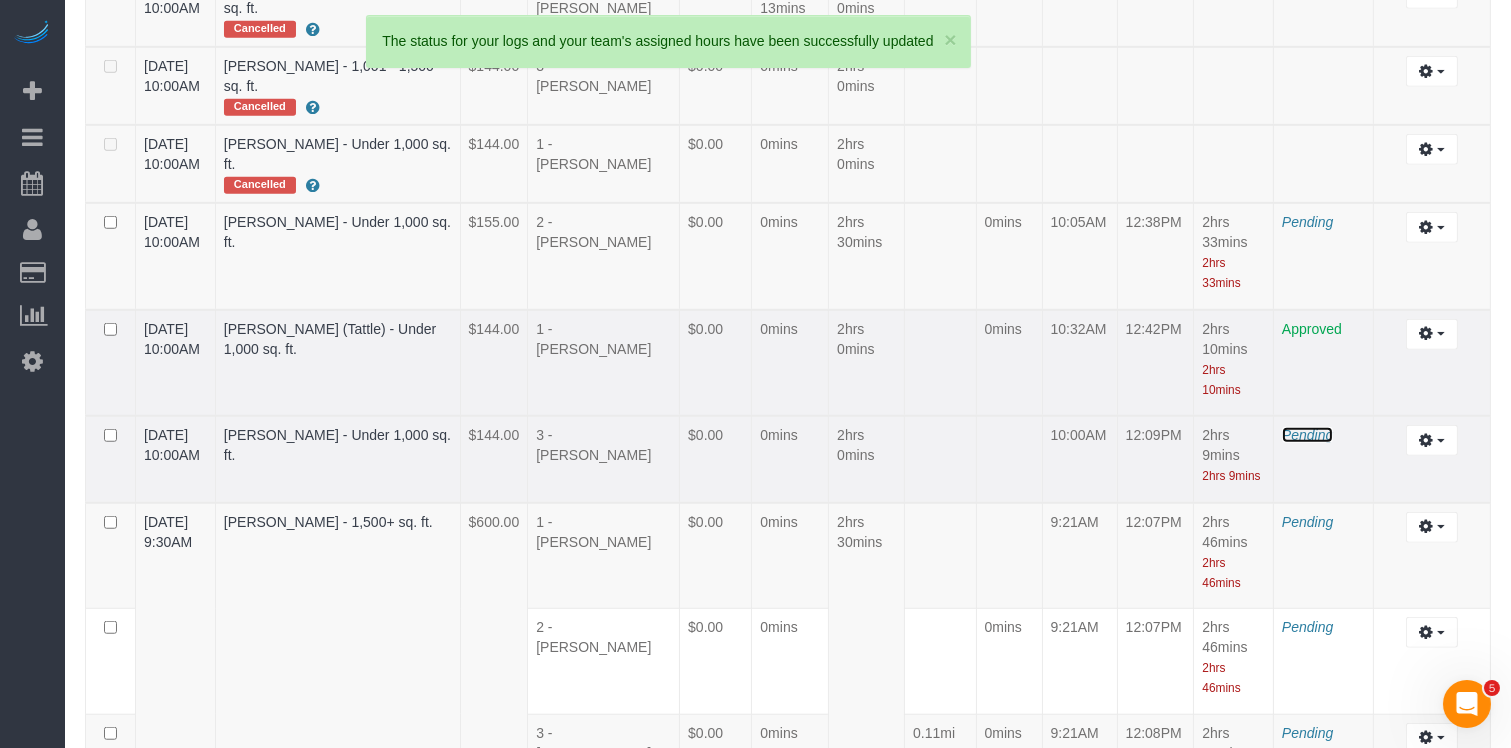 click on "Pending" at bounding box center [1323, 459] 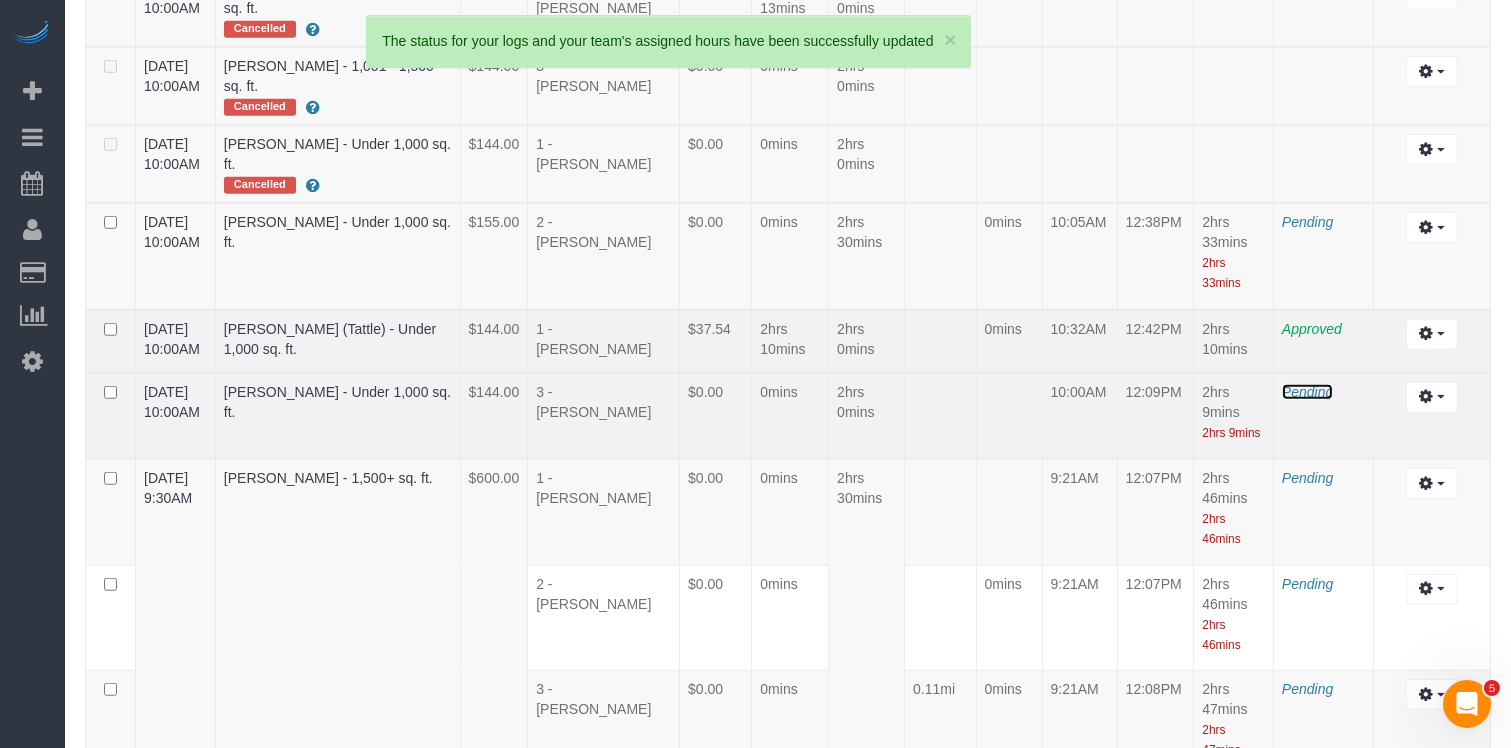 click on "Pending" at bounding box center (1307, 392) 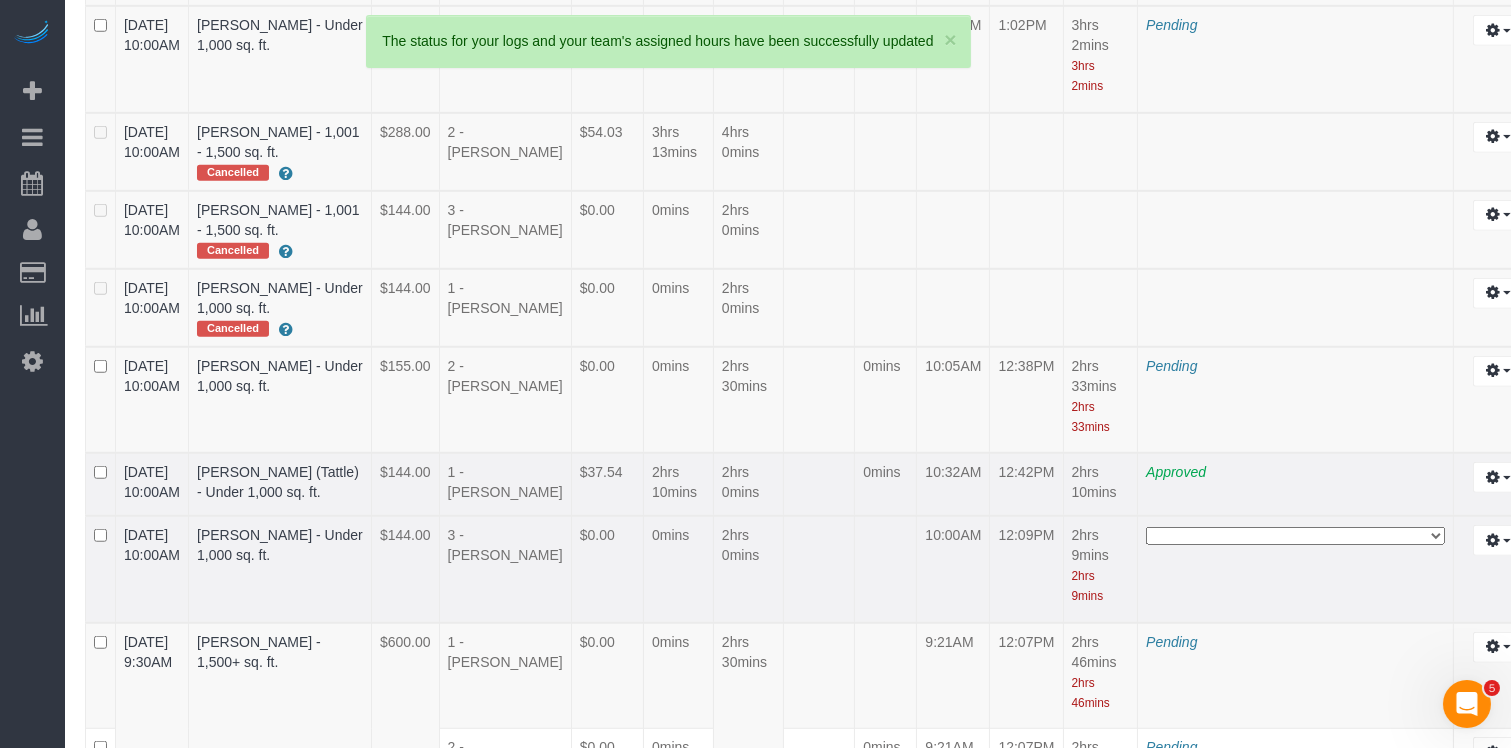 scroll, scrollTop: 4457, scrollLeft: 0, axis: vertical 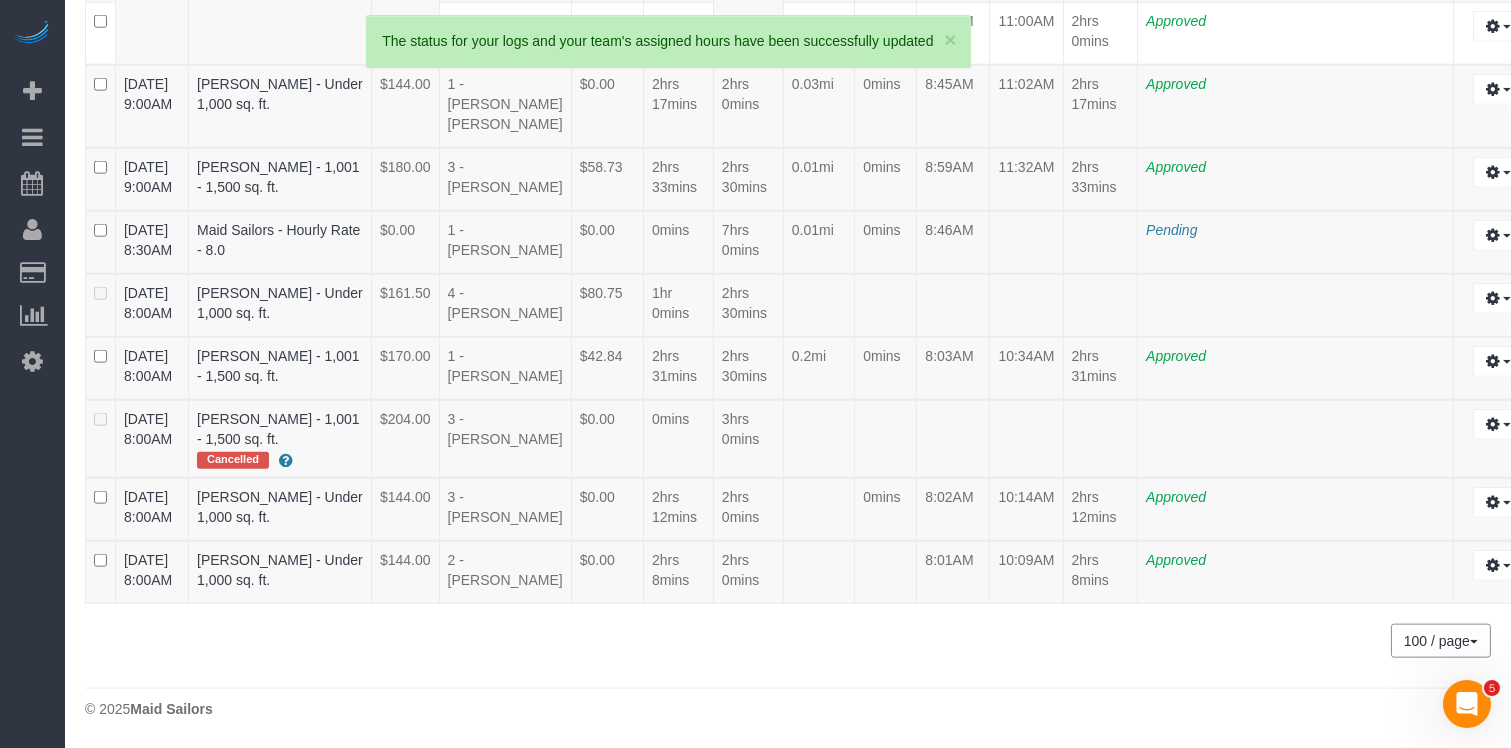 click on "**********" at bounding box center (1295, -897) 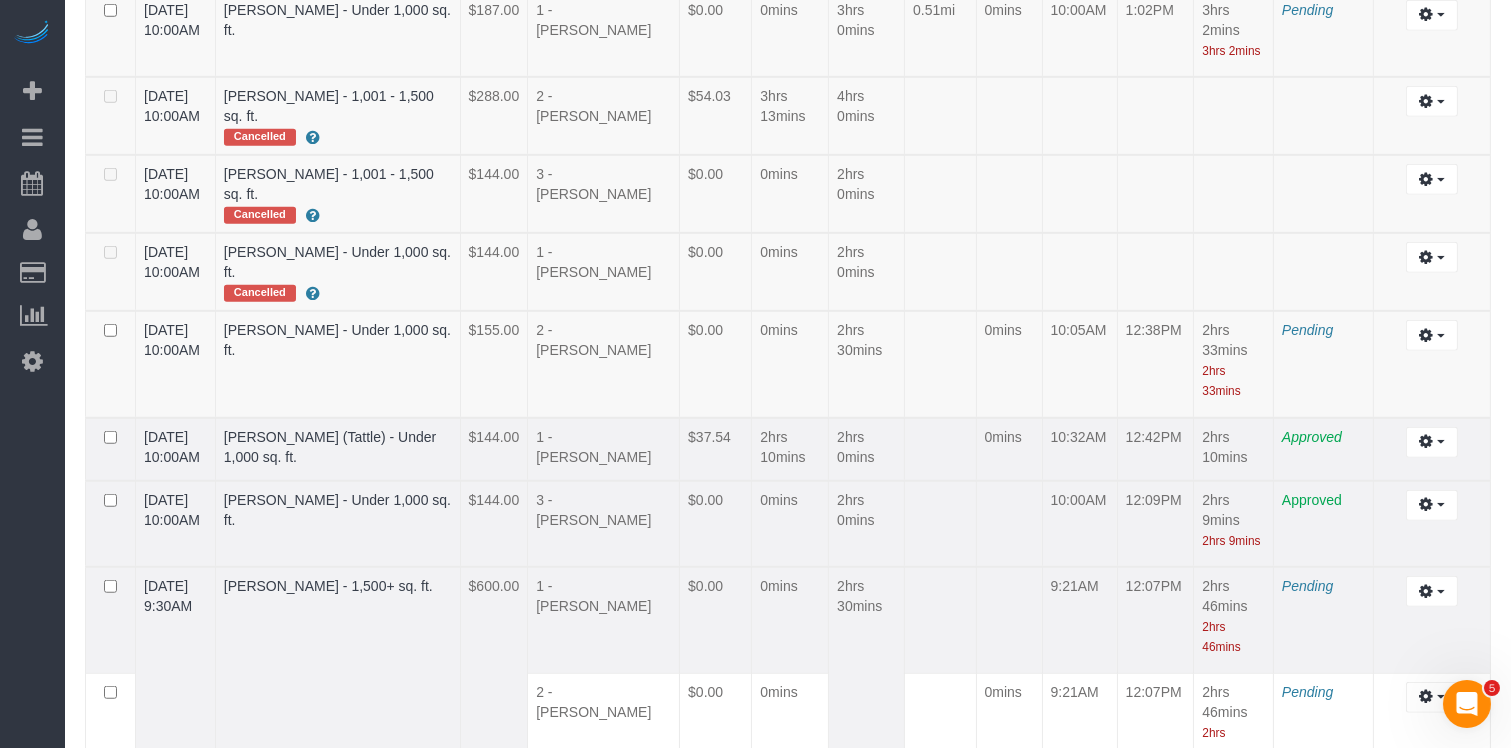 scroll, scrollTop: 2828, scrollLeft: 0, axis: vertical 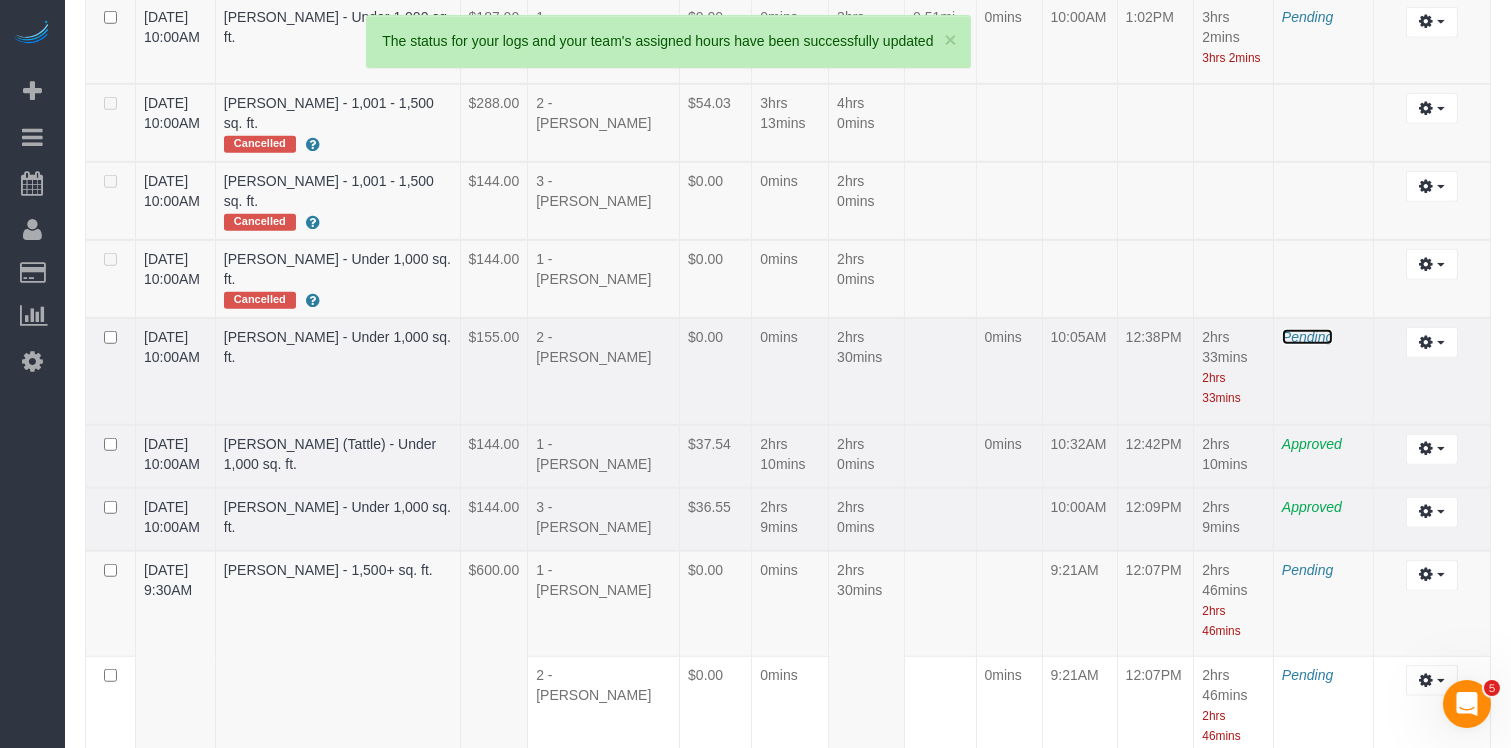 click on "Pending" at bounding box center [1307, 337] 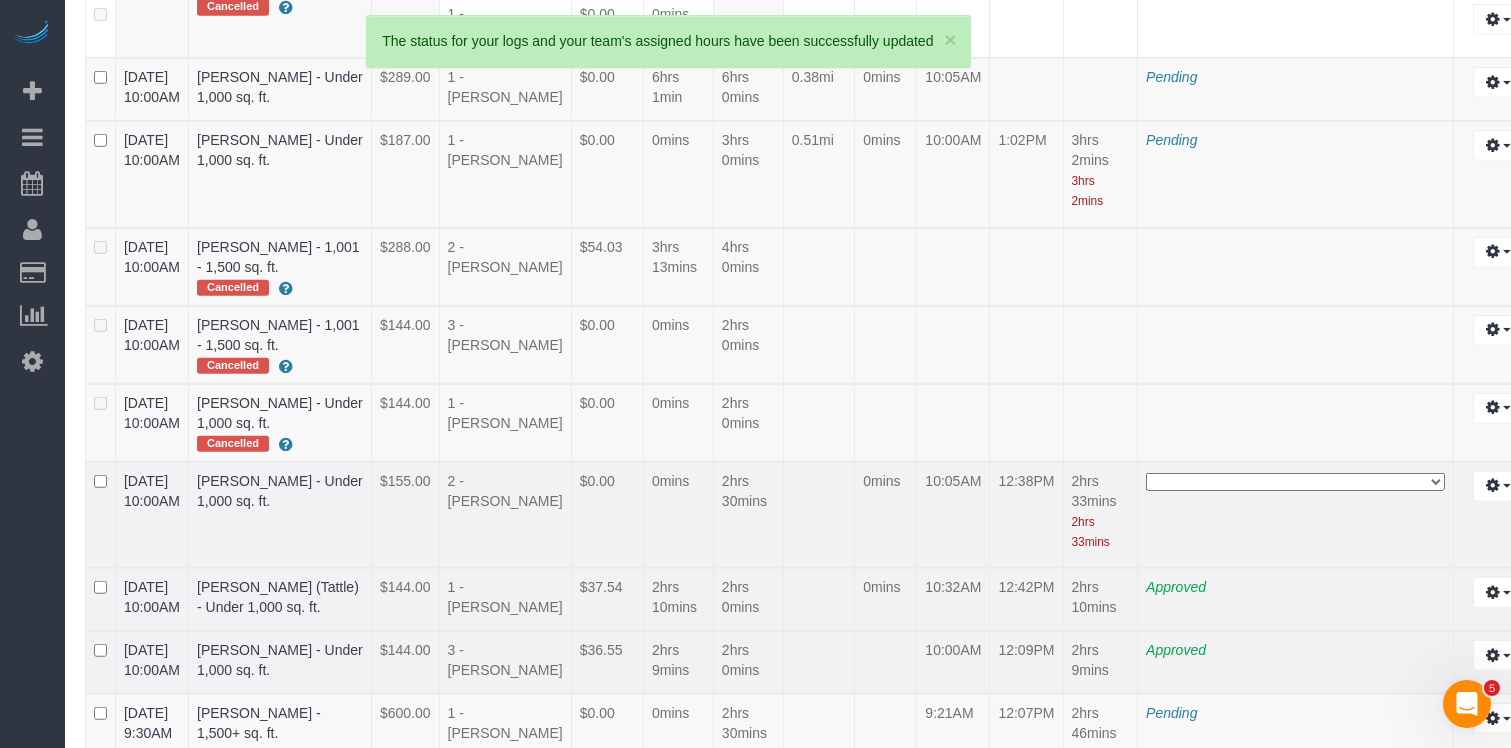 scroll, scrollTop: 4222, scrollLeft: 0, axis: vertical 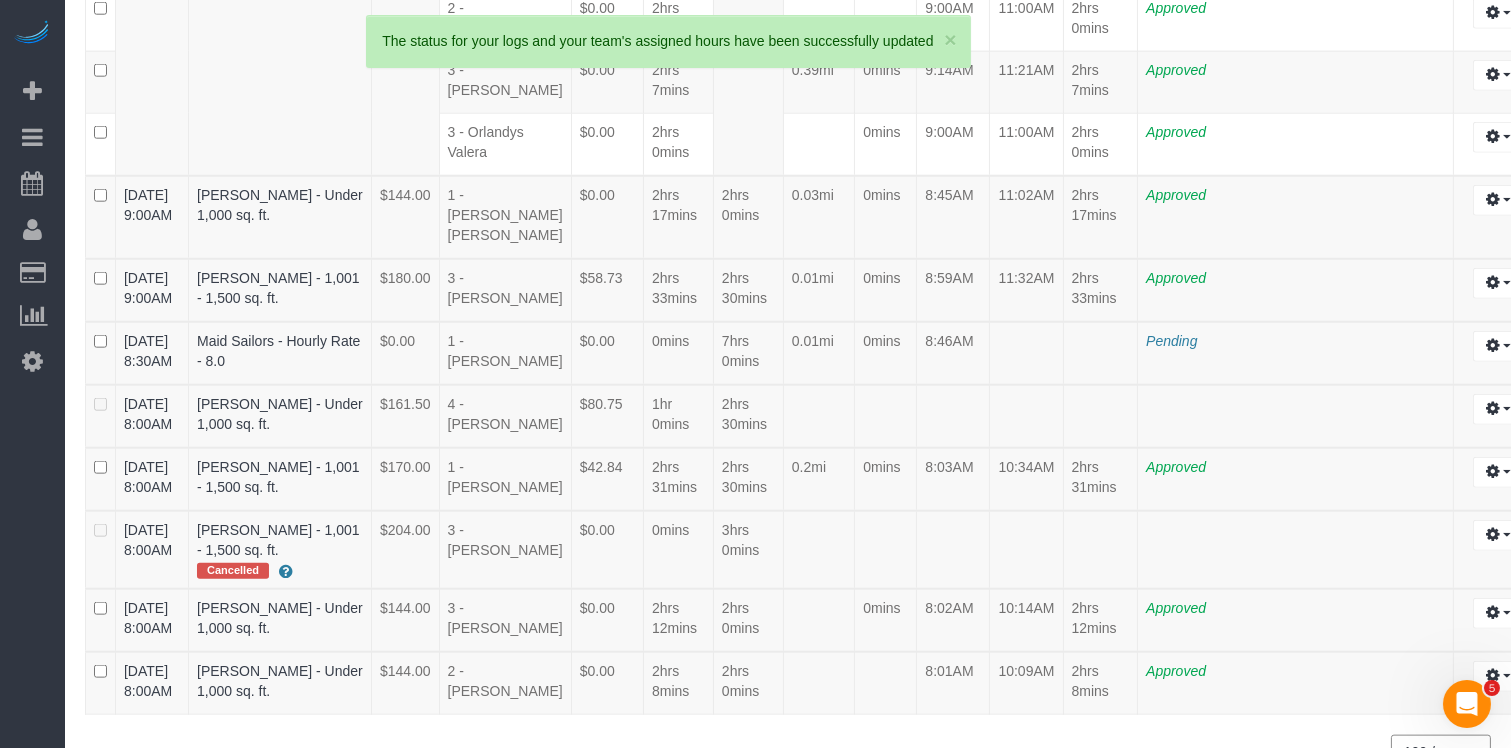 click on "**********" at bounding box center (1295, -912) 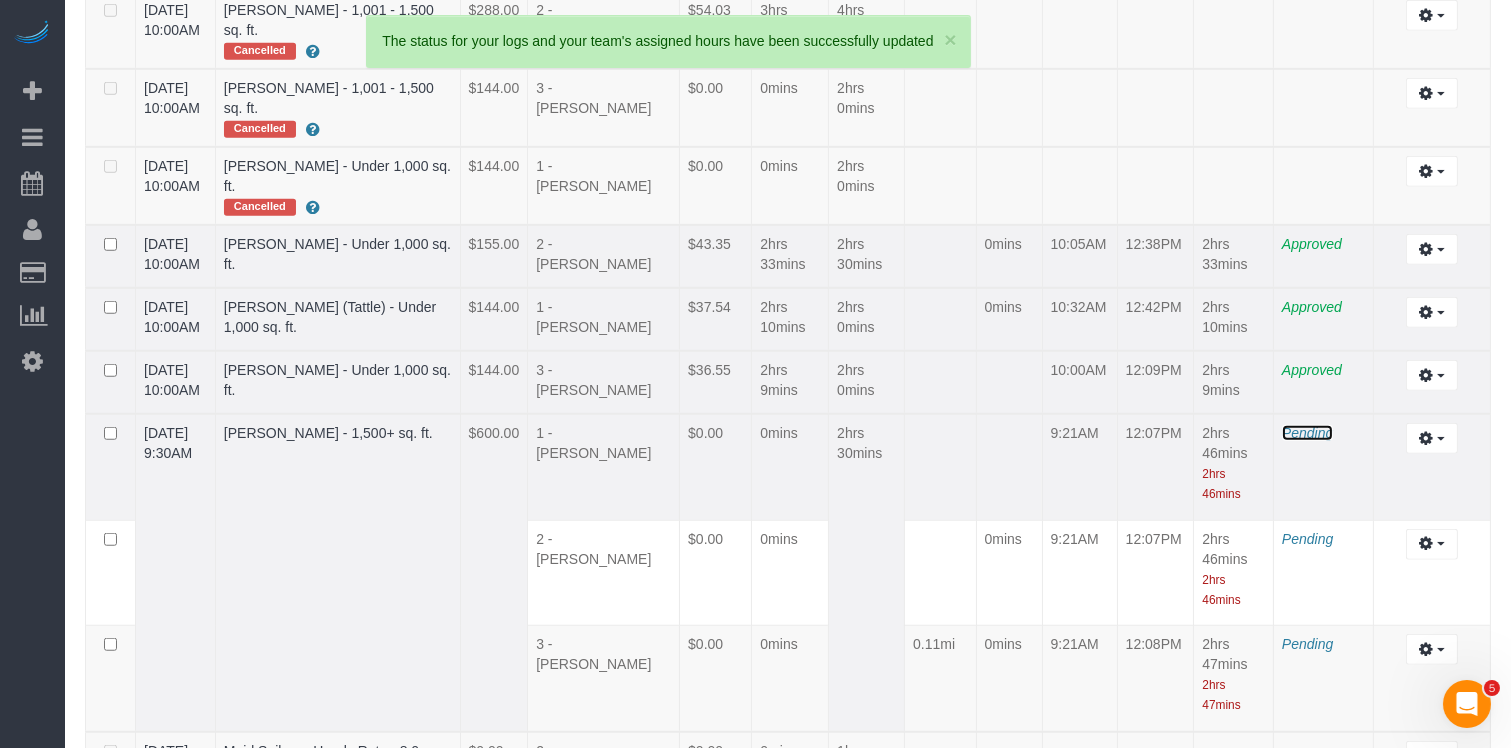 click on "Pending" at bounding box center (1307, 433) 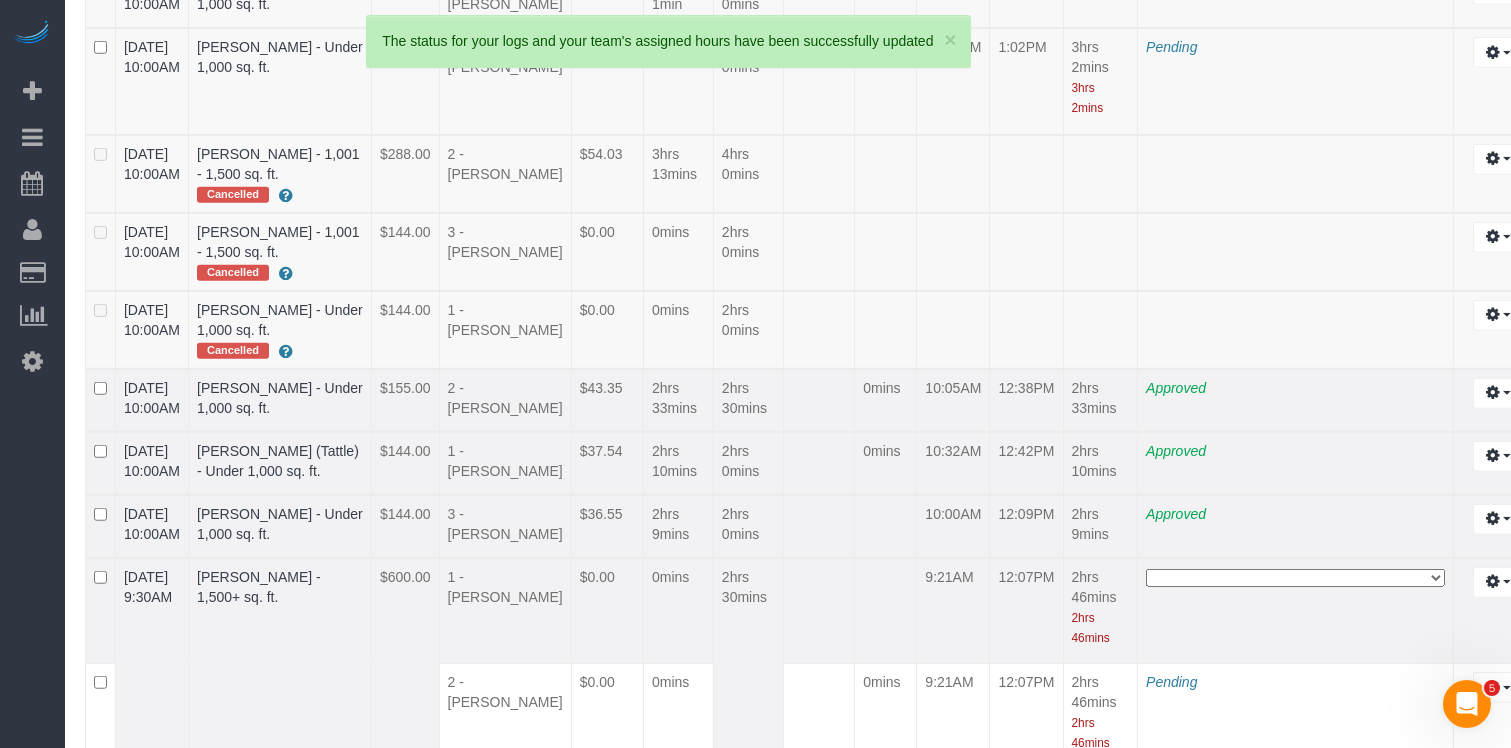 scroll, scrollTop: 4375, scrollLeft: 0, axis: vertical 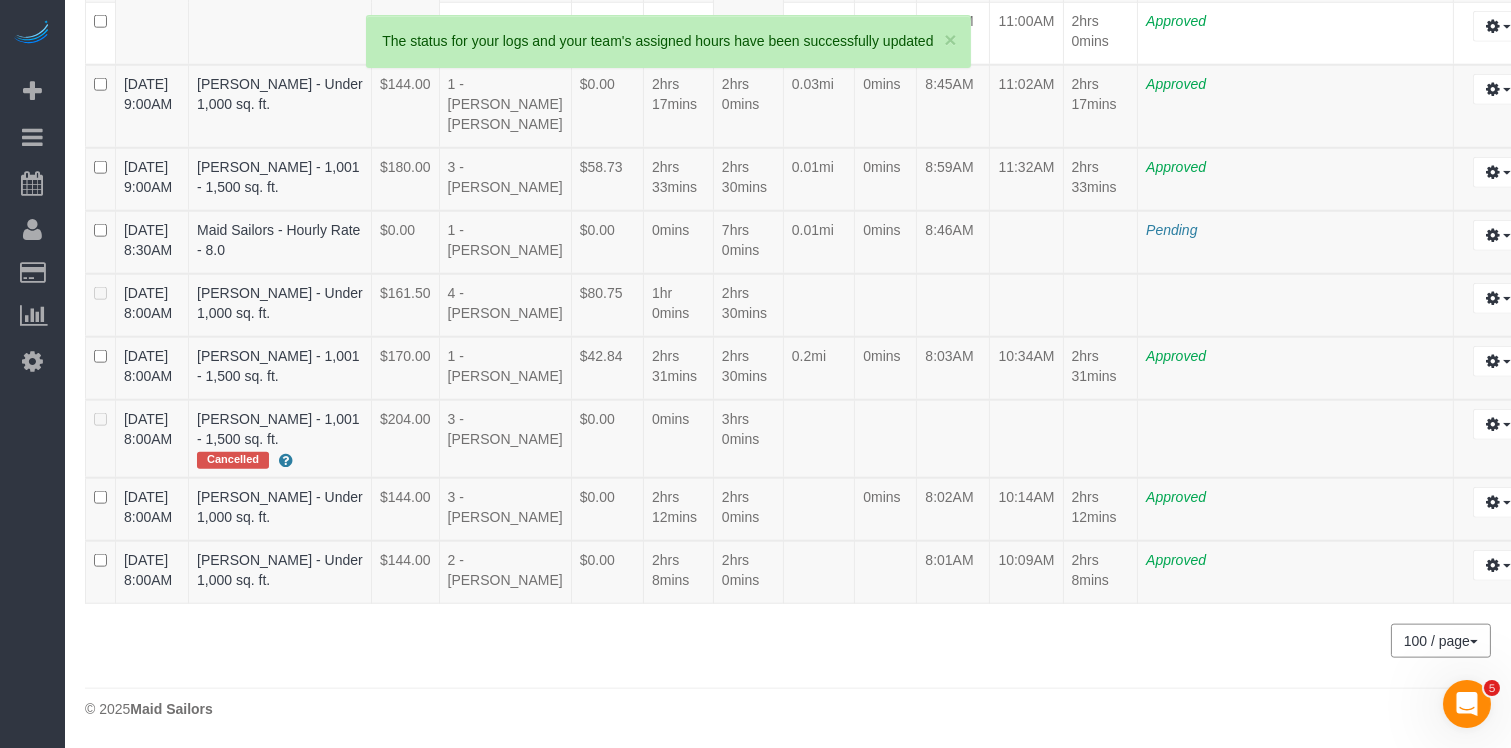 click on "**********" at bounding box center [1295, -790] 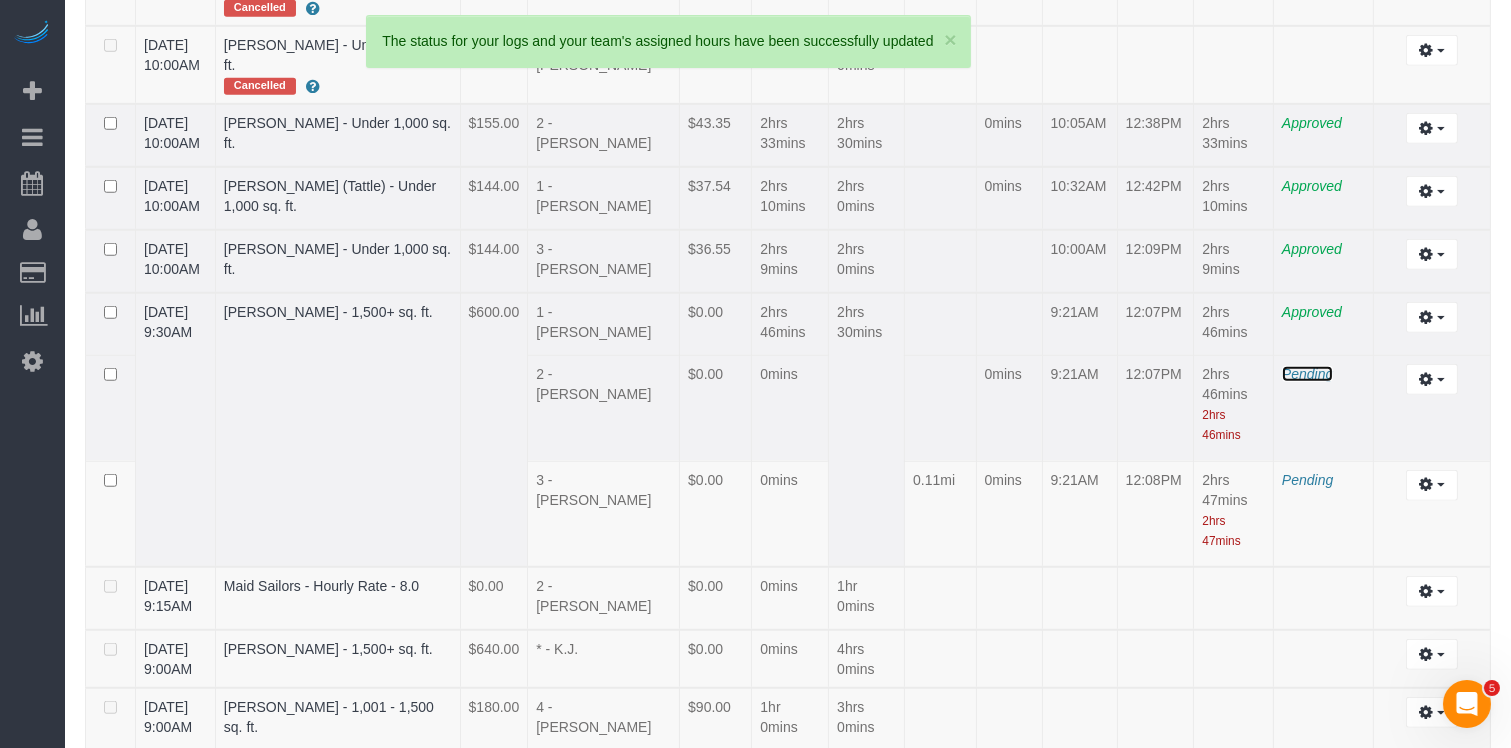 click on "Pending" at bounding box center [1307, 374] 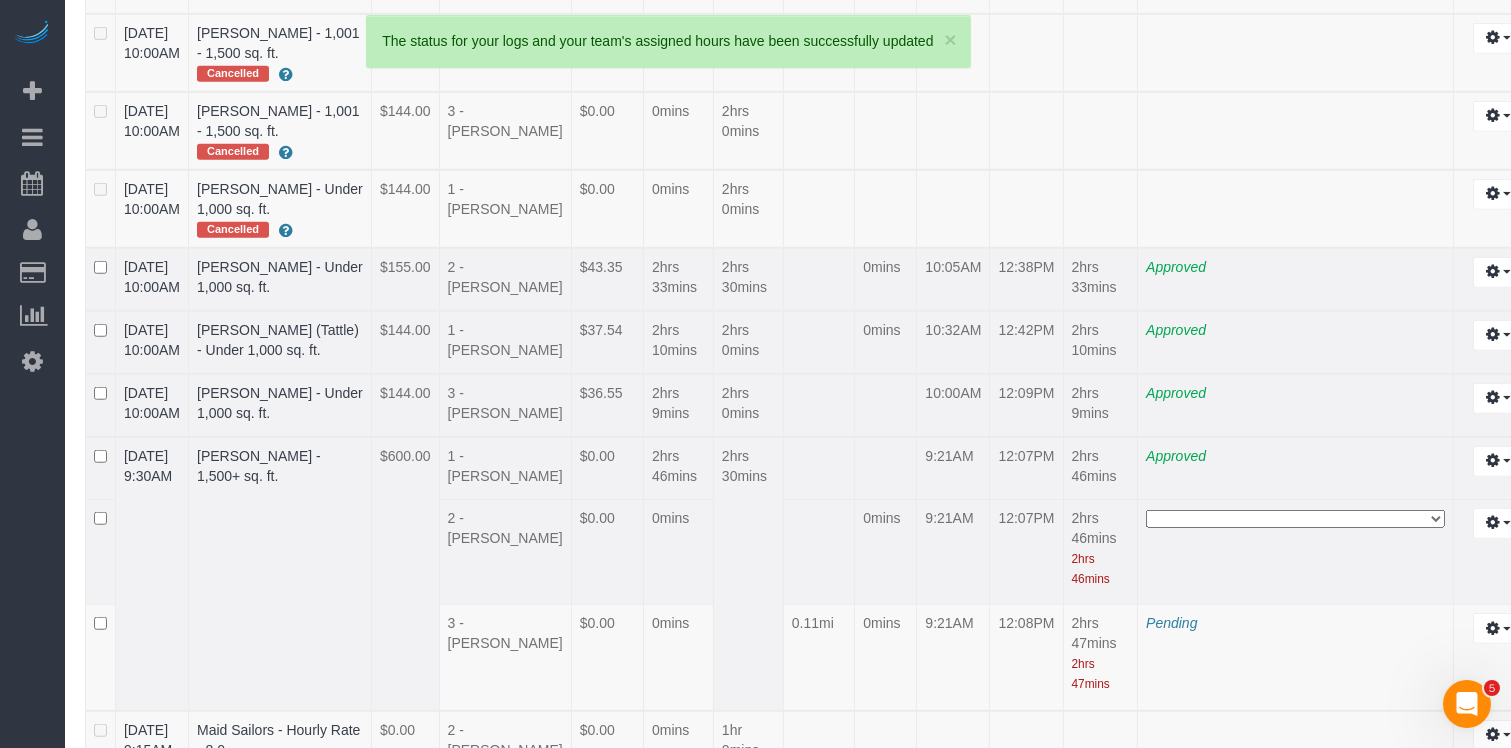 scroll, scrollTop: 4591, scrollLeft: 0, axis: vertical 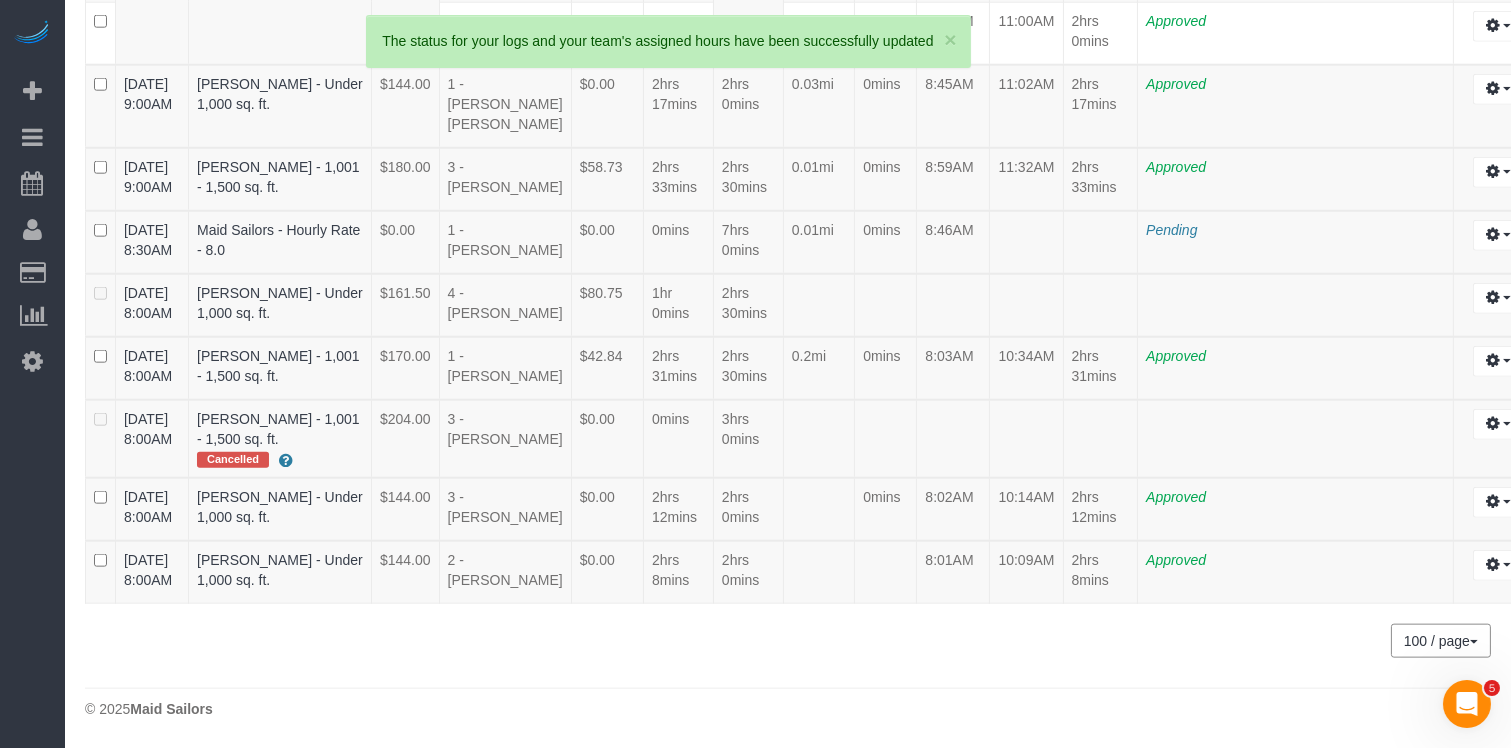 click on "**********" at bounding box center [1295, -685] 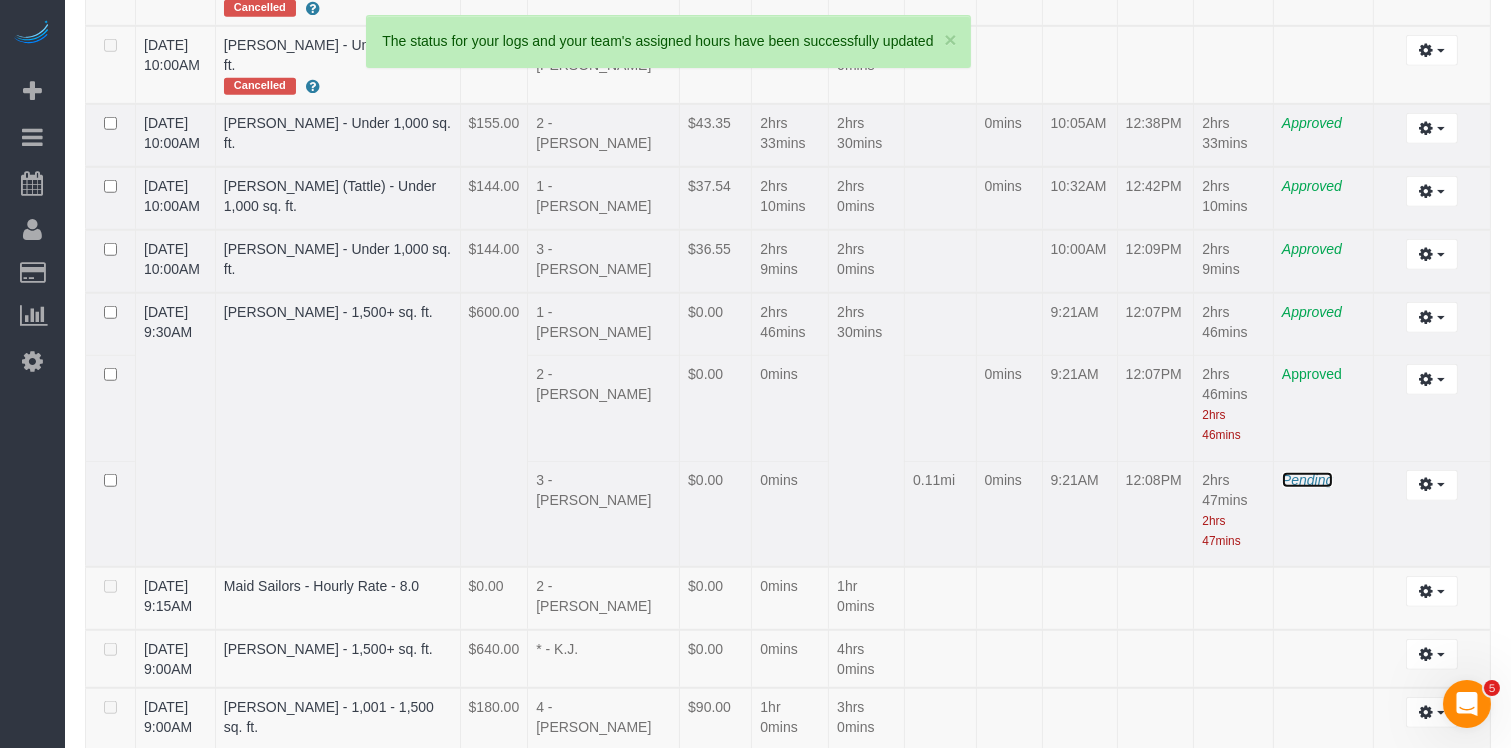click on "Pending" at bounding box center (1307, 480) 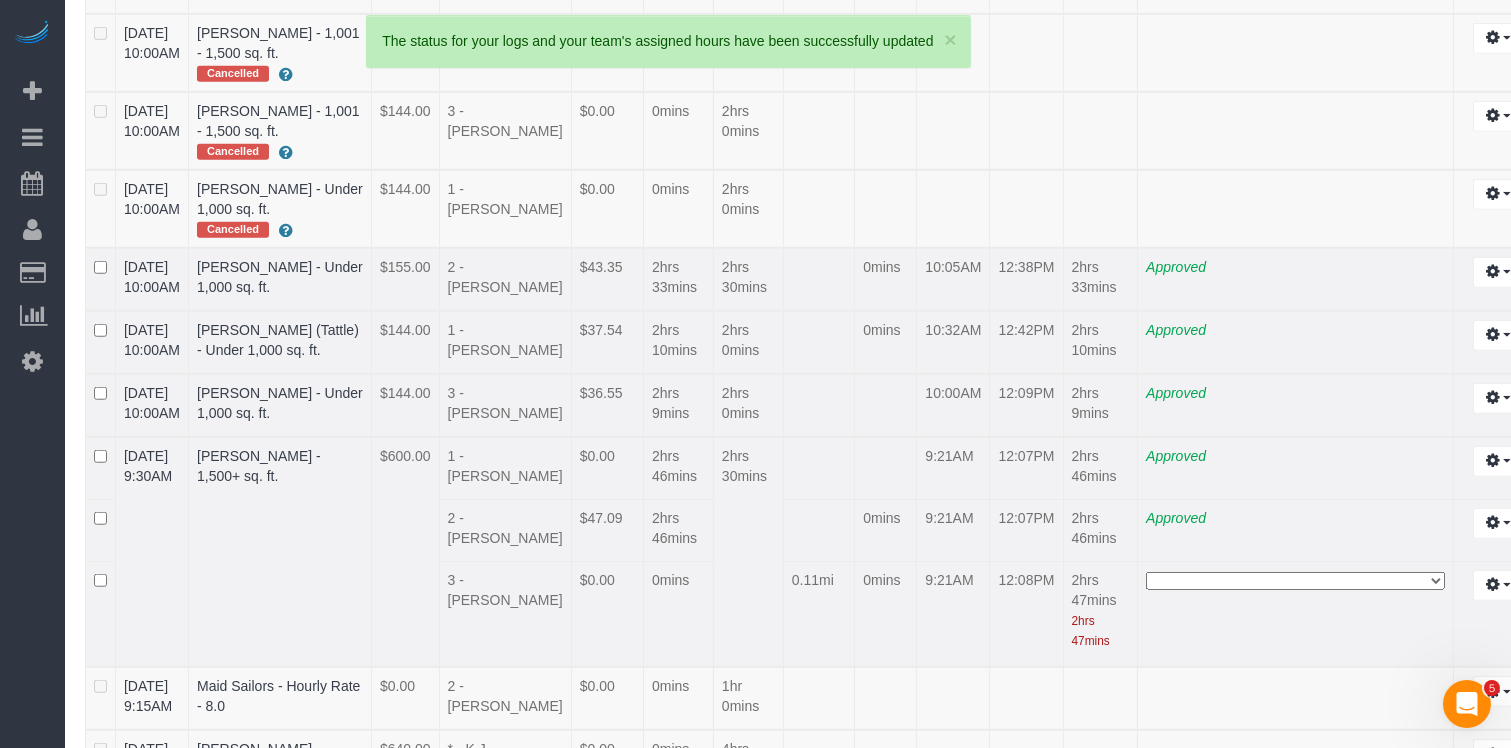 scroll, scrollTop: 4591, scrollLeft: 0, axis: vertical 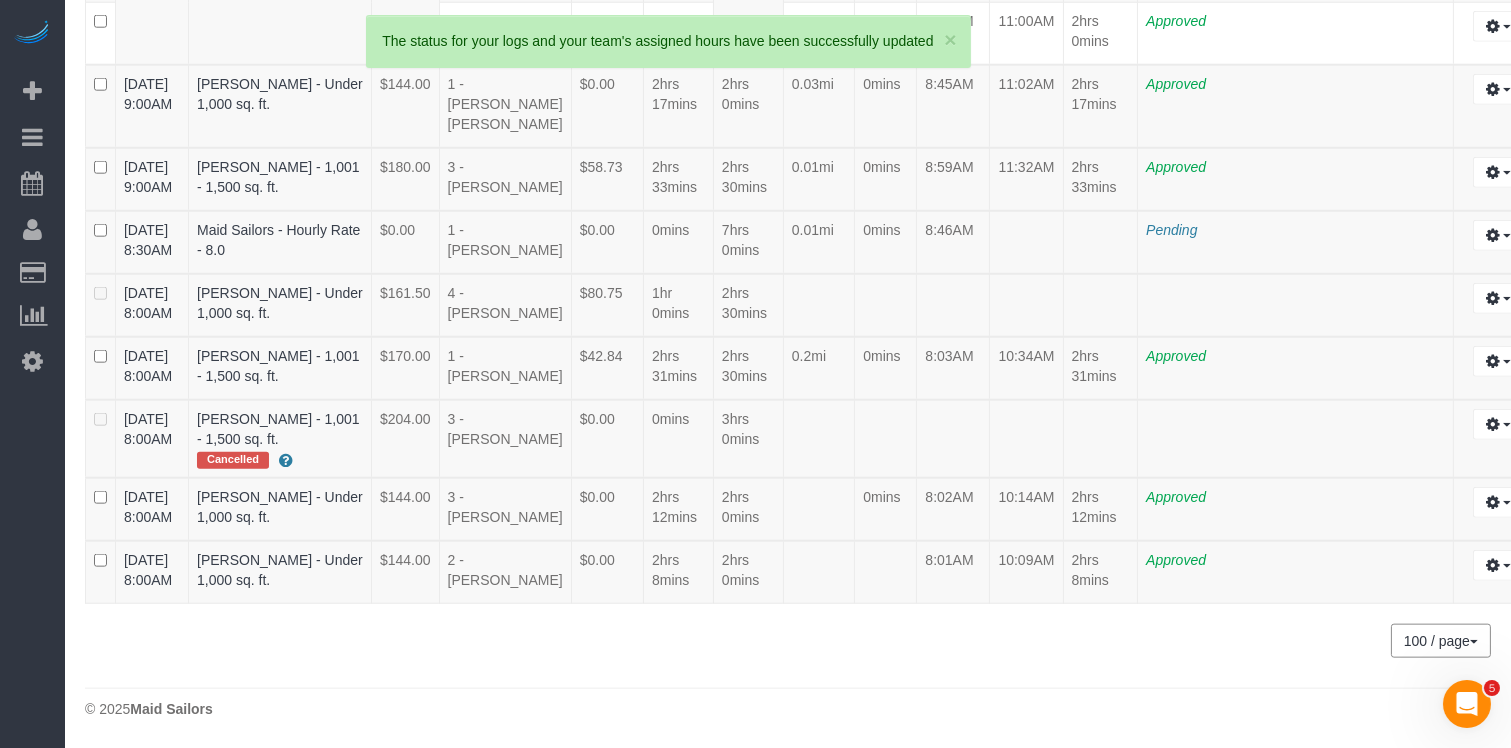 click on "**********" at bounding box center [1295, -579] 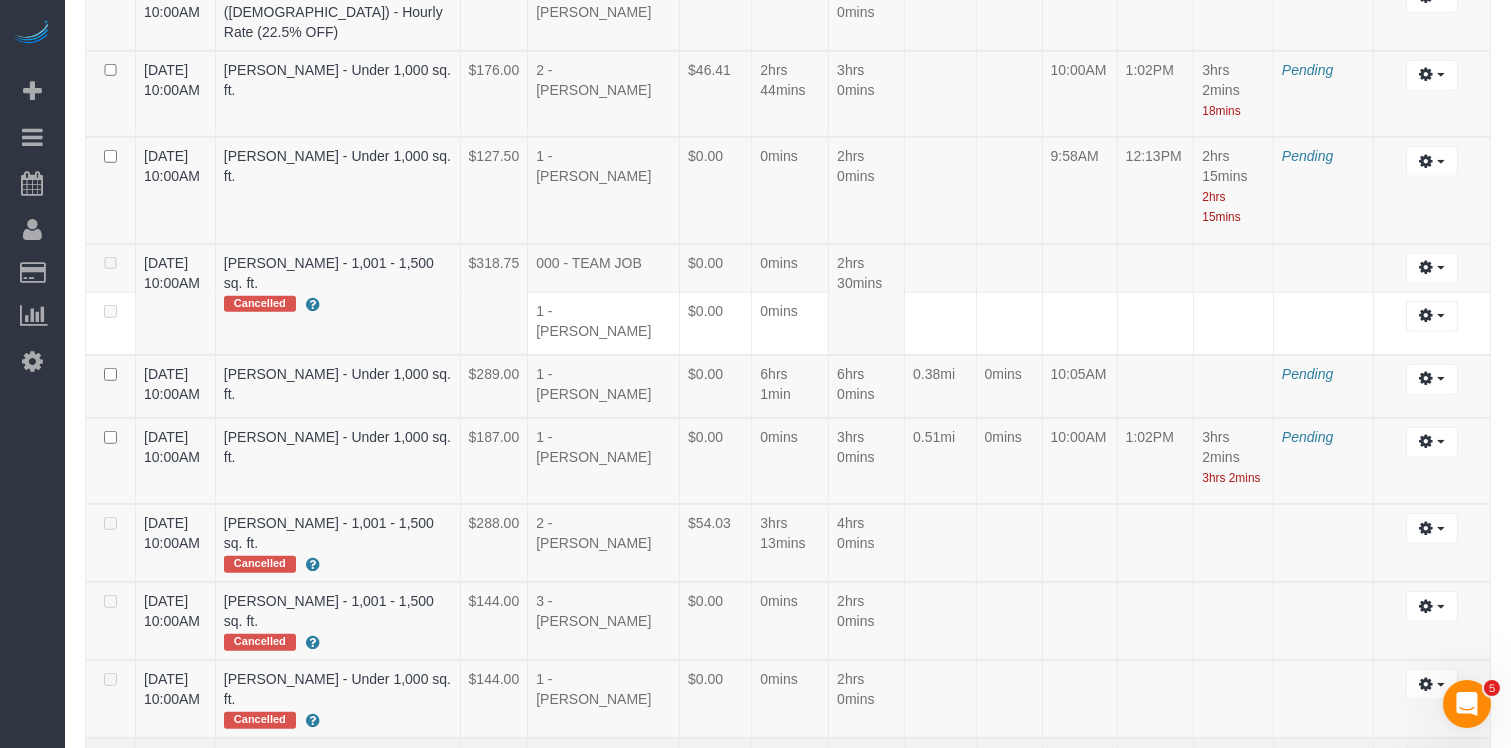 scroll, scrollTop: 2238, scrollLeft: 0, axis: vertical 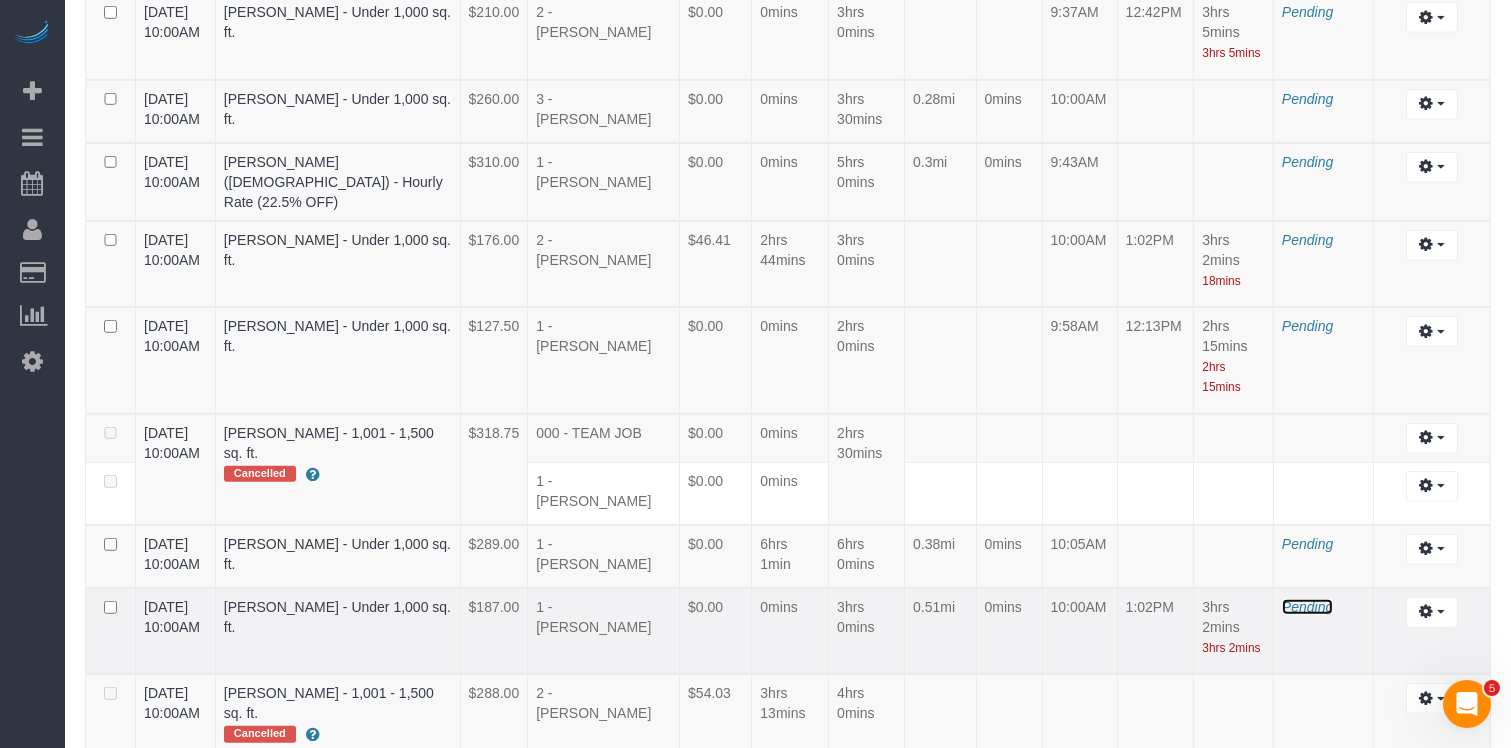 click on "Pending" at bounding box center (1307, 607) 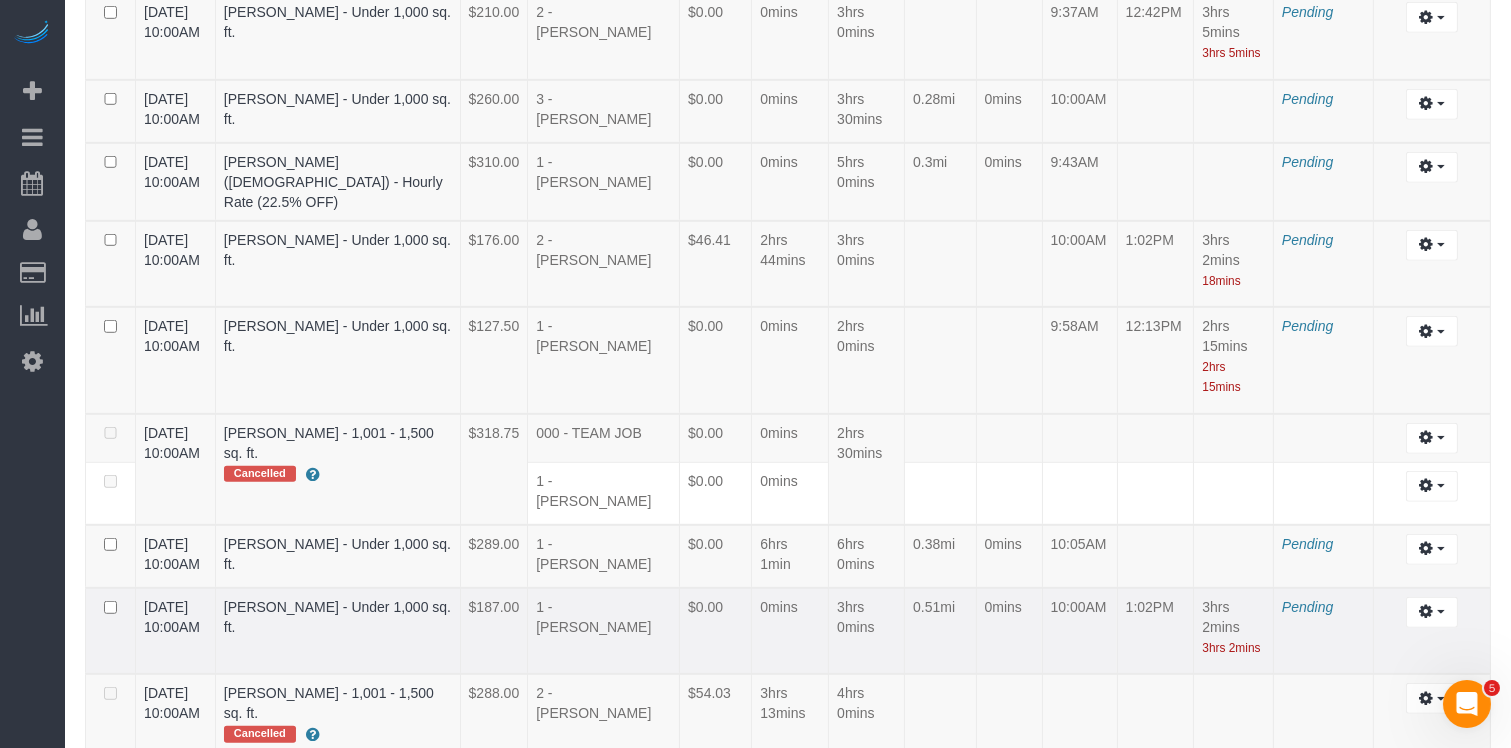 scroll, scrollTop: 3321, scrollLeft: 0, axis: vertical 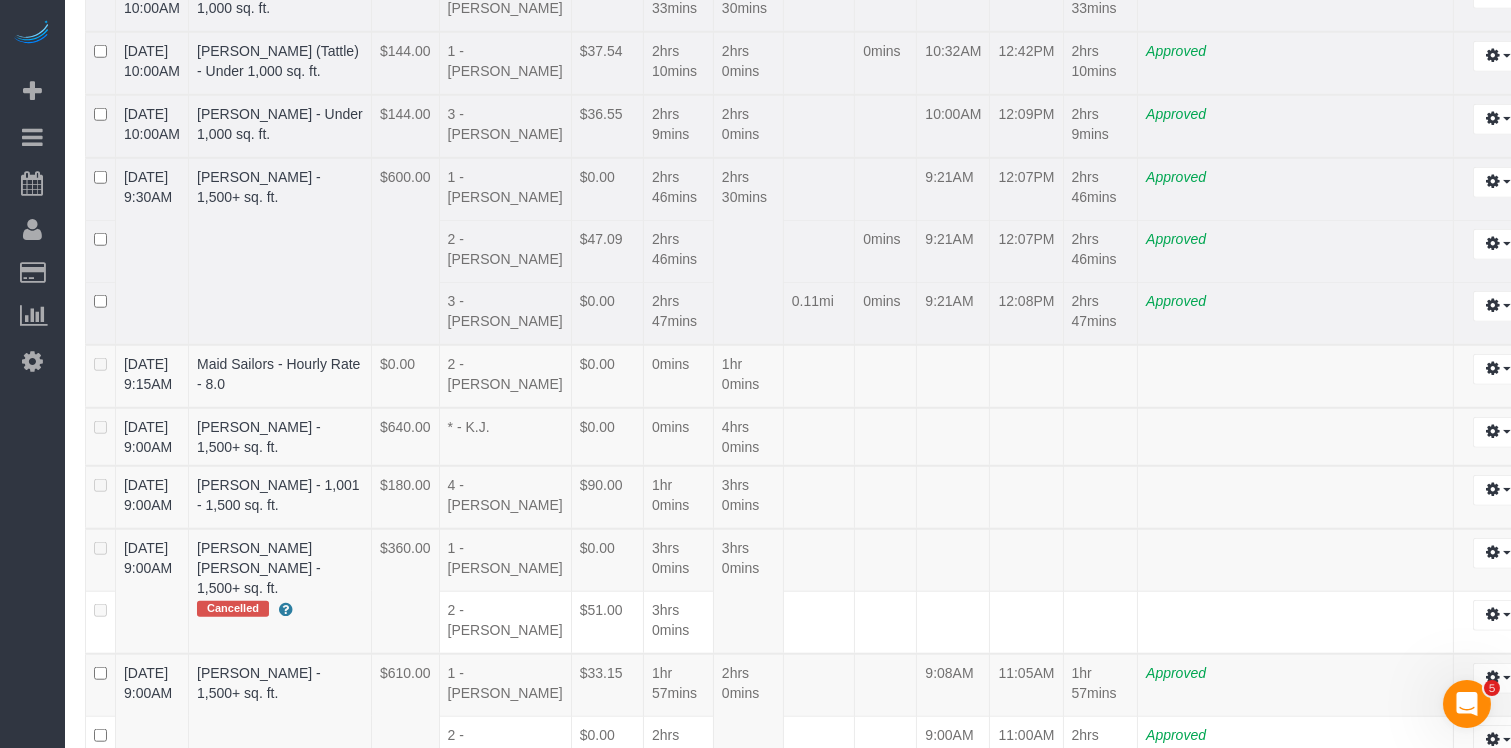 click on "**********" at bounding box center [1295, -352] 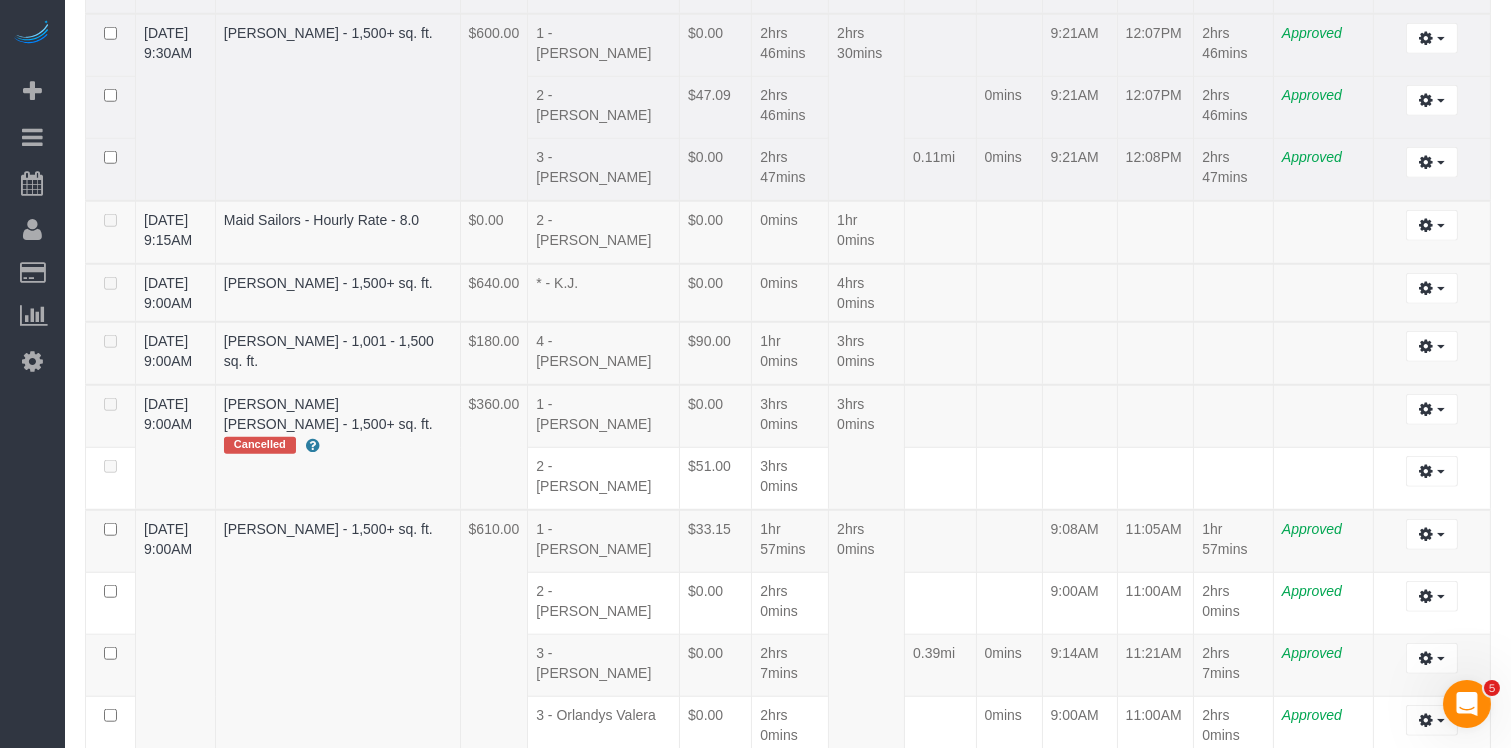 scroll, scrollTop: 2238, scrollLeft: 0, axis: vertical 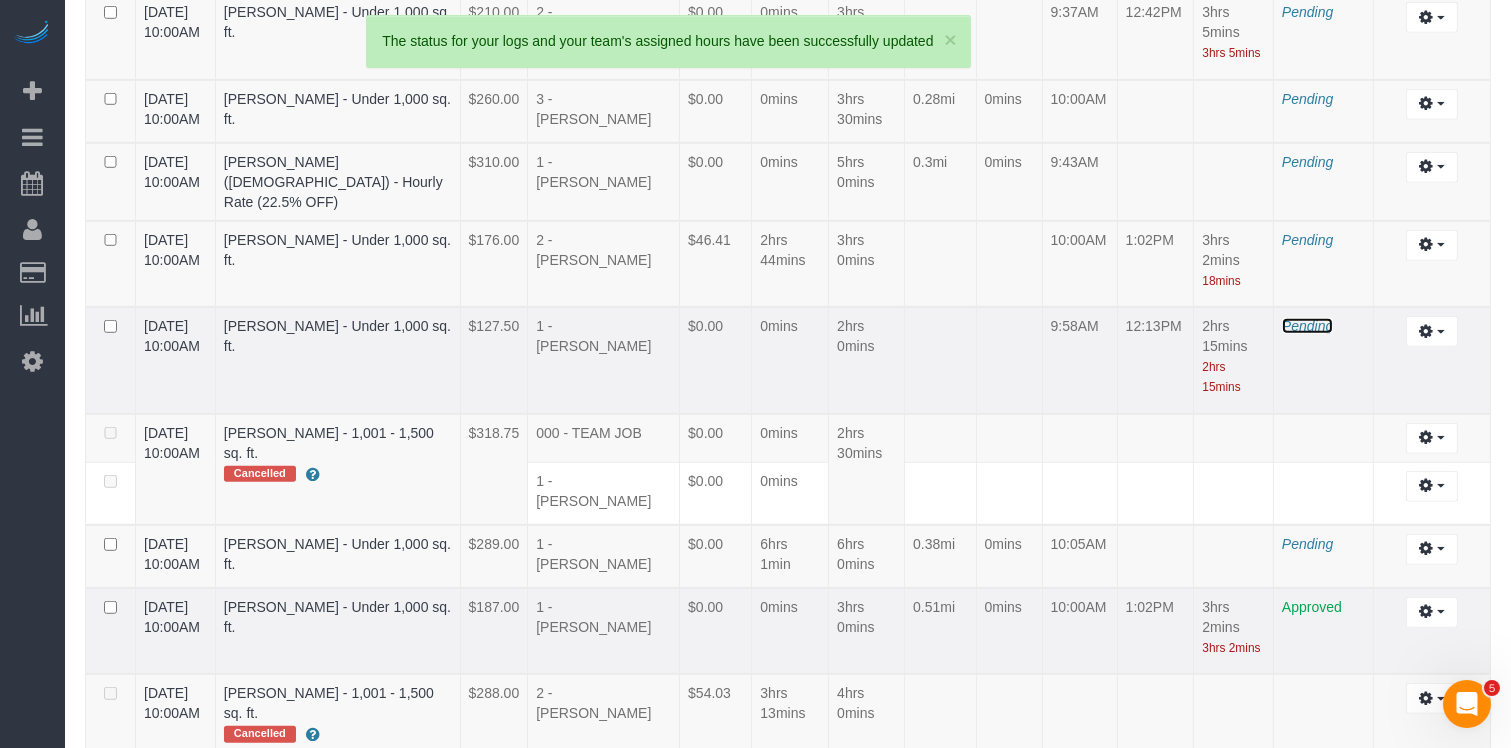 click on "Pending" at bounding box center (1307, 326) 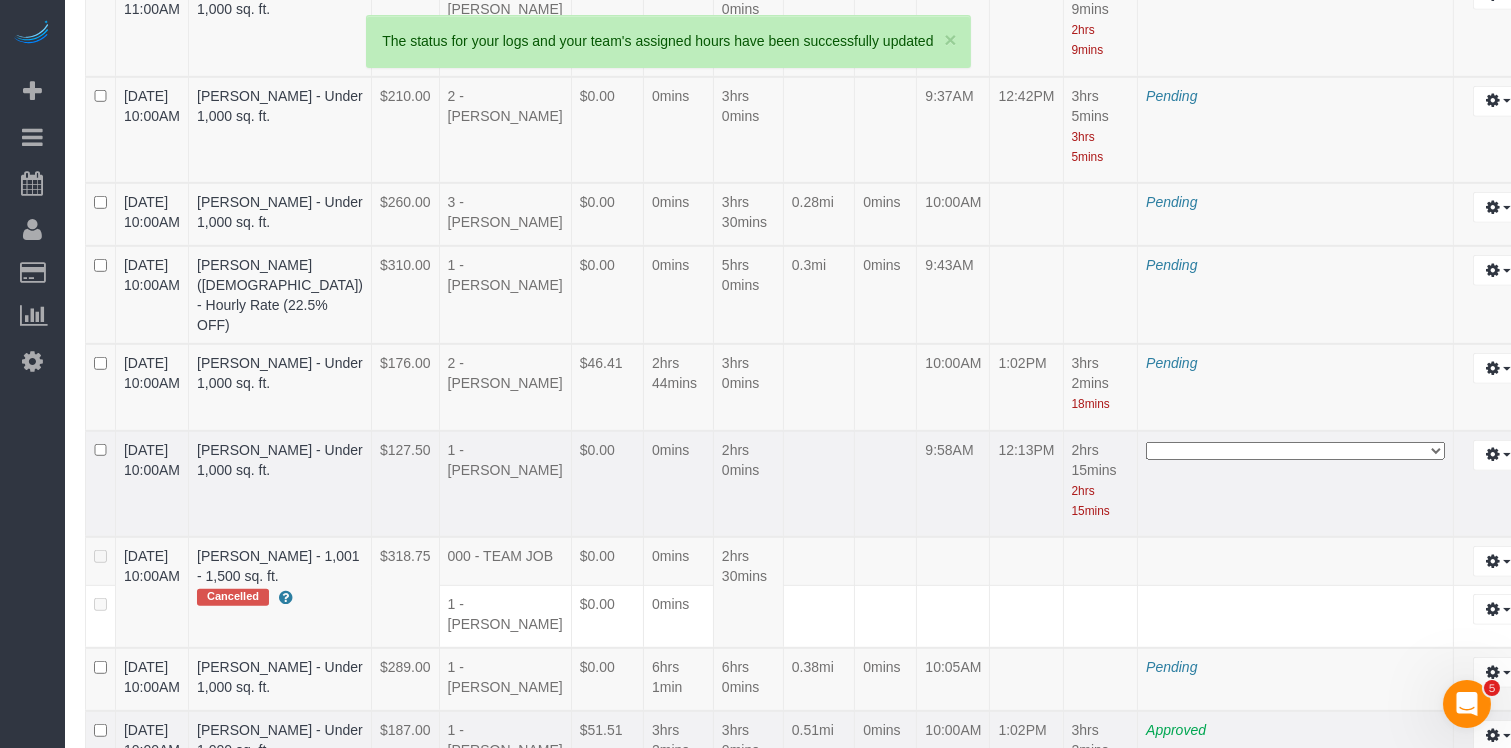 scroll, scrollTop: 3321, scrollLeft: 0, axis: vertical 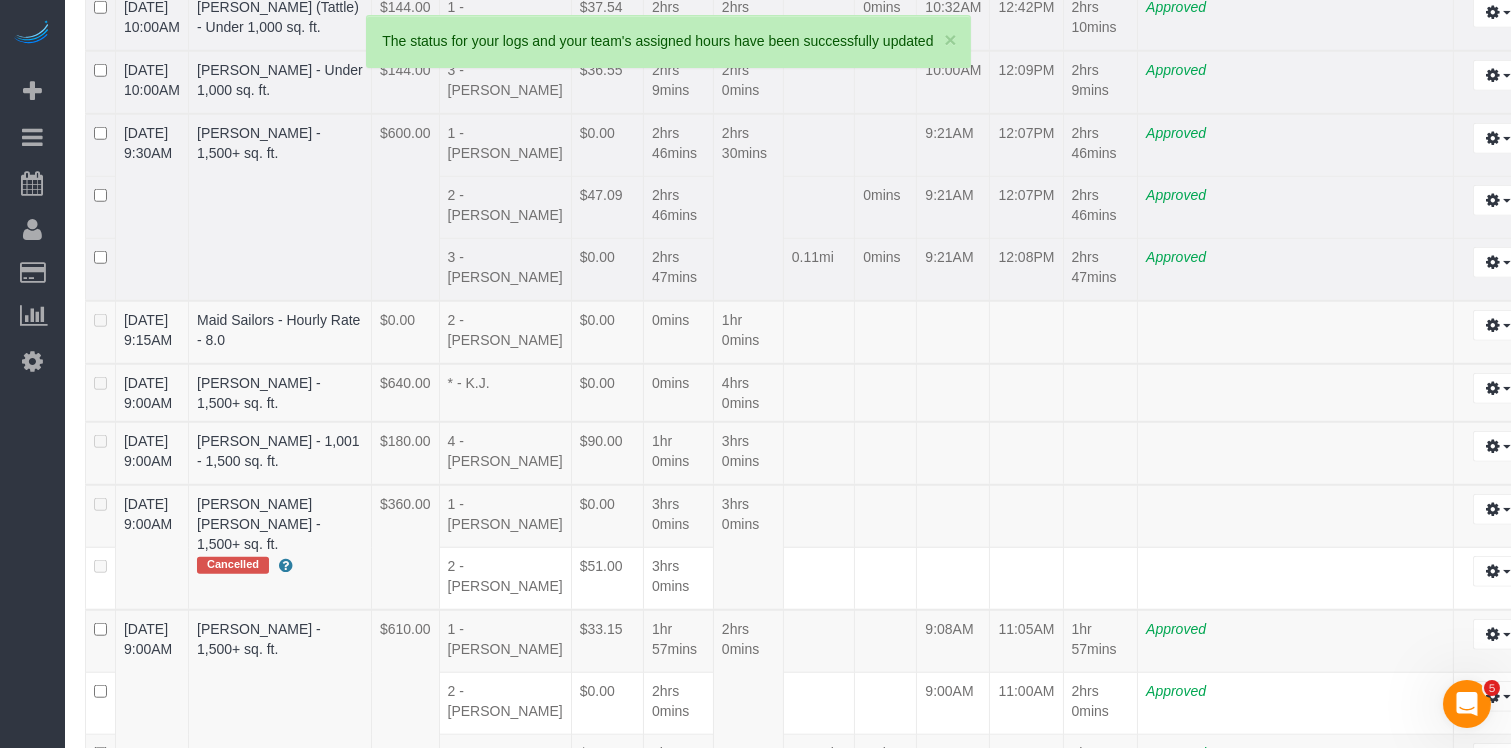 click on "**********" at bounding box center (1295, -632) 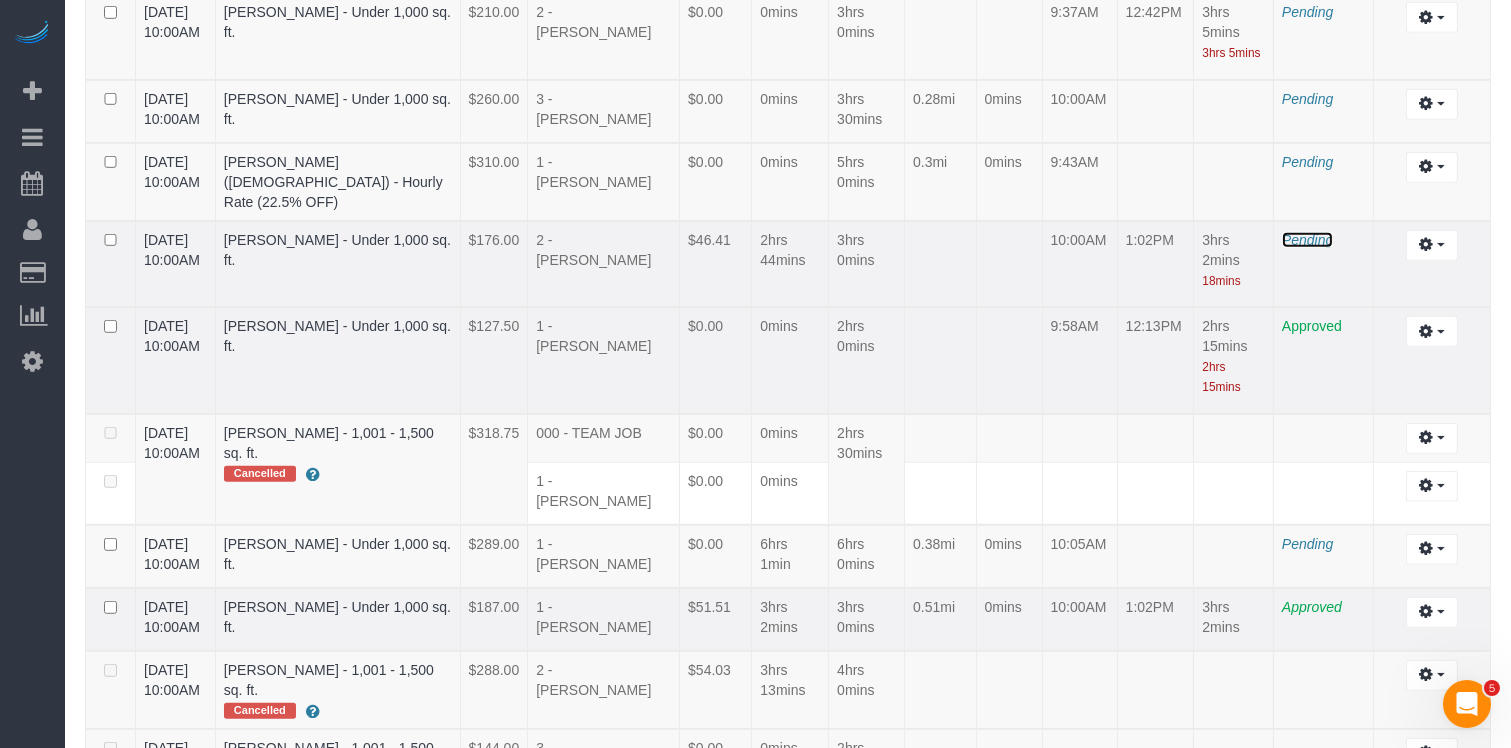 click on "Pending" at bounding box center (1307, 240) 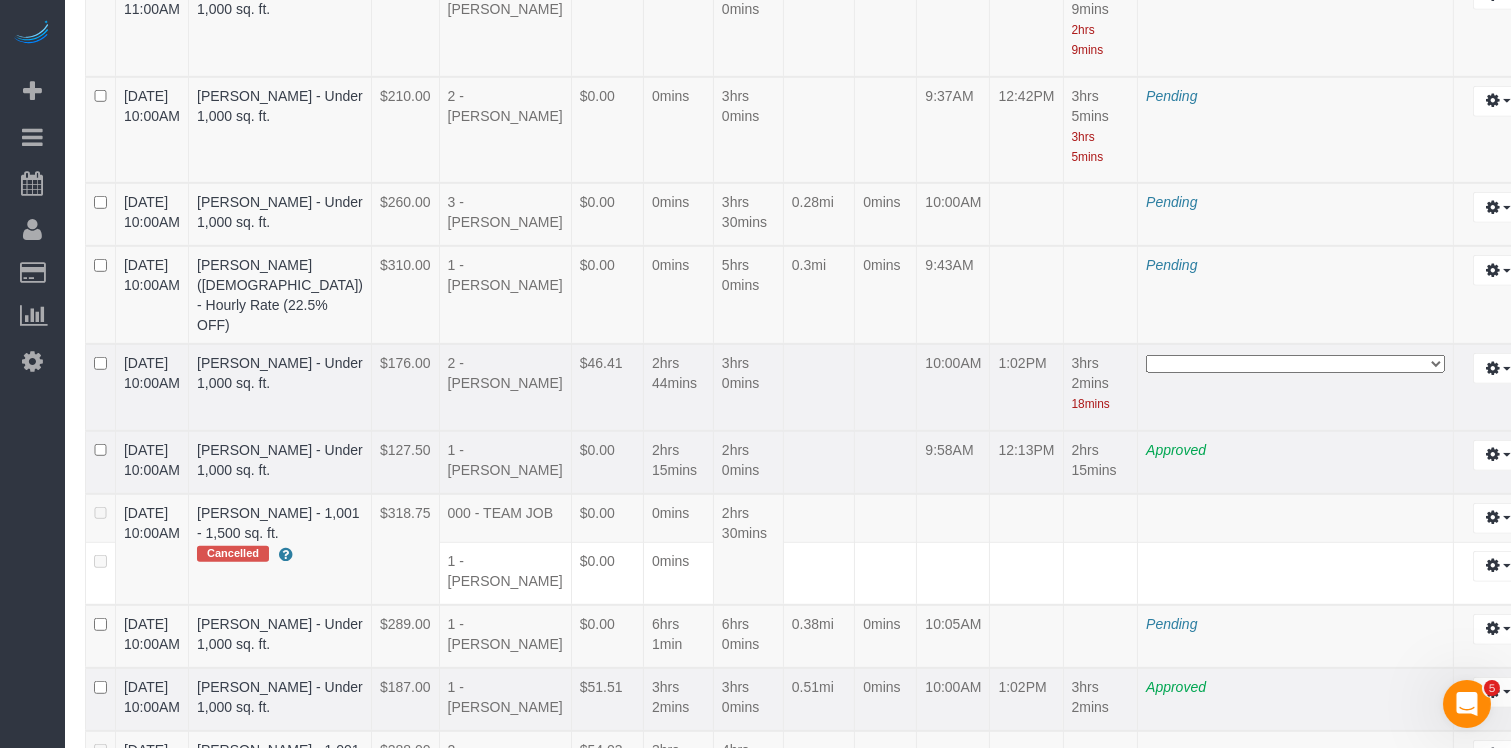 scroll, scrollTop: 3321, scrollLeft: 0, axis: vertical 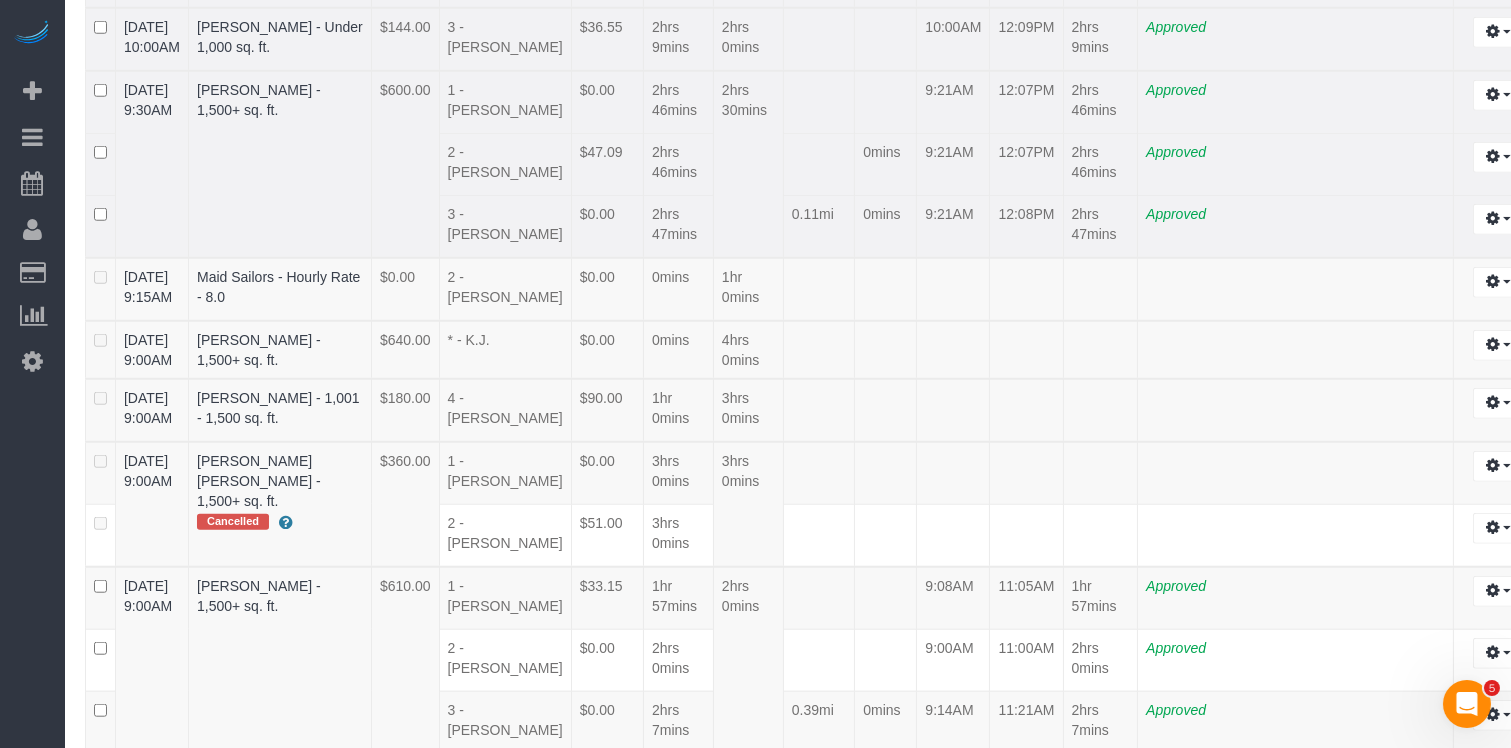 click on "**********" at bounding box center [1295, -719] 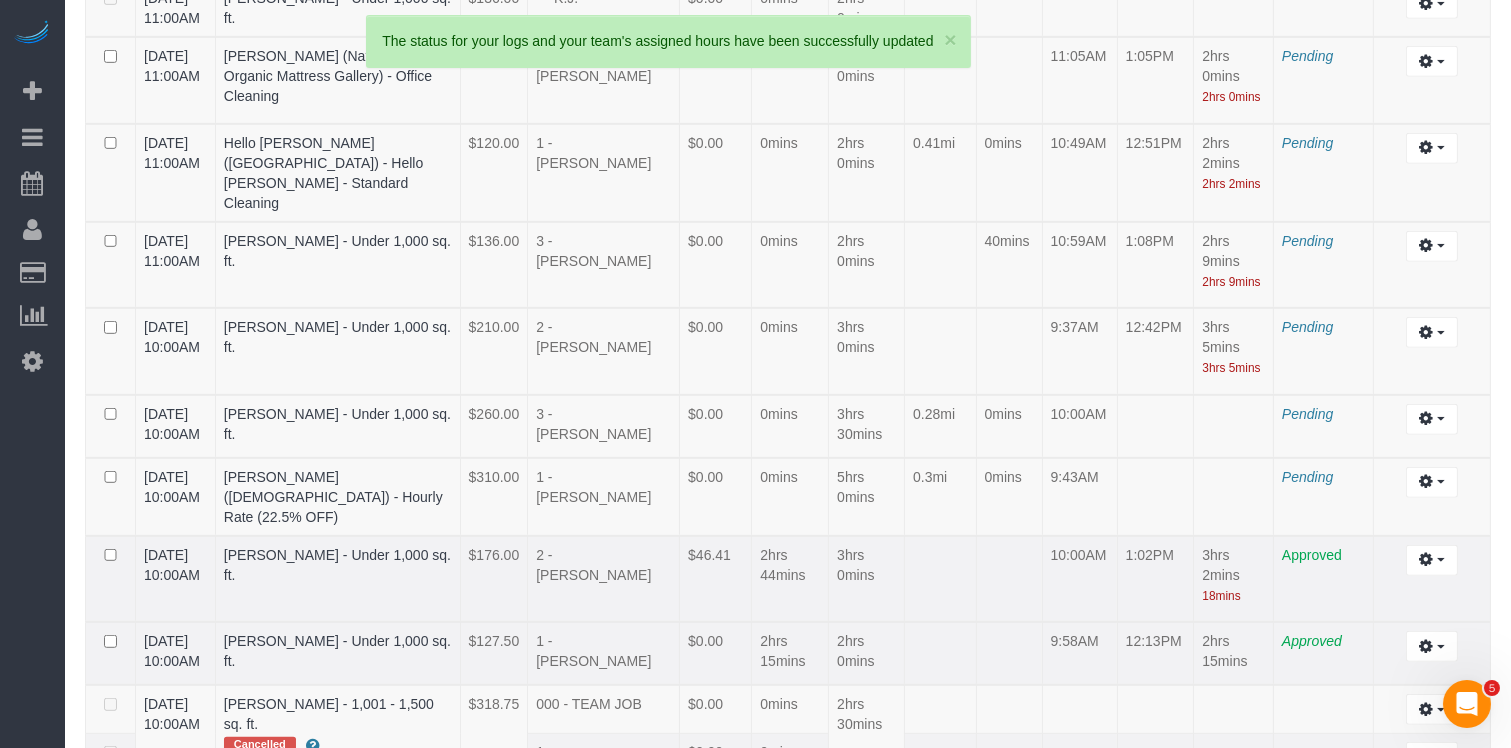 scroll, scrollTop: 1736, scrollLeft: 0, axis: vertical 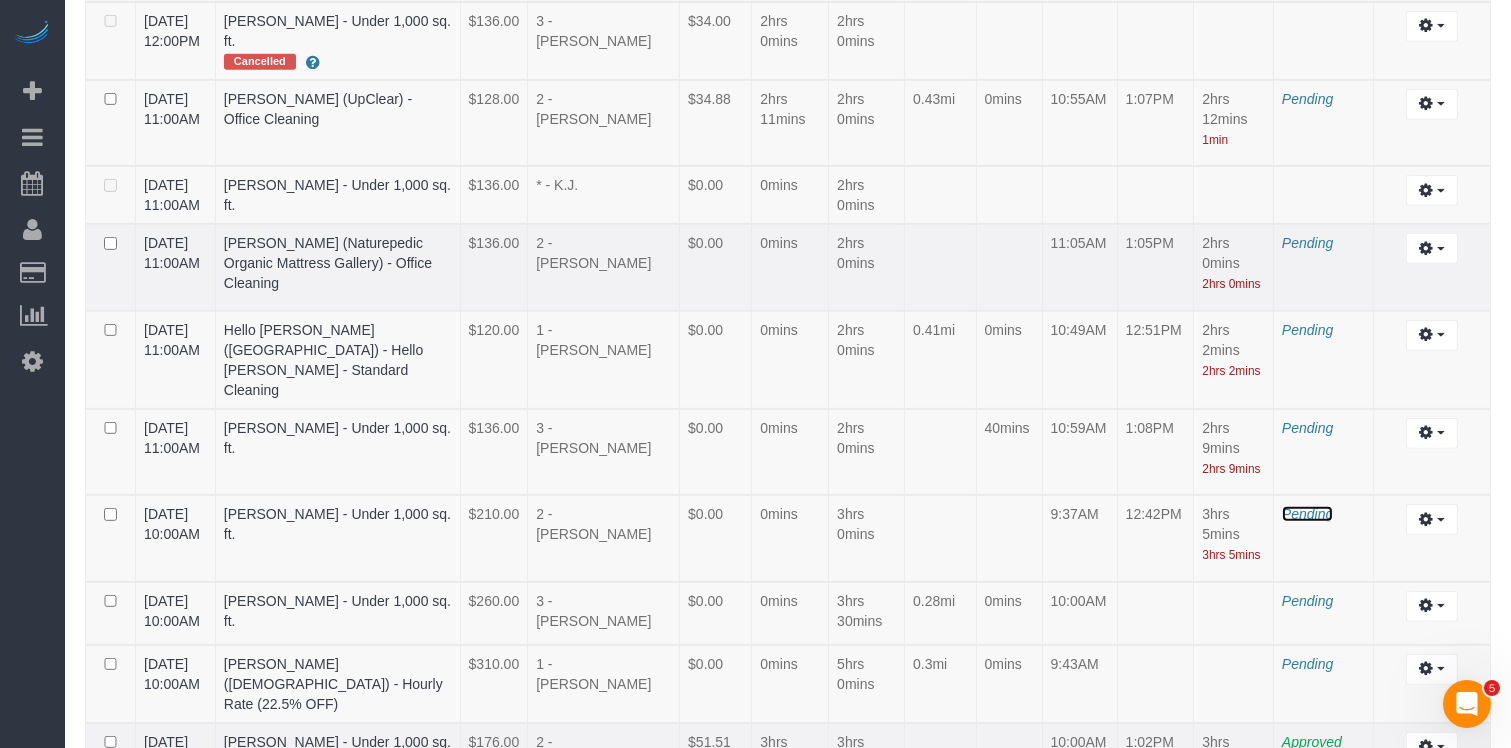 click on "Pending" at bounding box center [1307, 514] 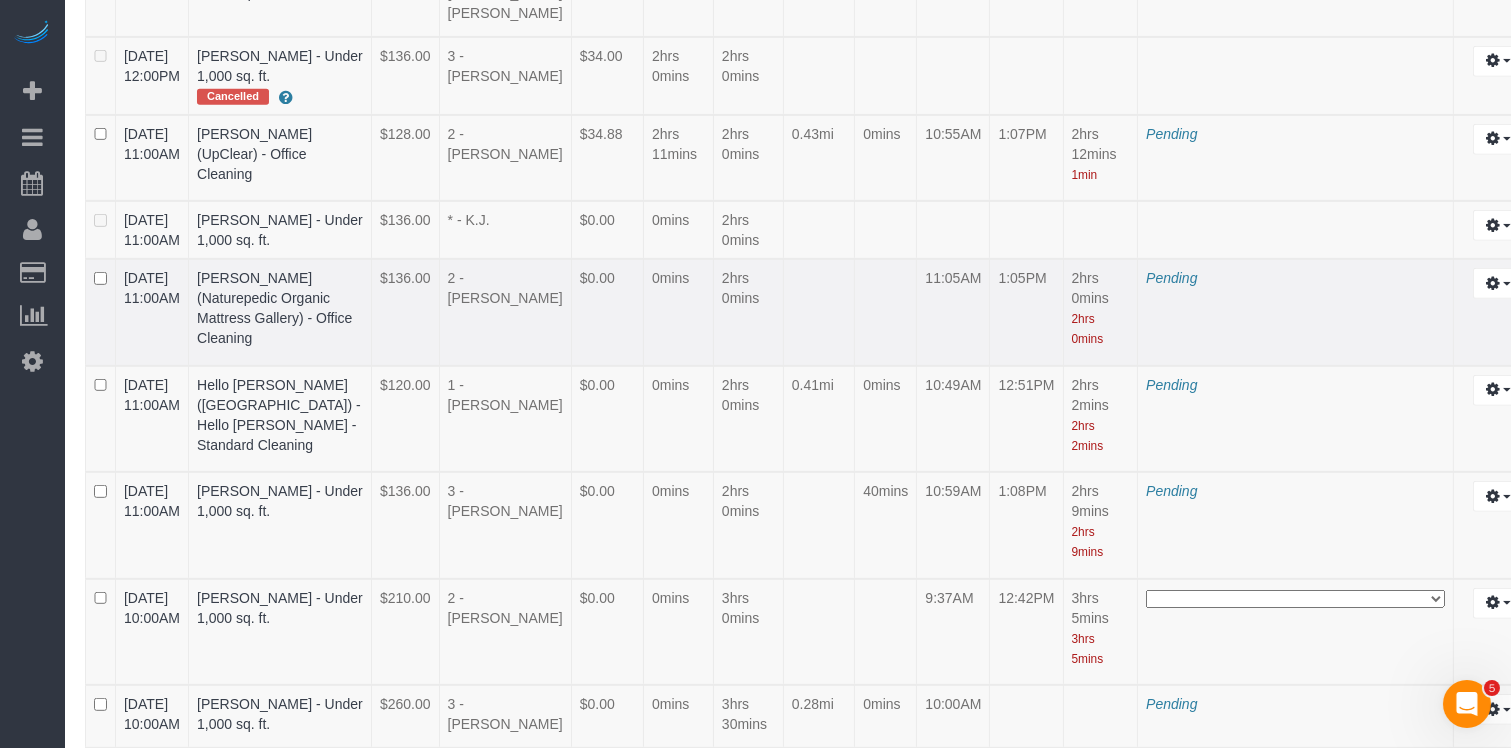 scroll, scrollTop: 2441, scrollLeft: 0, axis: vertical 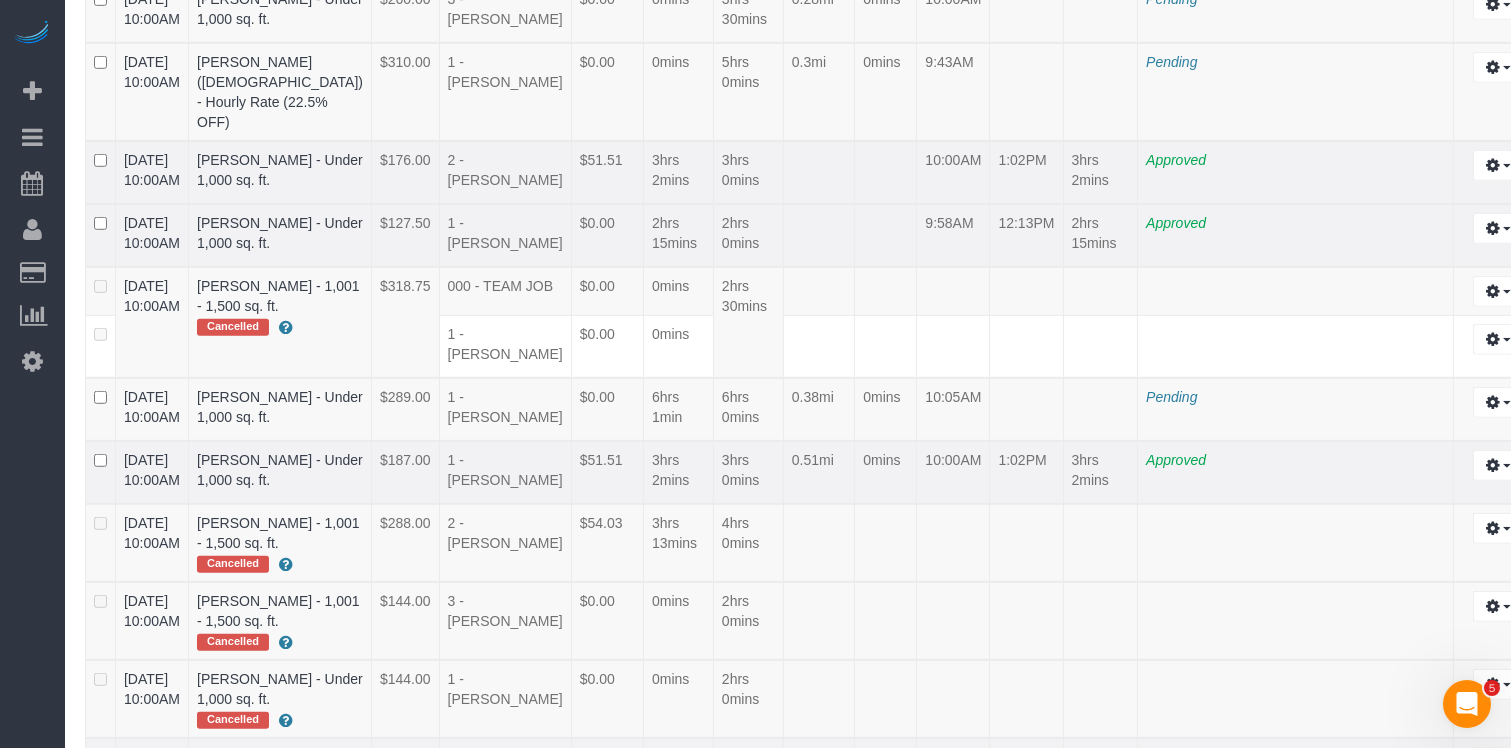 click on "**********" at bounding box center [1295, -106] 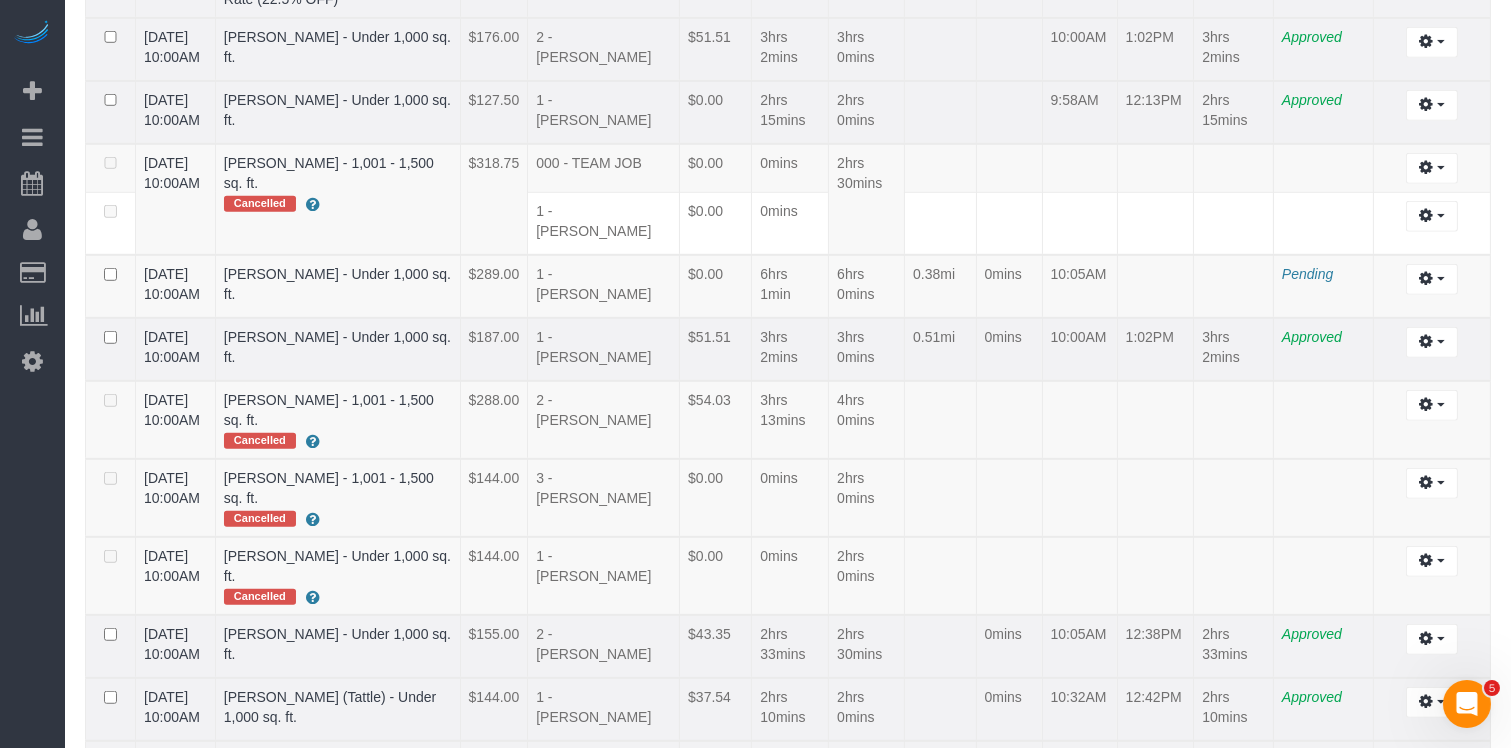 scroll, scrollTop: 1736, scrollLeft: 0, axis: vertical 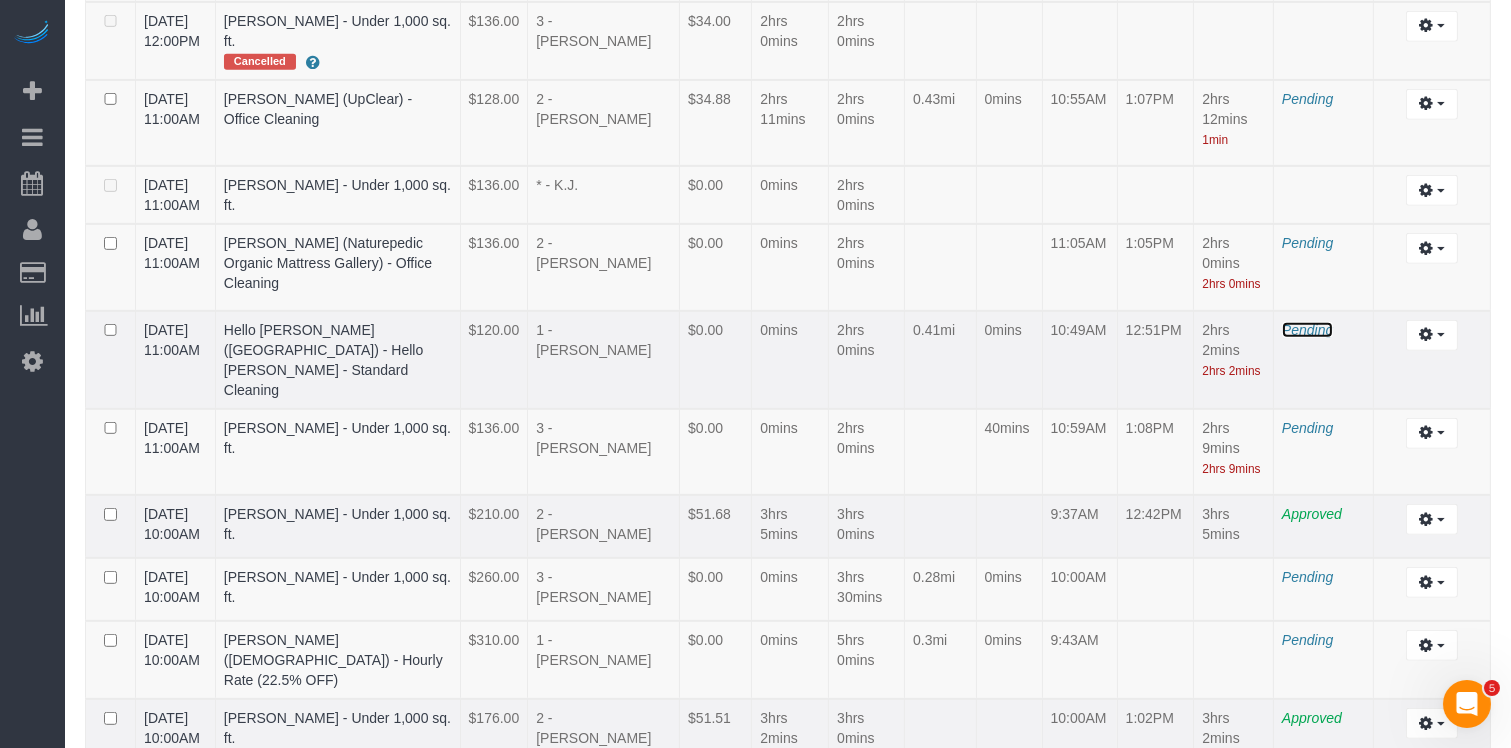 click on "Pending" at bounding box center [1307, 330] 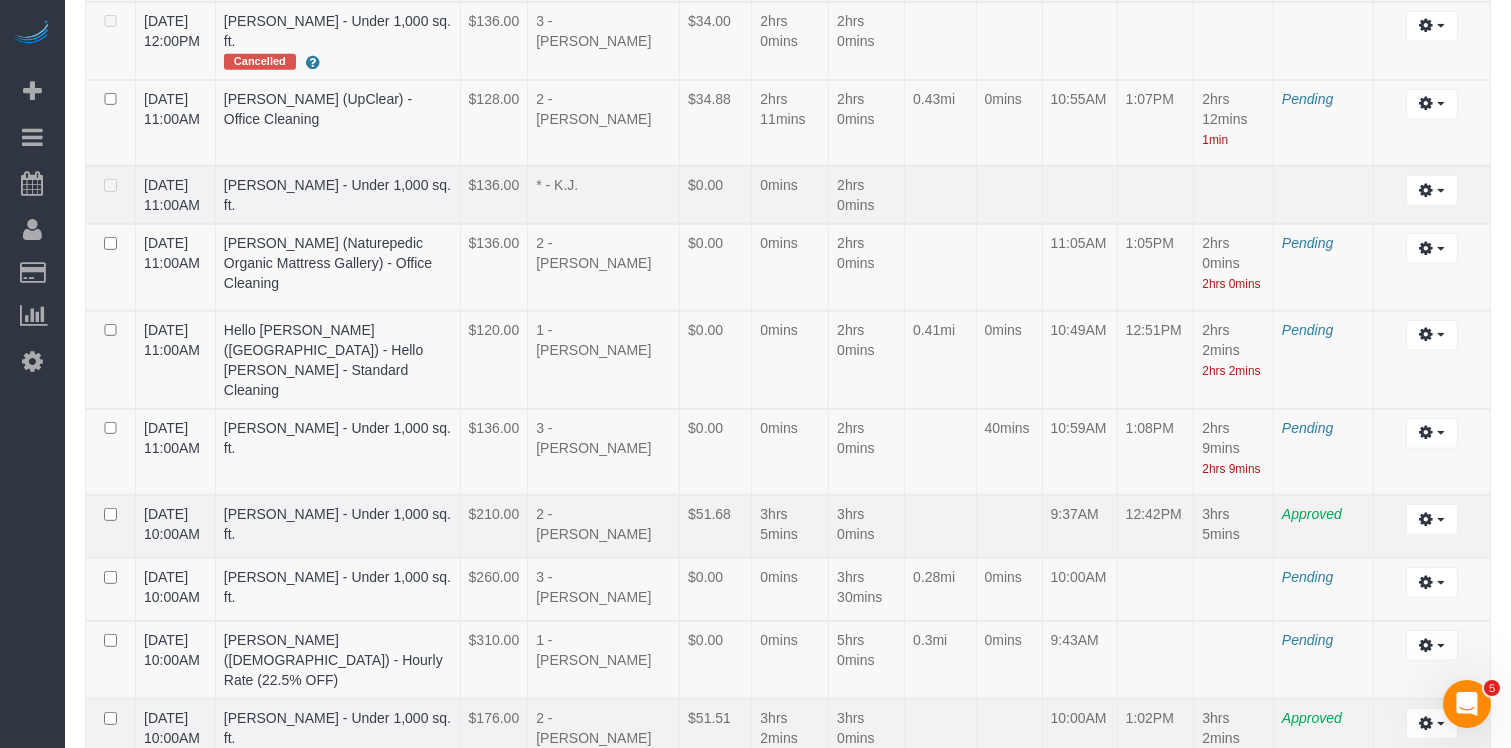 scroll, scrollTop: 2441, scrollLeft: 0, axis: vertical 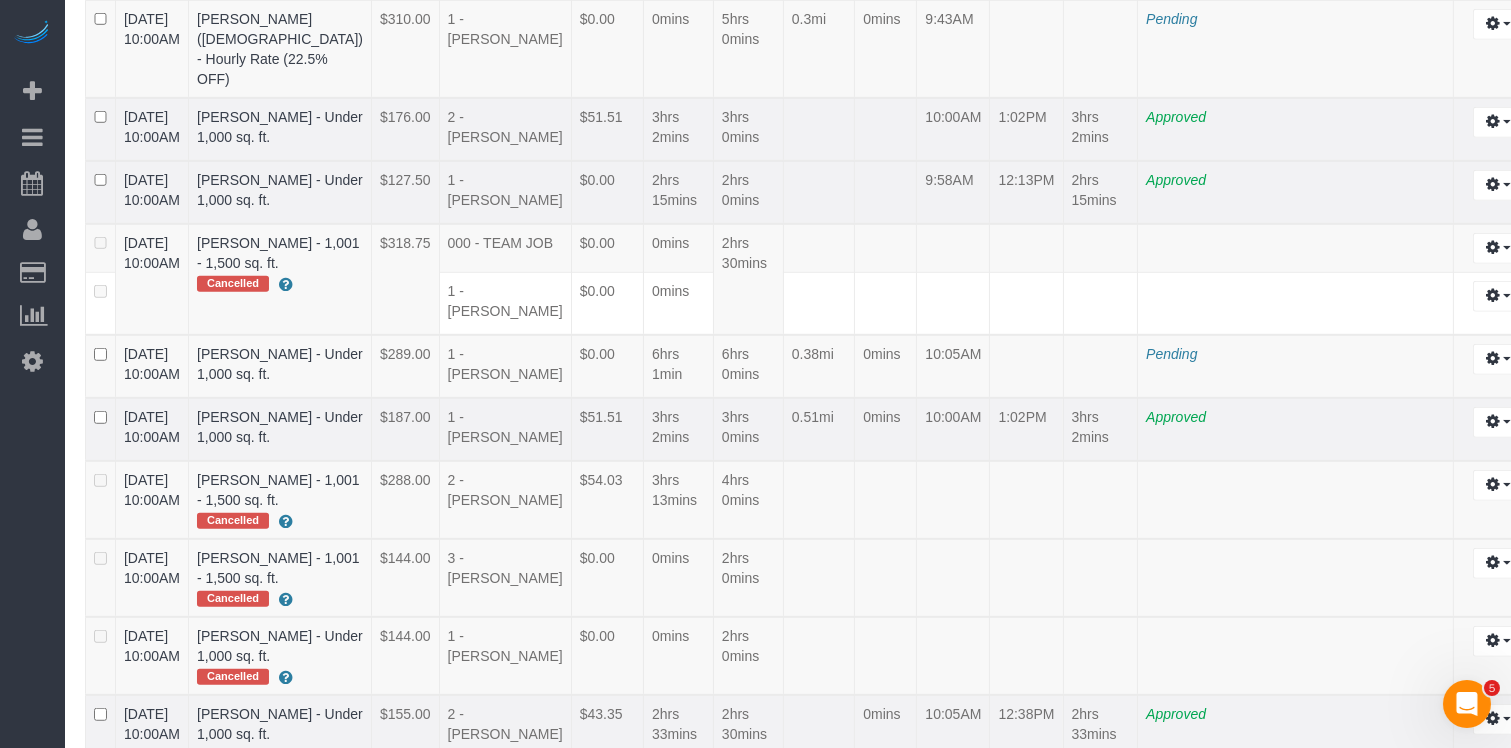 click on "**********" at bounding box center [1295, -319] 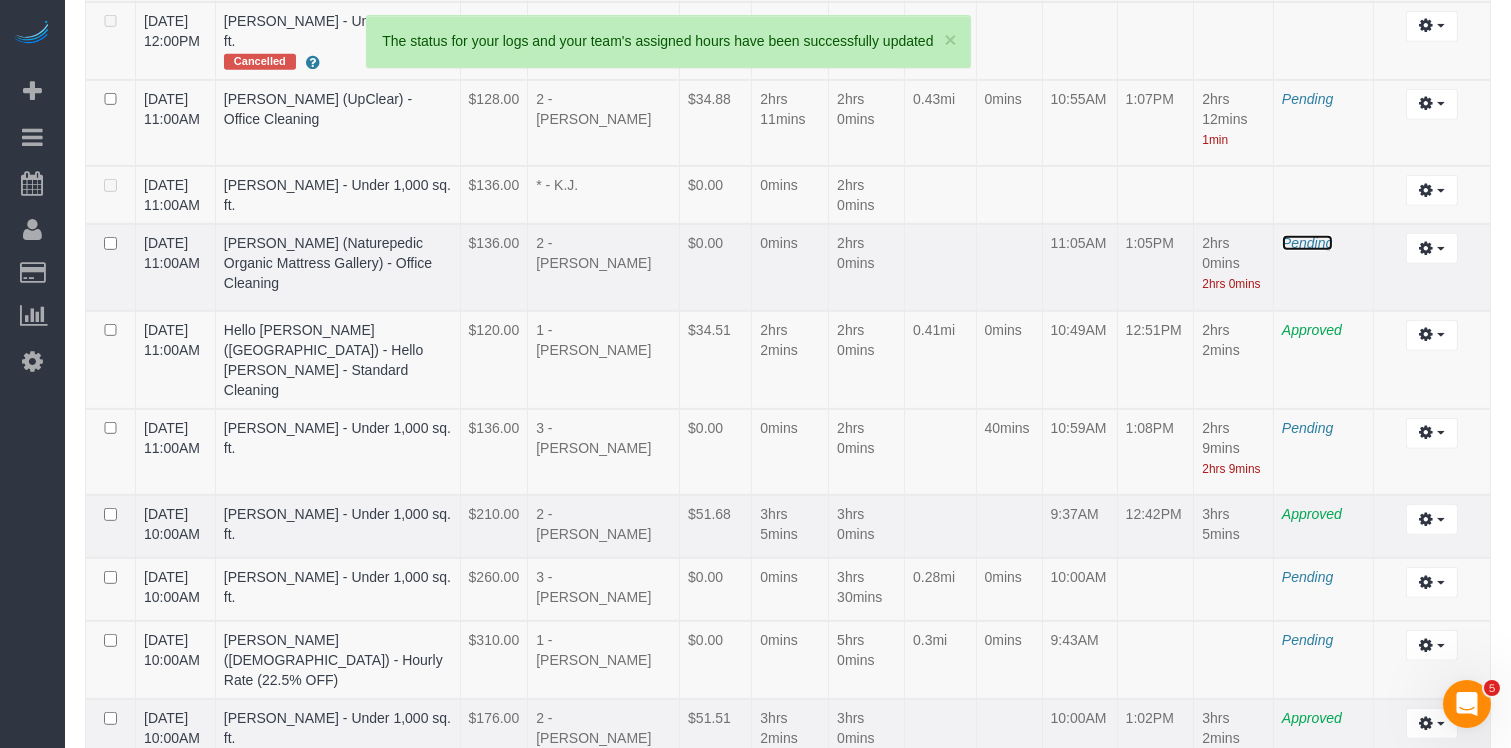 click on "Pending" at bounding box center [1307, 243] 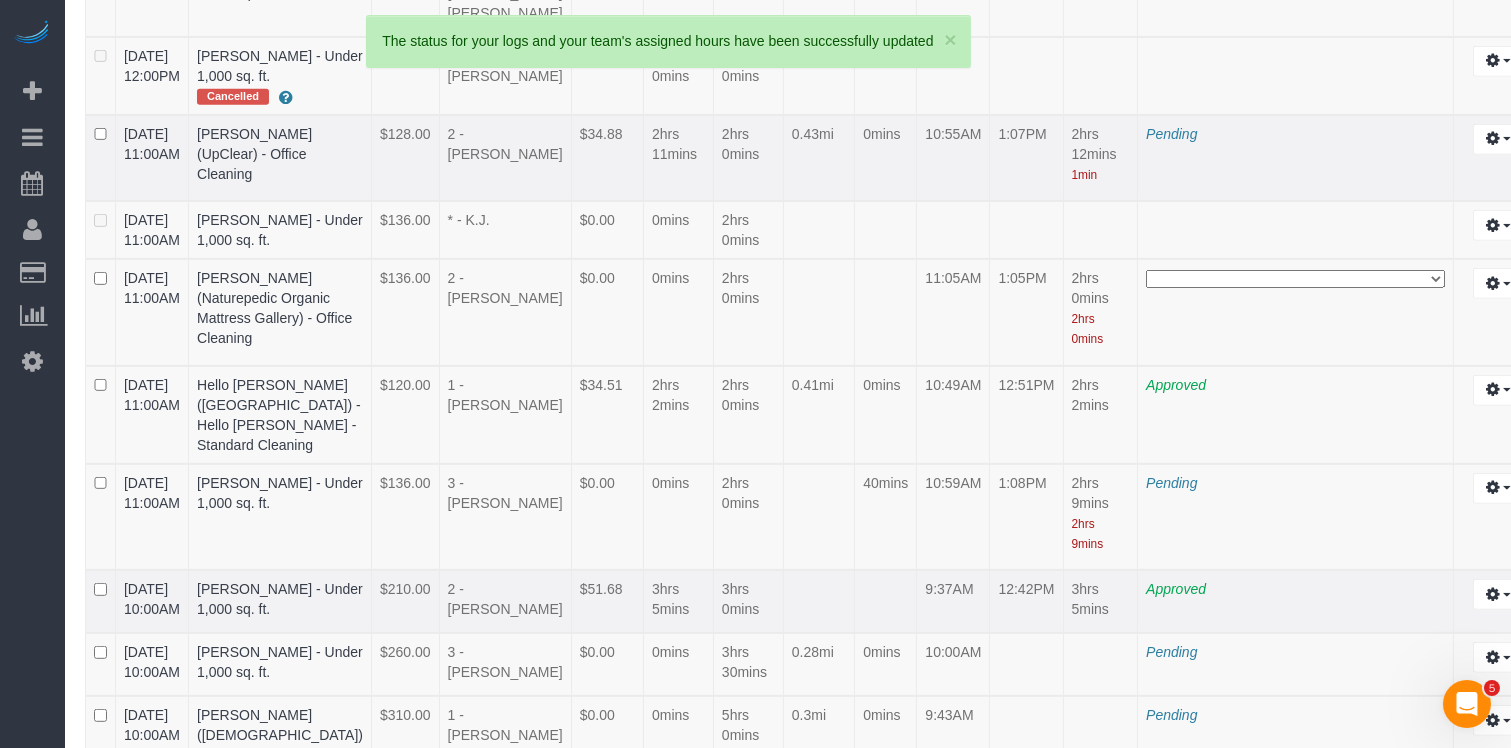 scroll, scrollTop: 2441, scrollLeft: 0, axis: vertical 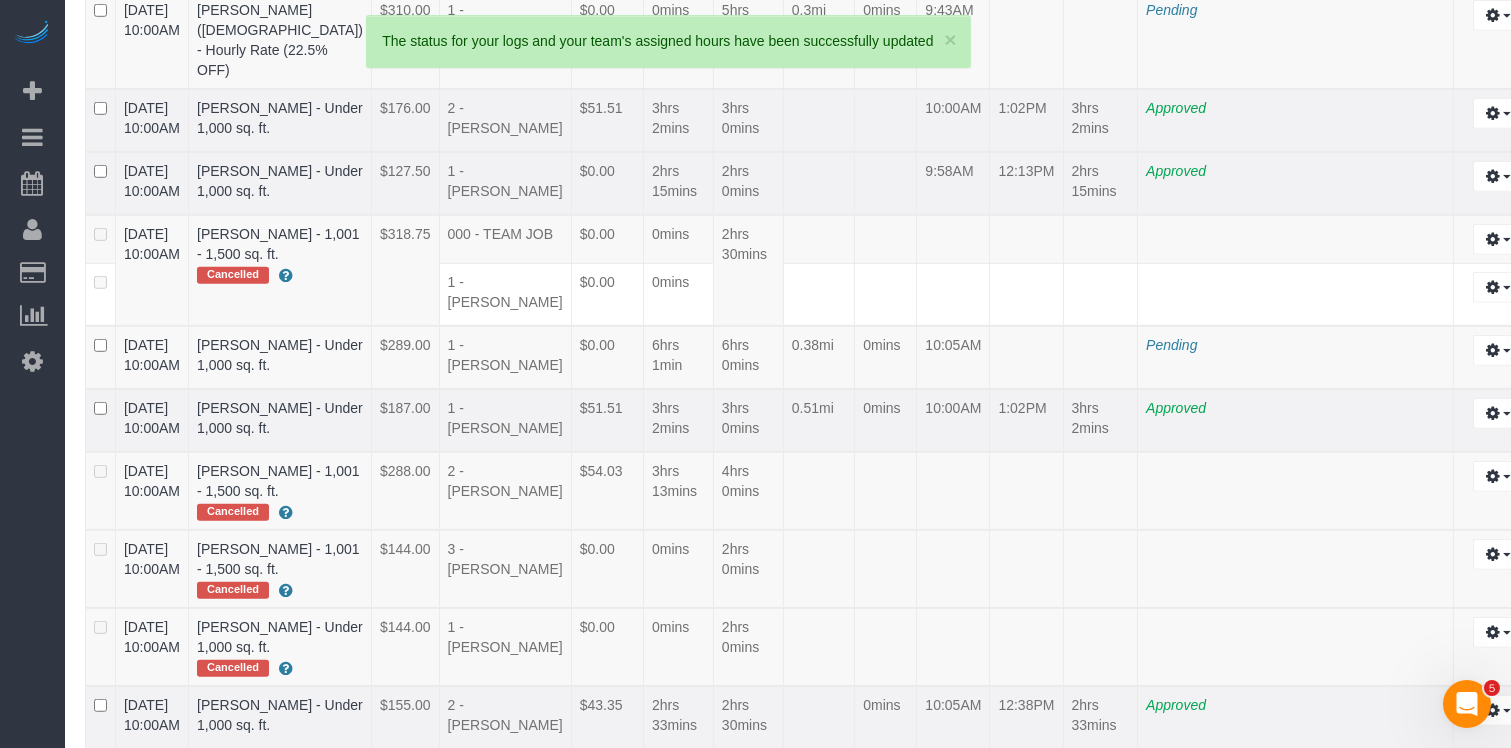 click at bounding box center (1296, -475) 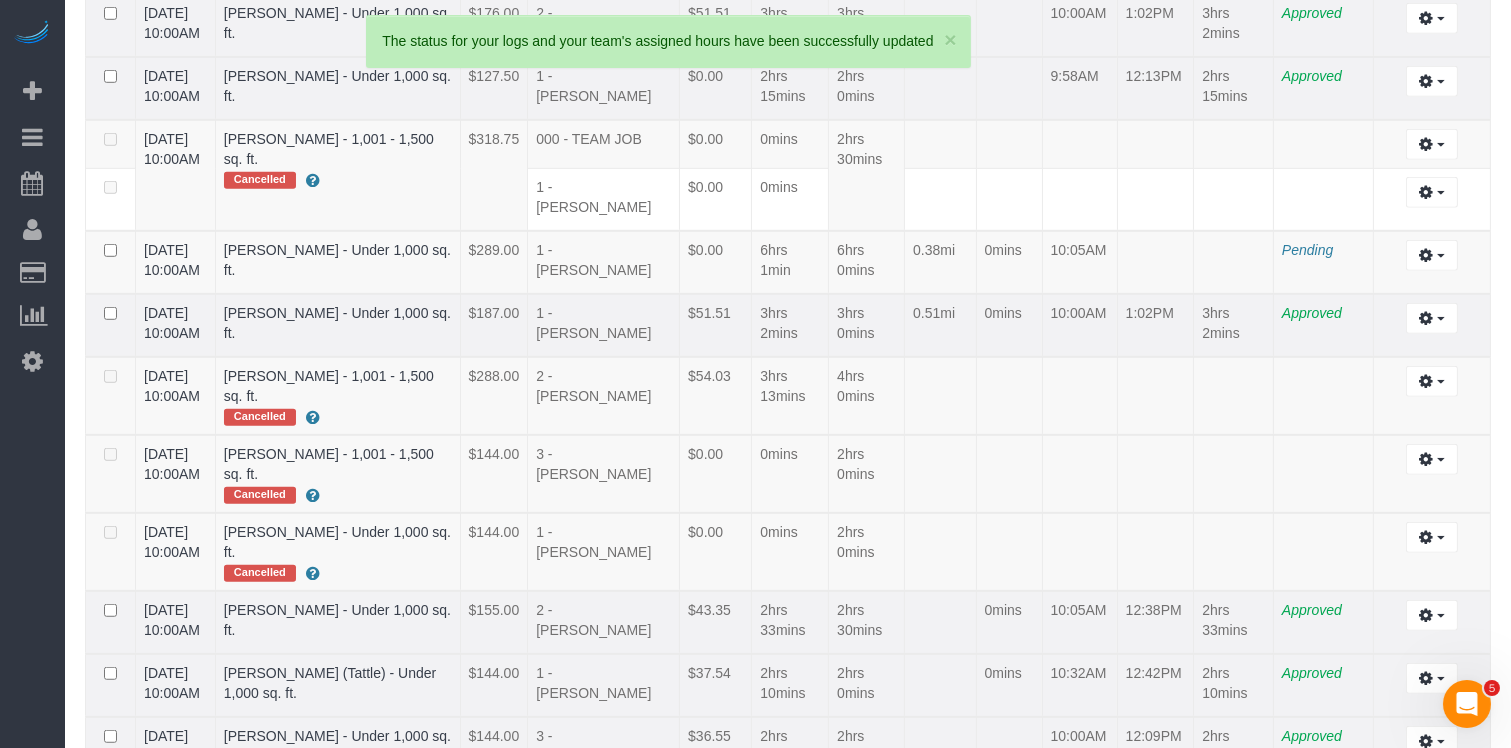 scroll, scrollTop: 1736, scrollLeft: 0, axis: vertical 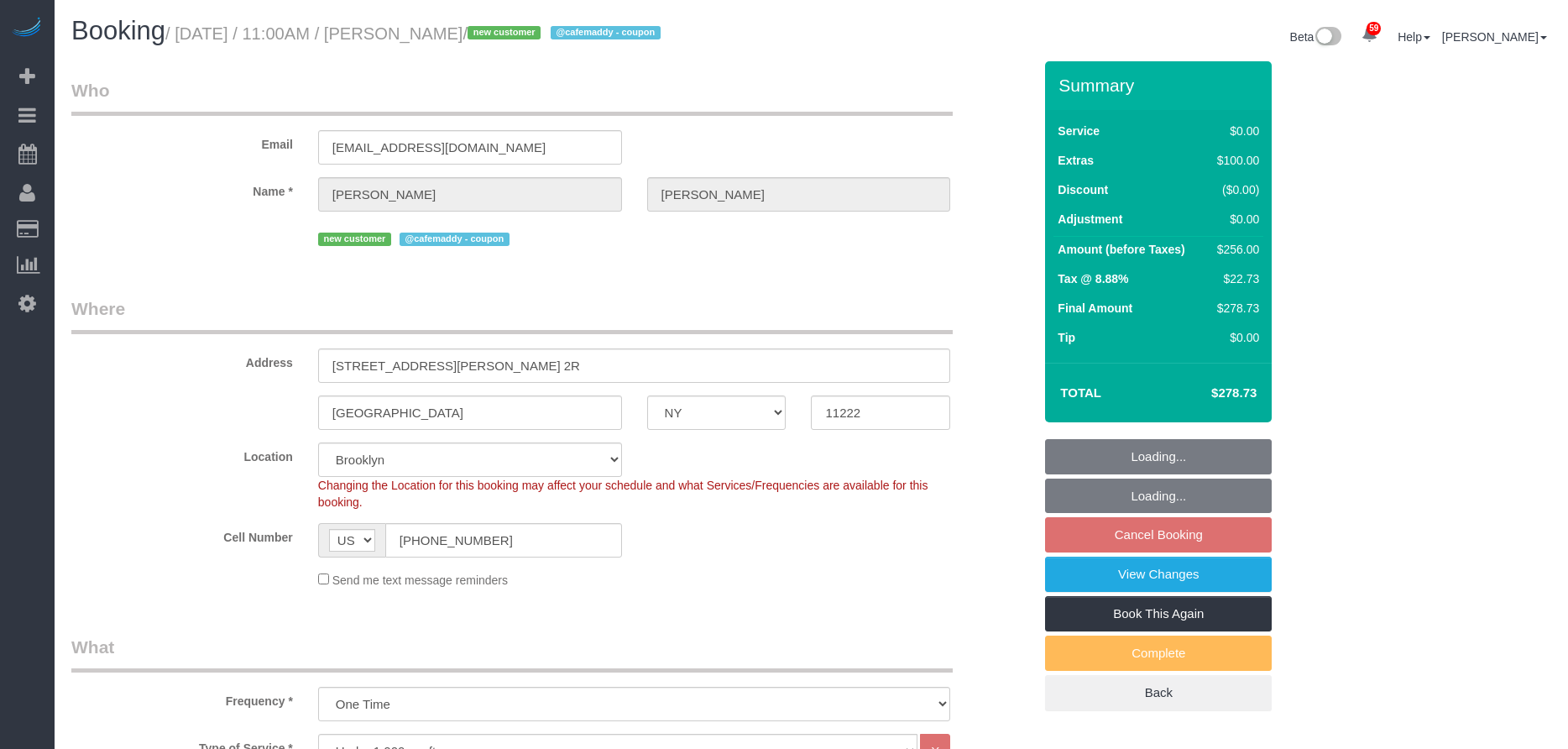 select on "NY" 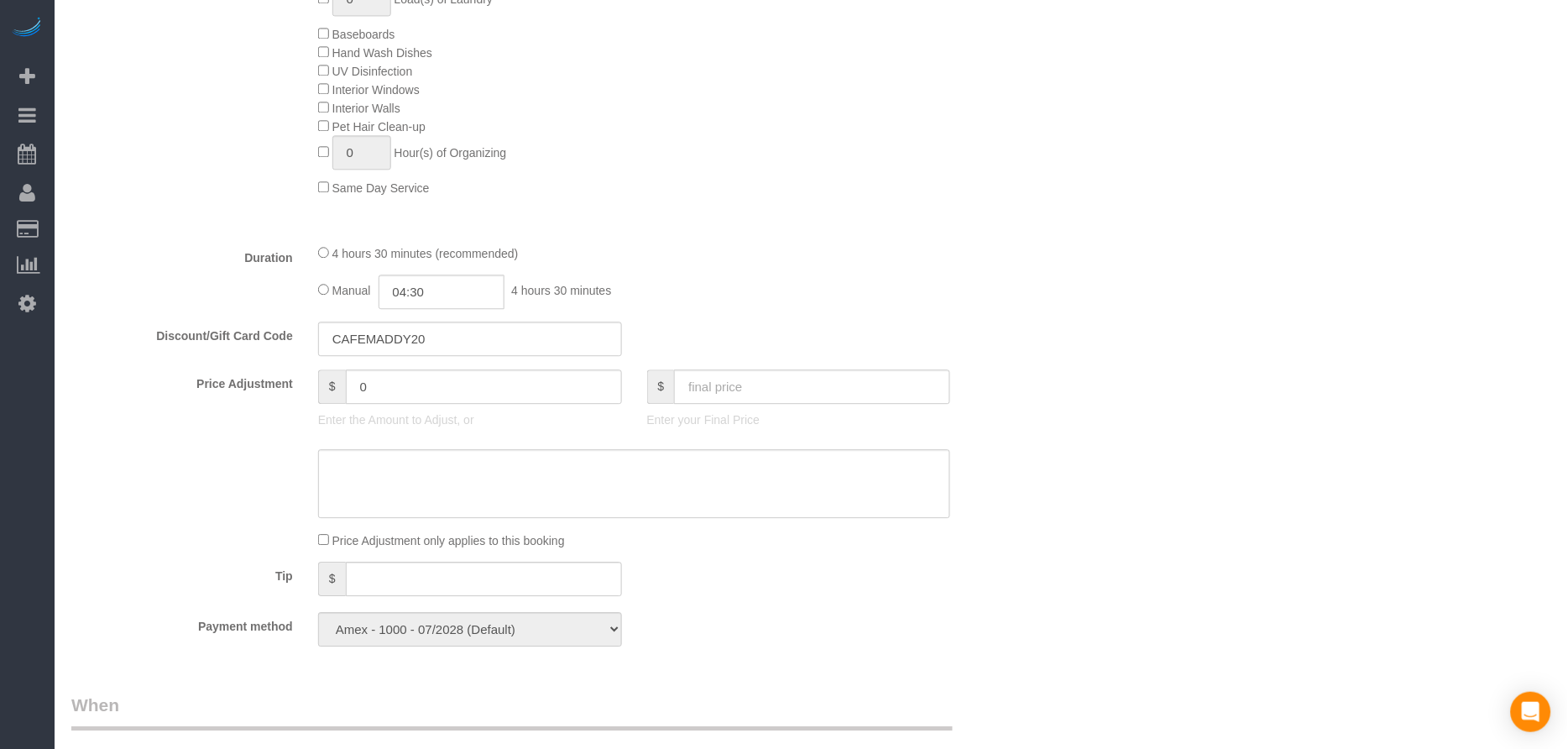 scroll, scrollTop: 684, scrollLeft: 0, axis: vertical 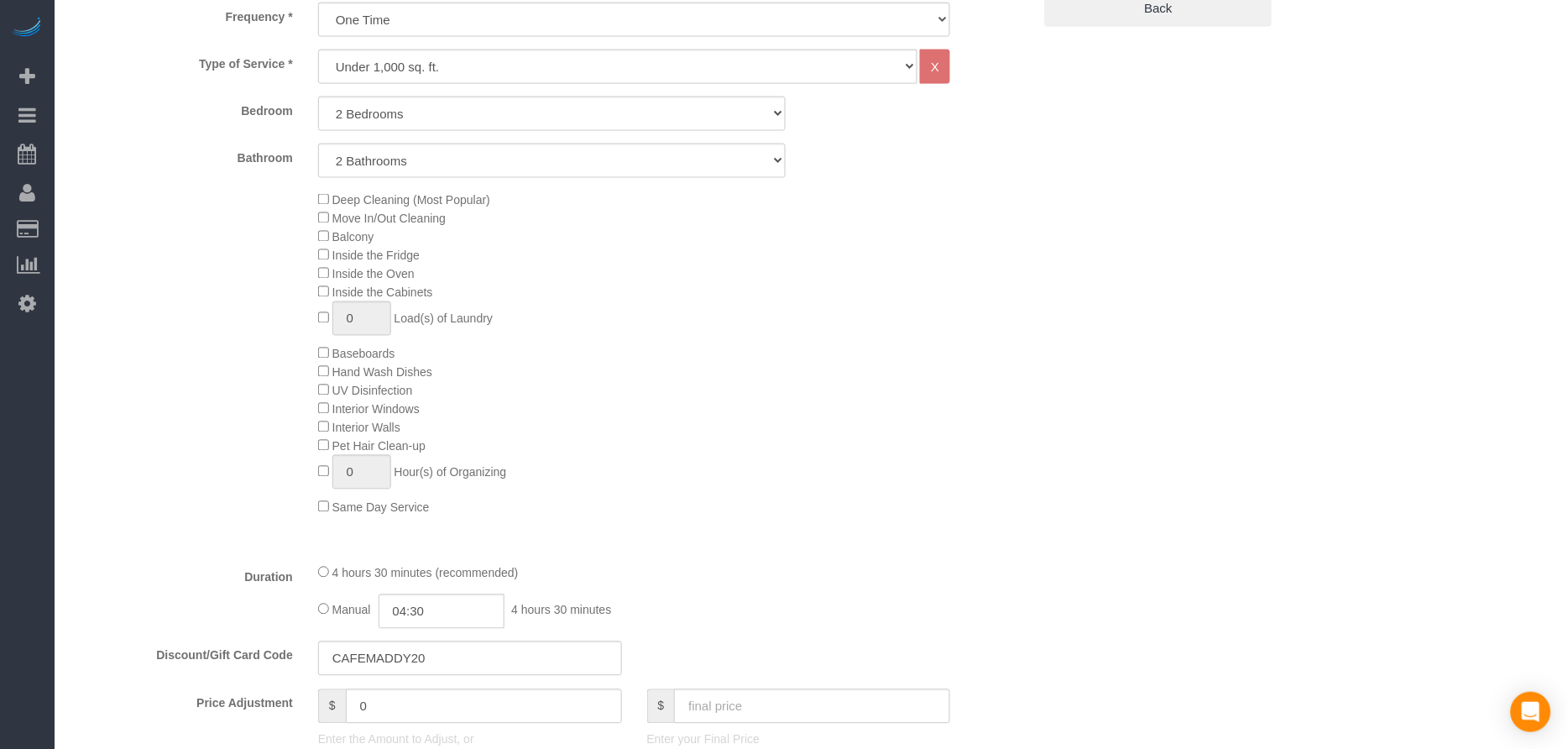 click on "Save and Send Message..." at bounding box center (1158, -188) 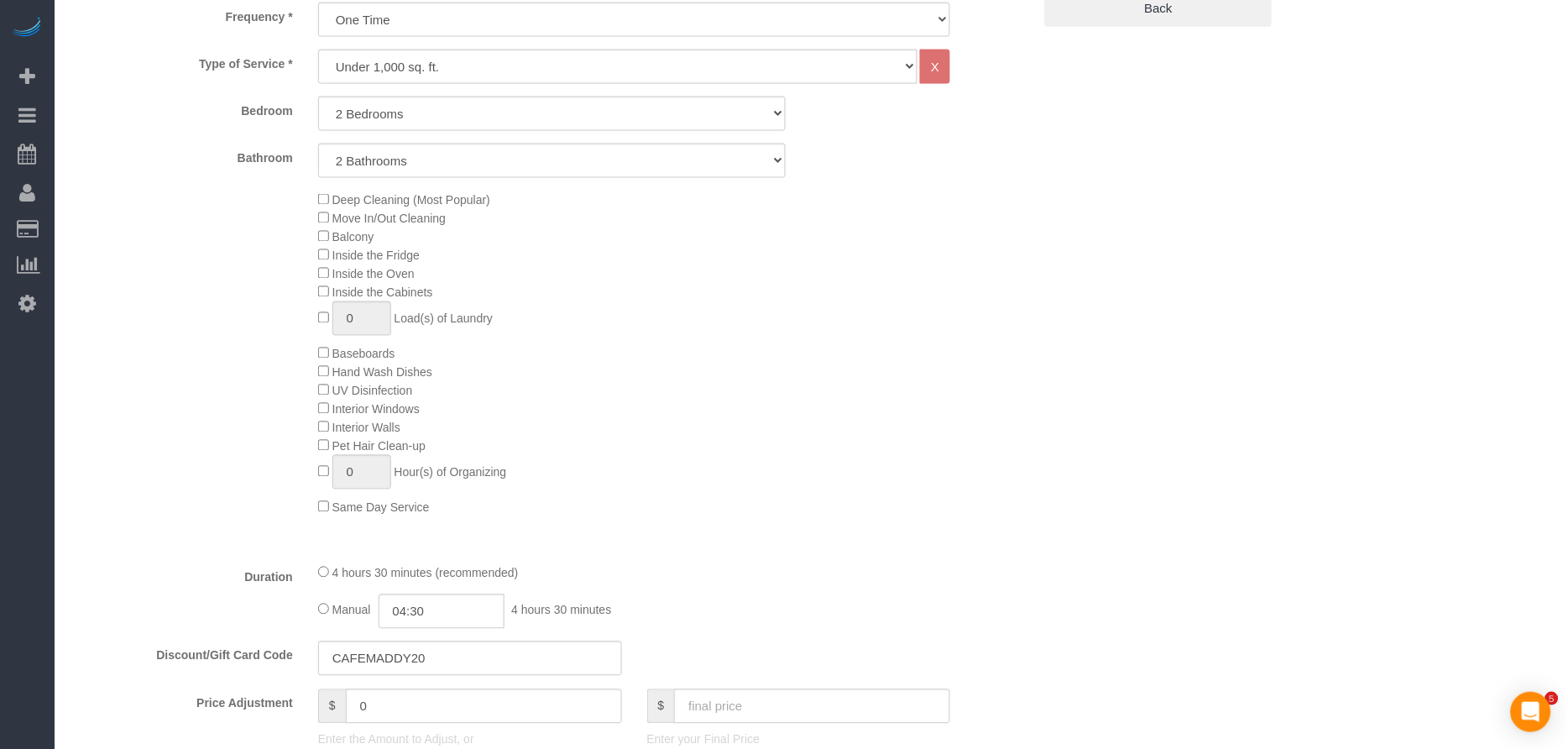 scroll, scrollTop: 0, scrollLeft: 0, axis: both 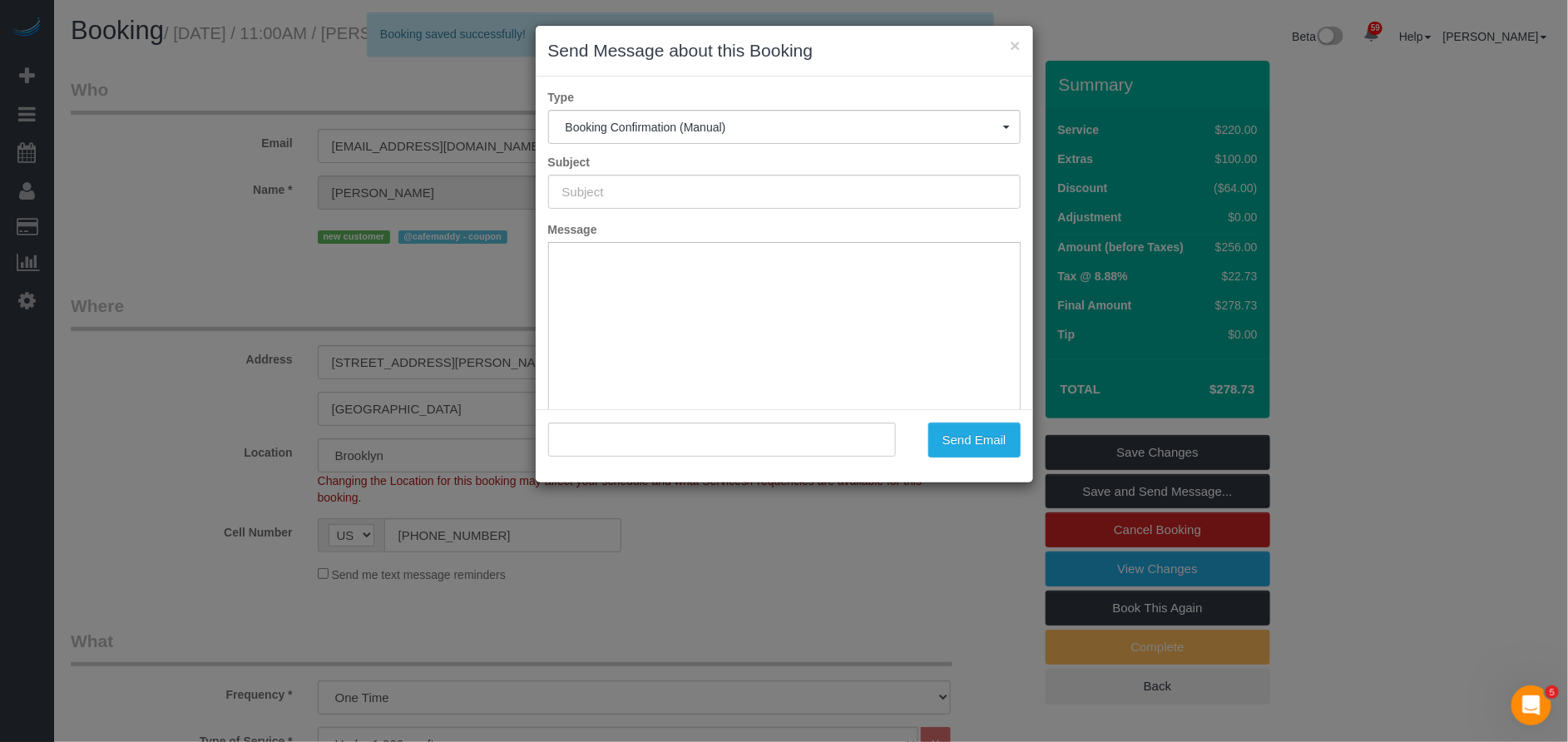 type on "Cleaning Confirmed for 07/11/2025 at 12:00pm" 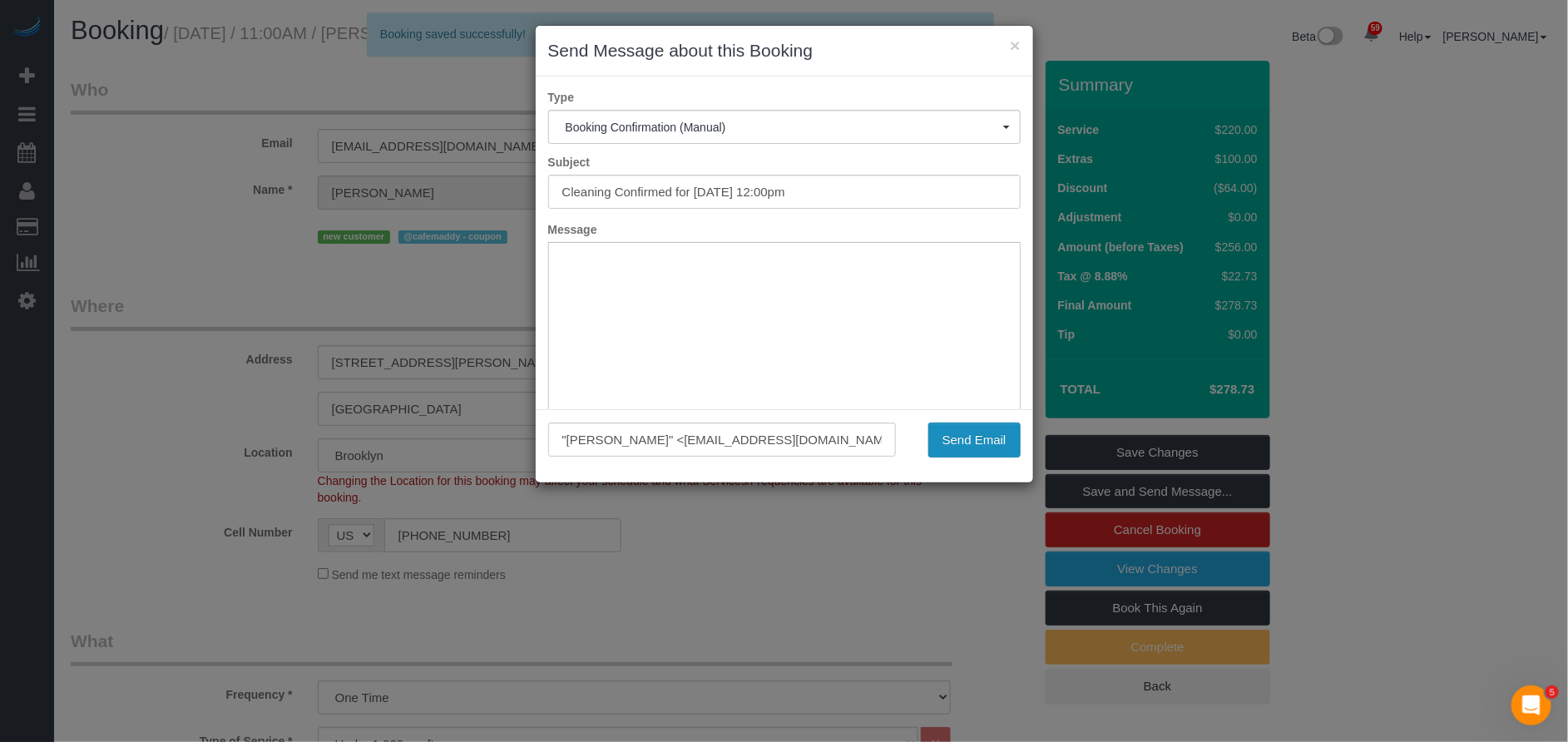 click on "Send Email" at bounding box center [974, 440] 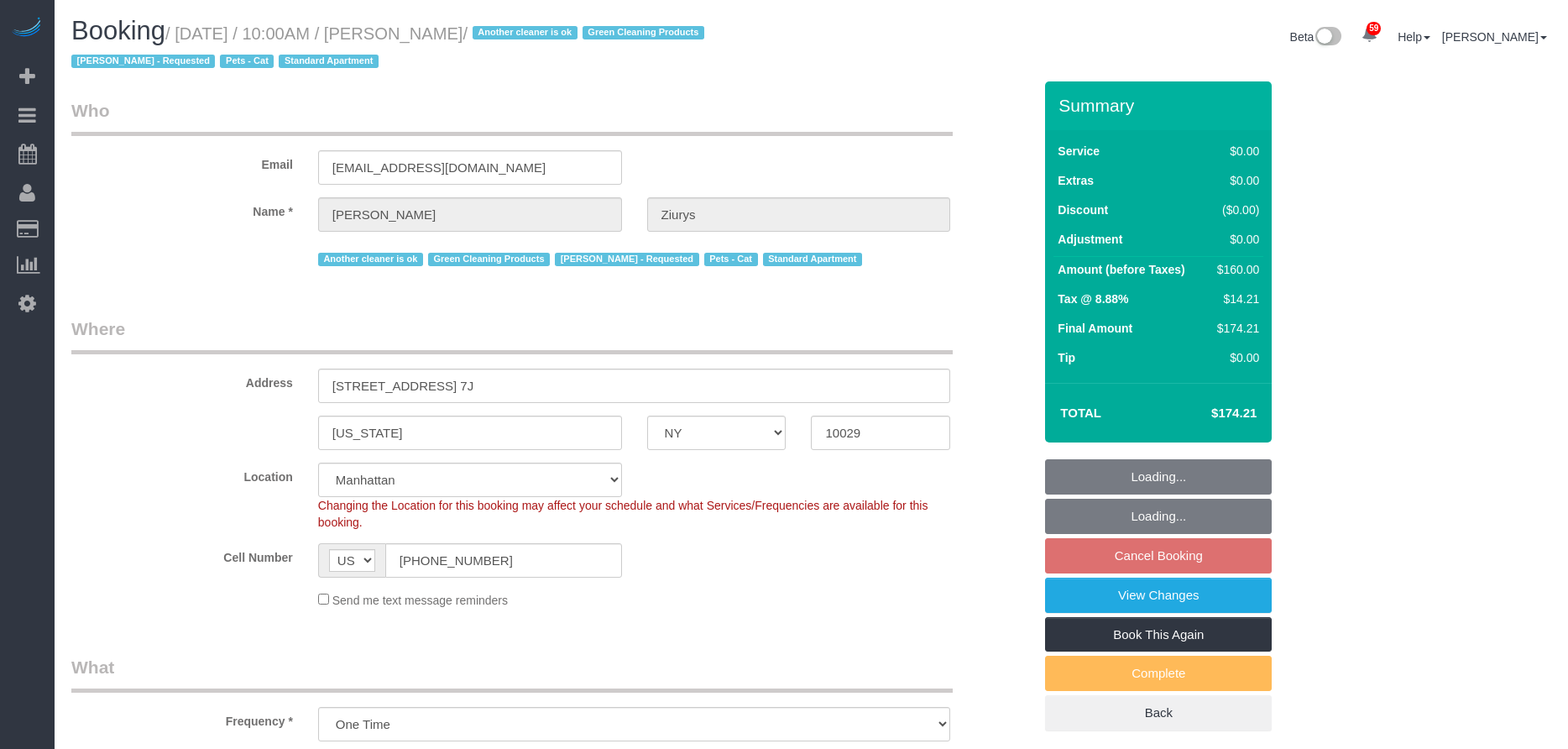 select on "NY" 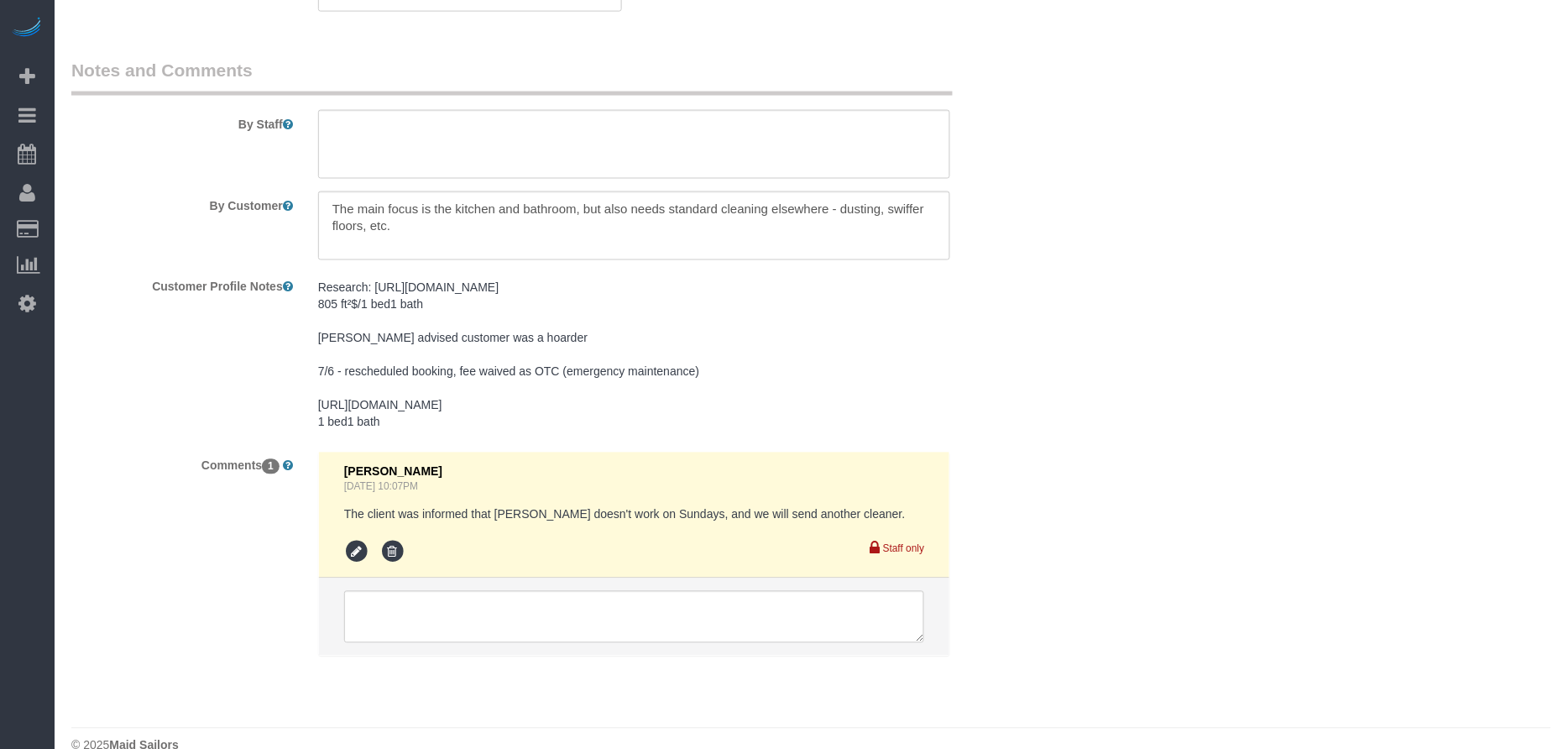 scroll, scrollTop: 2415, scrollLeft: 0, axis: vertical 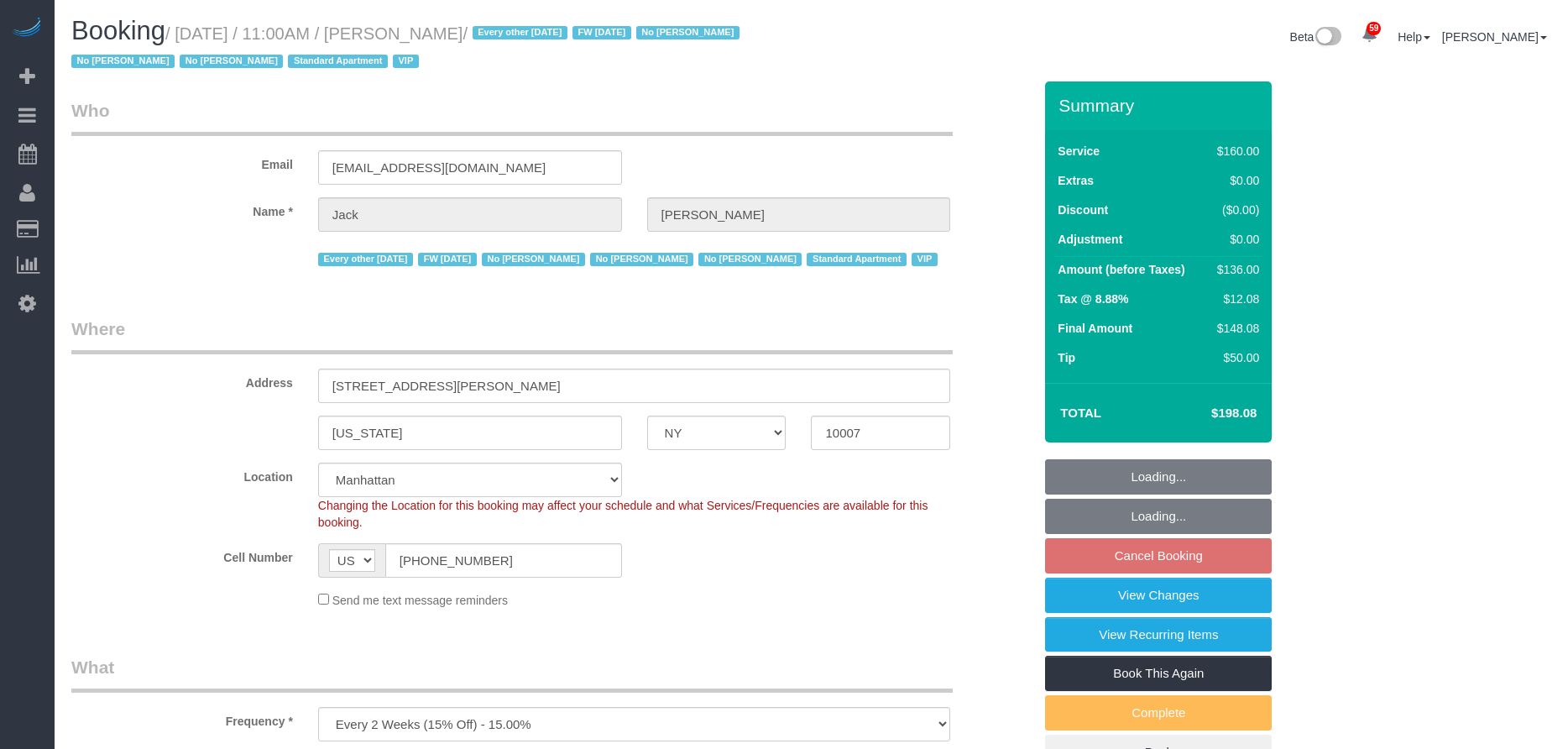 select on "NY" 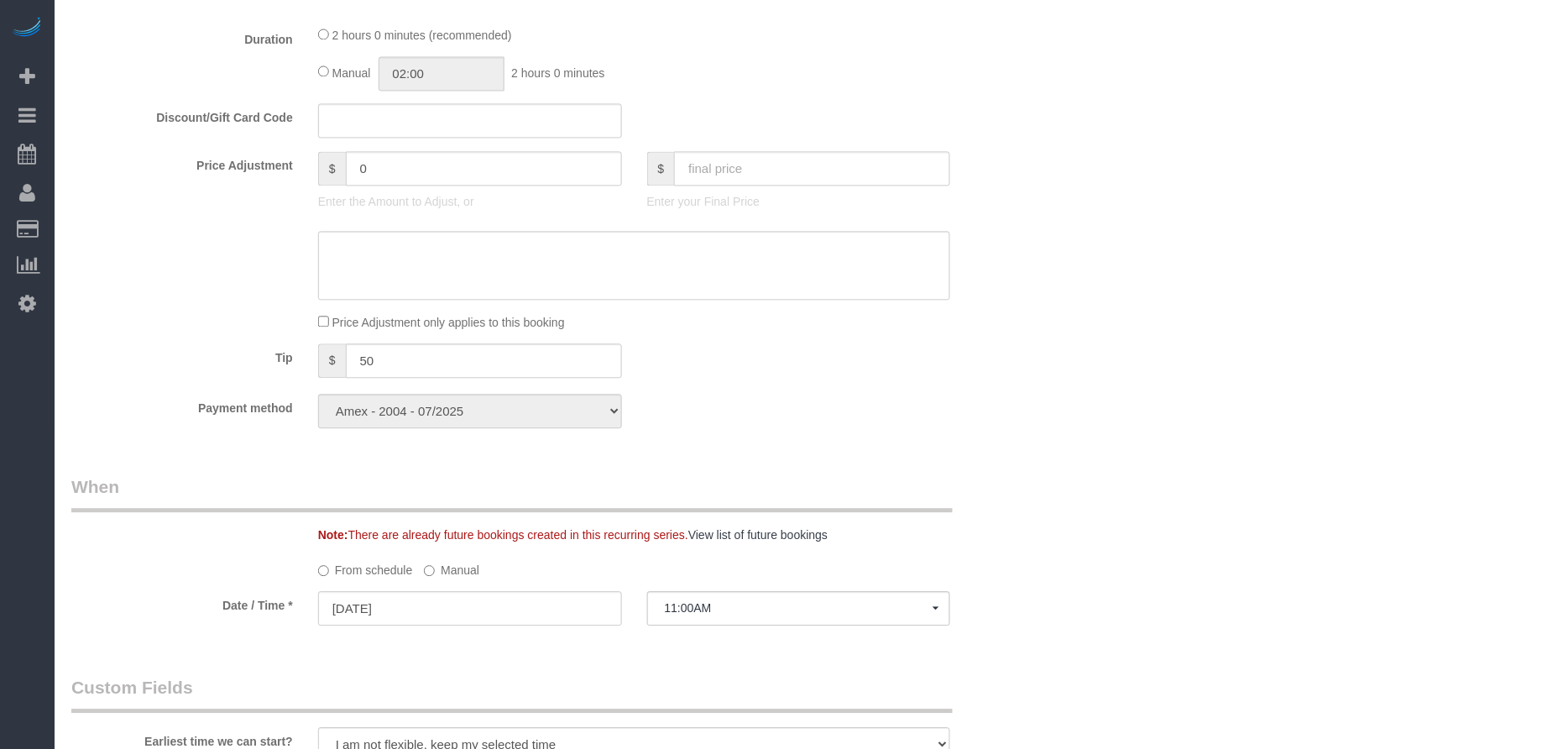 scroll, scrollTop: 907, scrollLeft: 0, axis: vertical 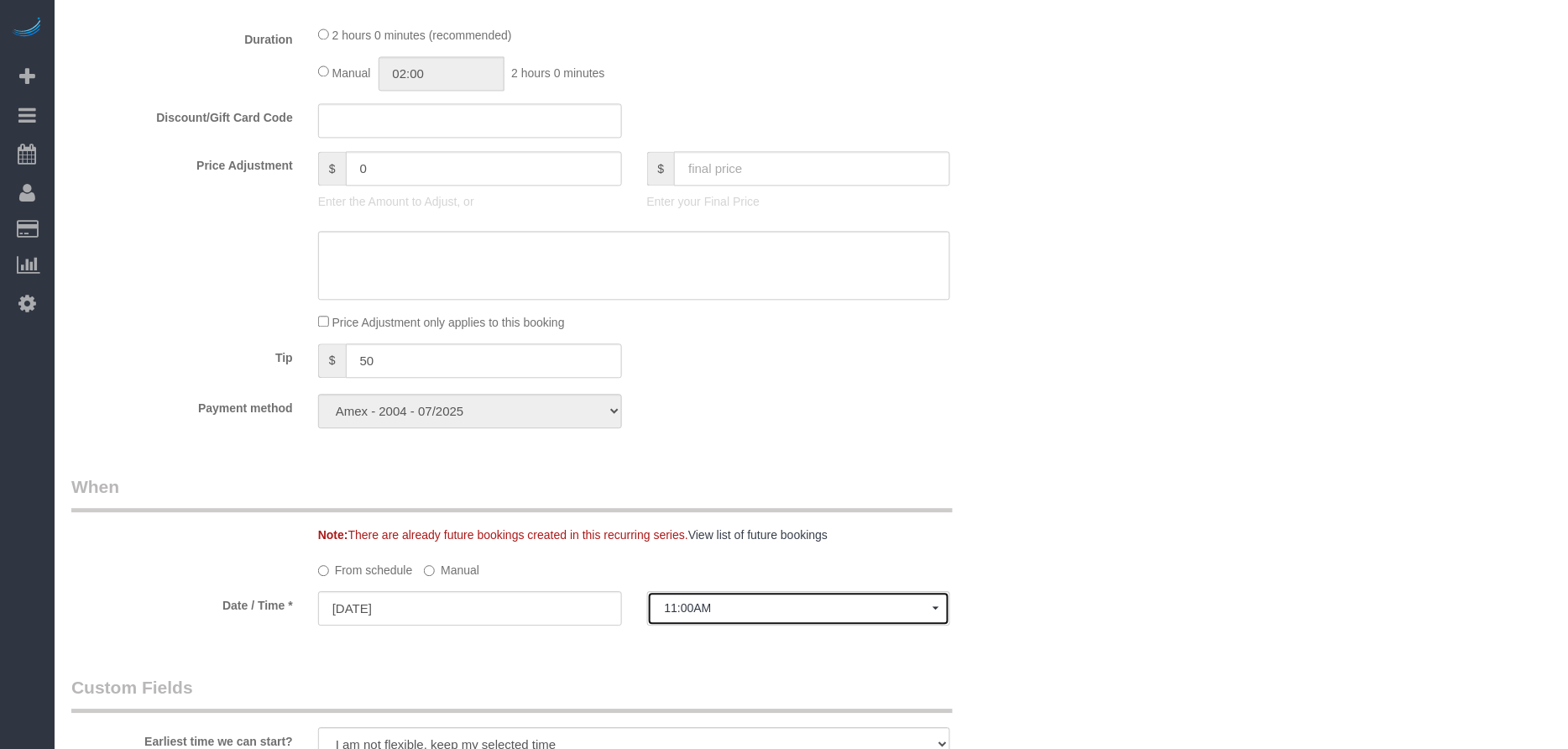 click on "11:00AM" 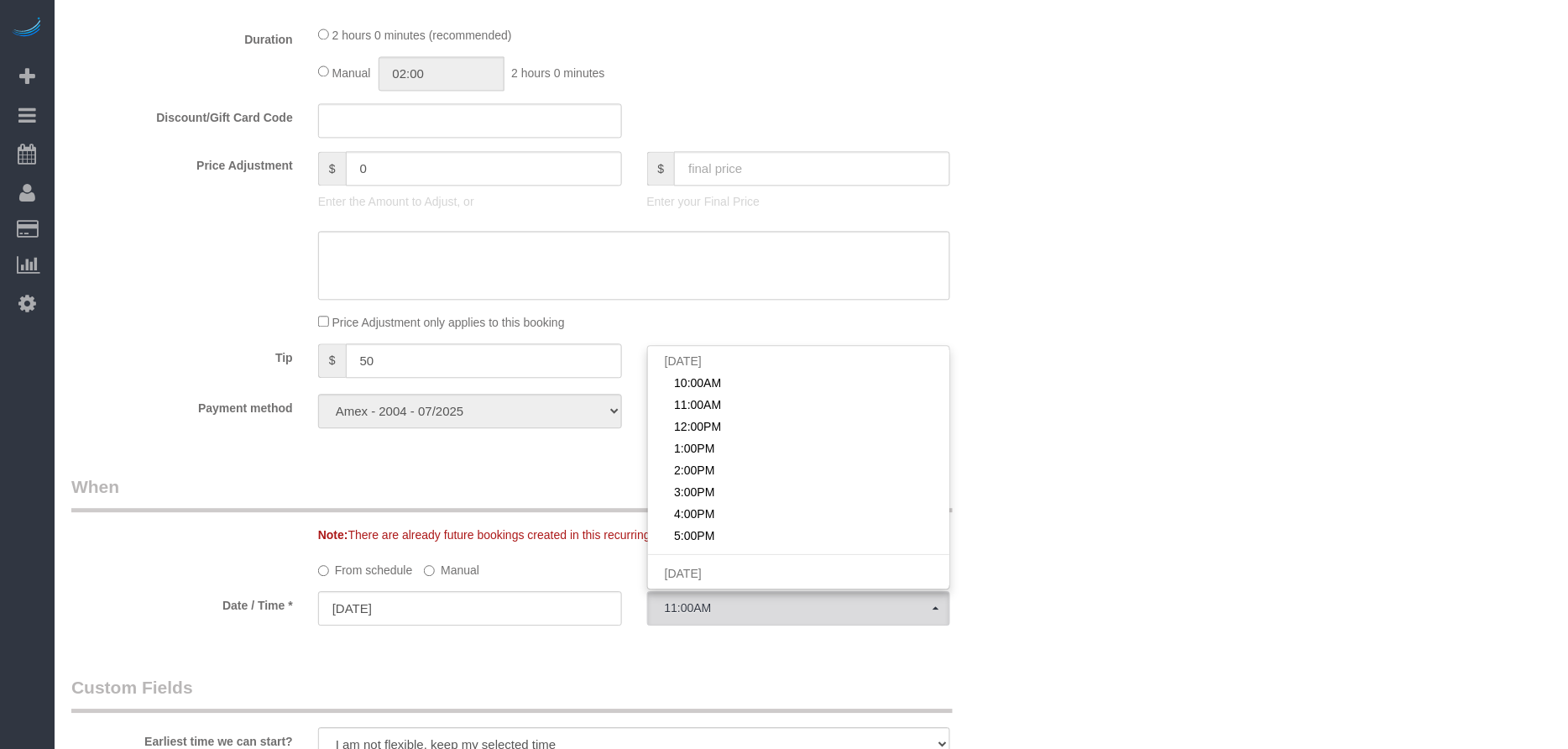click on "[DATE]" 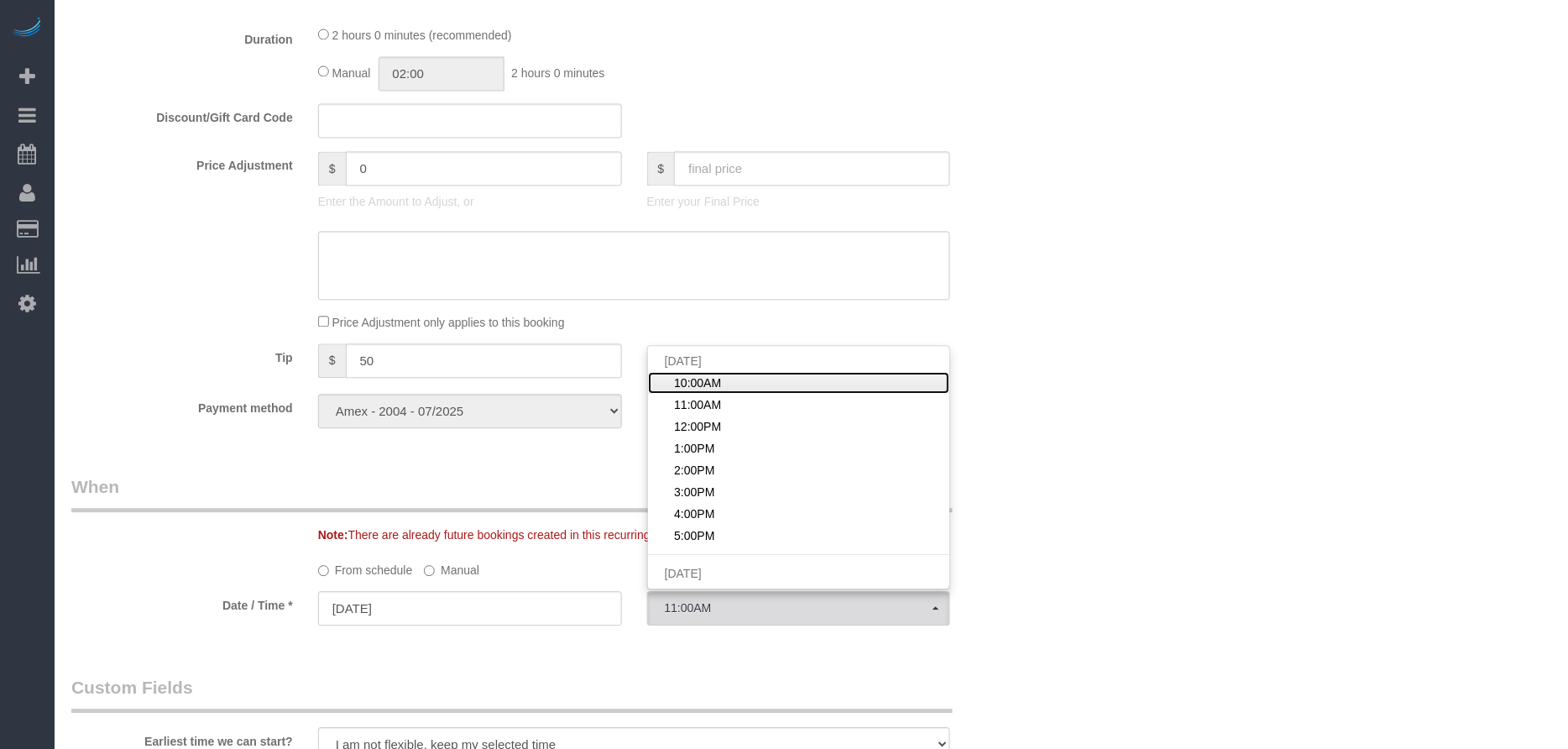 drag, startPoint x: 689, startPoint y: 388, endPoint x: 745, endPoint y: 390, distance: 56.0357 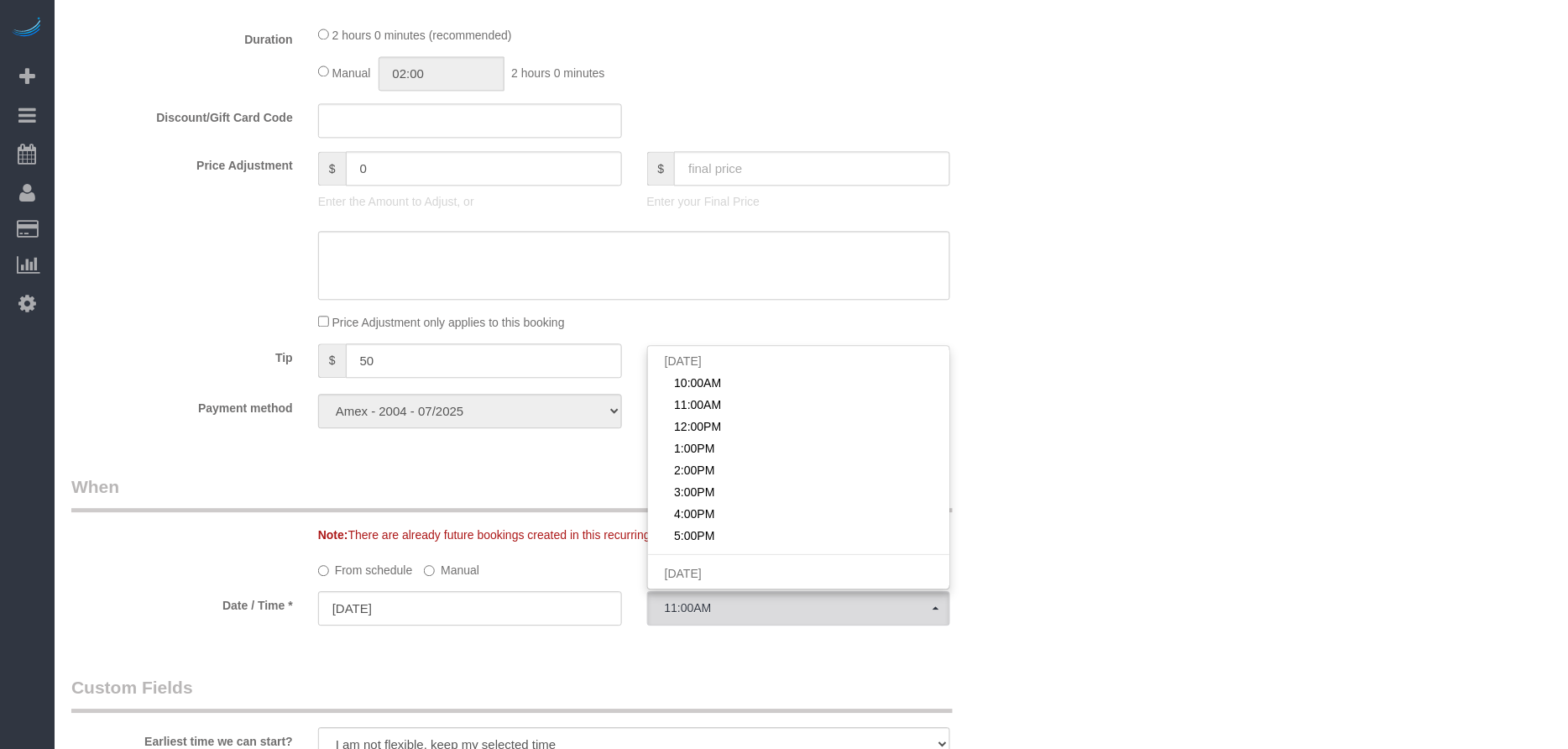 select on "spot1" 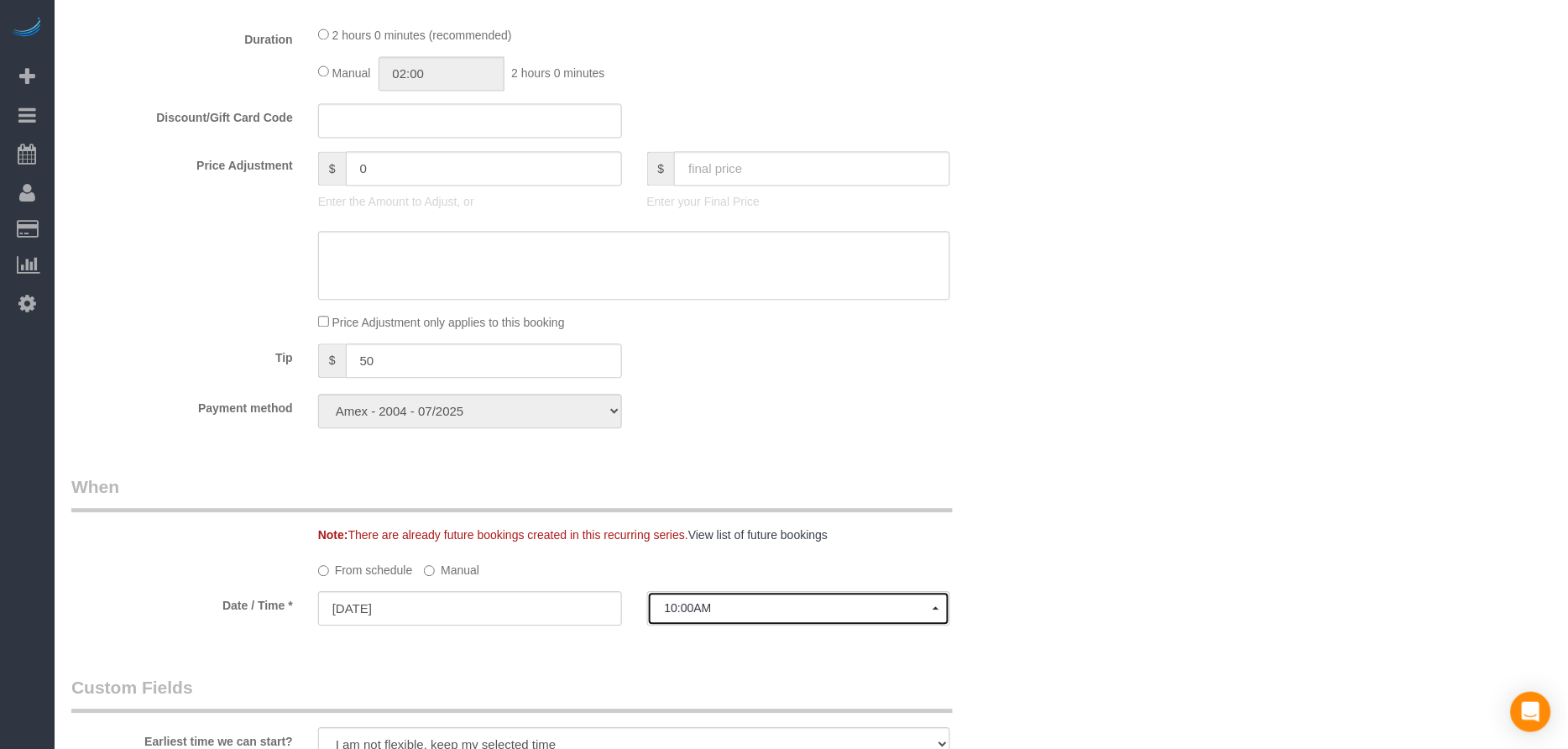 scroll, scrollTop: 0, scrollLeft: 0, axis: both 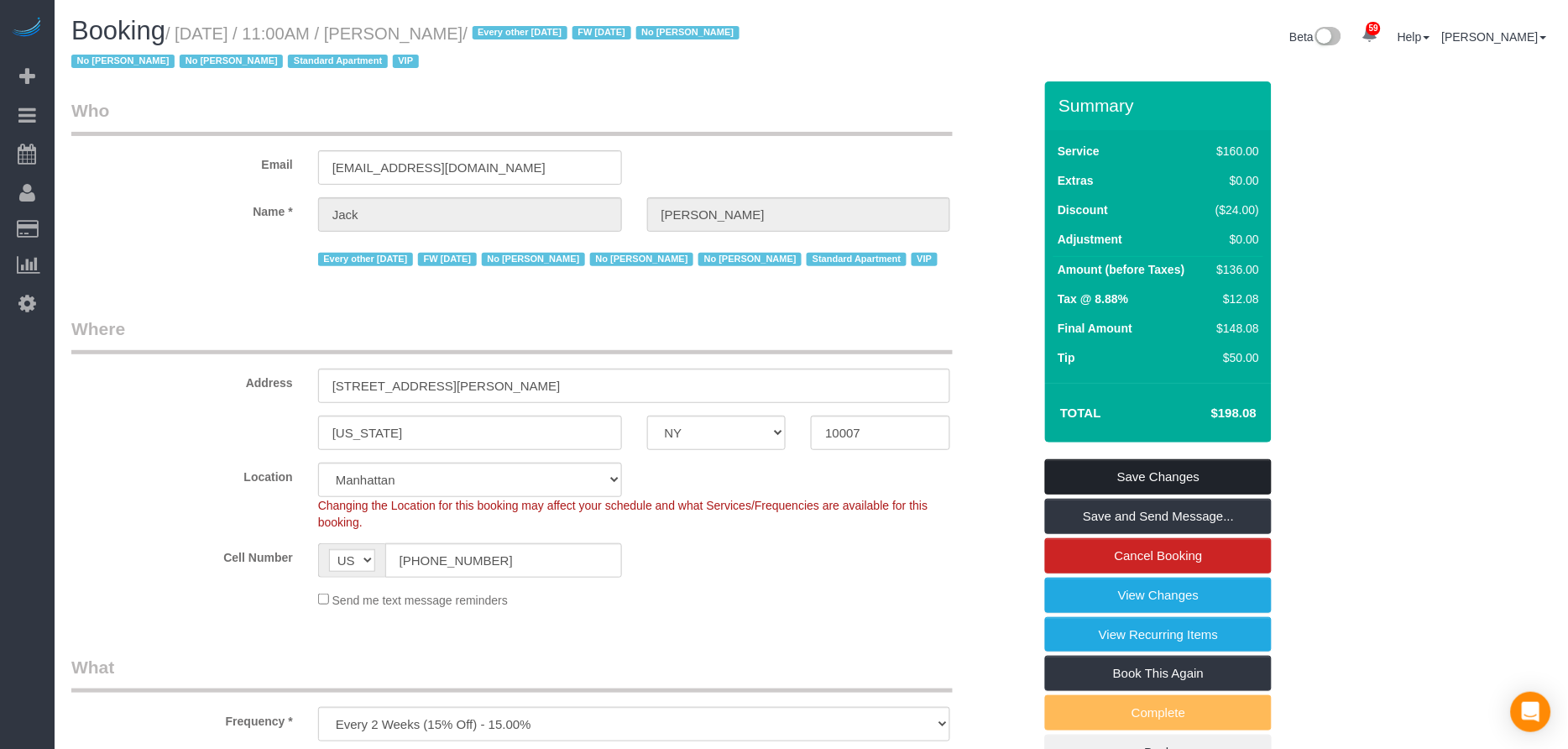 click on "Save Changes" at bounding box center (1158, 477) 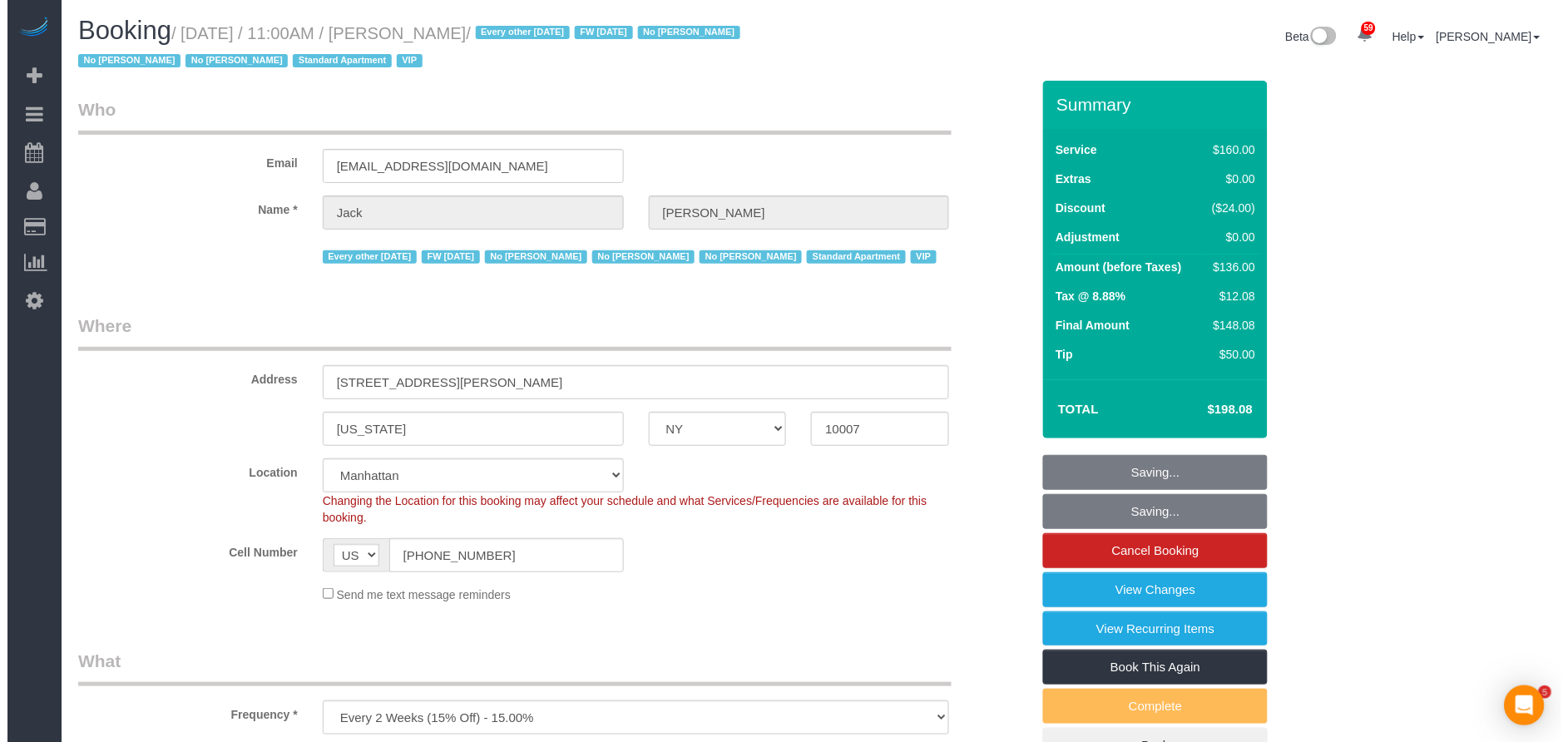 scroll, scrollTop: 0, scrollLeft: 0, axis: both 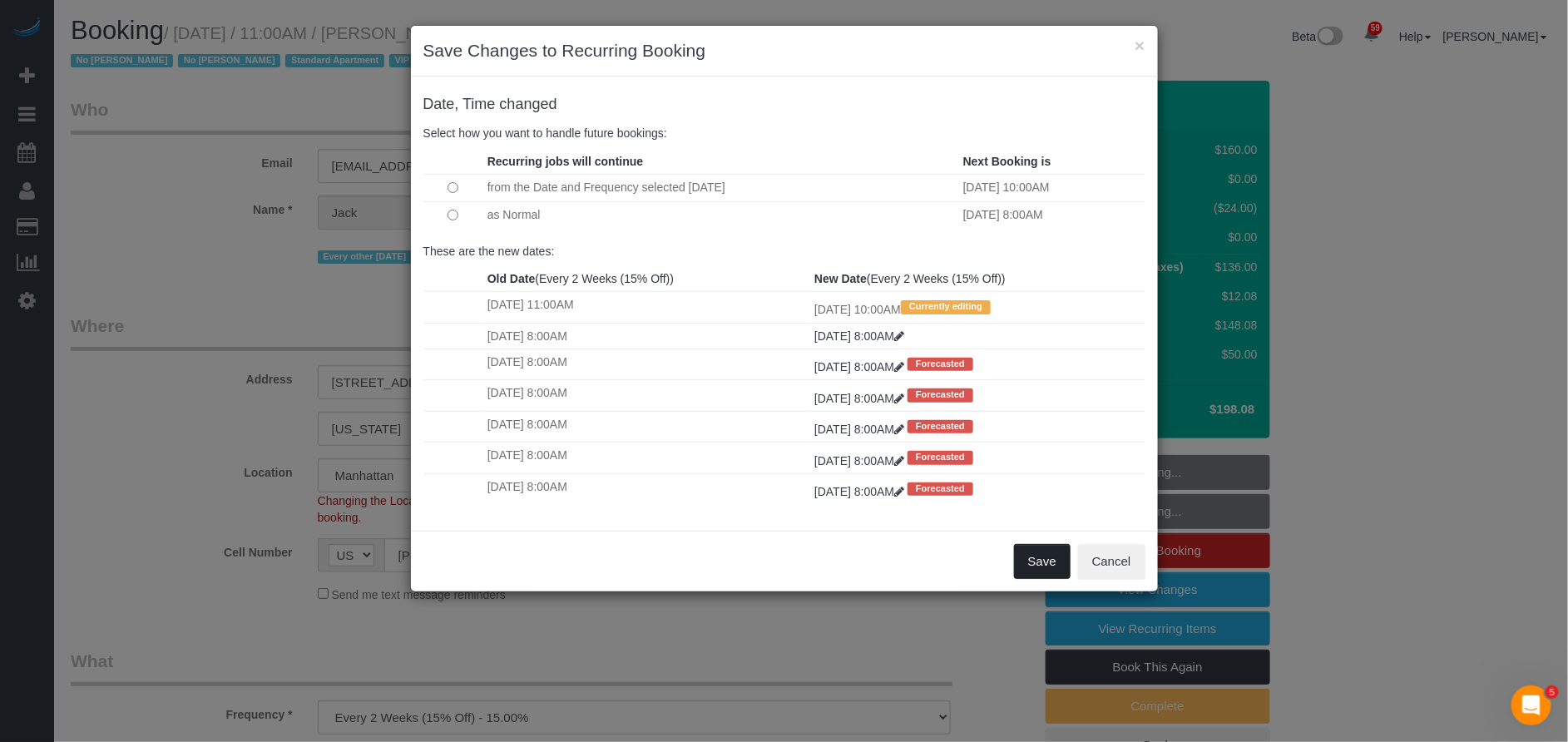 click on "Save" at bounding box center [1042, 561] 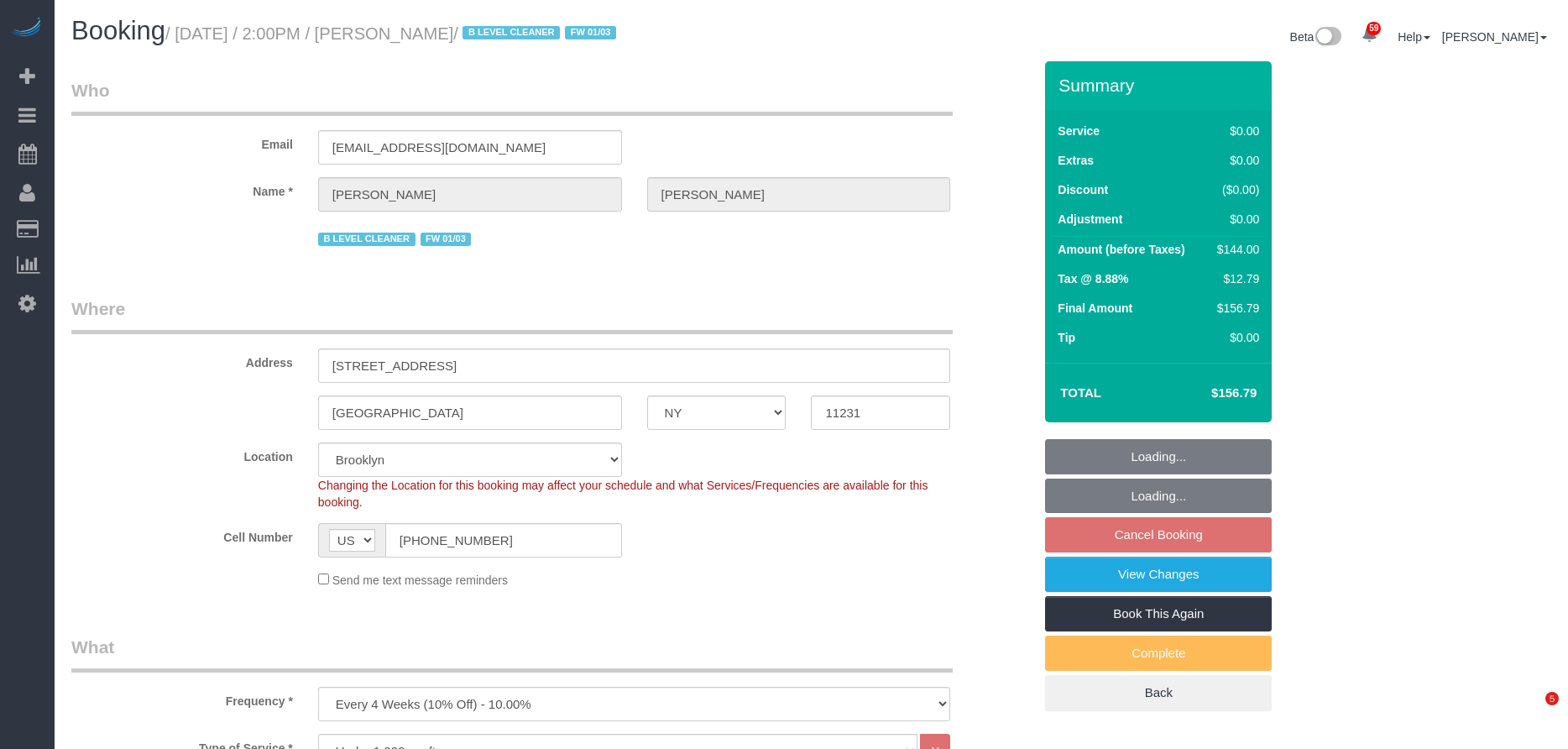 select on "NY" 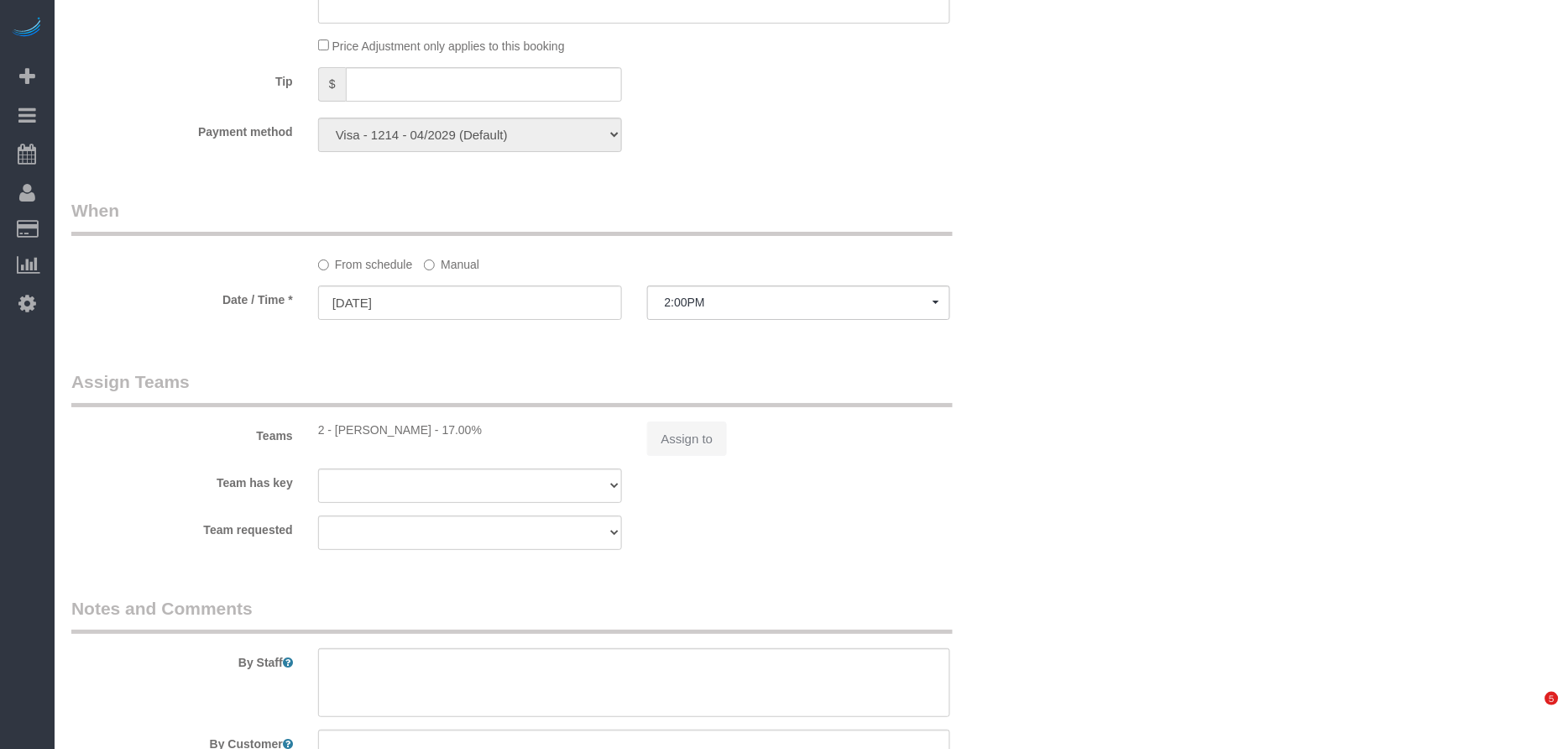 select on "1" 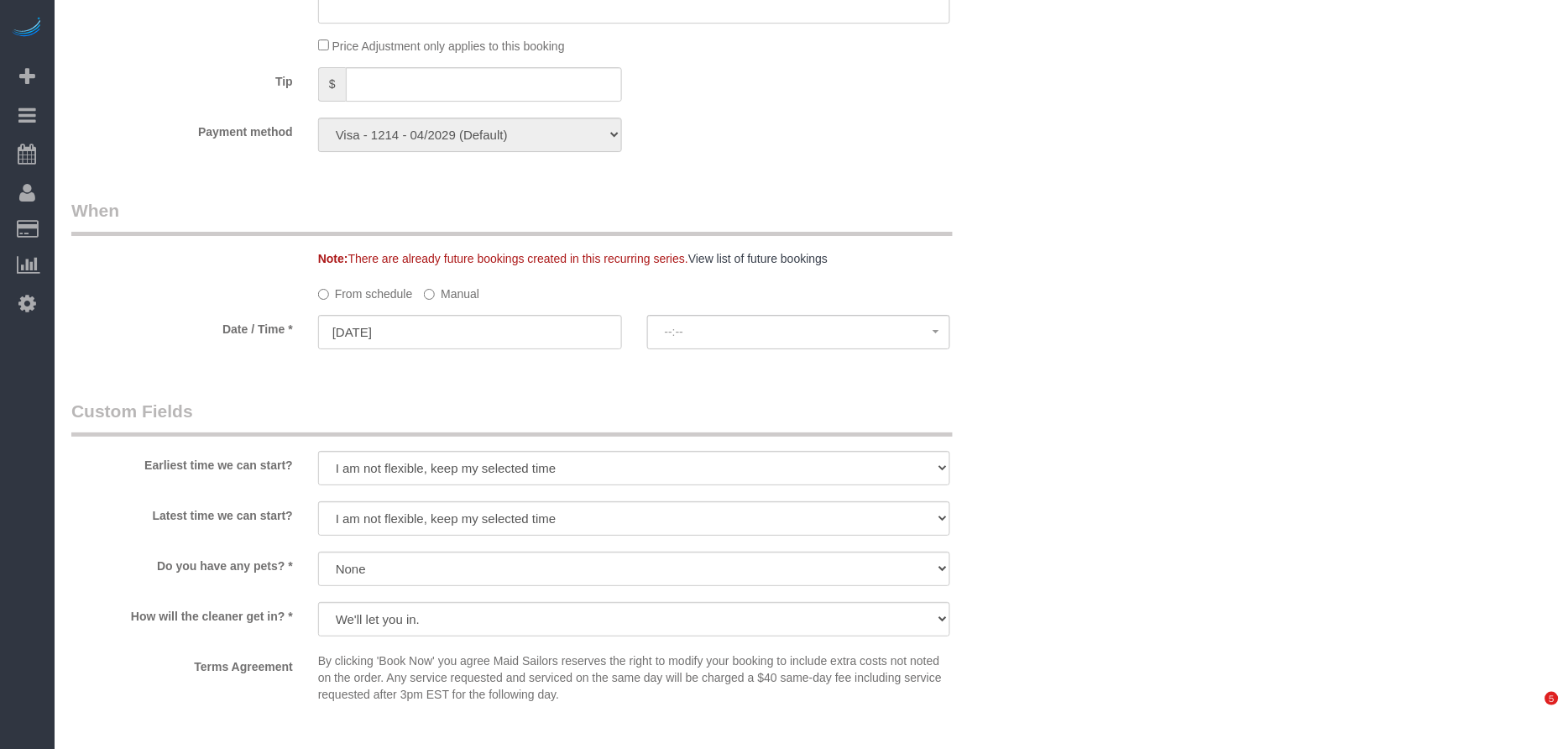 select on "spot63" 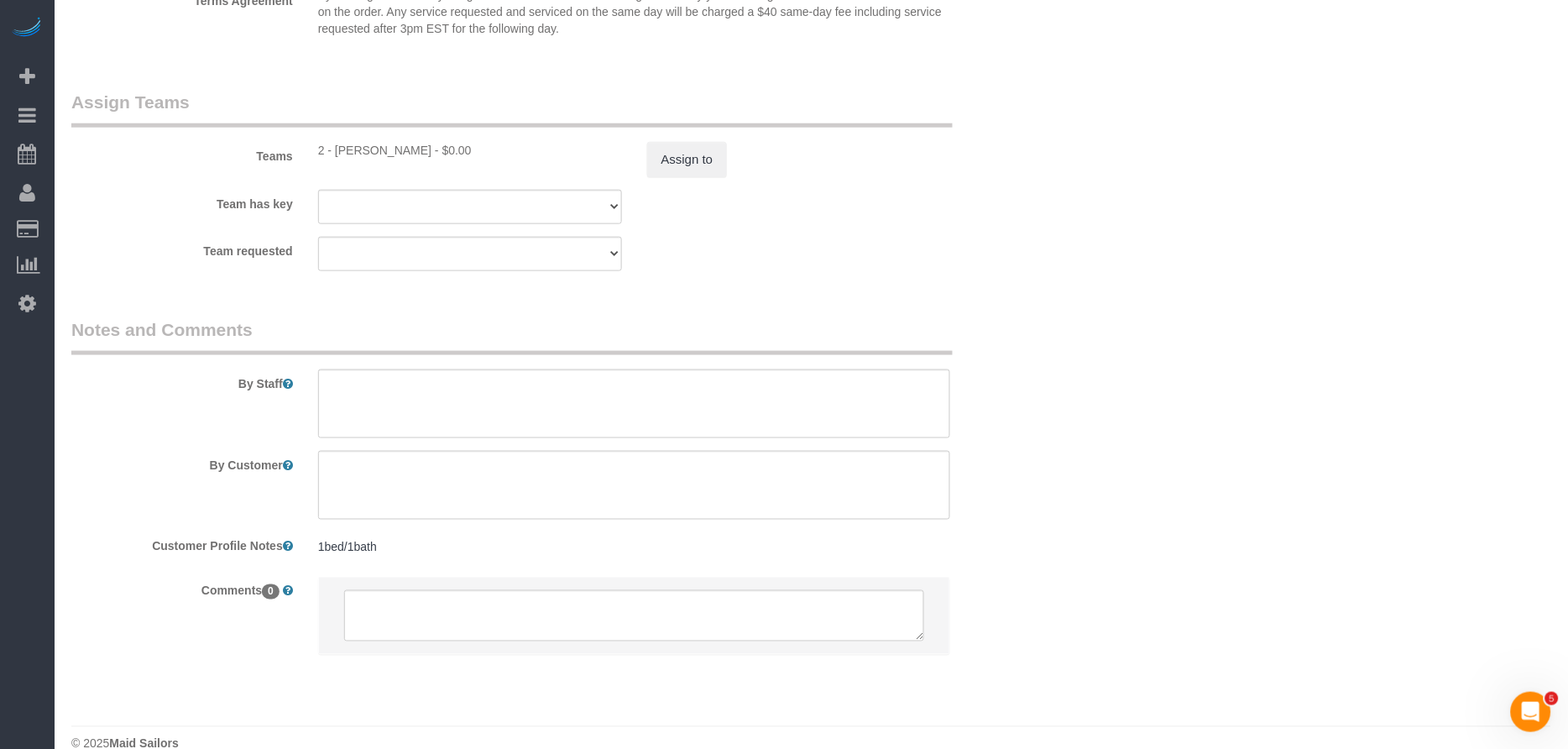 scroll, scrollTop: 0, scrollLeft: 0, axis: both 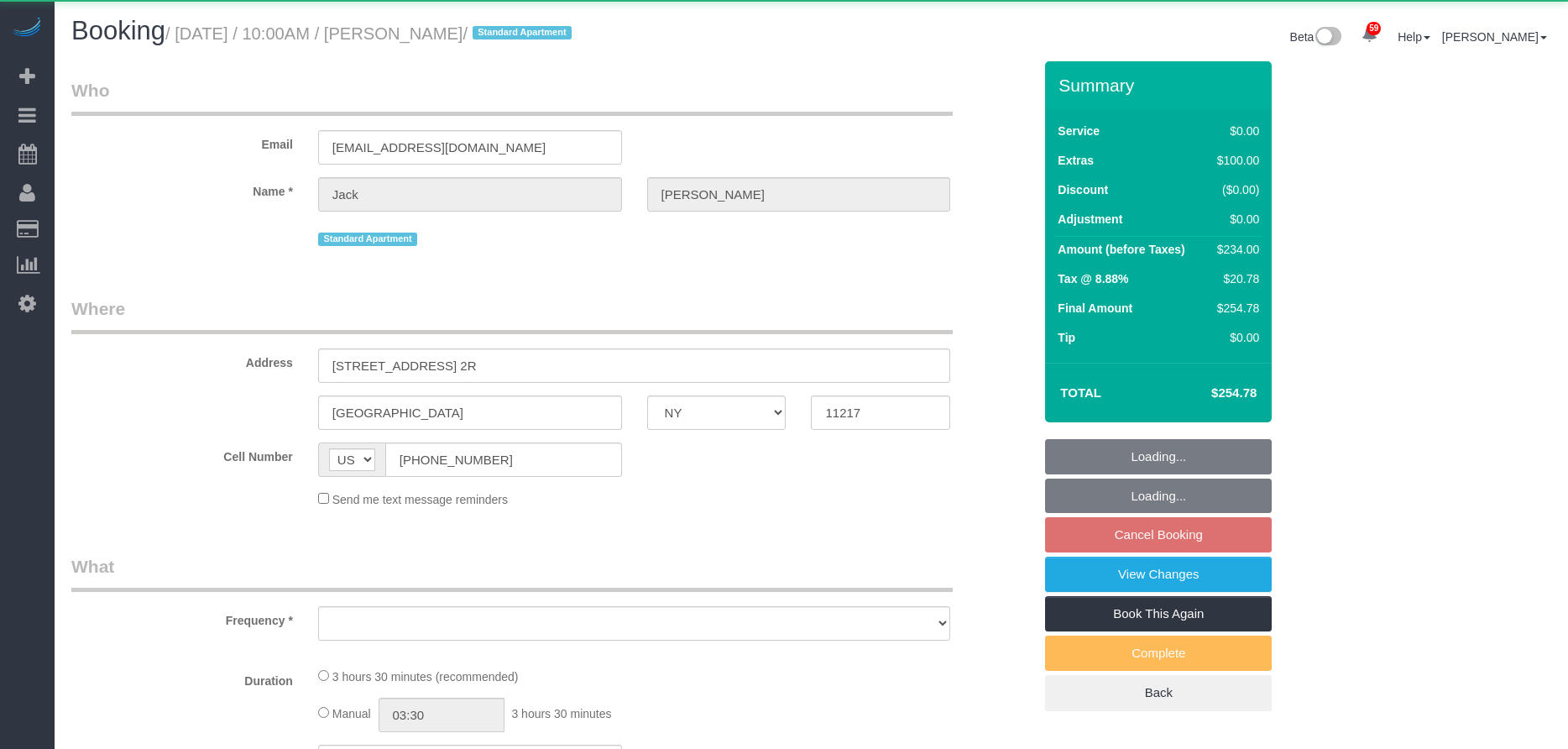 select on "NY" 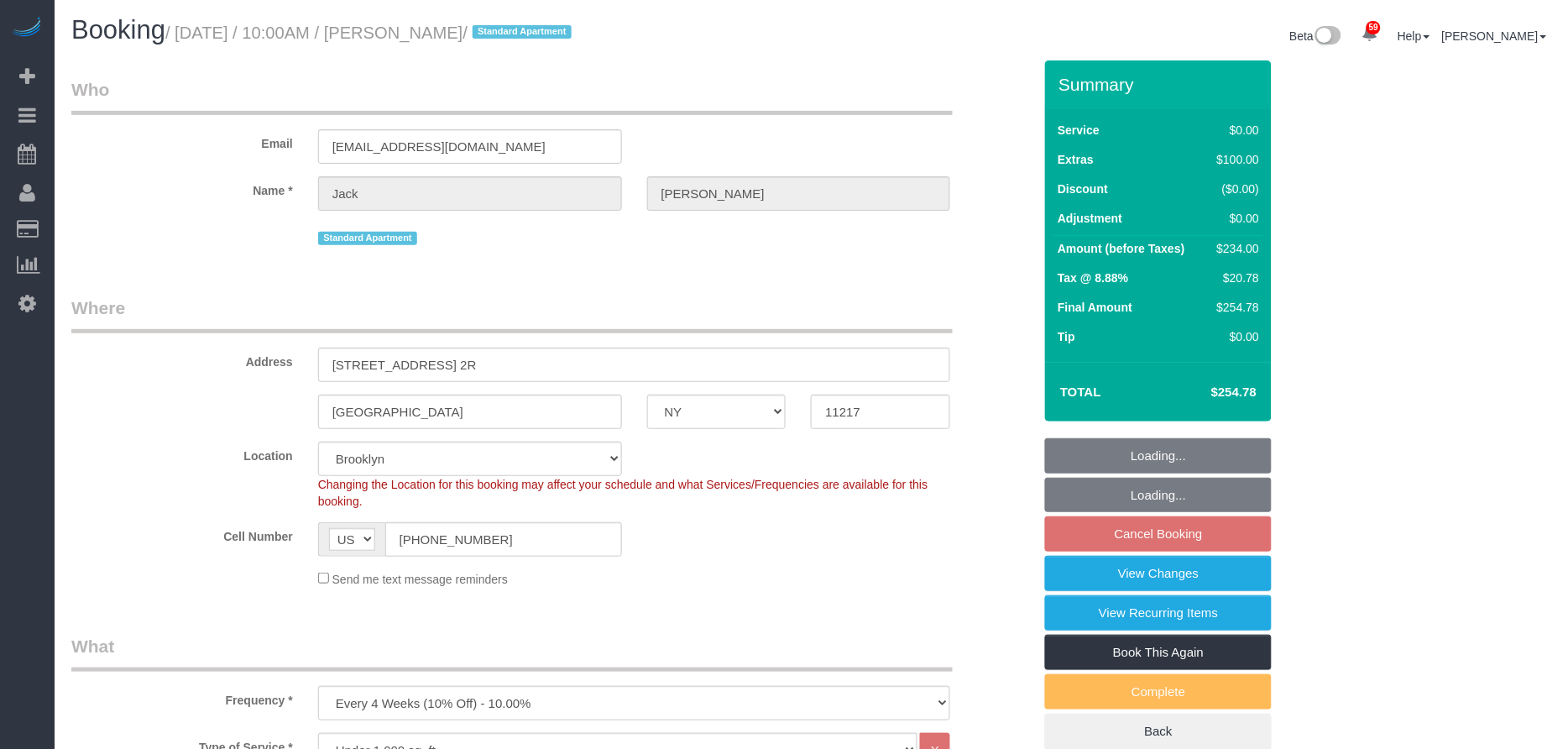 select on "object:1112" 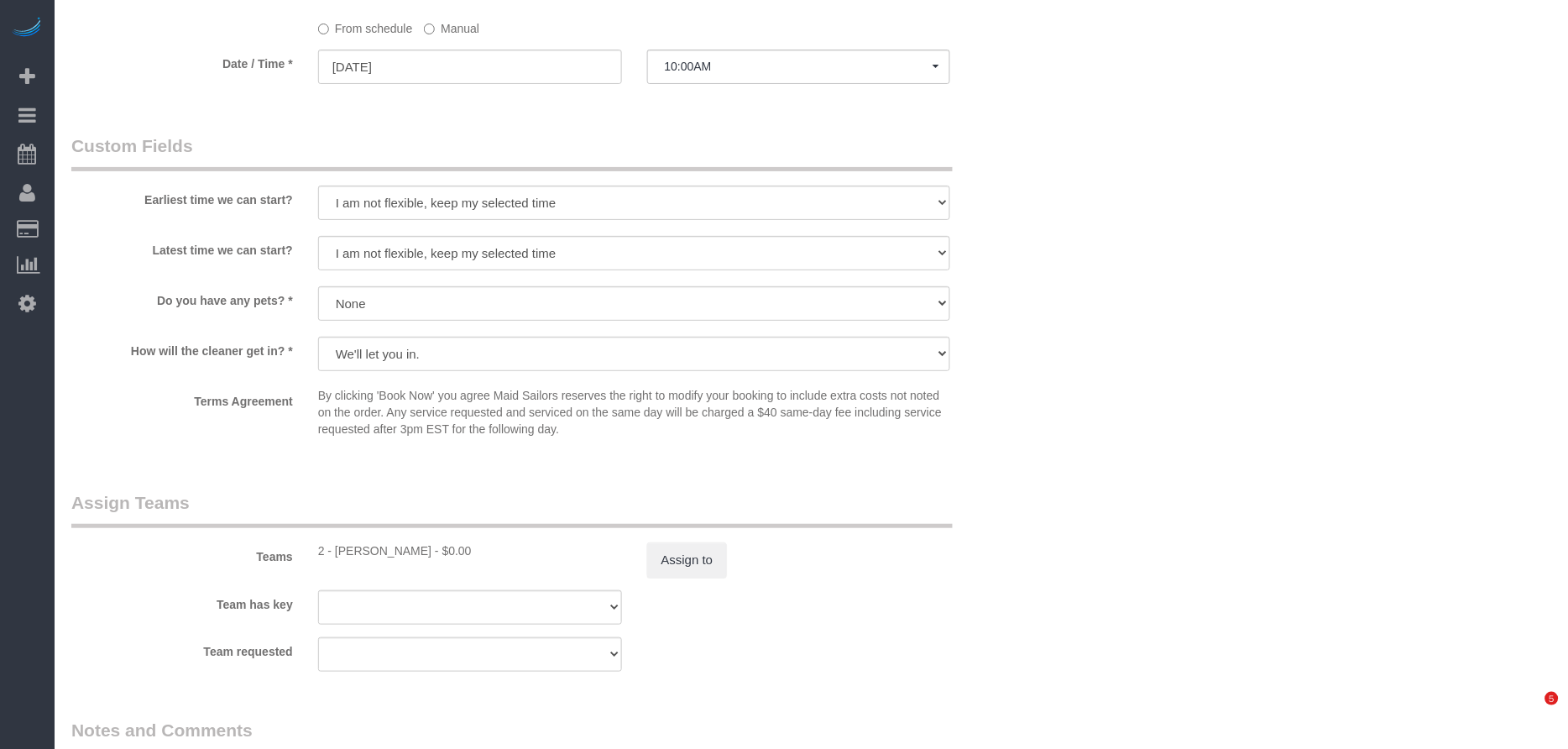 scroll, scrollTop: 2197, scrollLeft: 0, axis: vertical 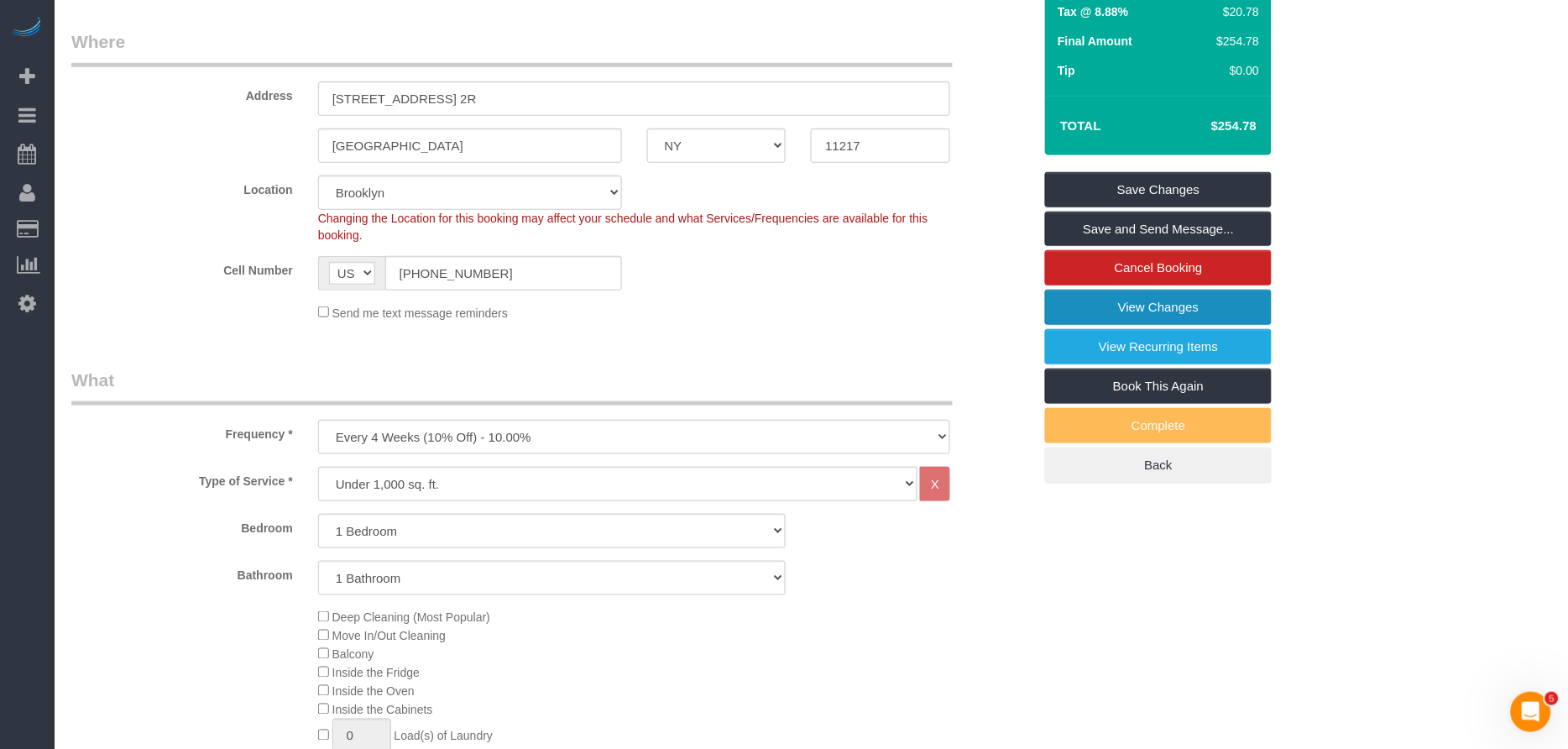 click on "View Changes" at bounding box center (1158, 307) 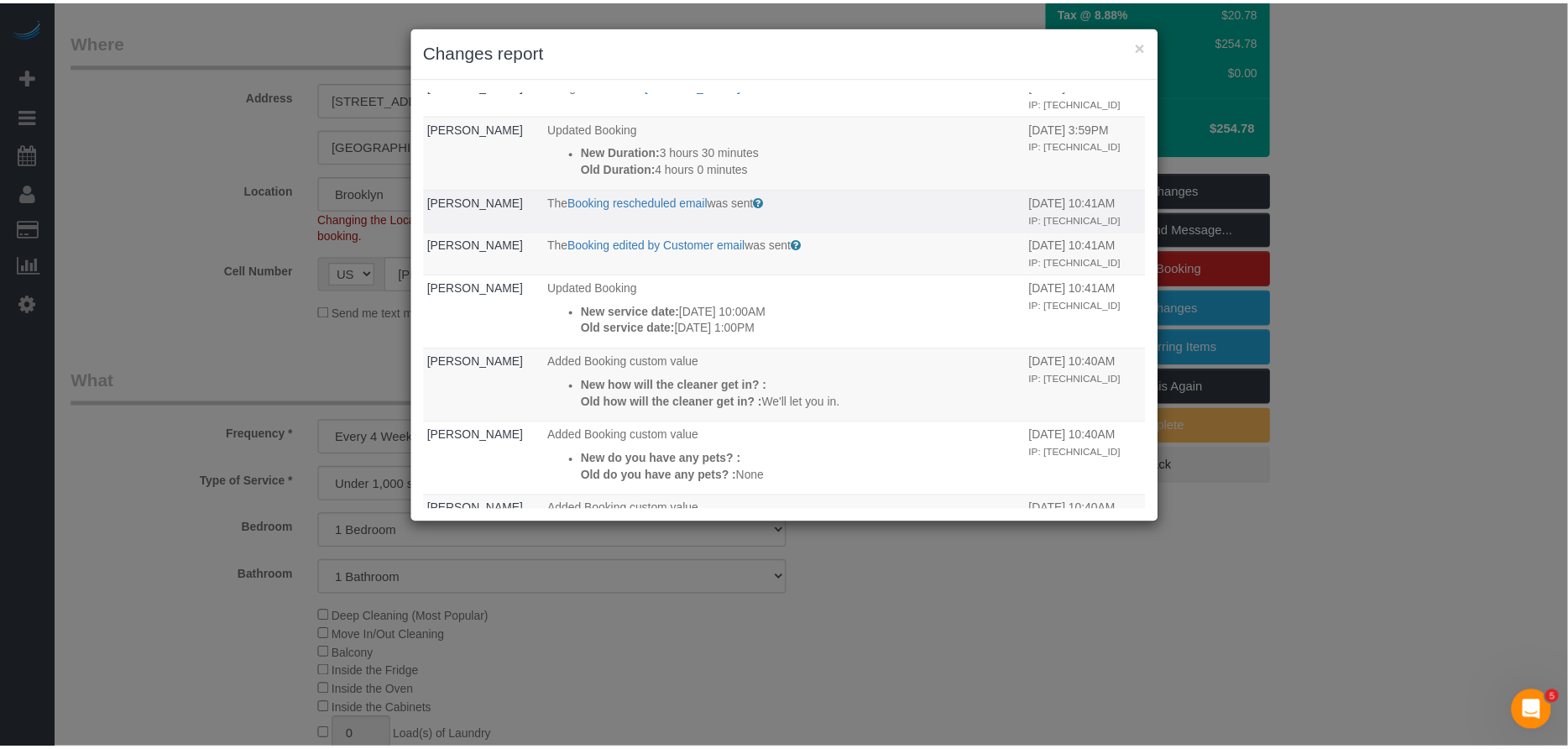 scroll, scrollTop: 131, scrollLeft: 0, axis: vertical 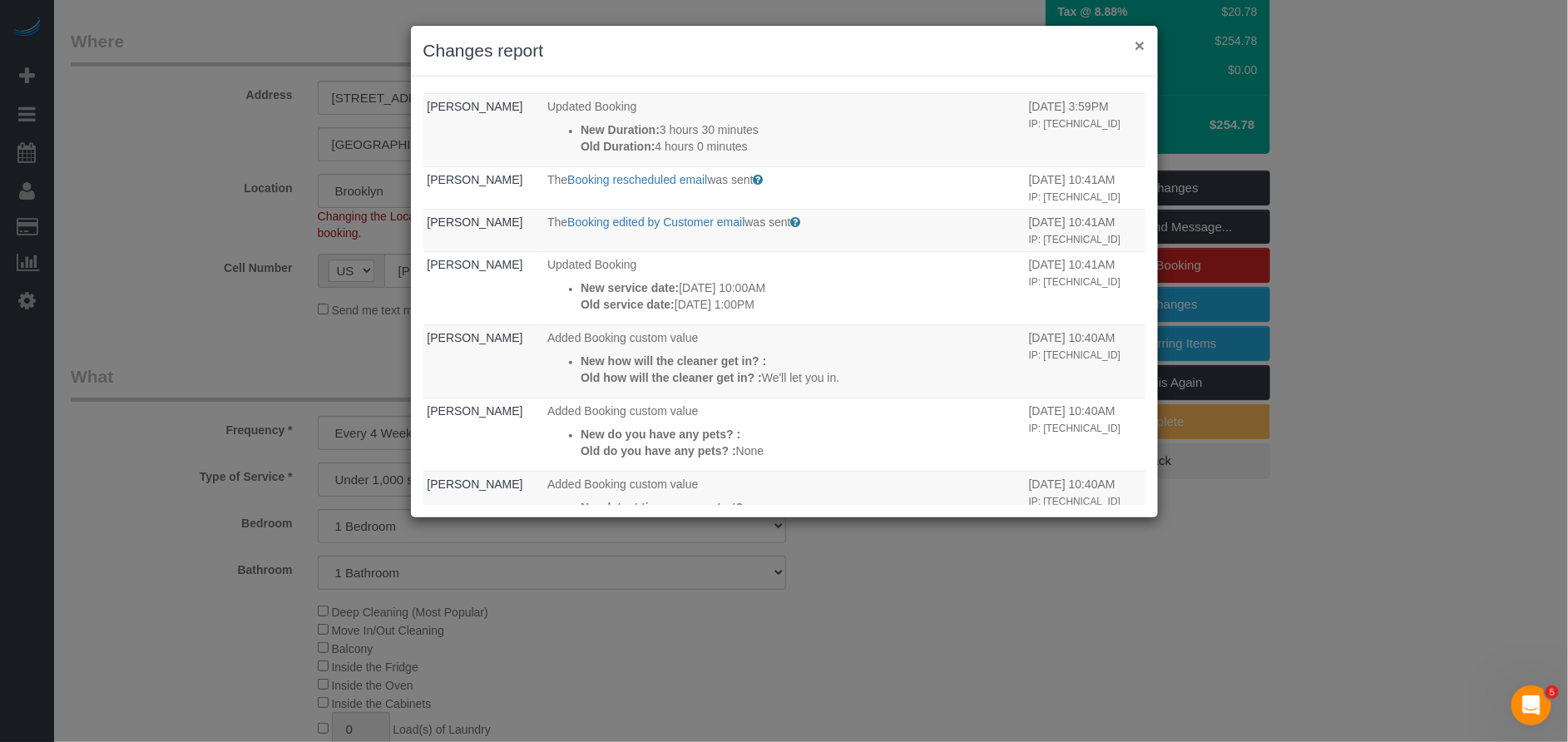 click on "×" at bounding box center [1140, 45] 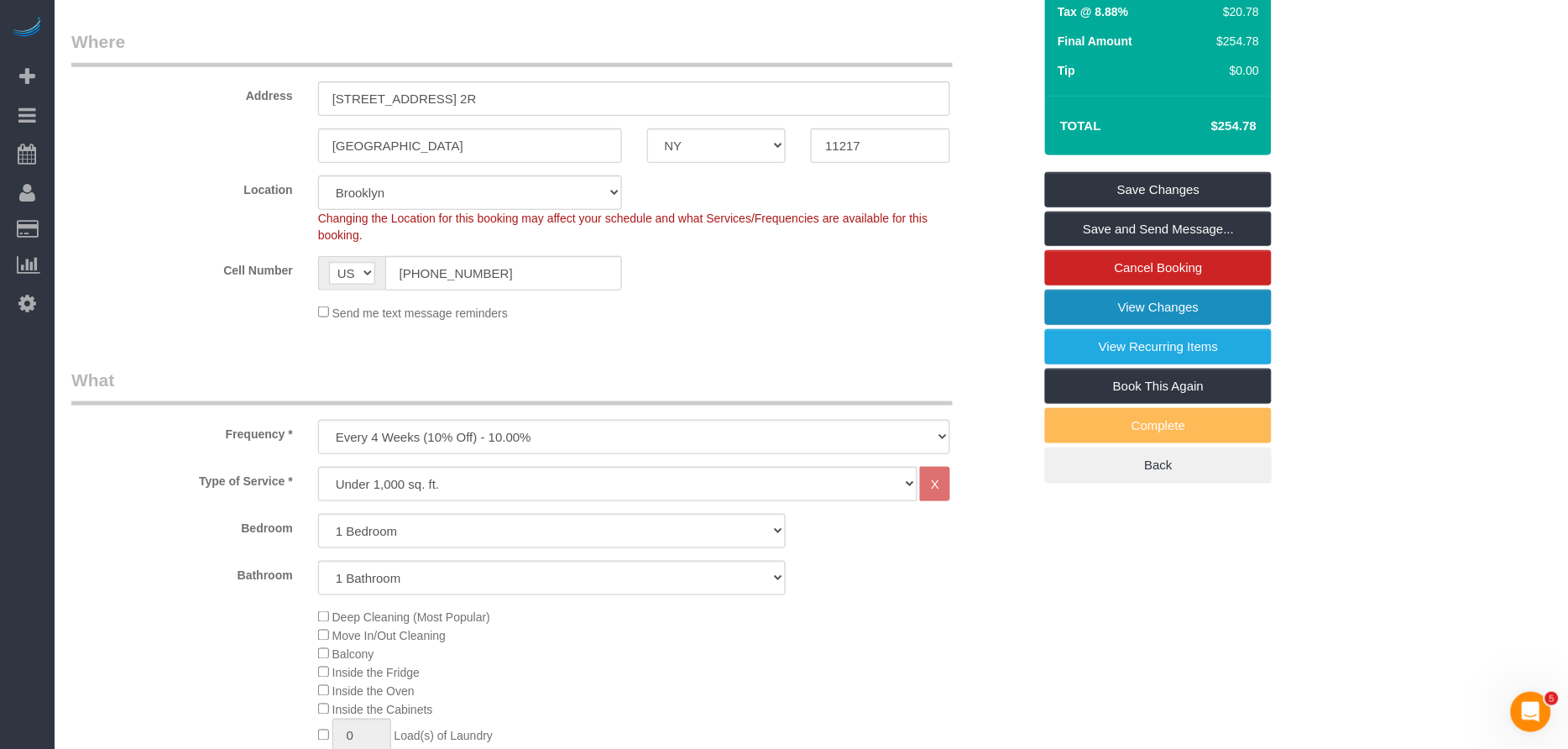 scroll, scrollTop: 0, scrollLeft: 0, axis: both 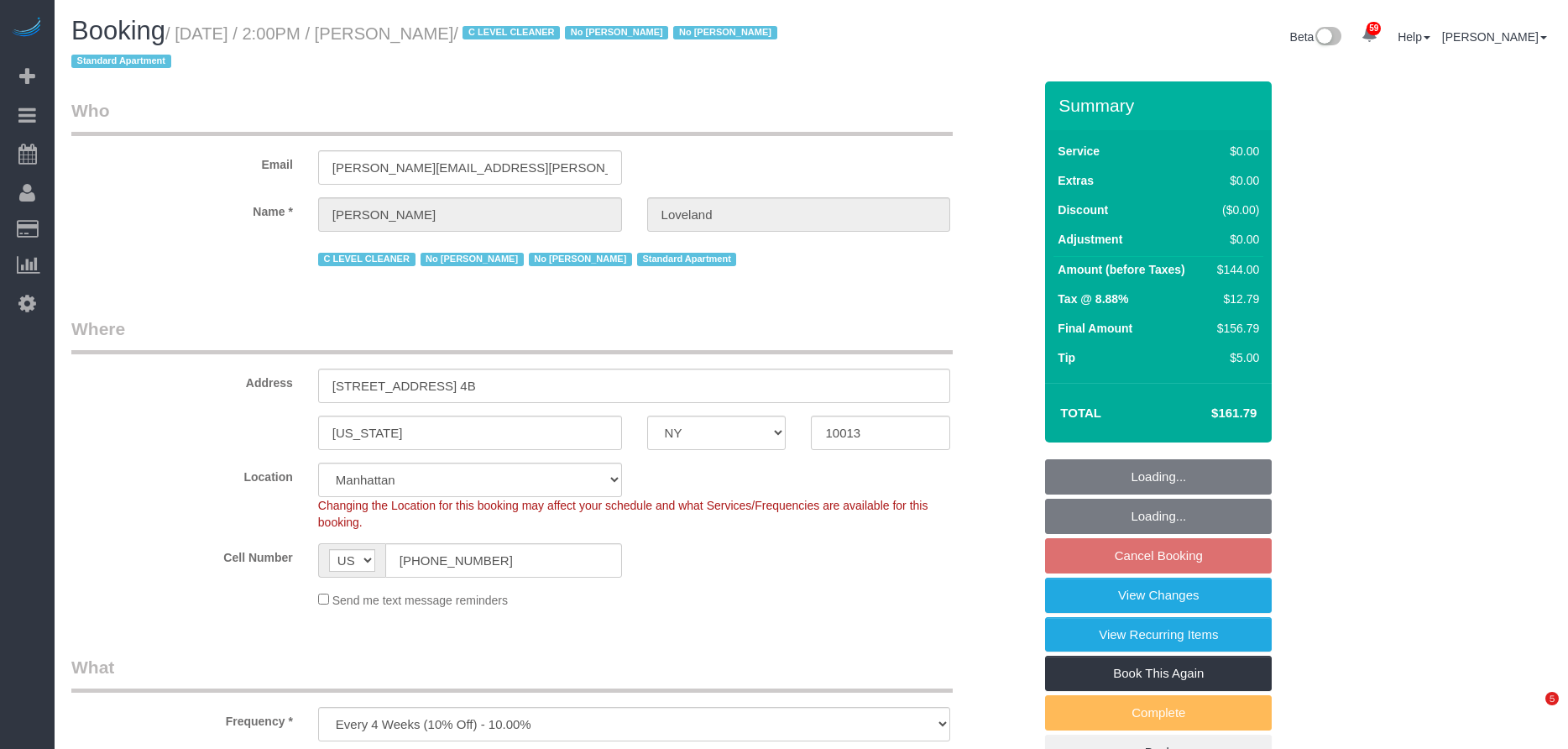 select on "NY" 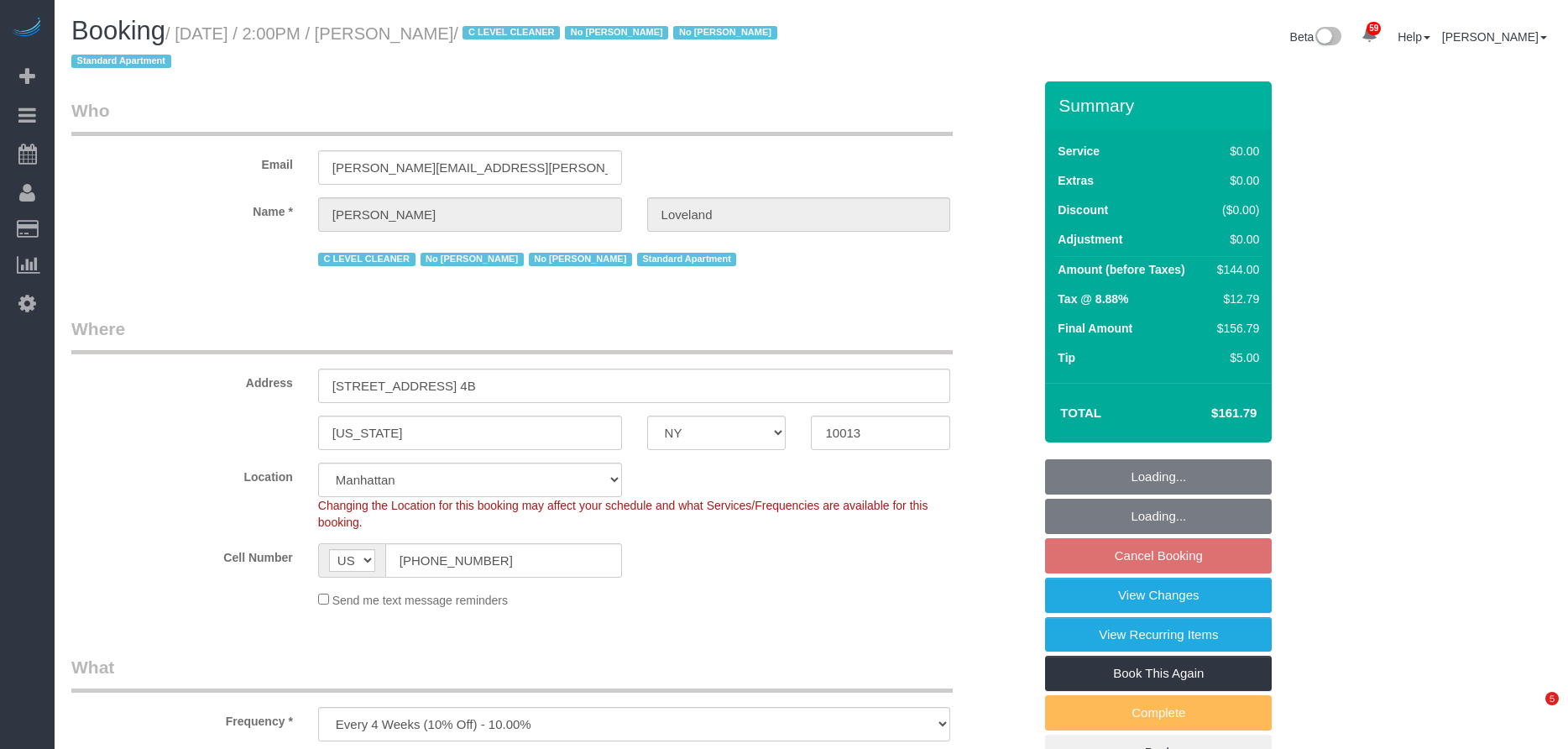 scroll, scrollTop: 0, scrollLeft: 0, axis: both 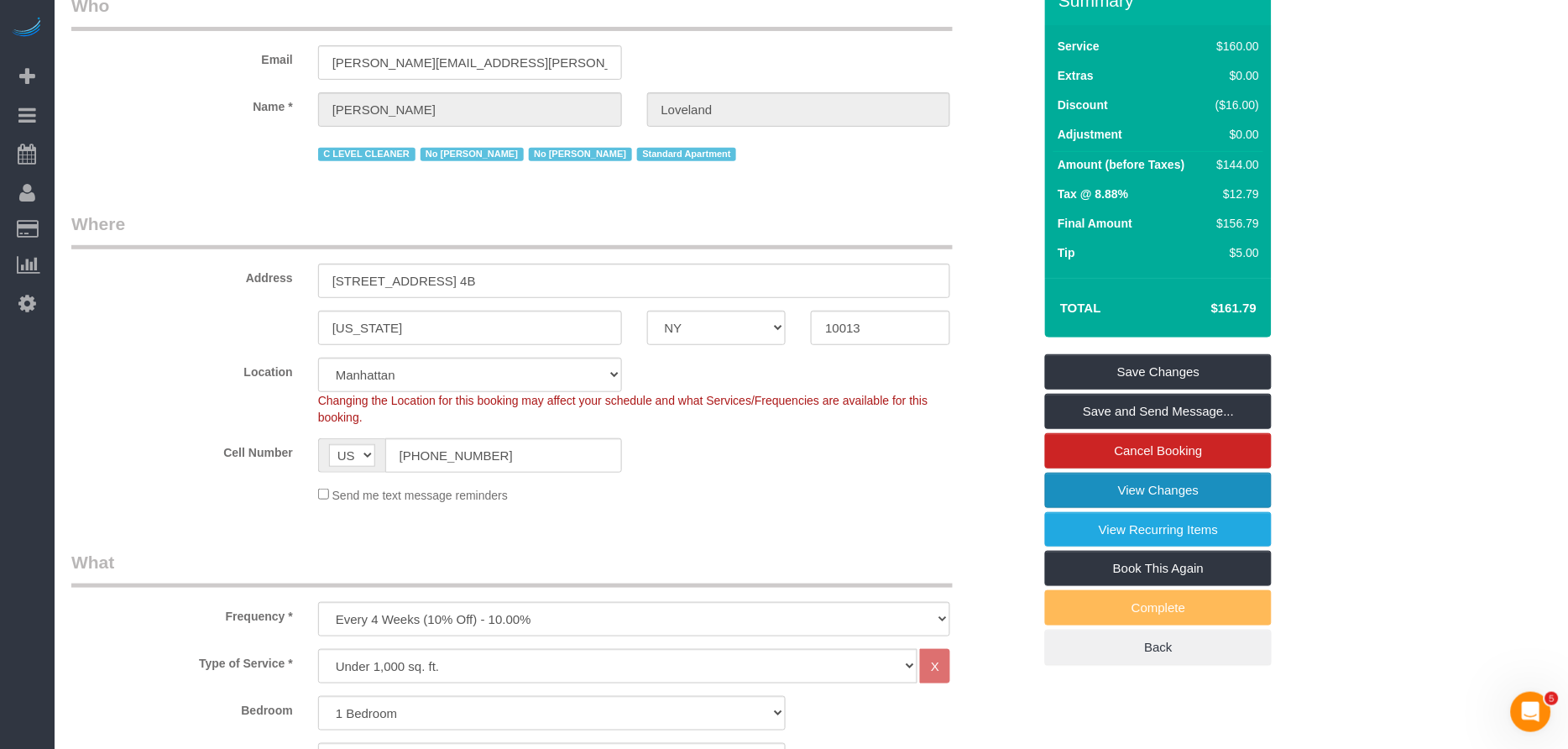 click on "View Changes" at bounding box center (1158, 490) 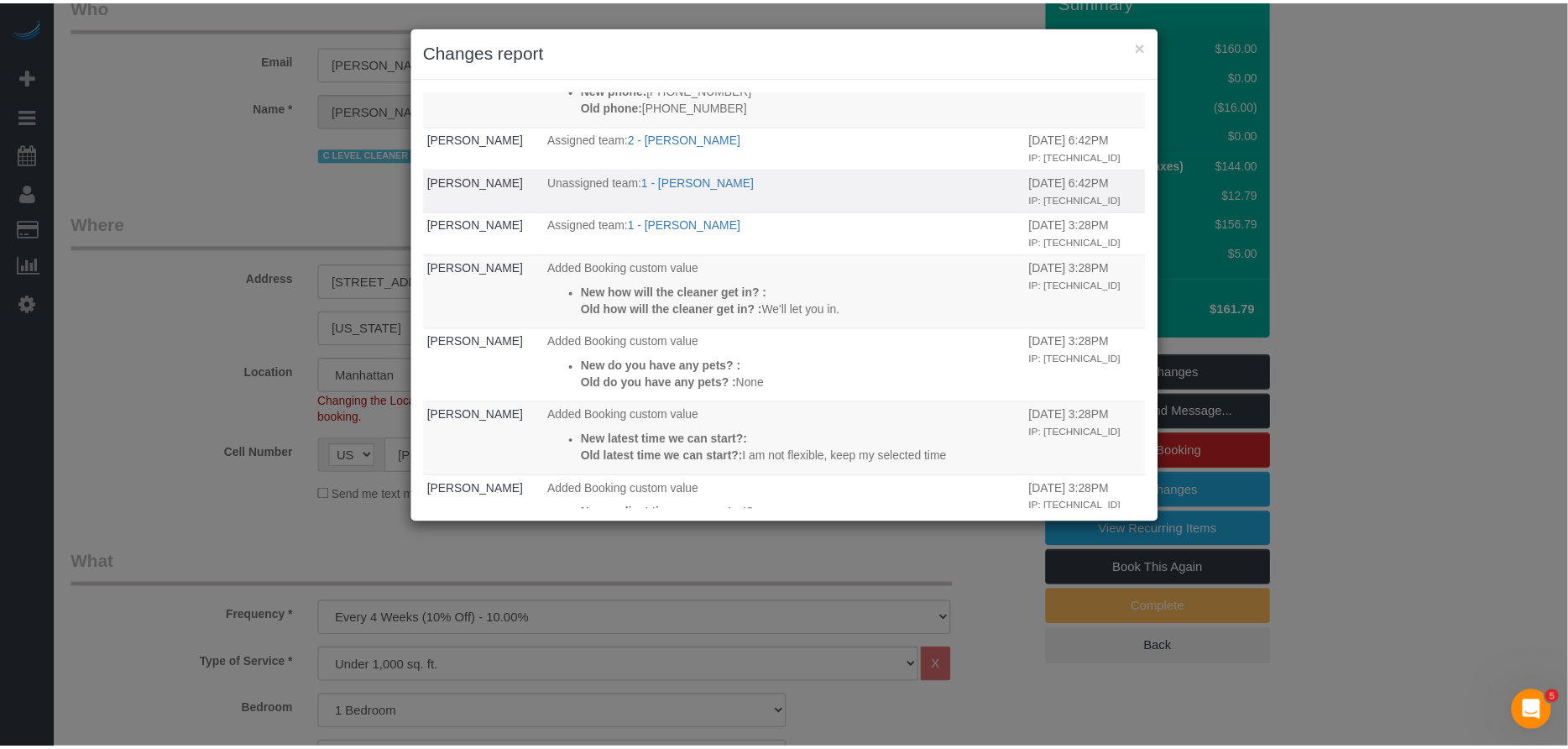 scroll, scrollTop: 27, scrollLeft: 0, axis: vertical 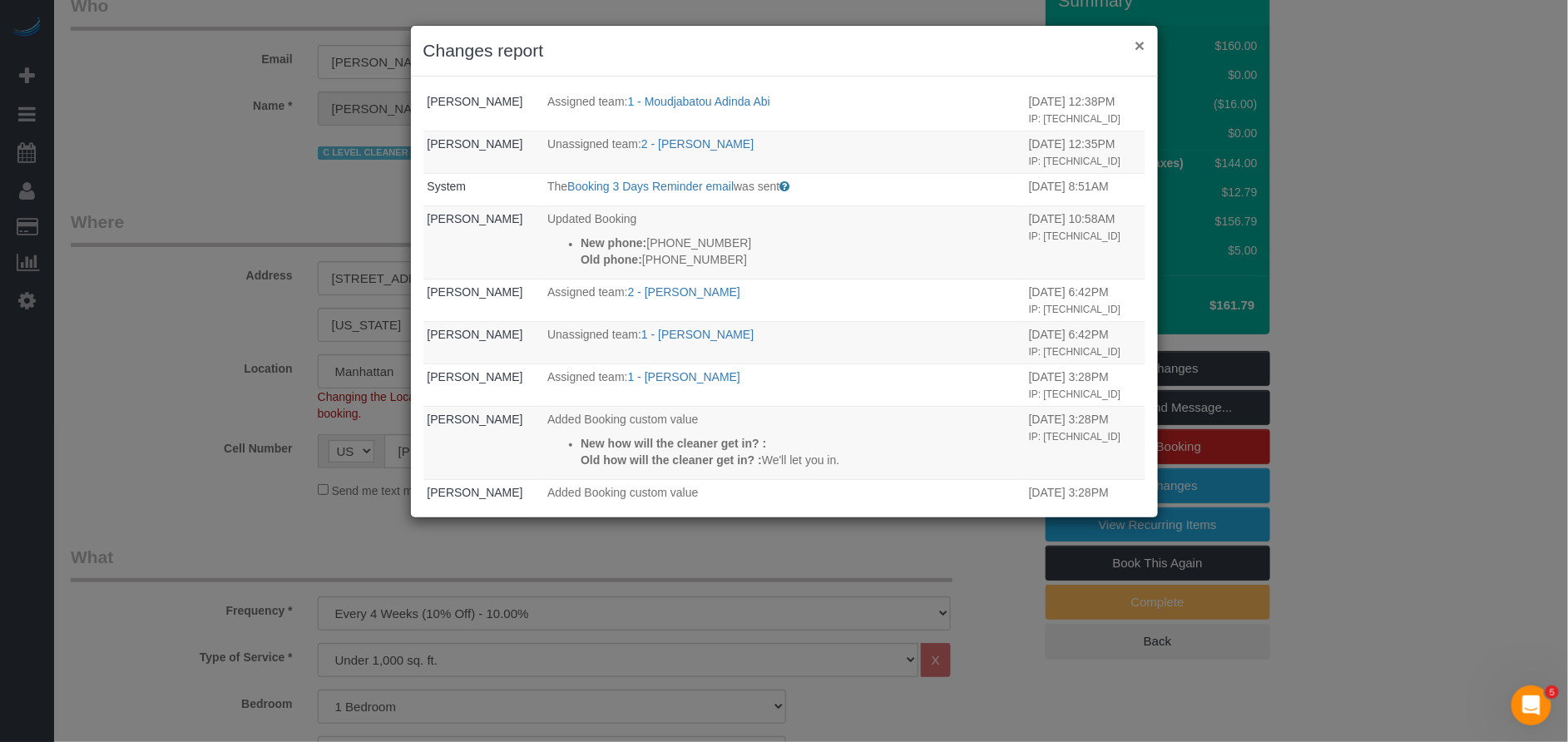 click on "×" at bounding box center (1140, 45) 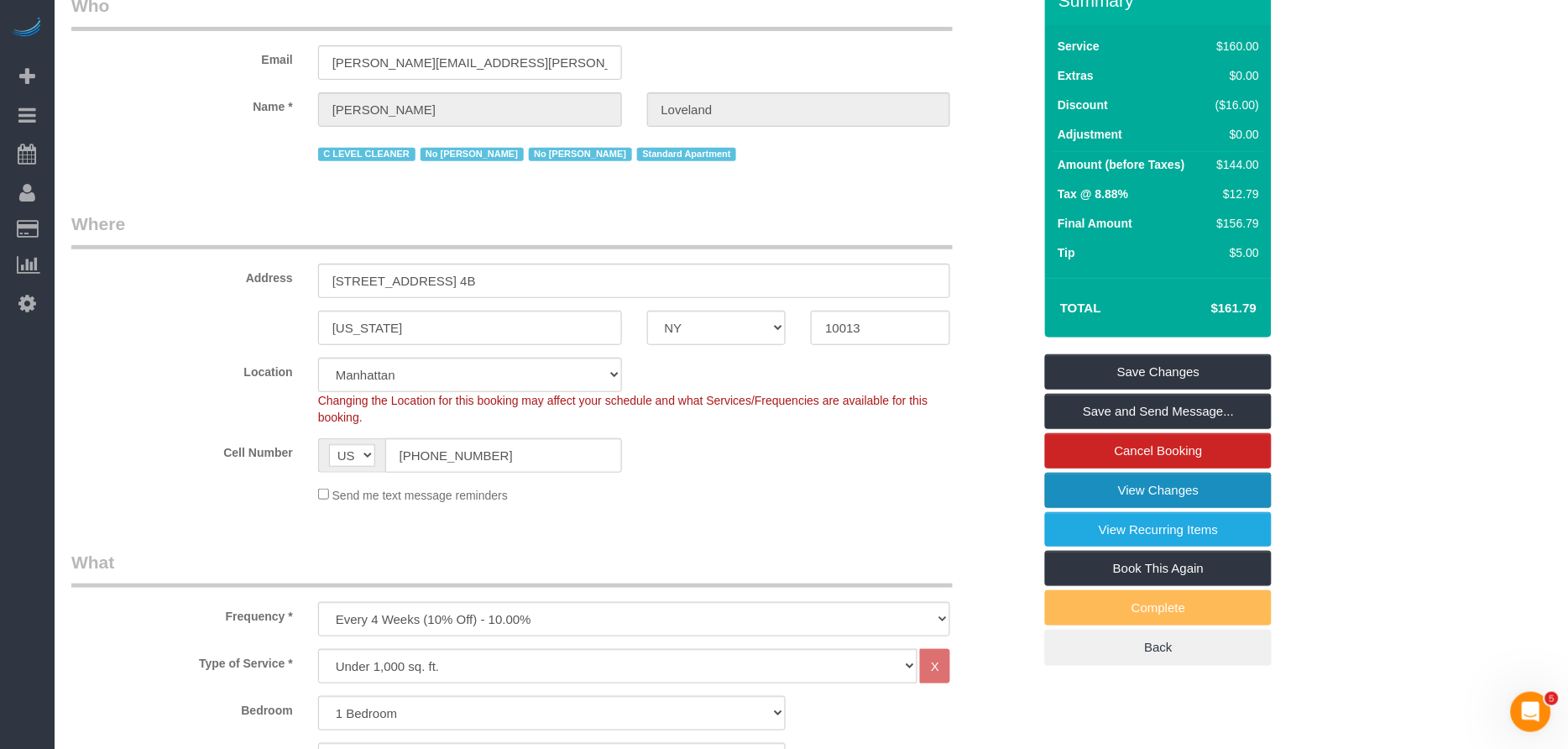 scroll, scrollTop: 0, scrollLeft: 0, axis: both 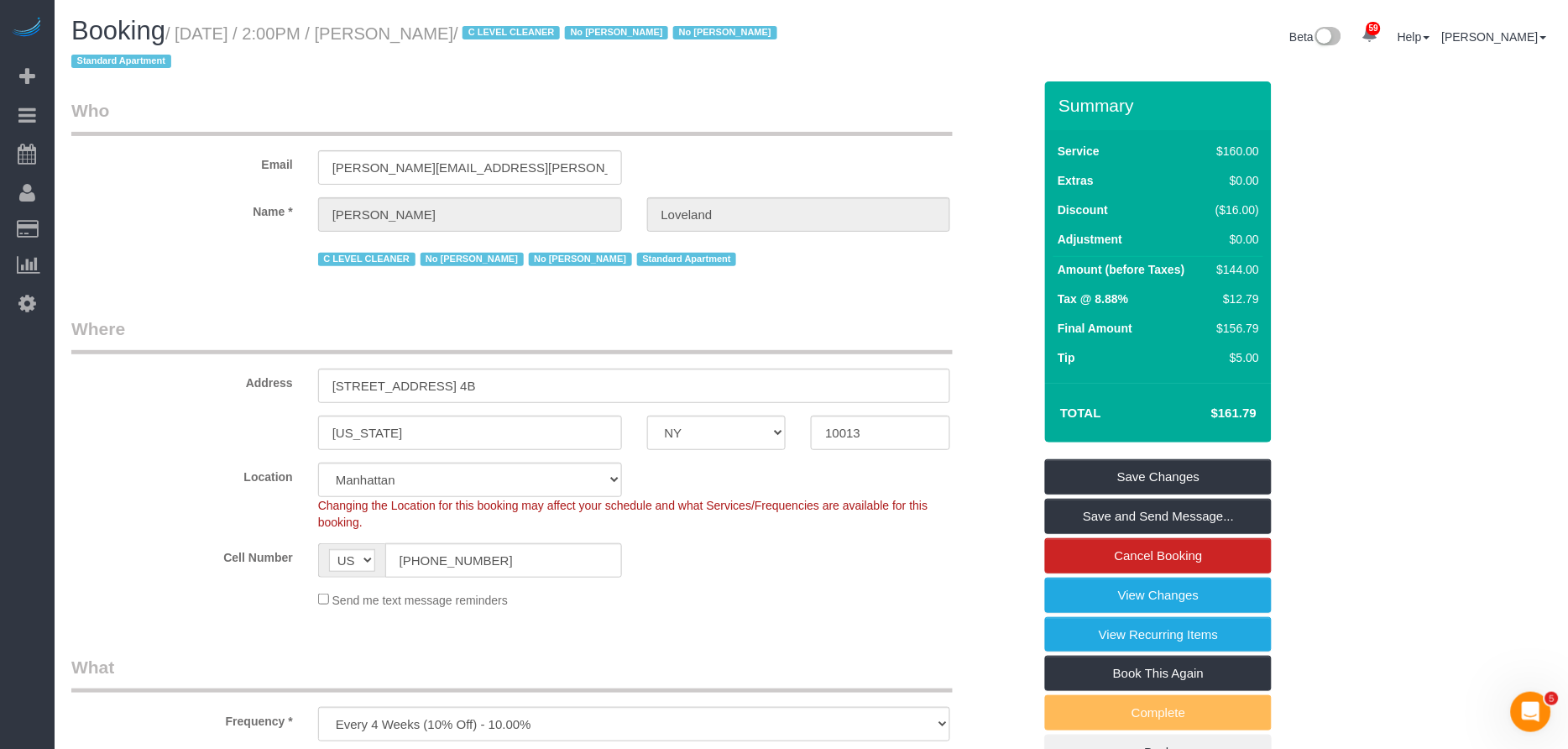 drag, startPoint x: 495, startPoint y: 34, endPoint x: 372, endPoint y: 37, distance: 123.03658 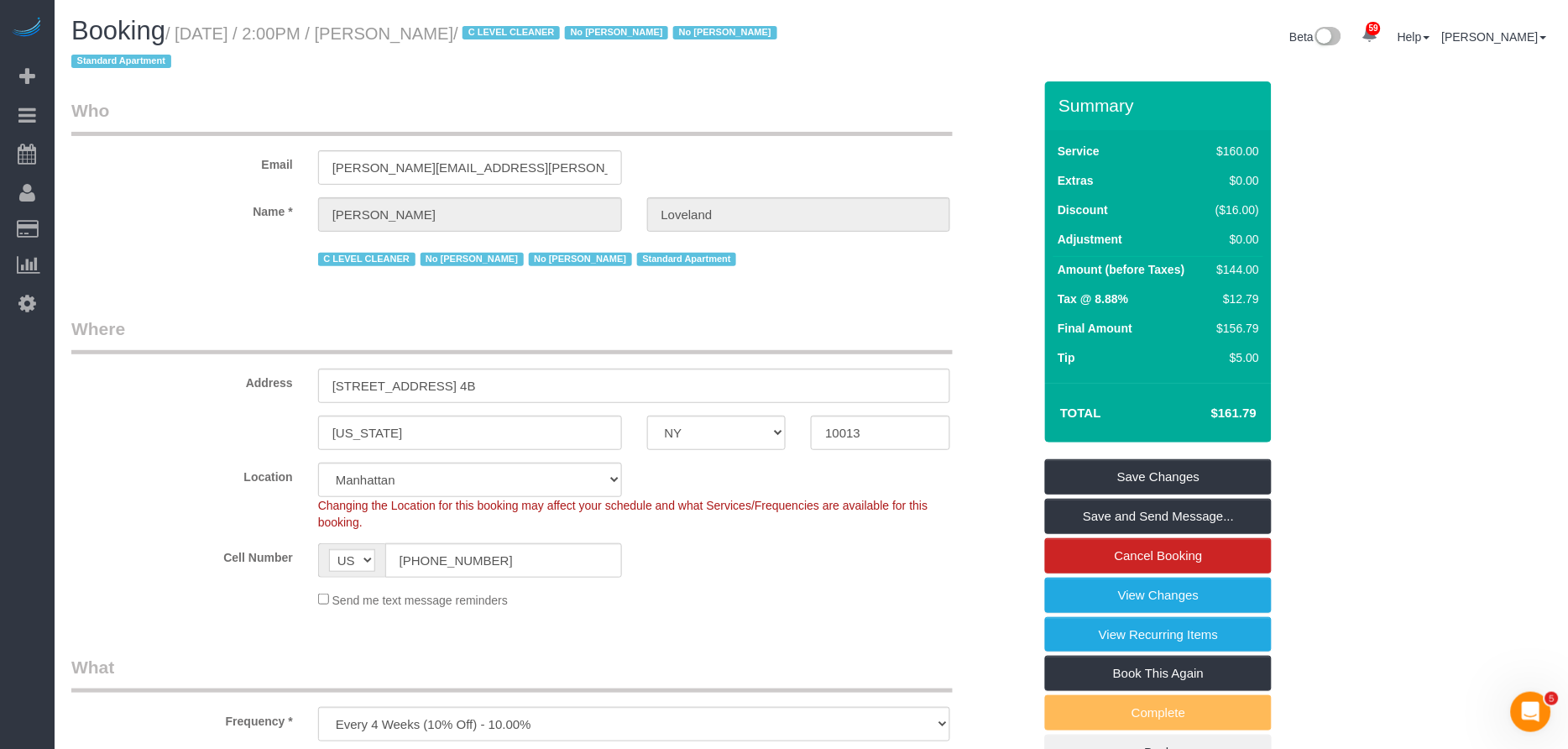 click on "/ [DATE] / 2:00PM / [PERSON_NAME]
/
C LEVEL CLEANER
No [PERSON_NAME]
No [PERSON_NAME]
Standard Apartment" at bounding box center (426, 48) 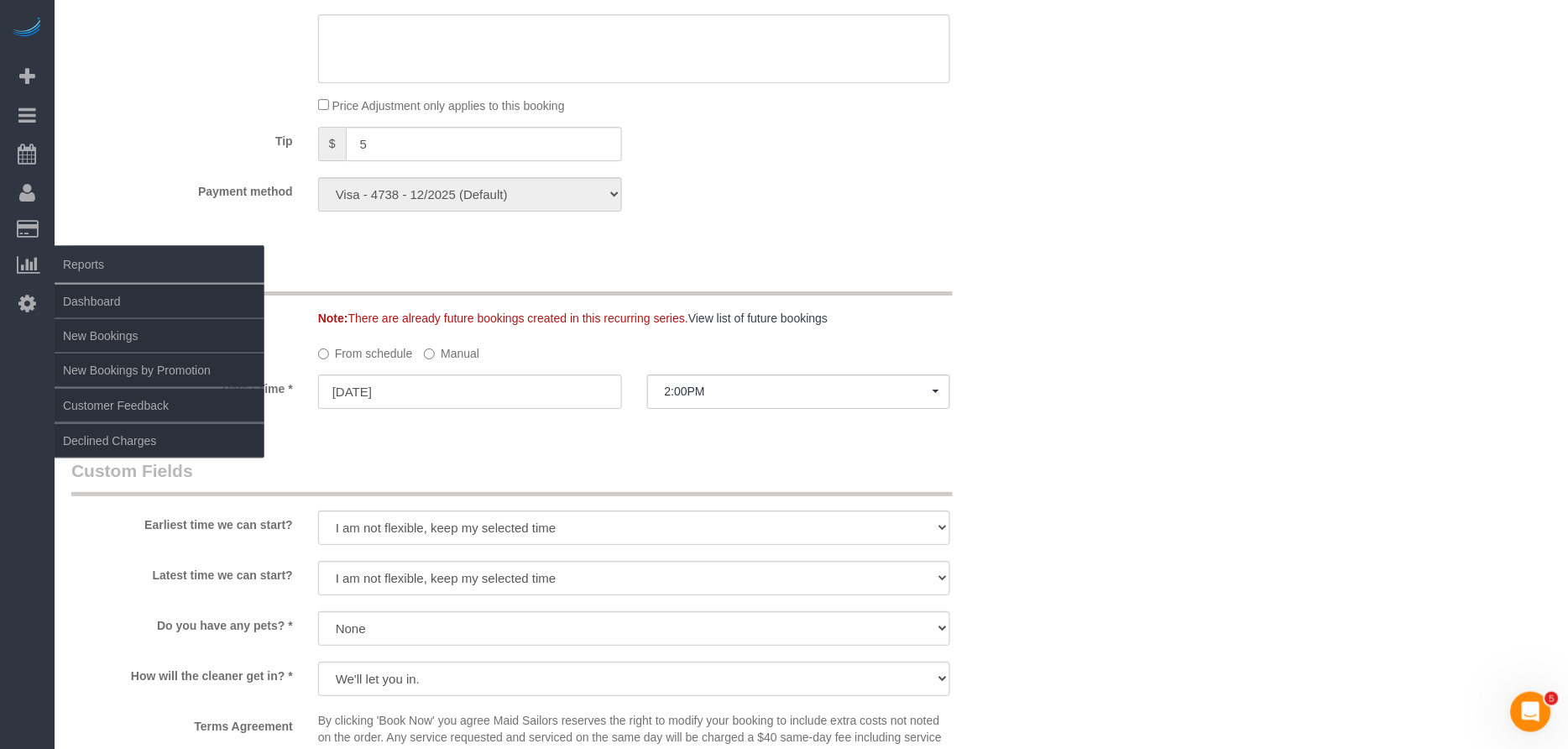 scroll, scrollTop: 1464, scrollLeft: 0, axis: vertical 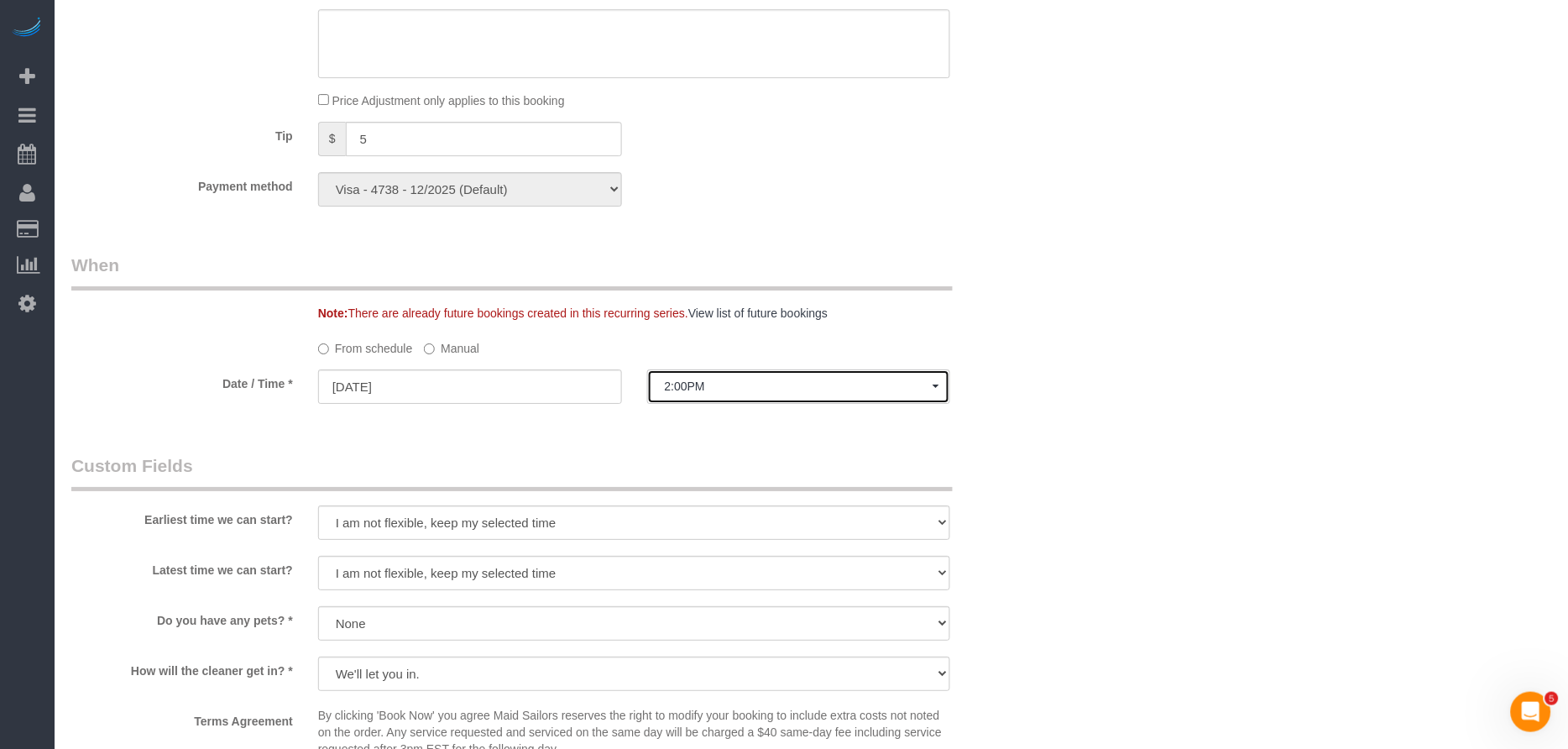 click on "2:00PM" 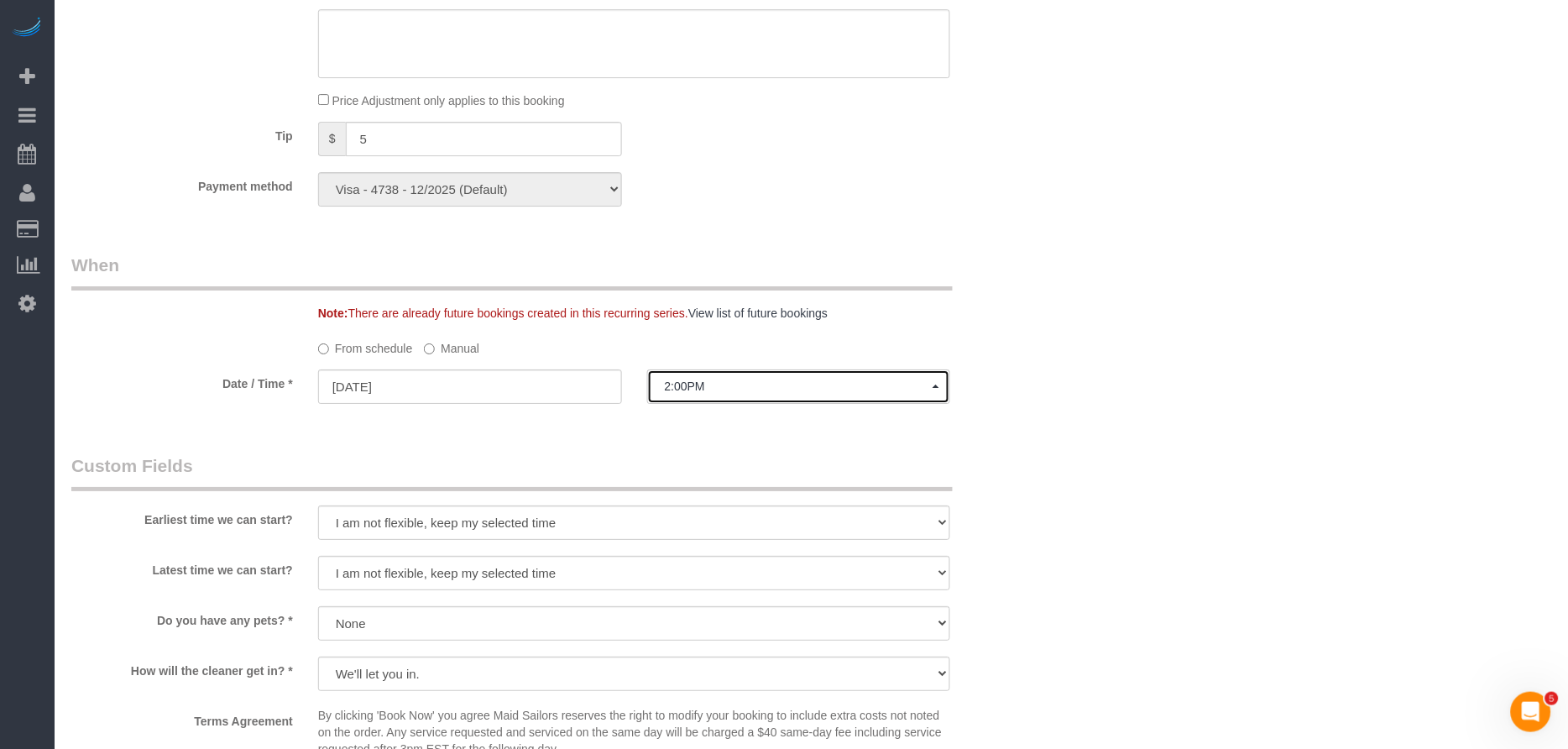 click on "2:00PM" 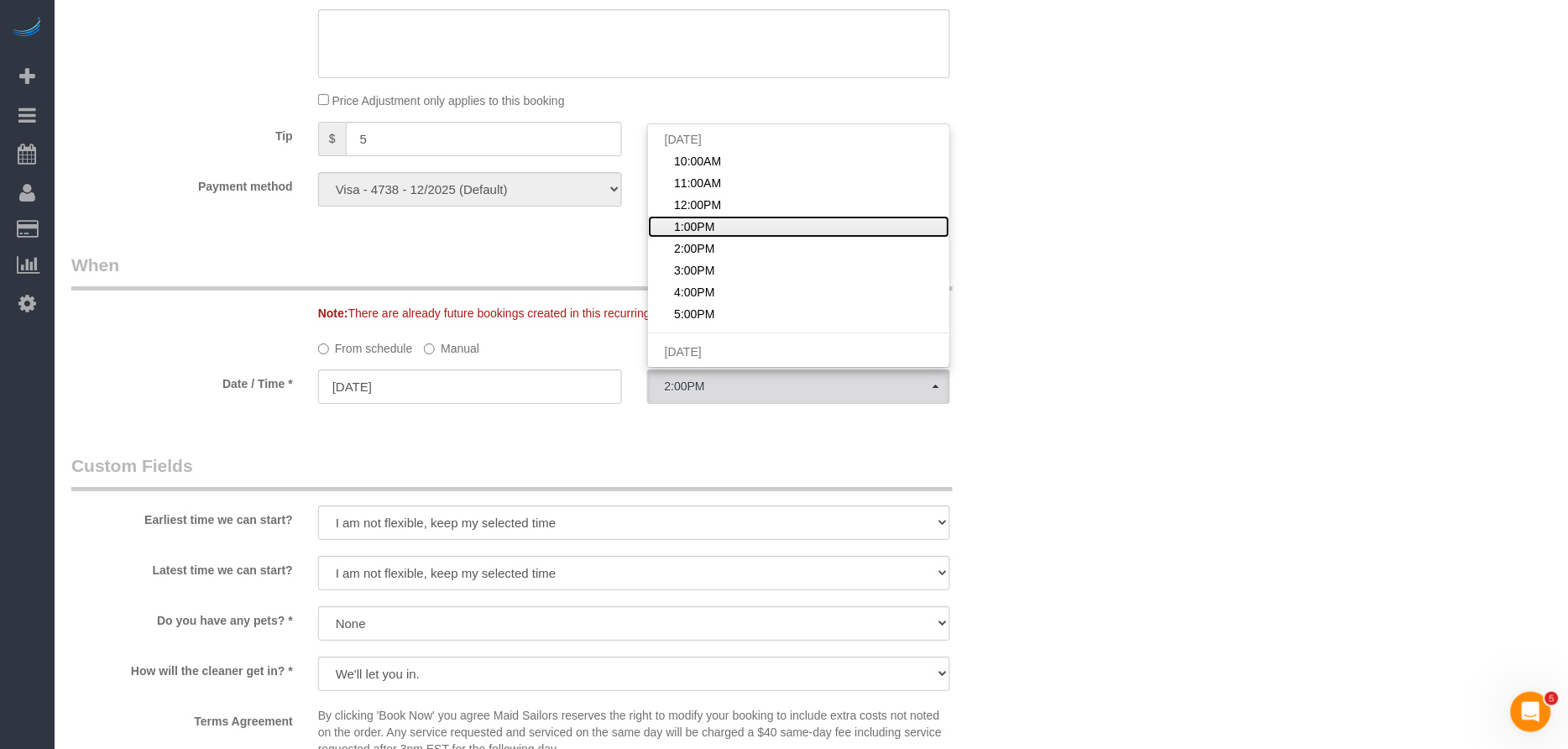 click on "1:00PM" 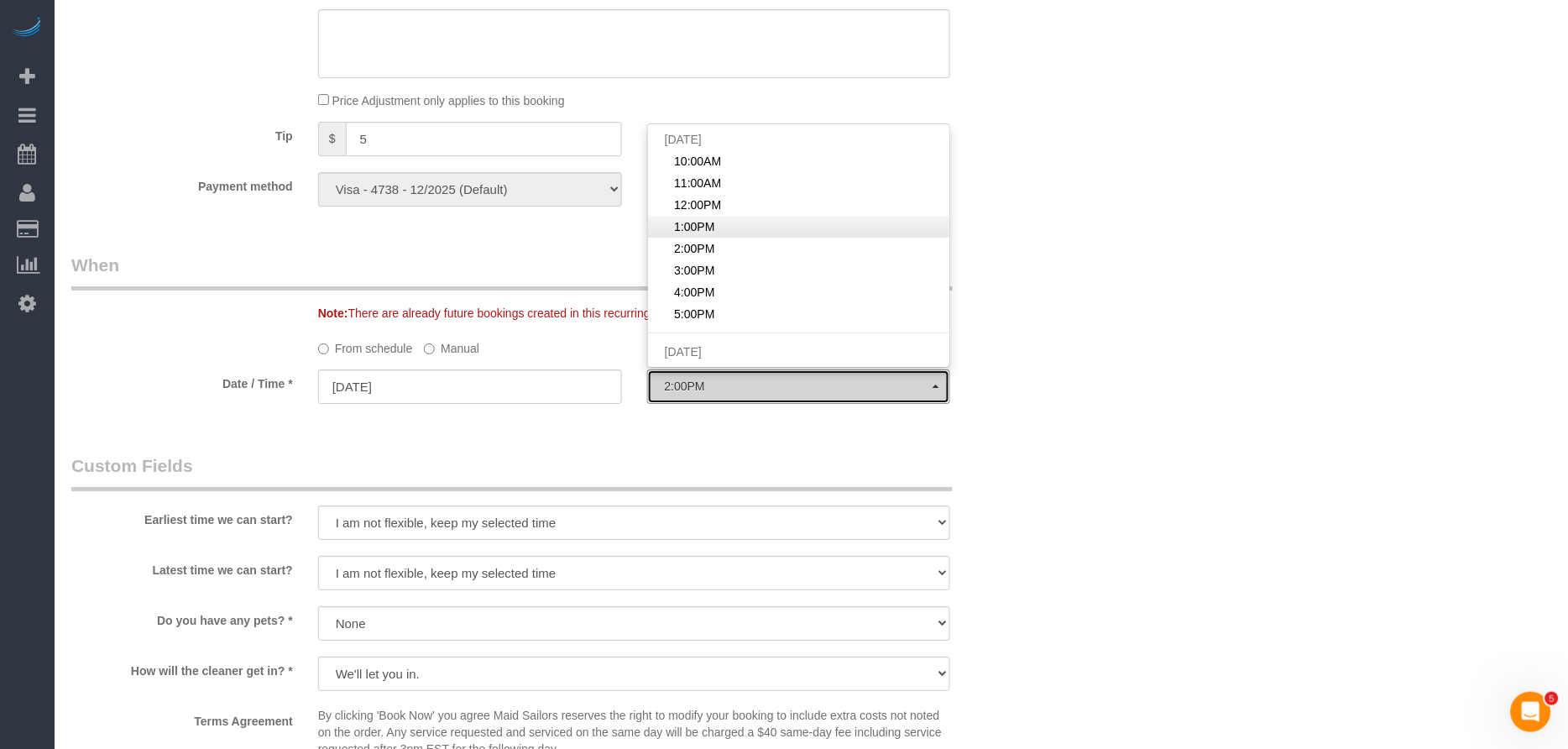 select on "spot4" 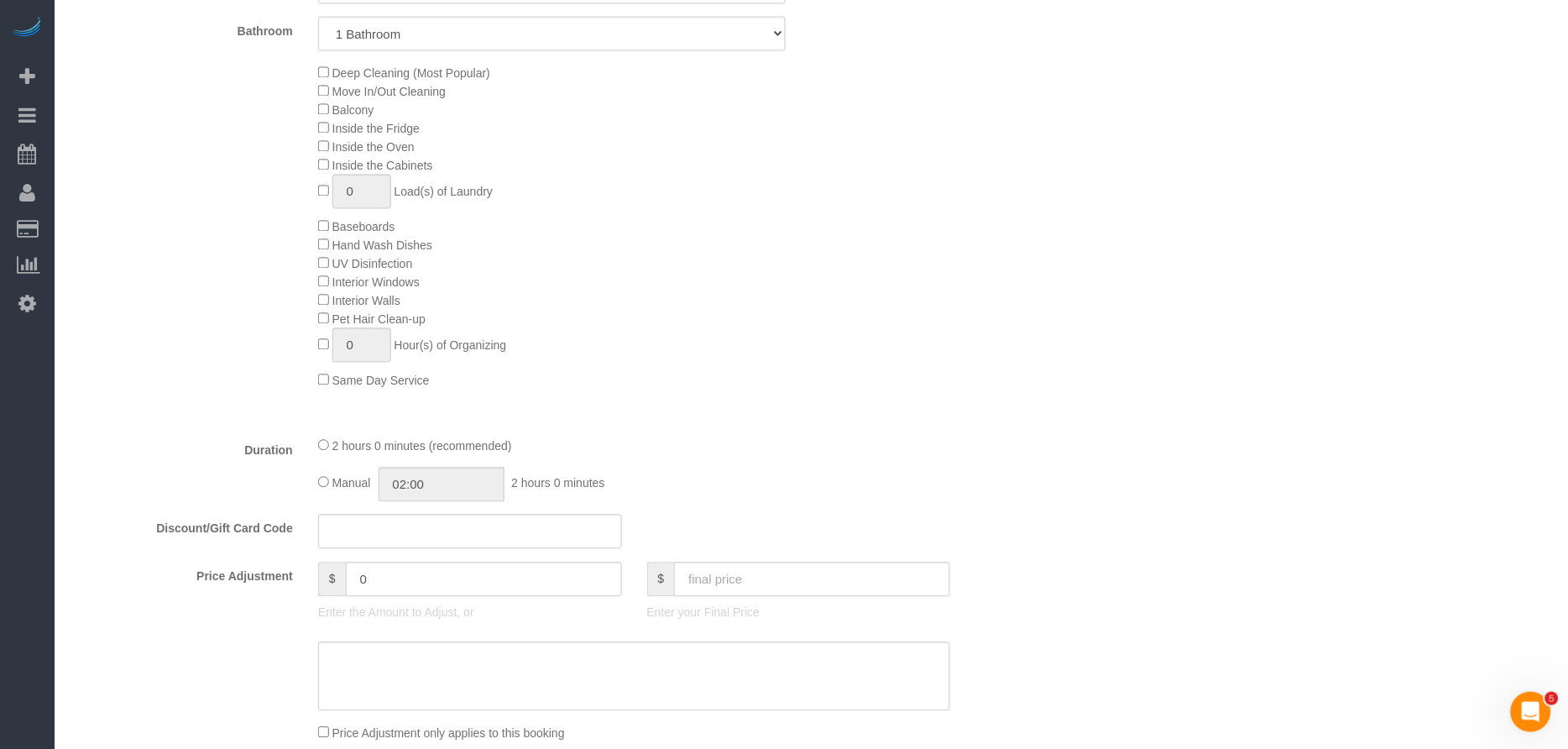 scroll, scrollTop: 424, scrollLeft: 0, axis: vertical 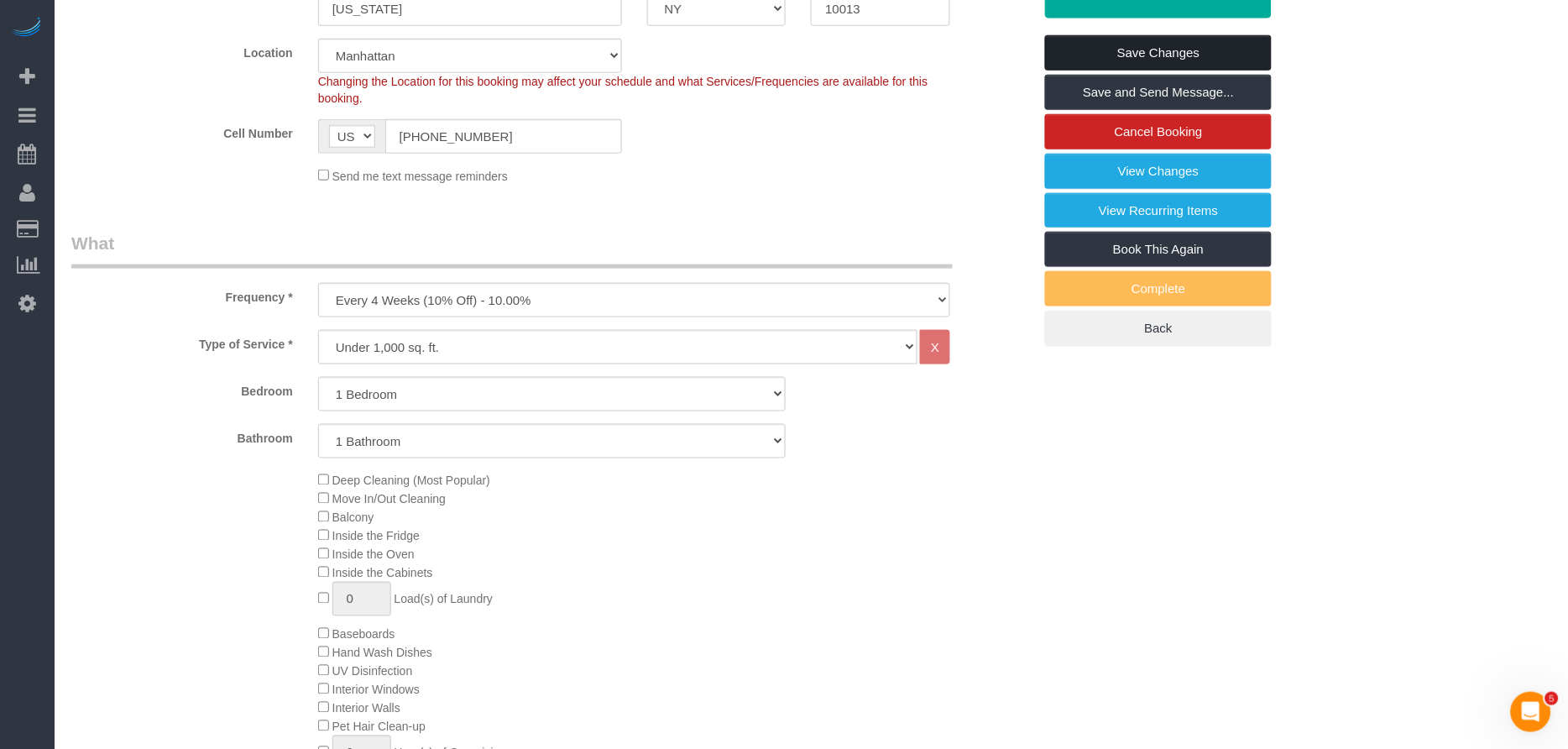 click on "Save Changes" at bounding box center (1158, 53) 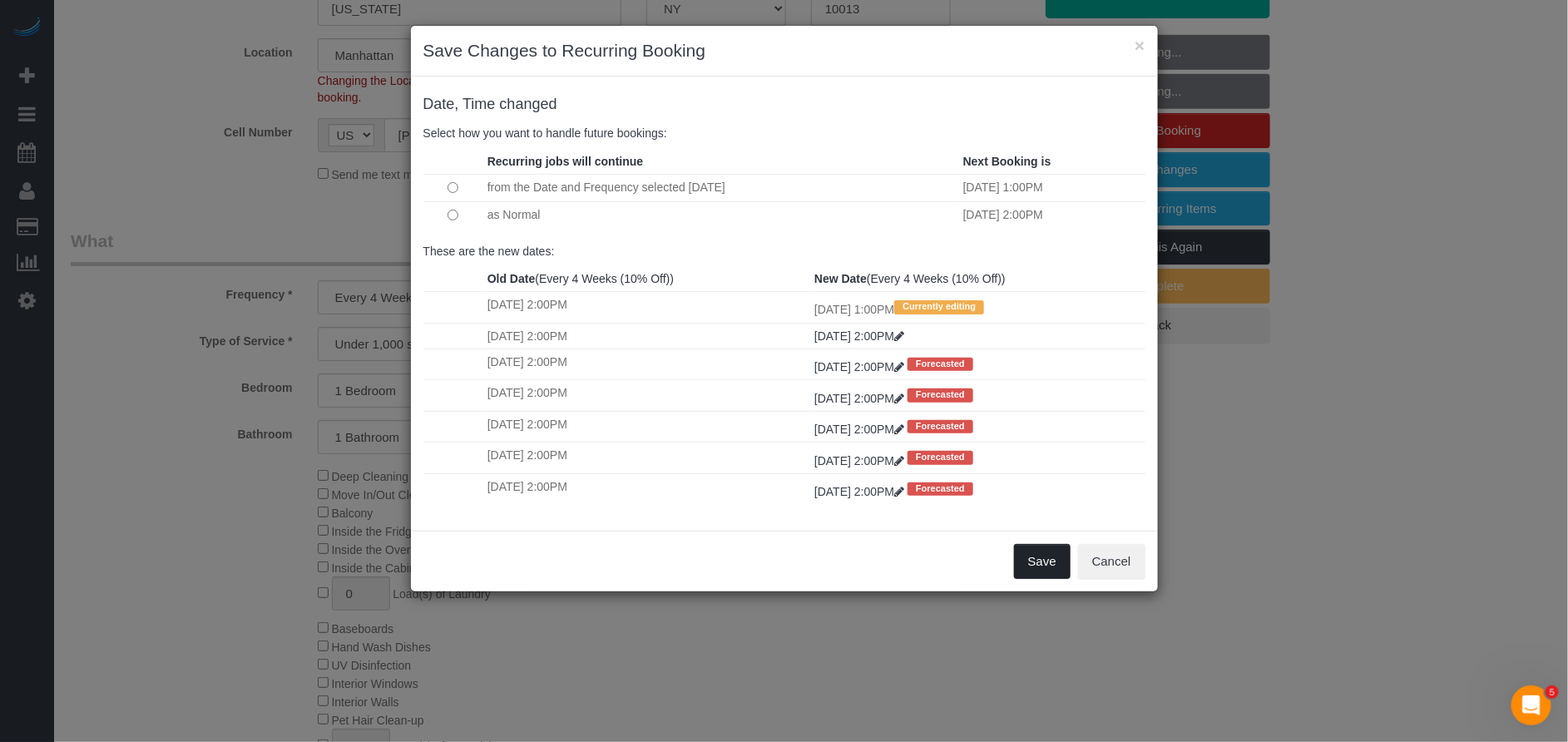click on "Save" at bounding box center [1042, 561] 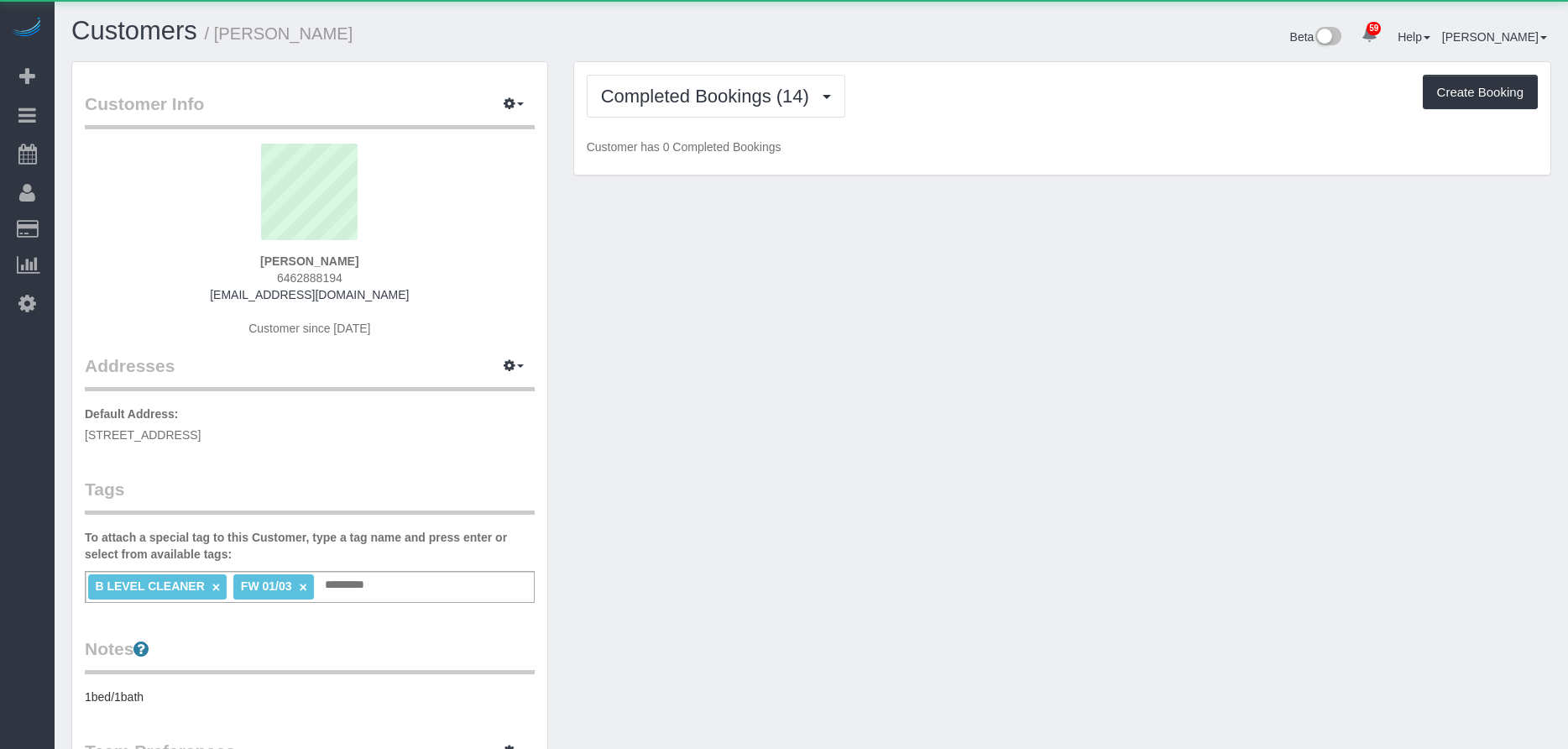 scroll, scrollTop: 0, scrollLeft: 0, axis: both 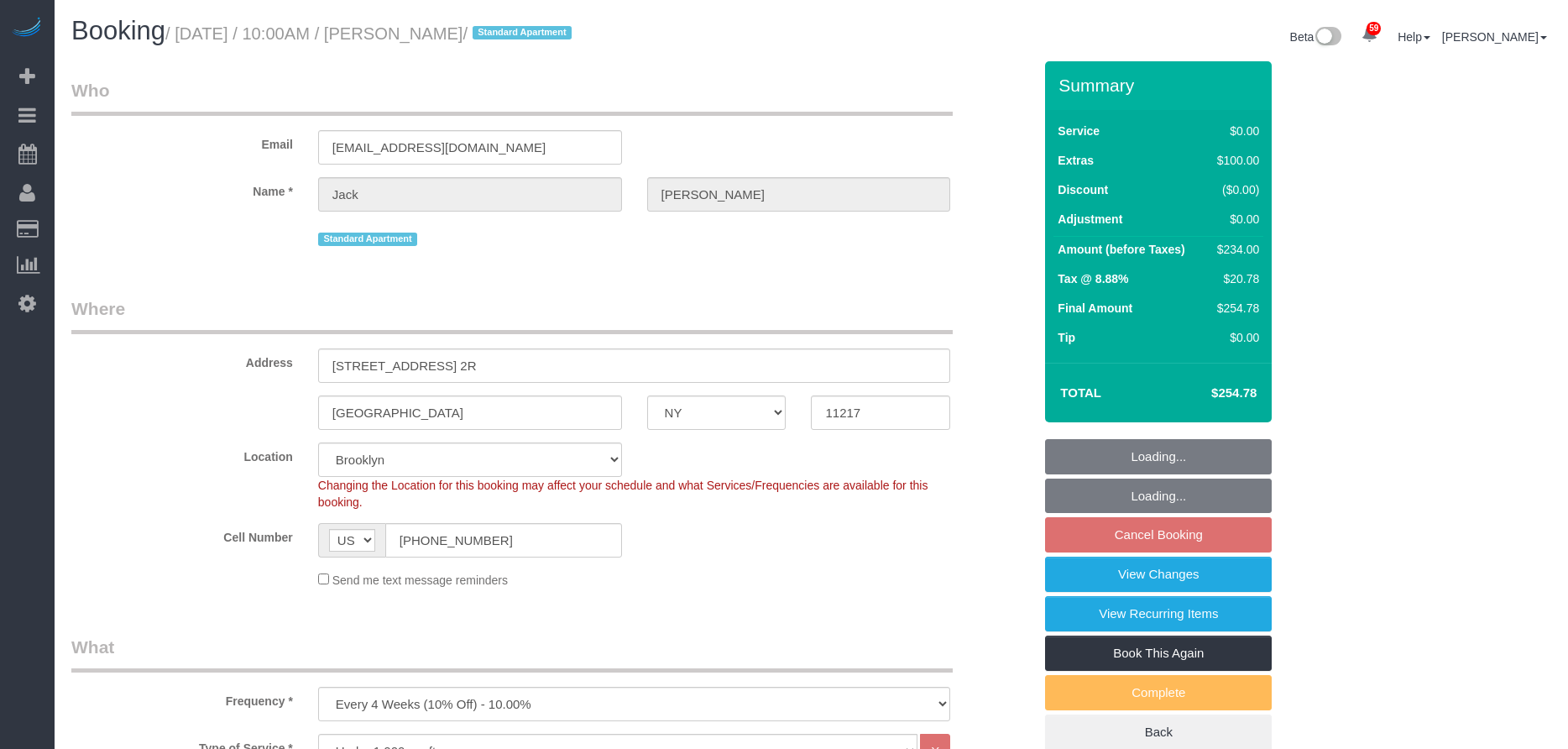 select on "NY" 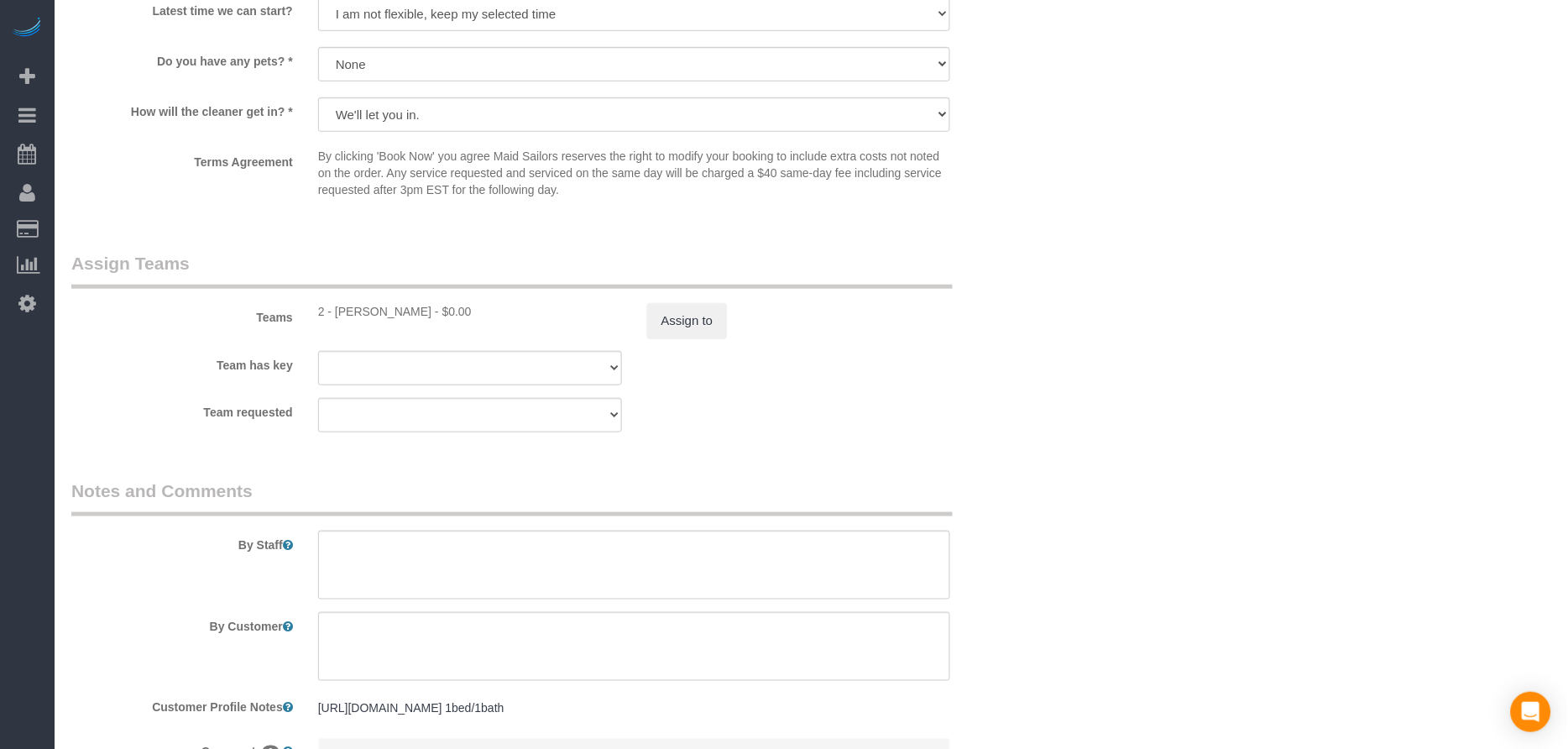 scroll, scrollTop: 1567, scrollLeft: 0, axis: vertical 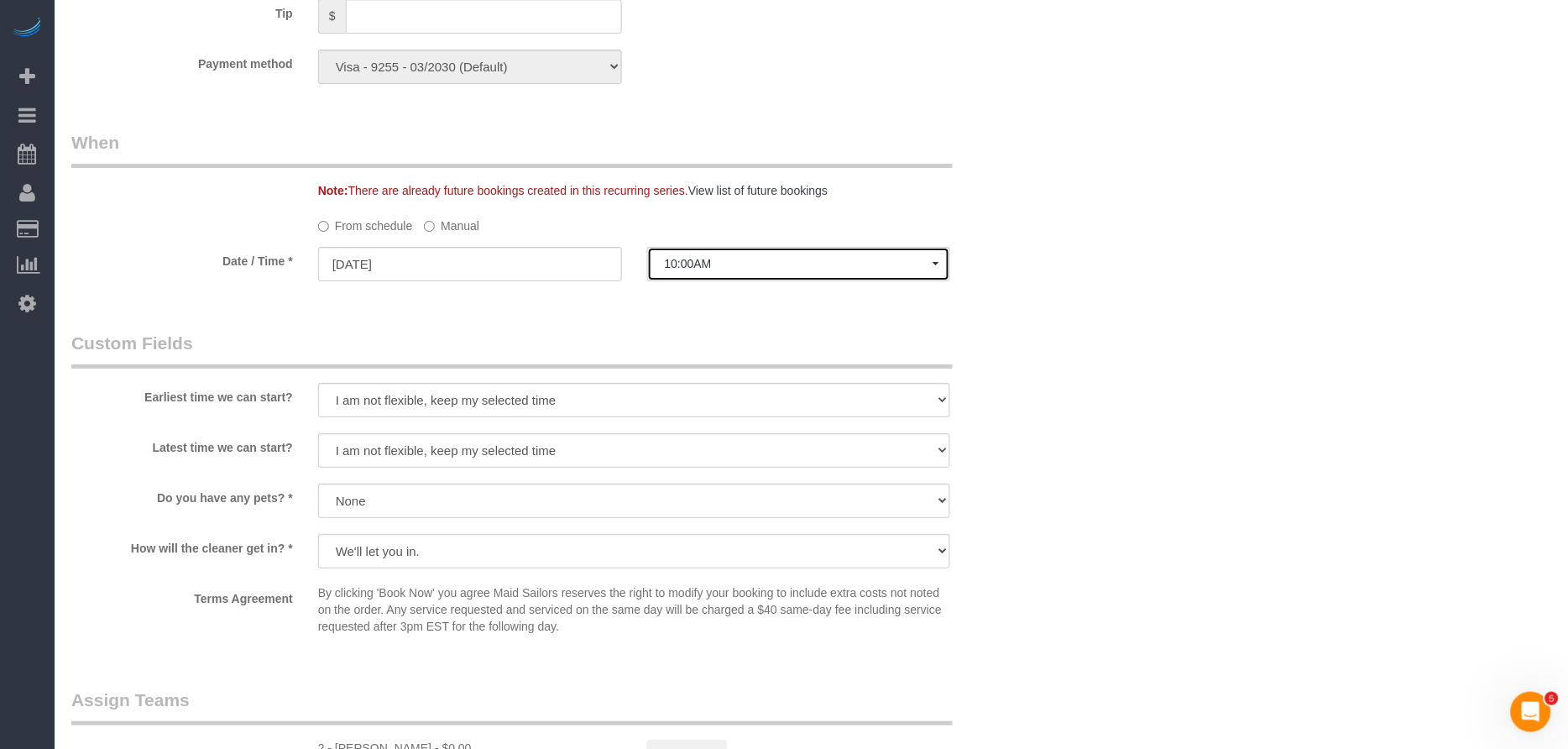 click on "10:00AM" 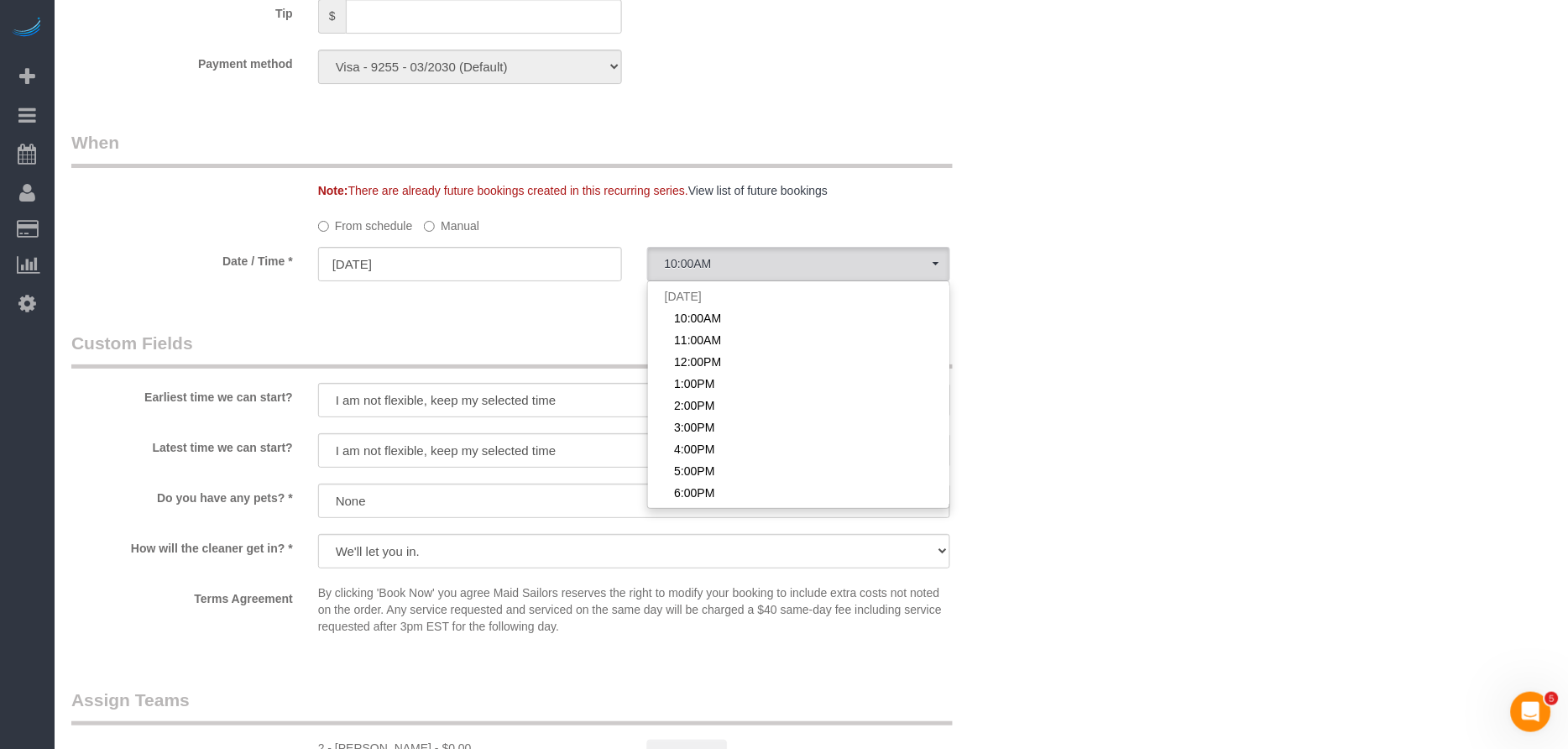 click on "Manual" 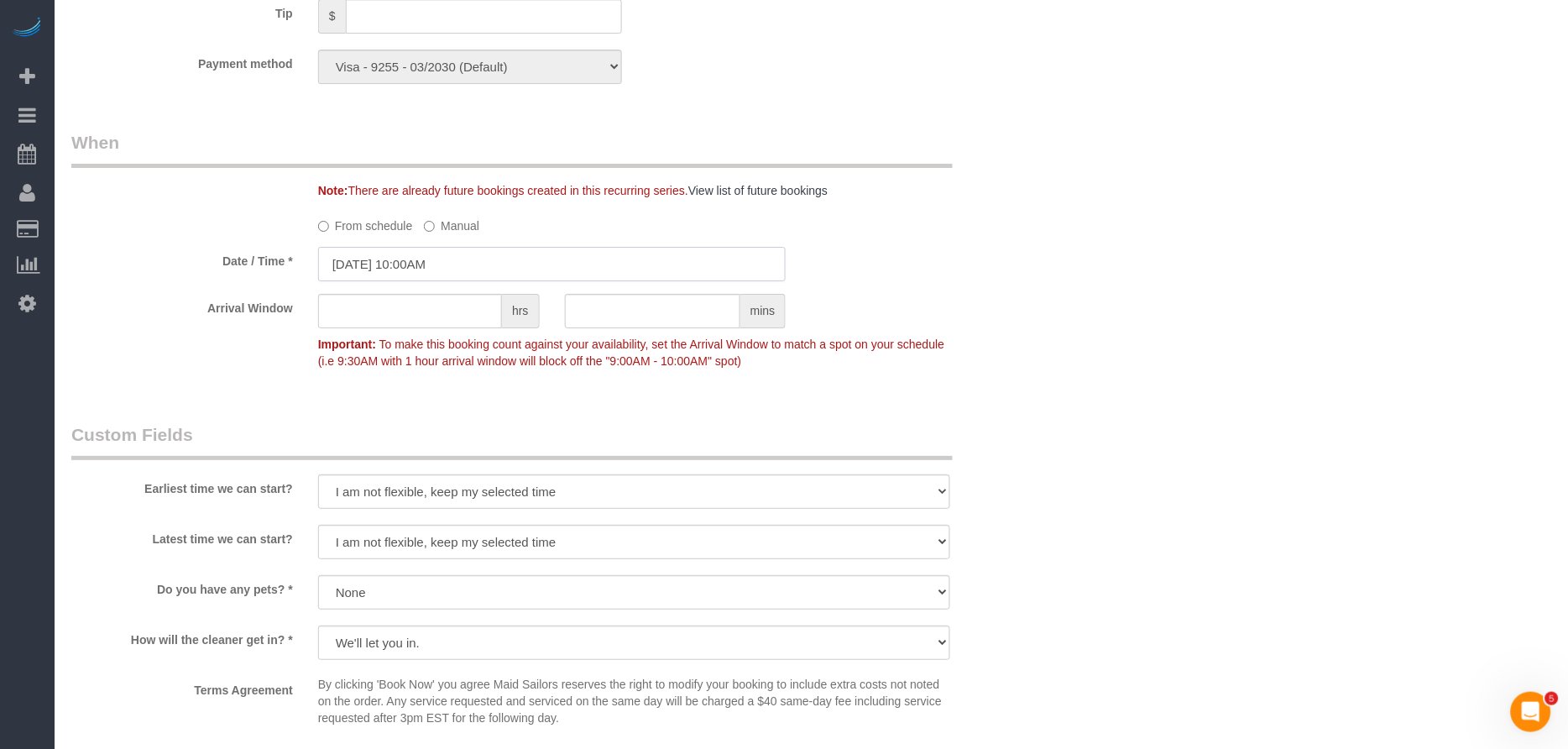click on "07/11/2025 10:00AM" at bounding box center [552, 264] 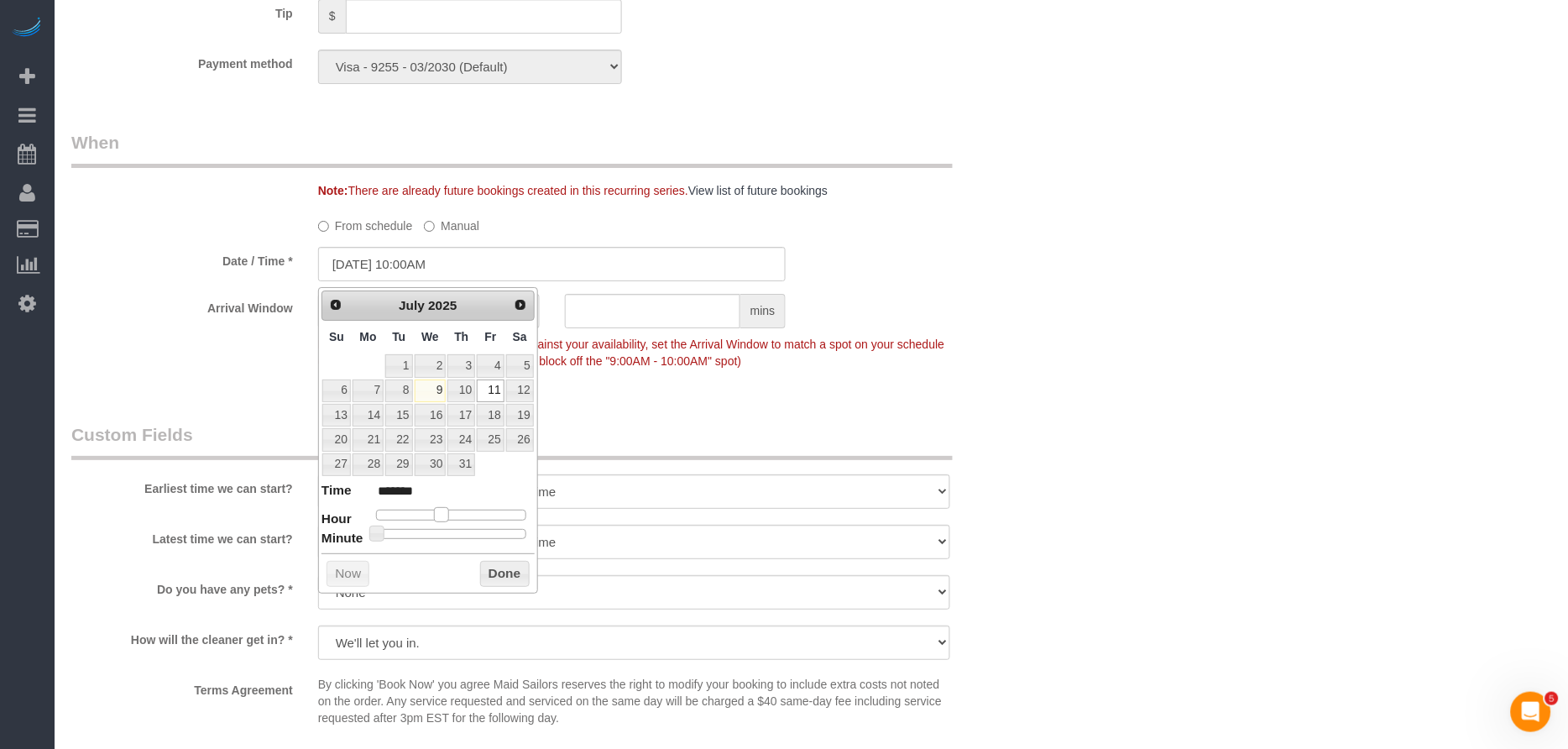type on "07/11/2025 9:00AM" 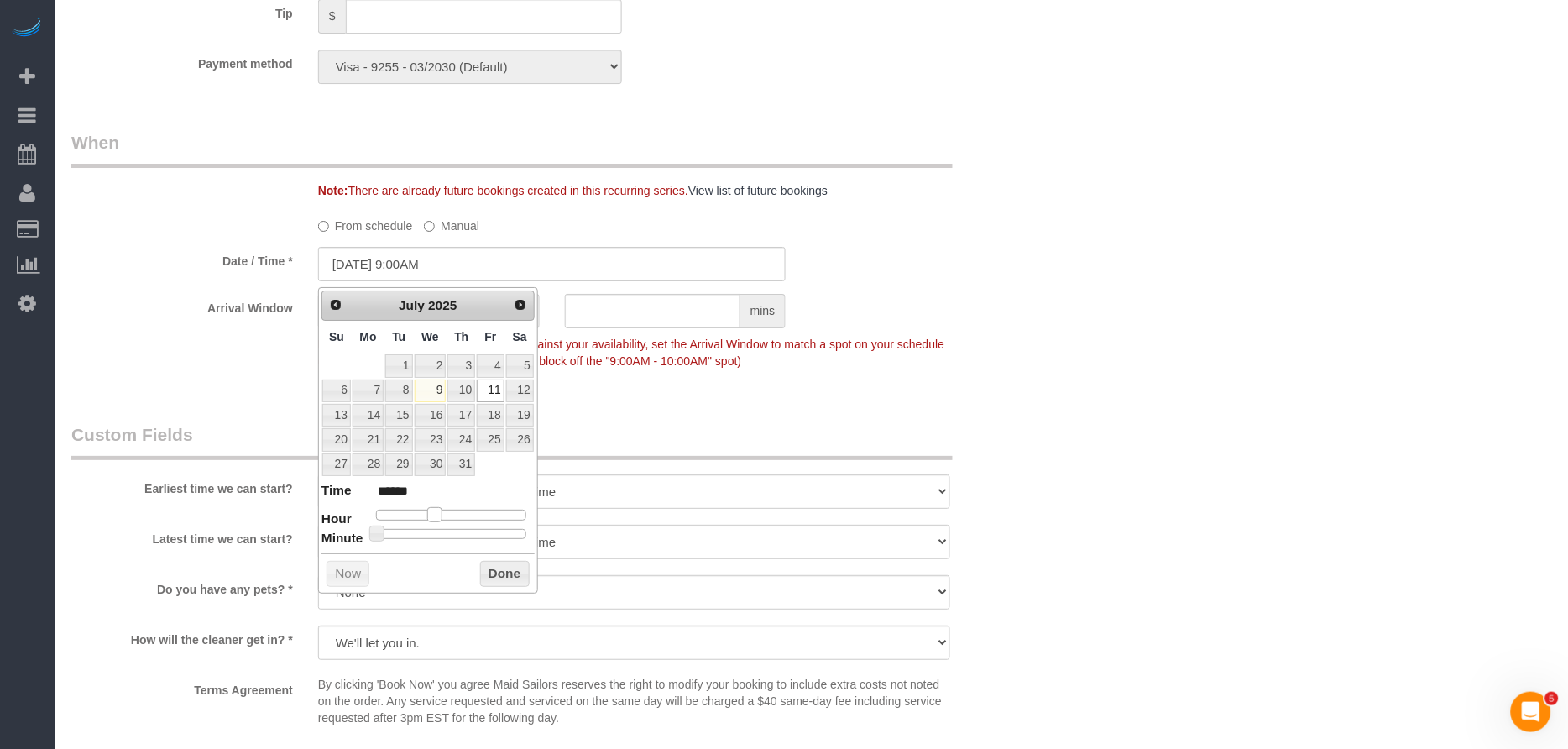 click at bounding box center [435, 515] 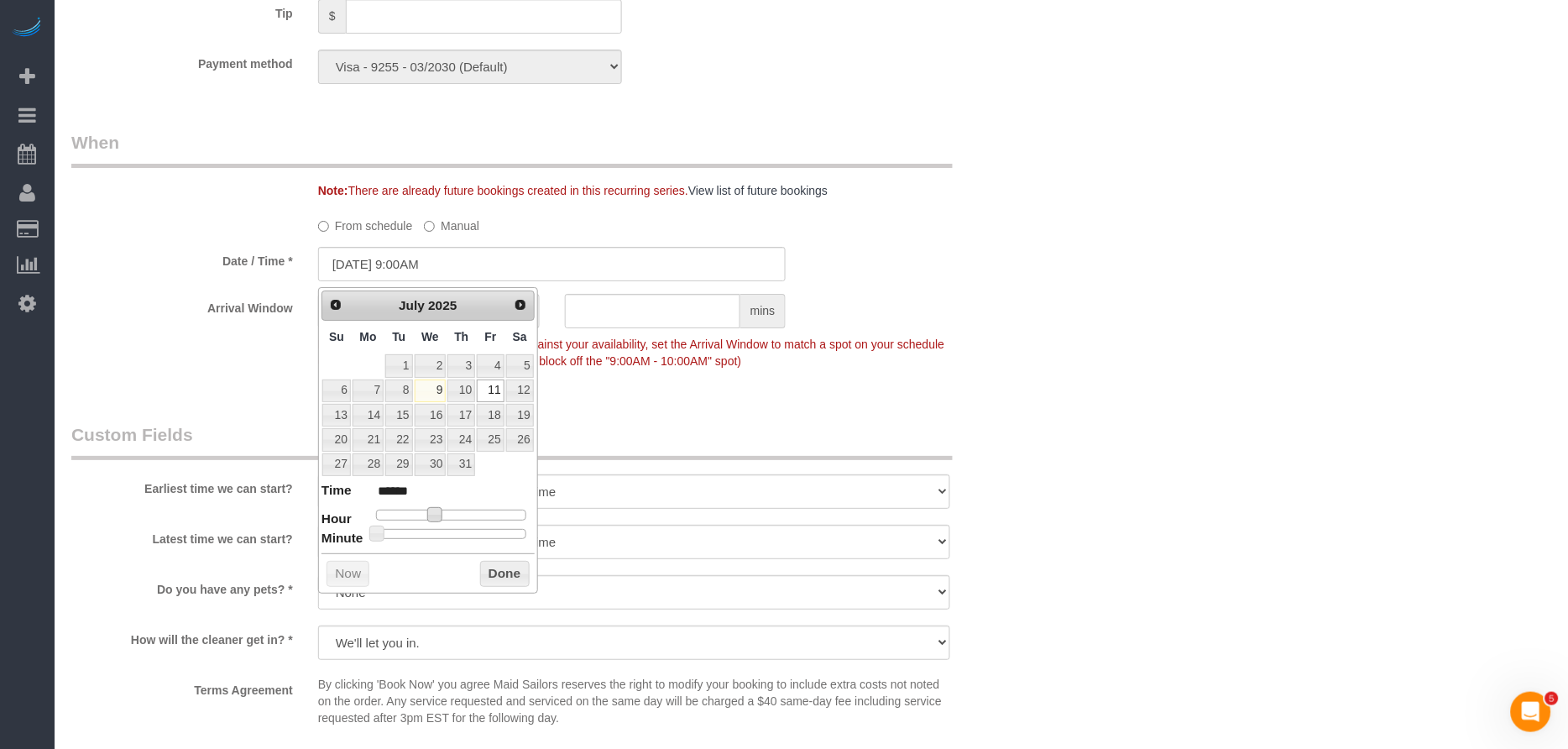 click on "When
Note:
There are already future bookings created in this recurring series.
View list of future bookings
From schedule
Manual
Date / Time *
07/11/2025 9:00AM
Arrival Window
hrs
mins
Important:
To make this booking count against your availability, set the Arrival
Window to match a spot on your schedule (i.e 9:30AM with 1 hour arrival
window will block off the "9:00AM - 10:00AM" spot)" at bounding box center (551, 259) 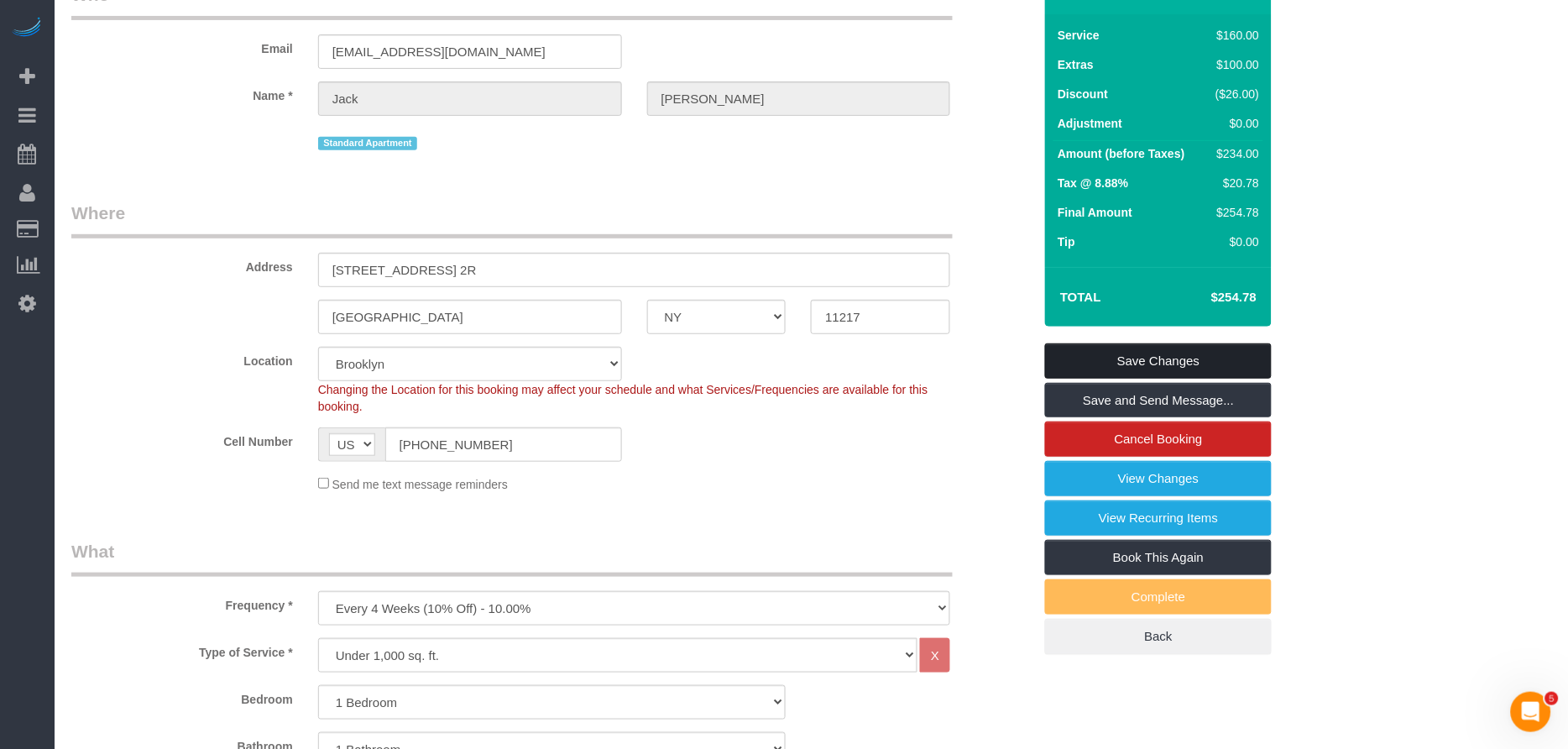 scroll, scrollTop: 0, scrollLeft: 0, axis: both 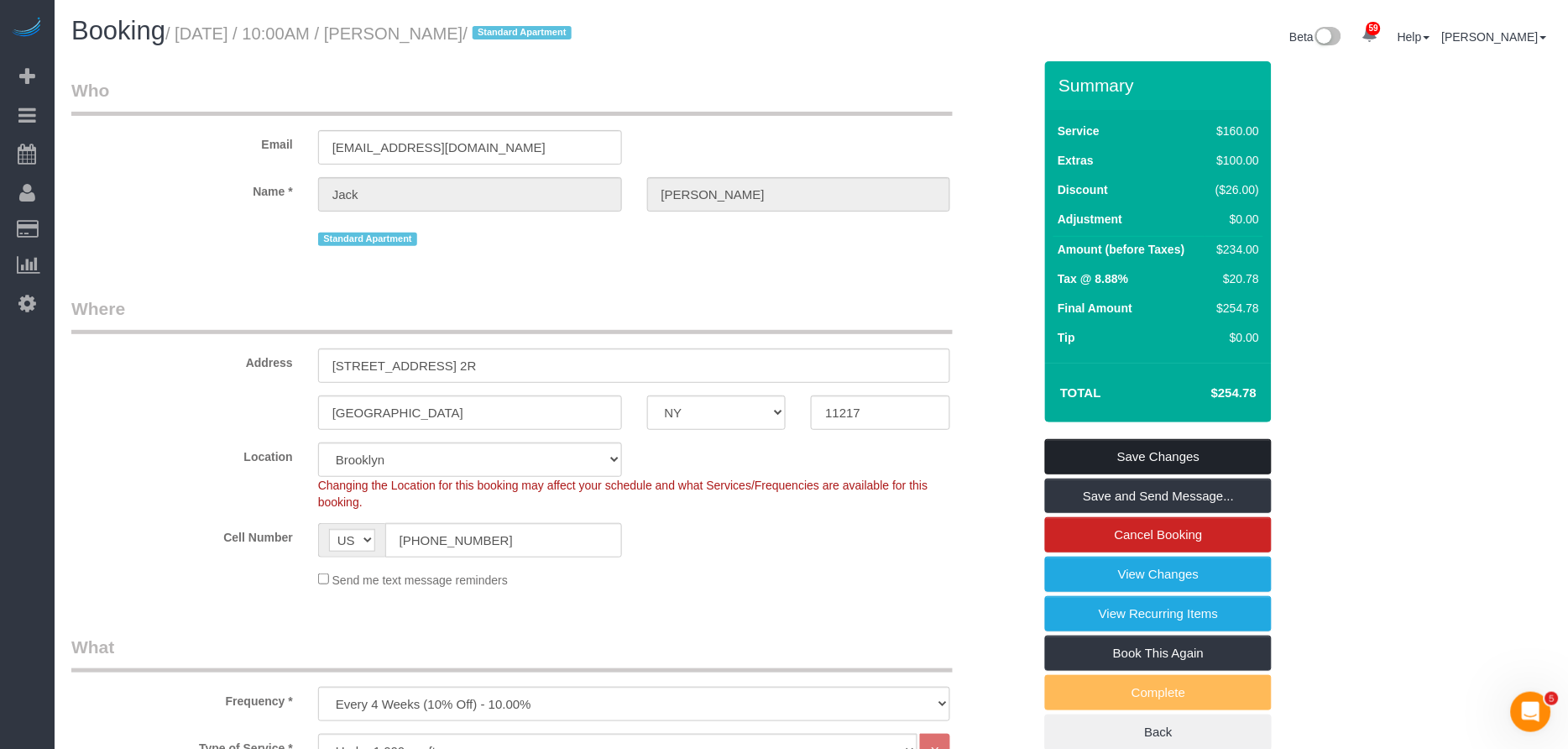 click on "Save Changes" at bounding box center (1158, 457) 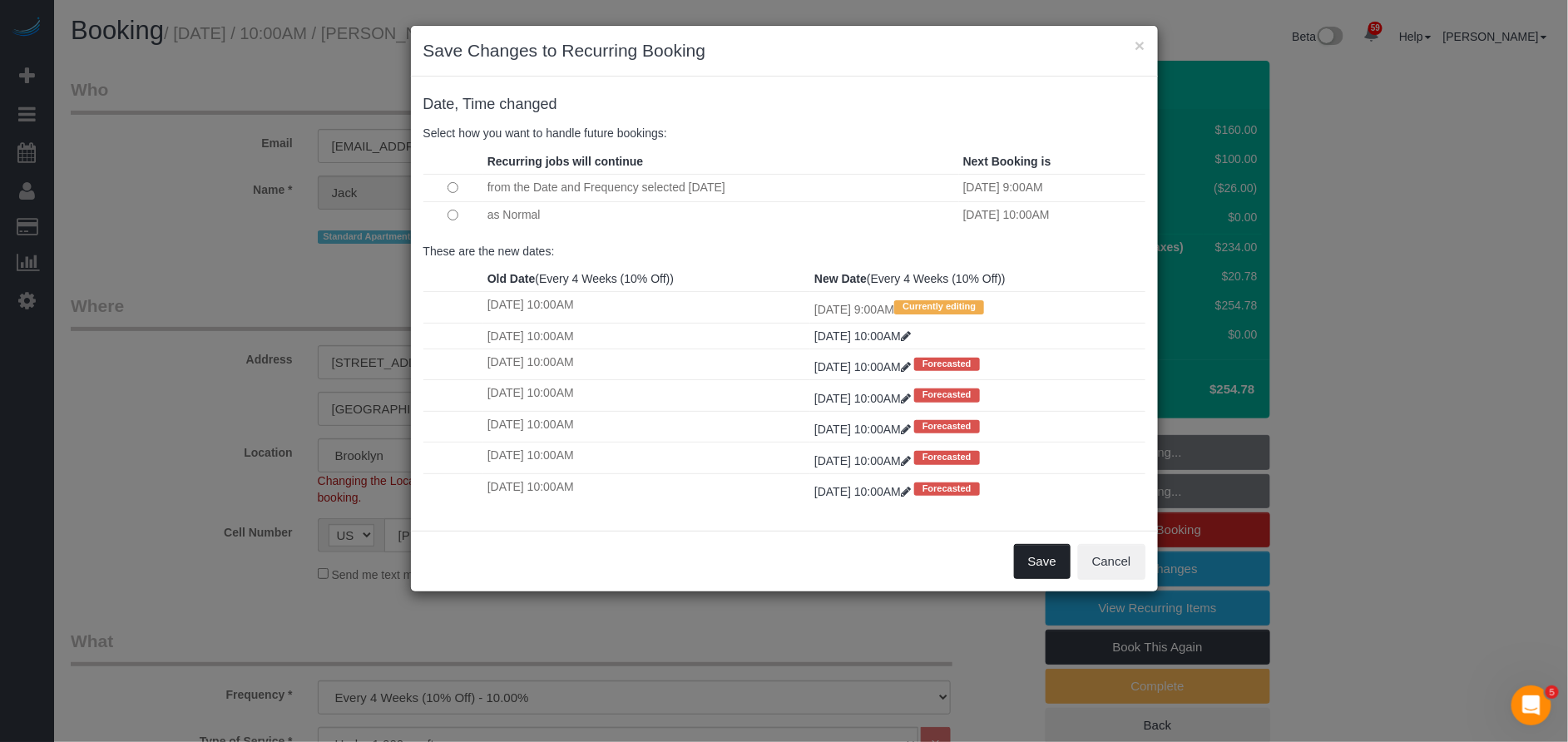 click on "Save" at bounding box center [1042, 561] 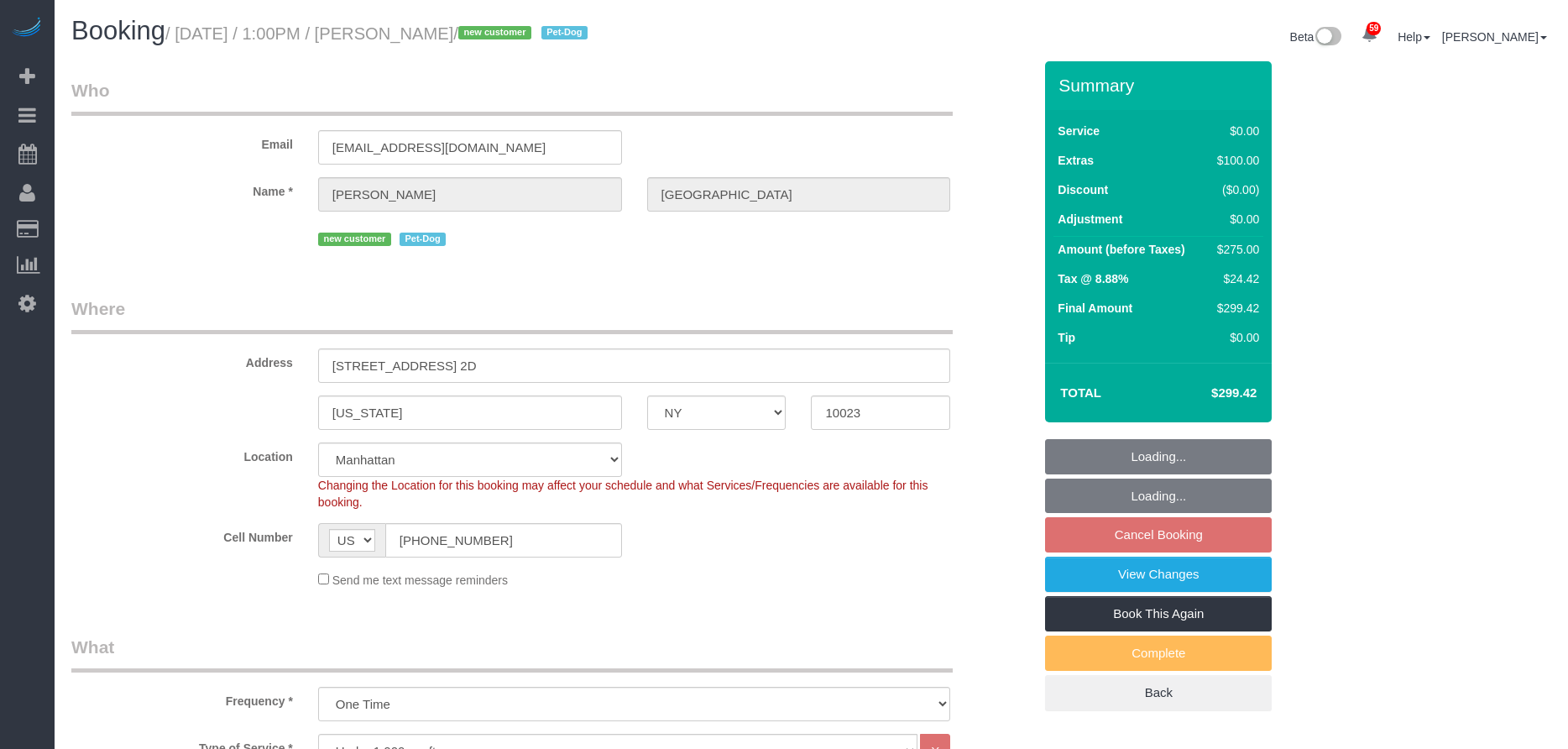select on "NY" 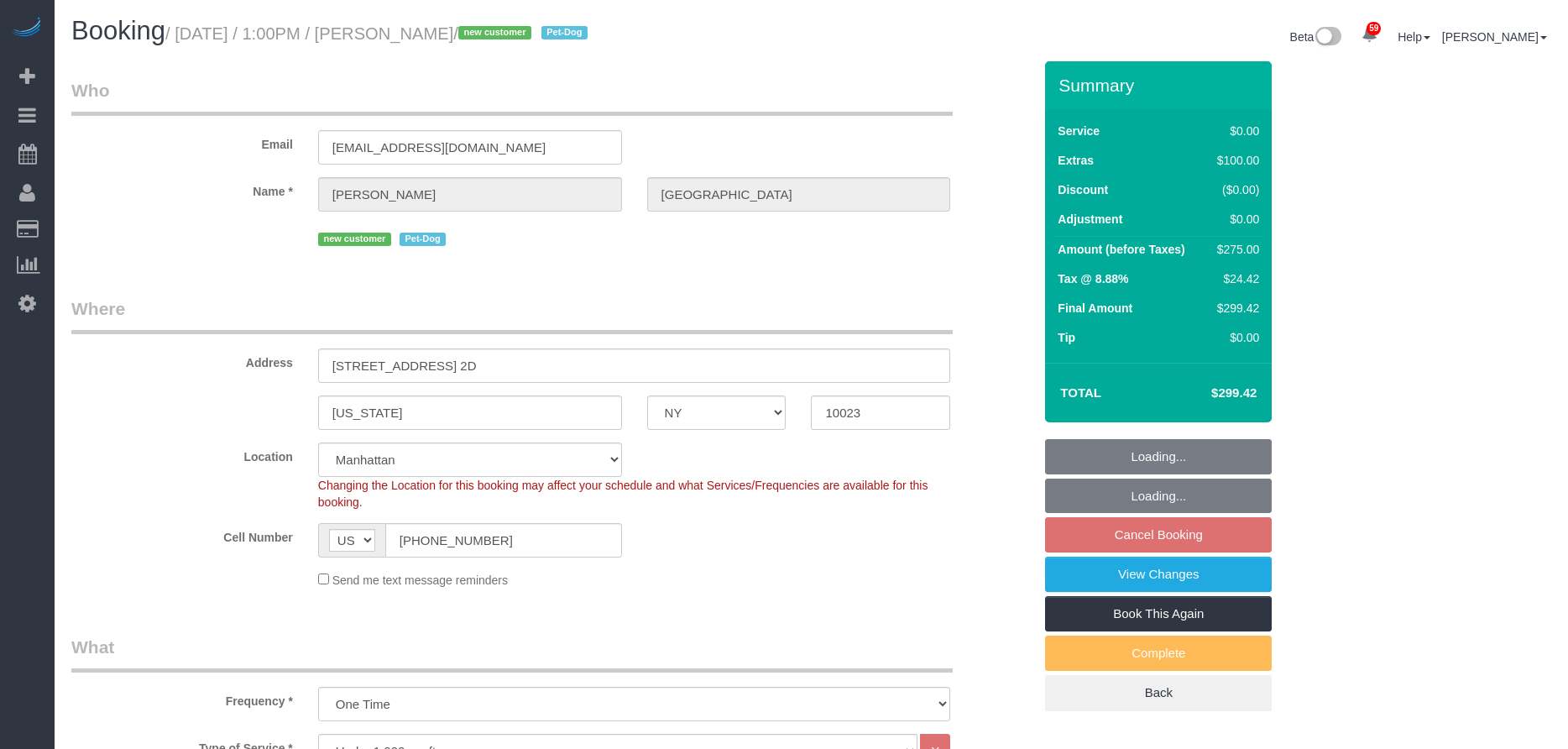 scroll, scrollTop: 0, scrollLeft: 0, axis: both 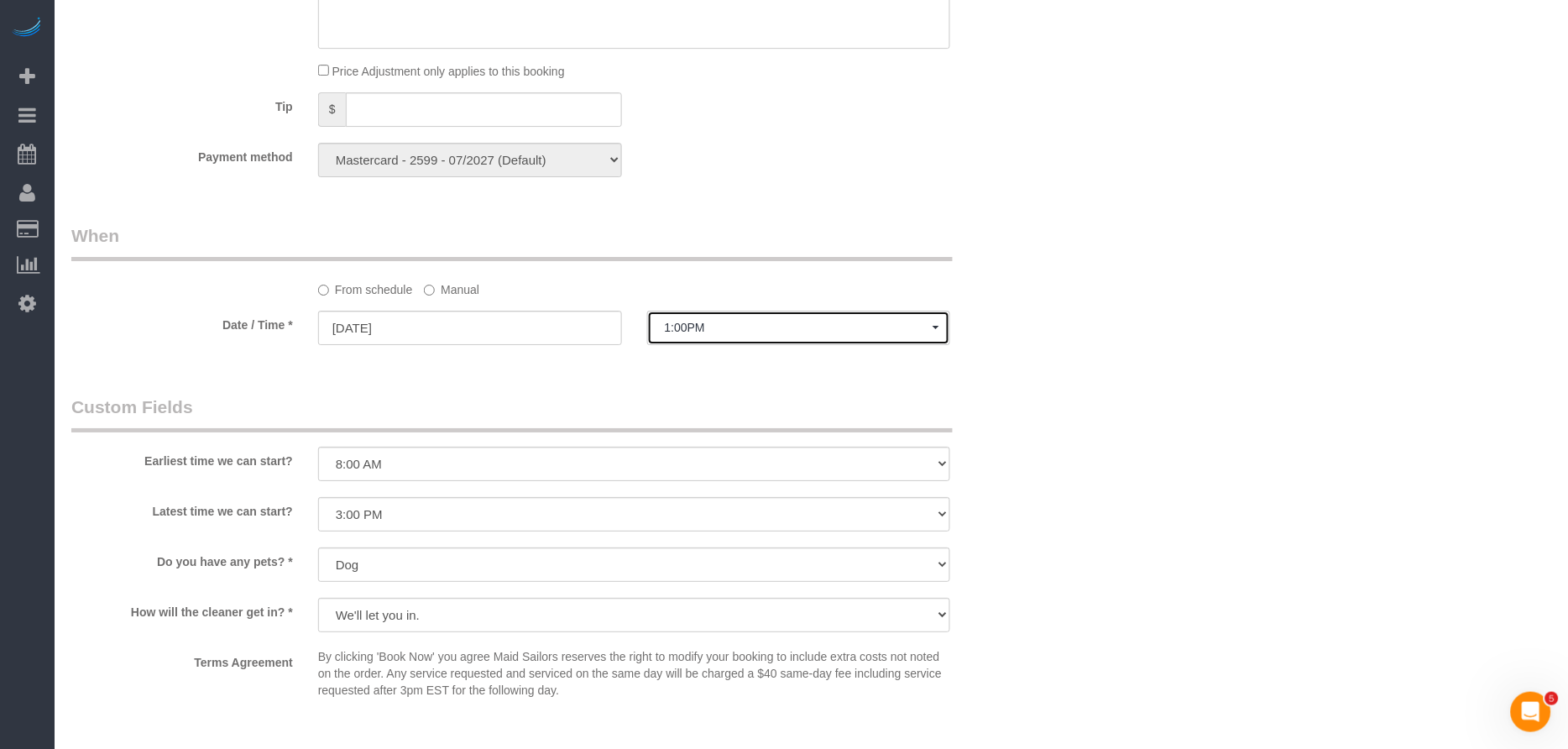 click on "1:00PM" 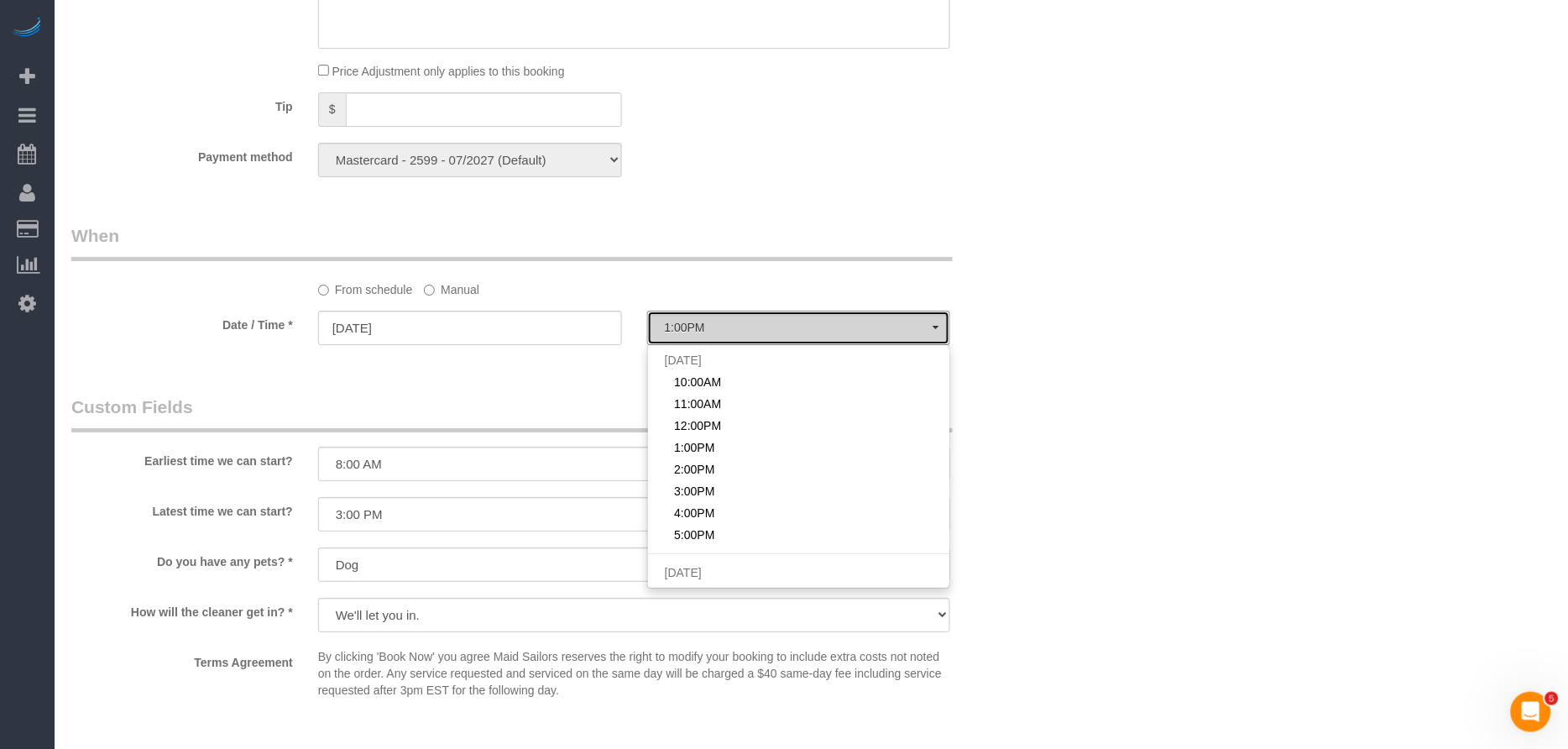 click on "1:00PM" 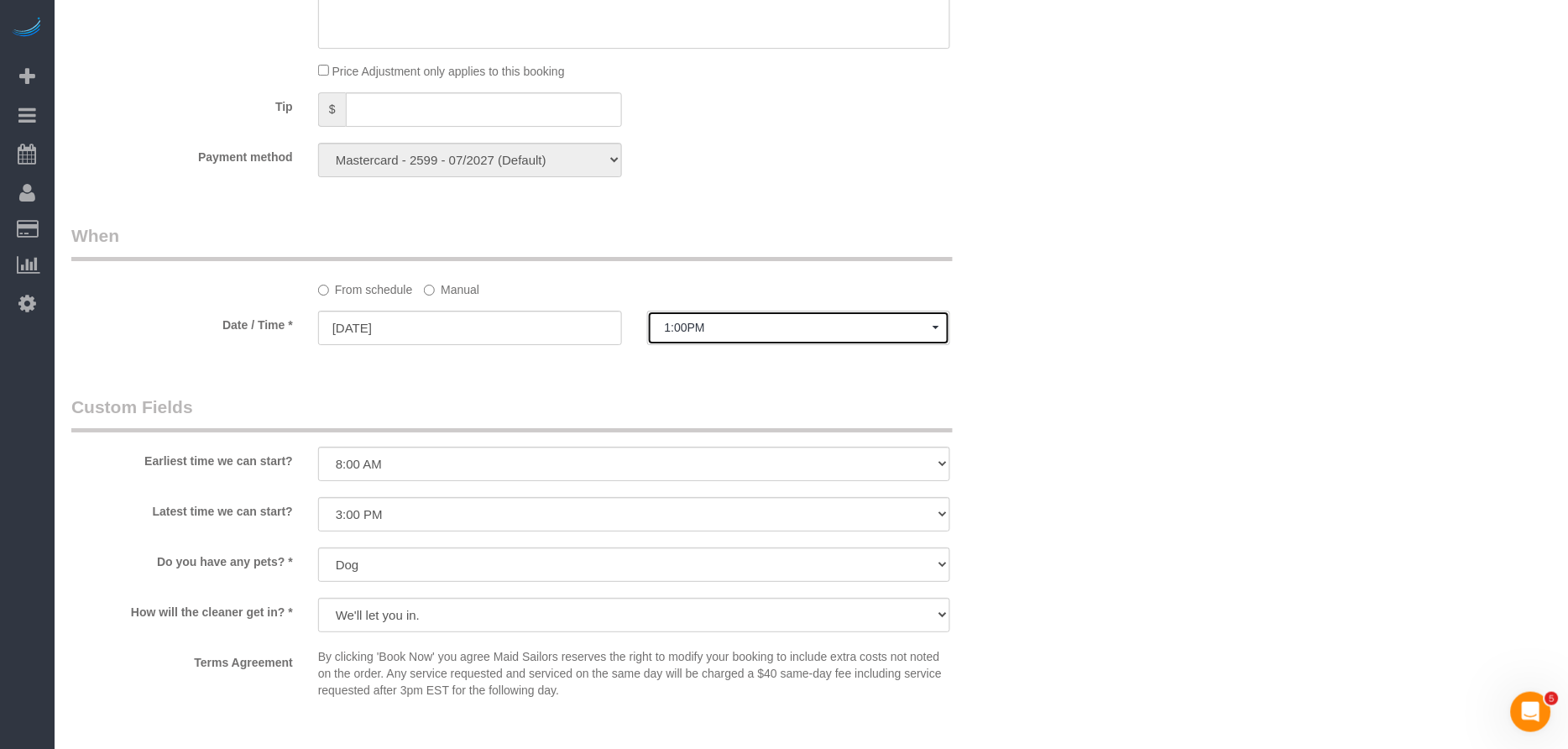 click on "1:00PM" 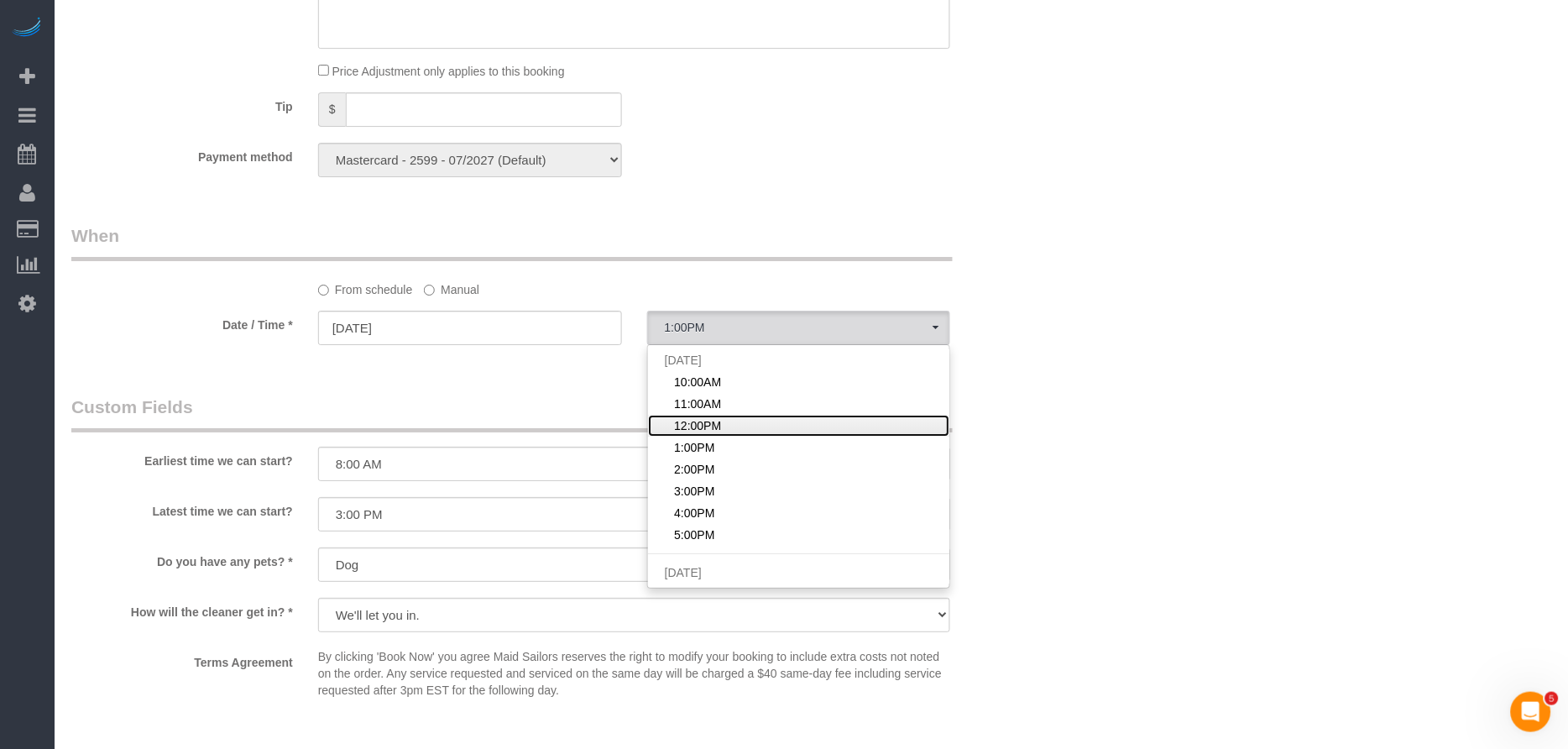 click on "12:00PM" 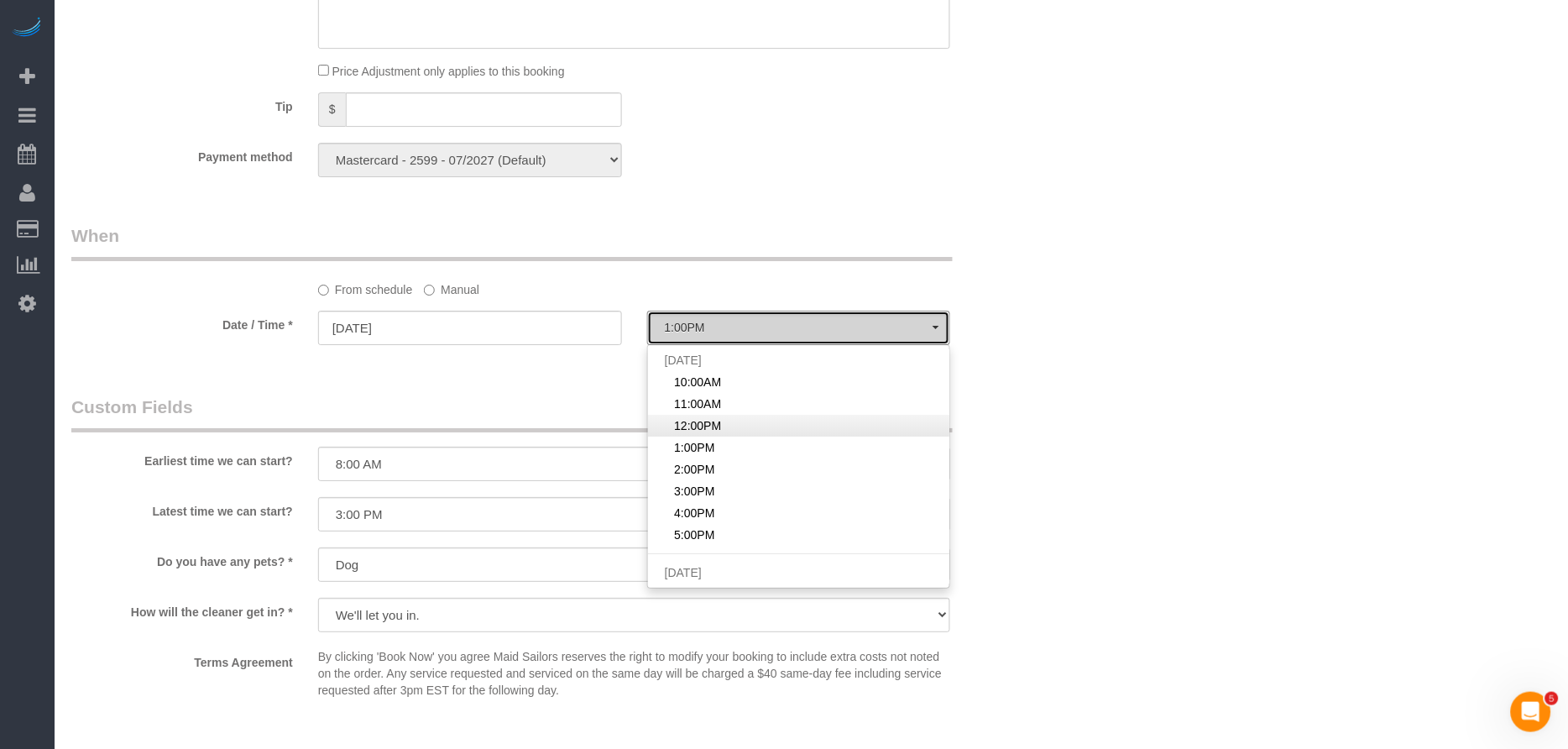 select on "spot3" 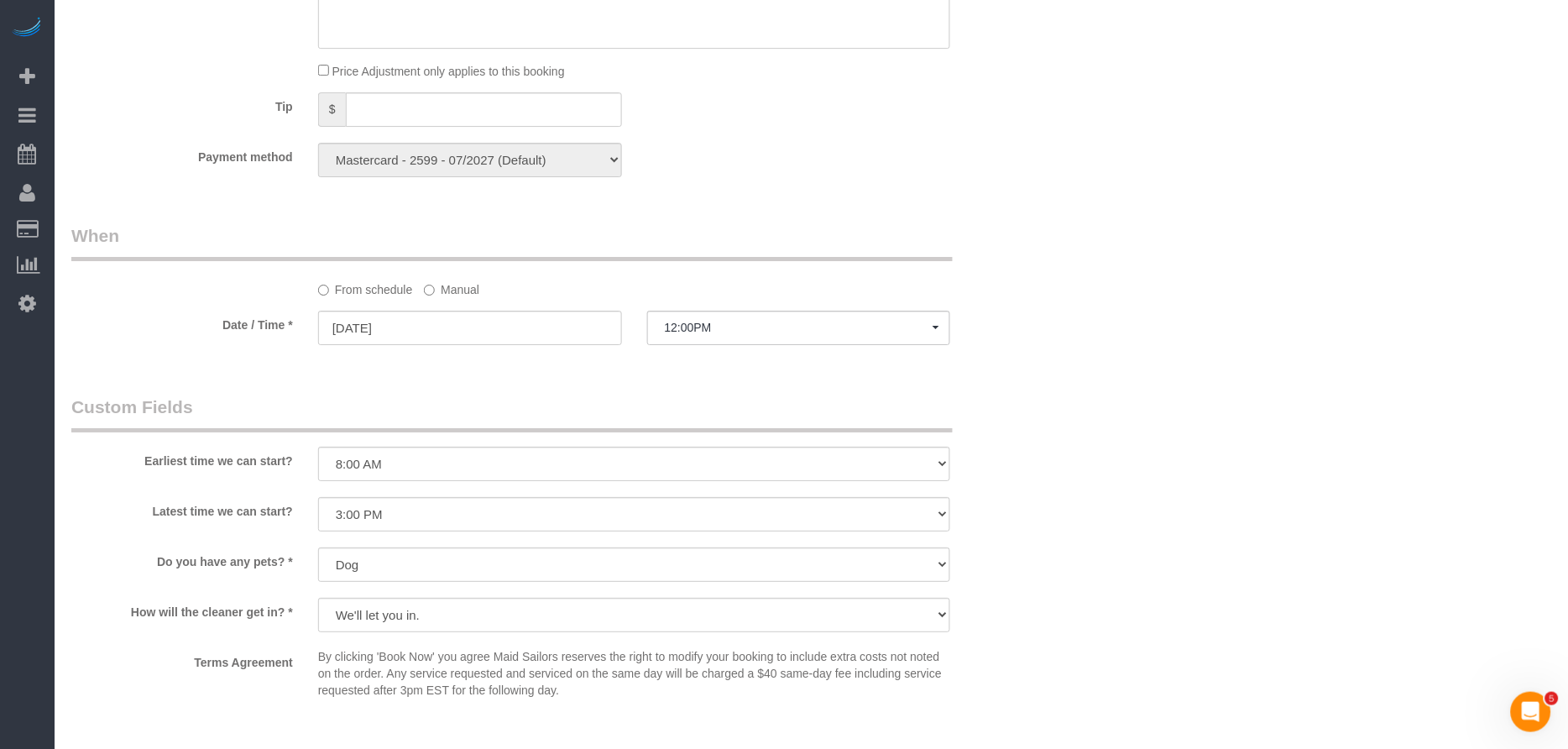 click on "Who
Email
anthonypferrara@gmail.com
Name *
Anthony
Ferrara
new customer
Pet-Dog
Where
Address
251 West 71st Street, Apt. 2D
New York
AK
AL
AR
AZ
CA
CO
CT
DC
DE
FL
GA
HI
IA
ID
IL
IN
KS
KY
LA
MA
MD
ME
MI
MN
MO
MS
MT" at bounding box center (811, -8) 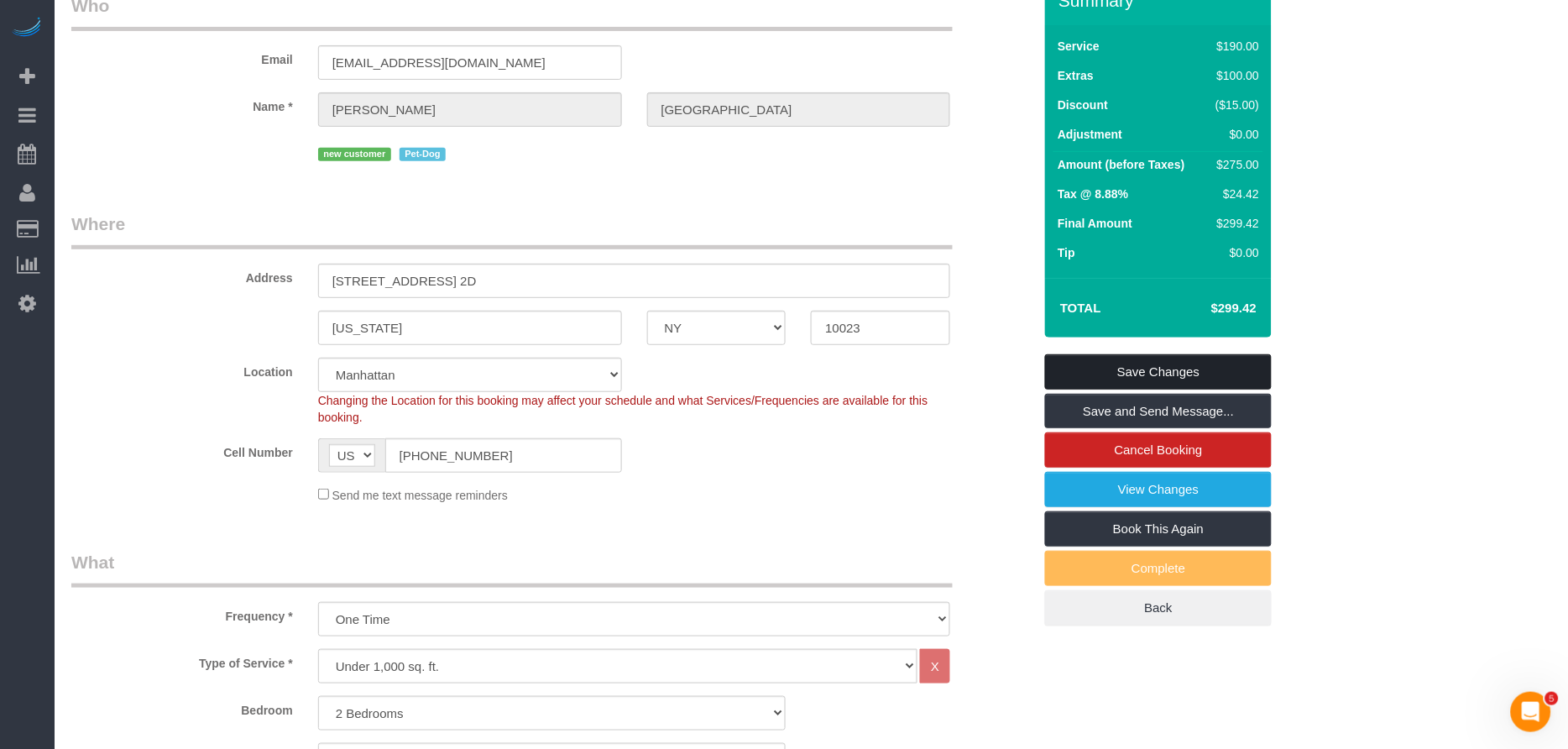 scroll, scrollTop: 0, scrollLeft: 0, axis: both 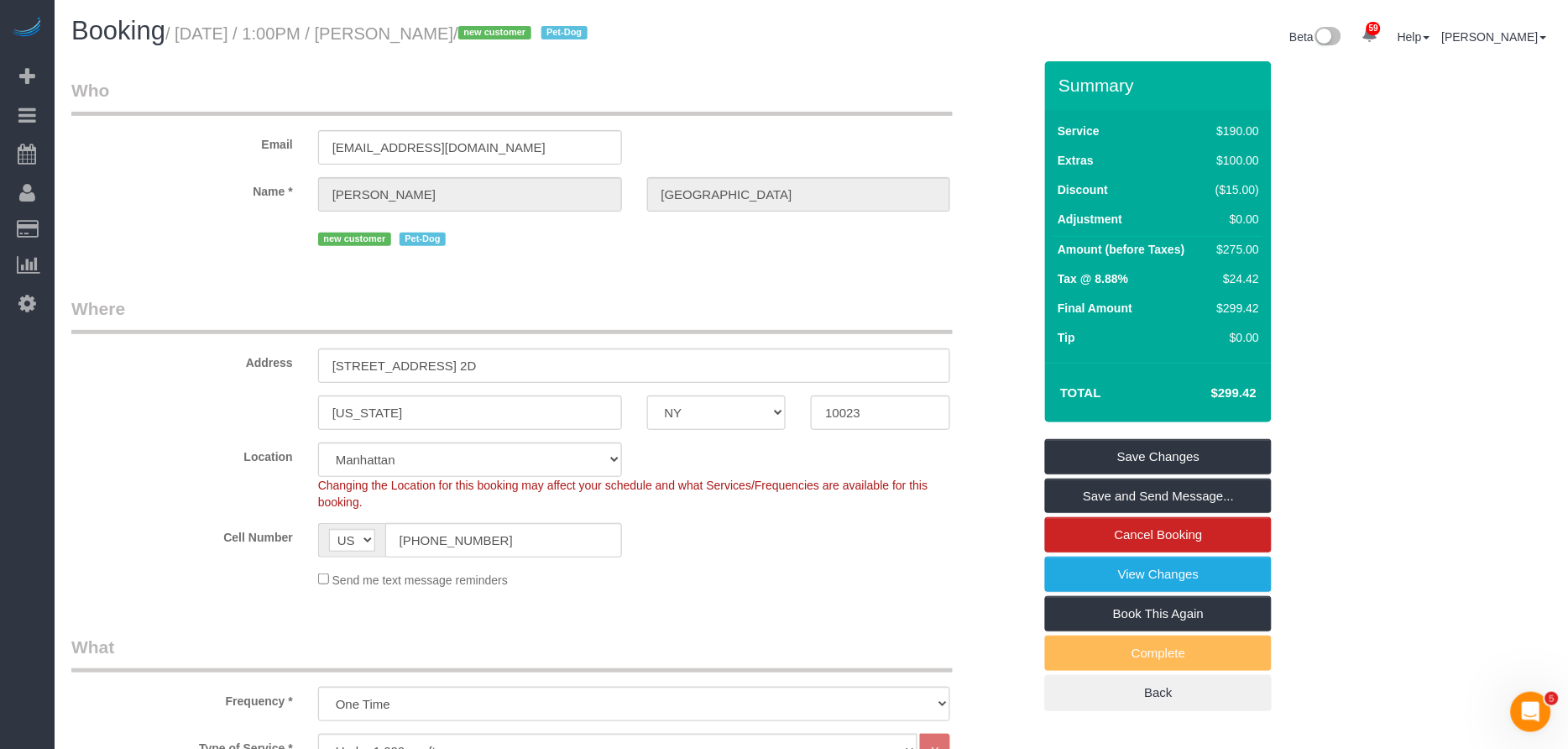 drag, startPoint x: 380, startPoint y: 28, endPoint x: 499, endPoint y: 36, distance: 119.2686 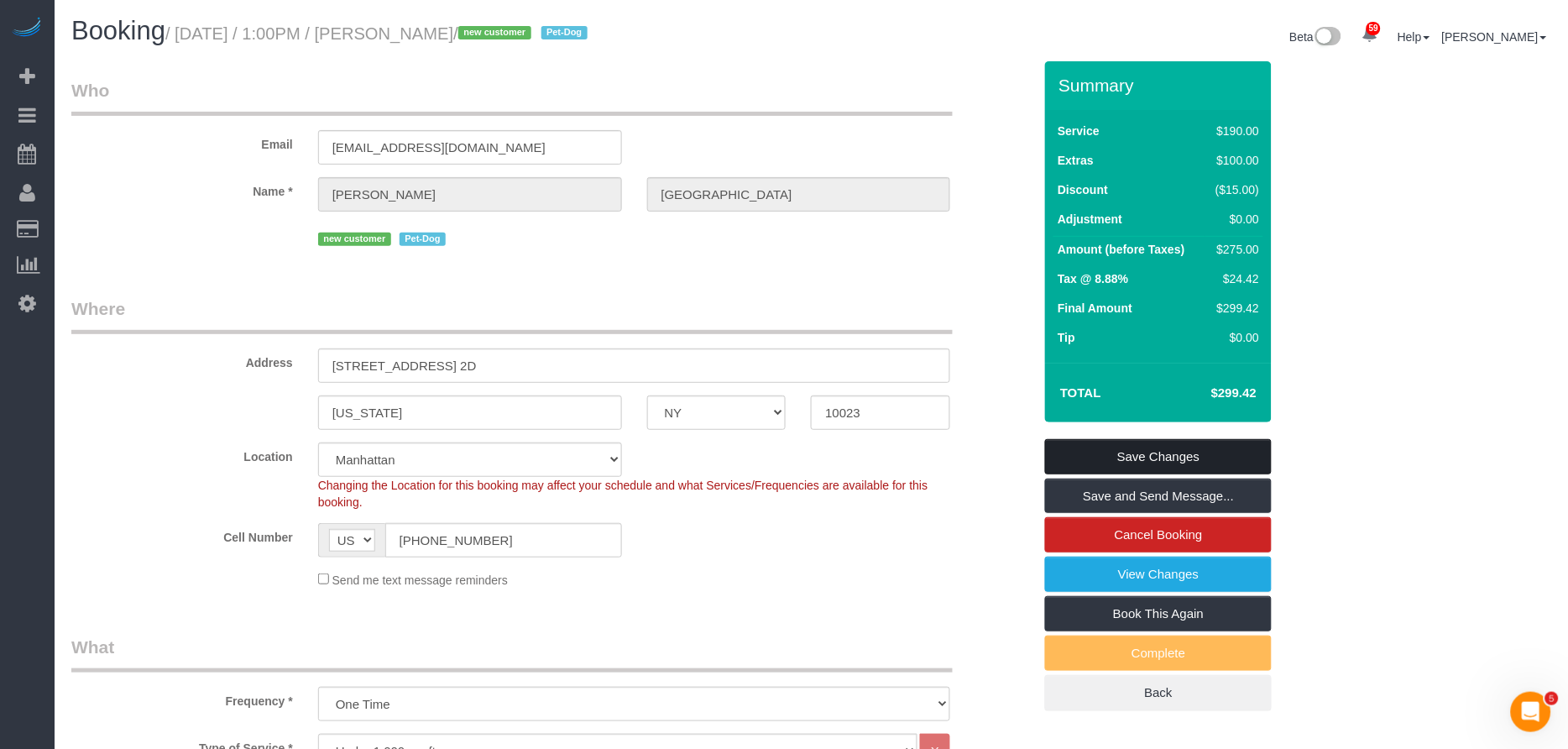 click on "Save Changes" at bounding box center [1158, 457] 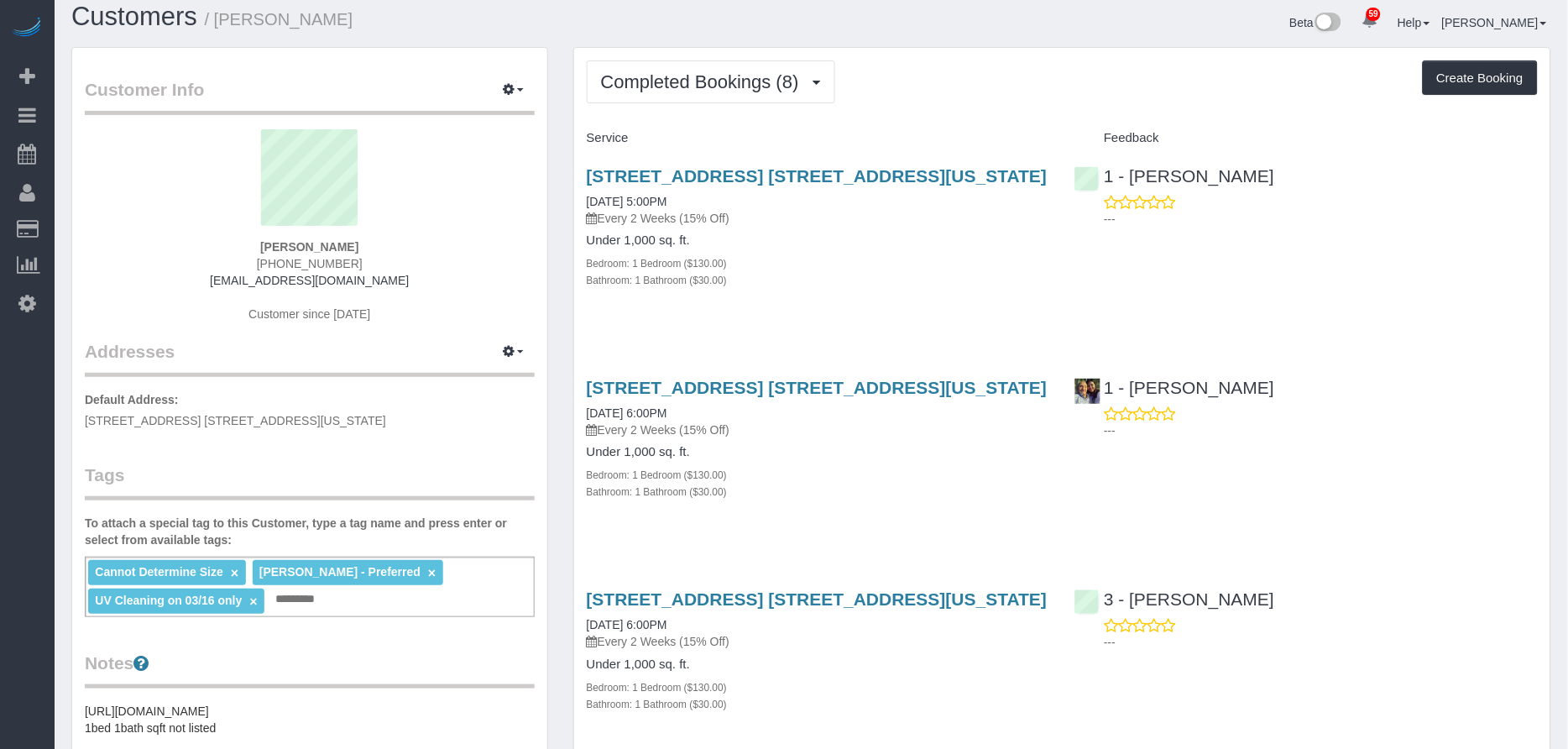 scroll, scrollTop: 18, scrollLeft: 0, axis: vertical 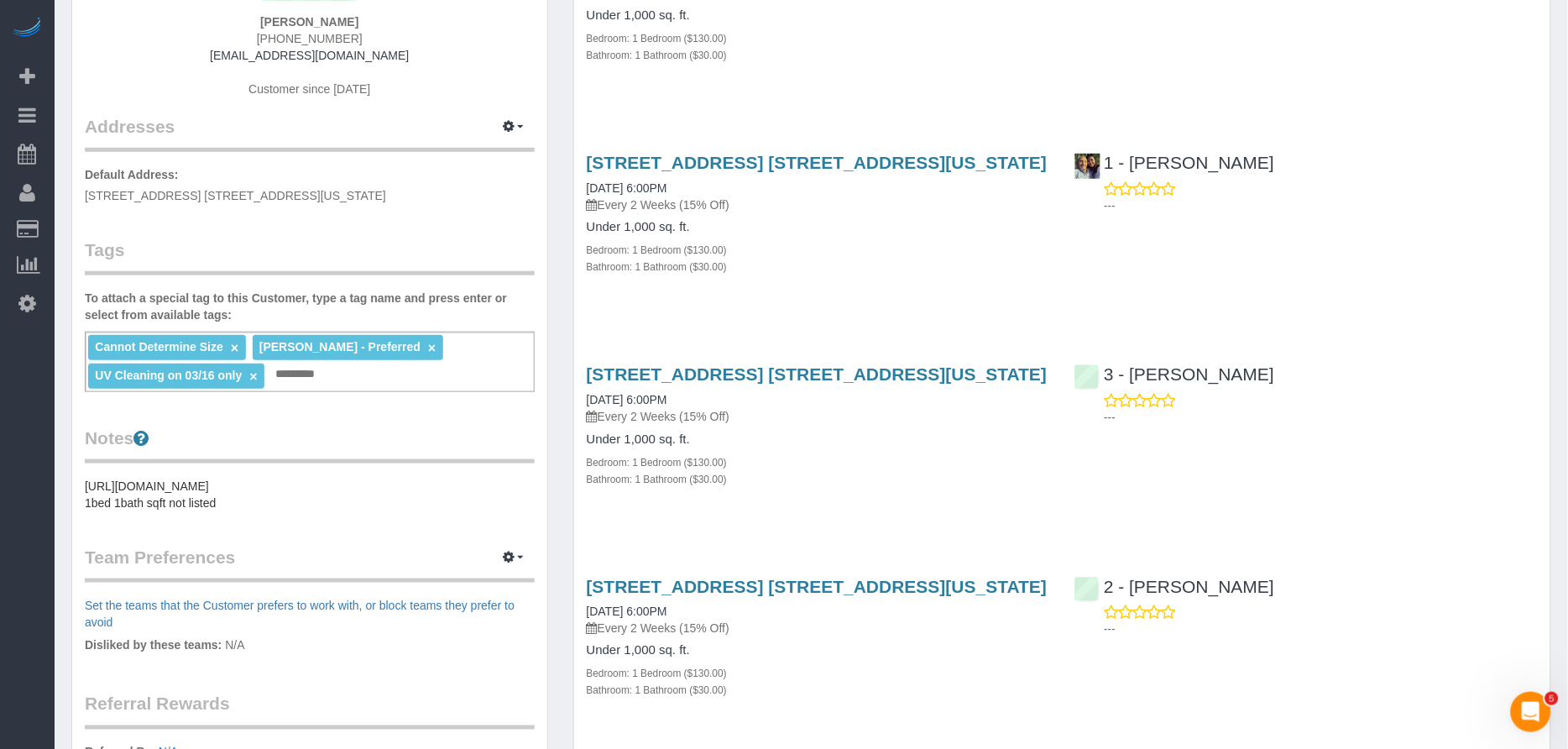 click on "×" at bounding box center (431, 348) 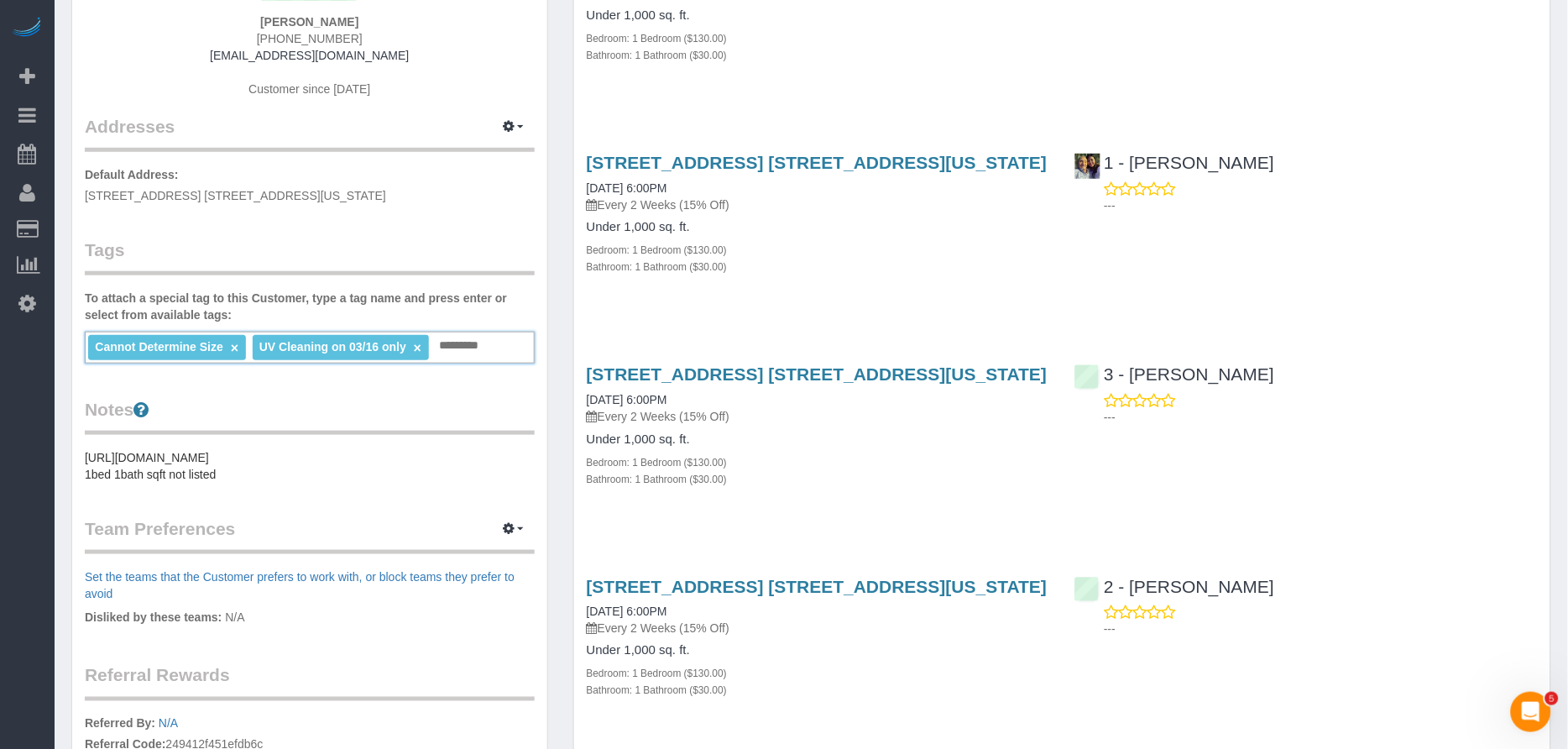 click on "×" at bounding box center (417, 348) 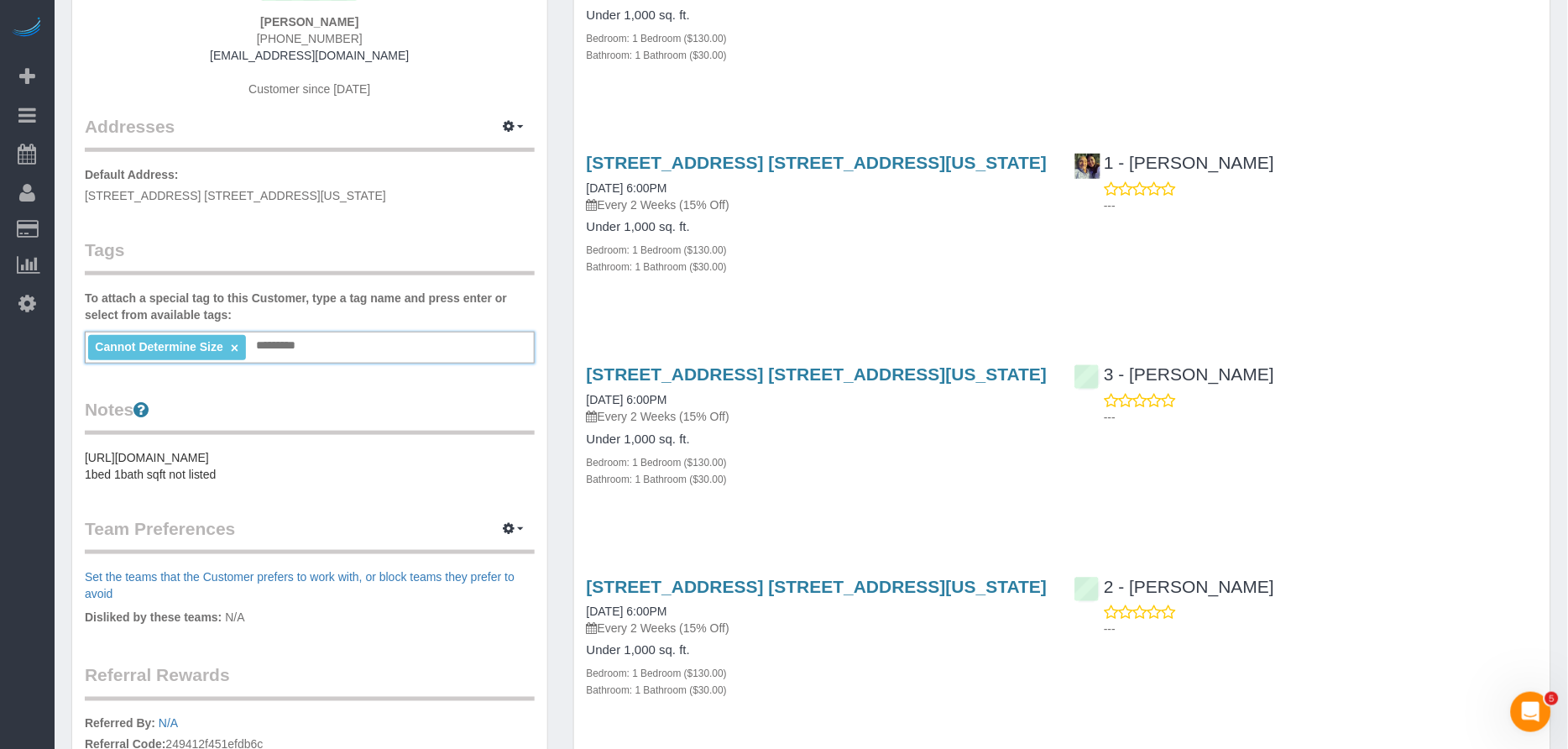 click on "×" at bounding box center (234, 348) 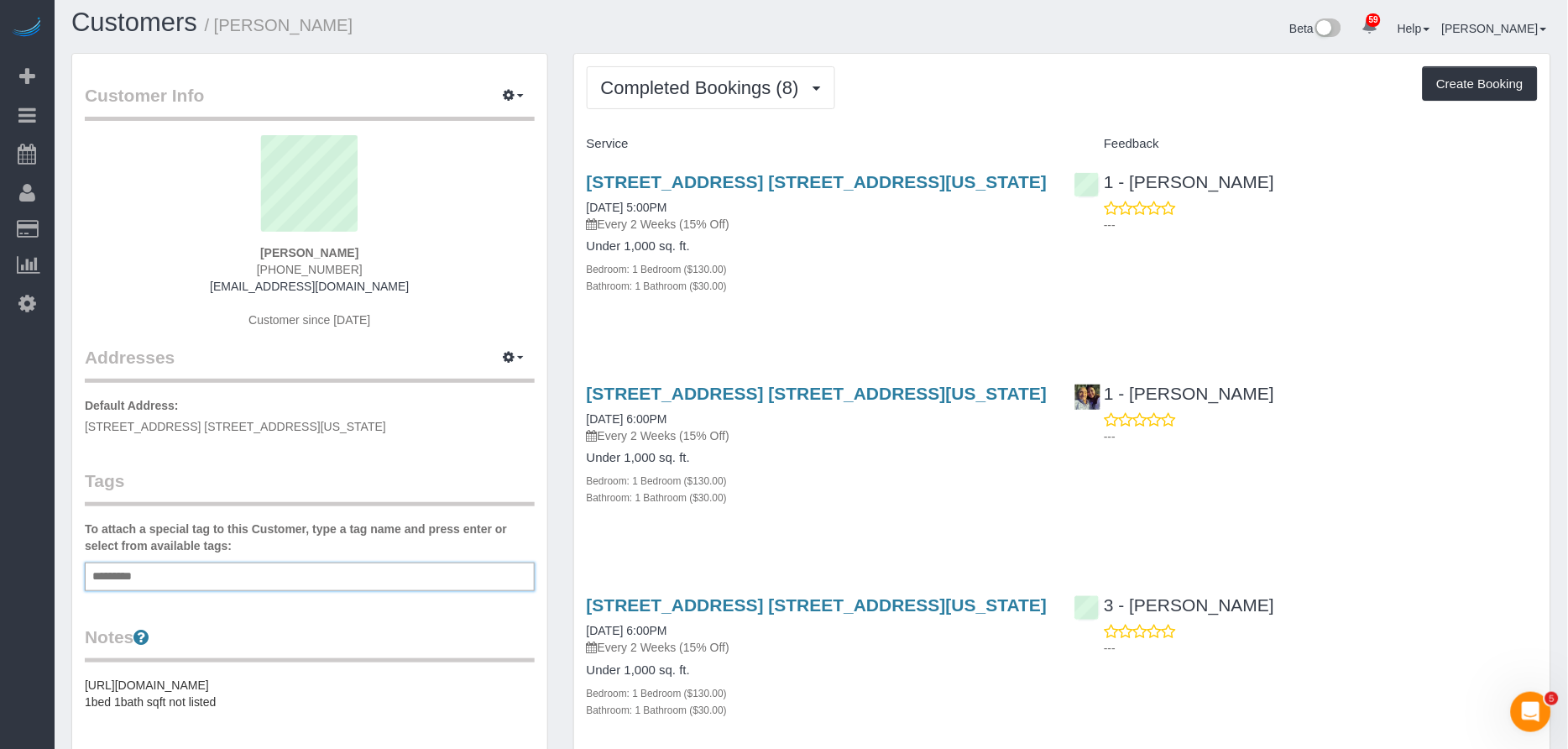 scroll, scrollTop: 0, scrollLeft: 0, axis: both 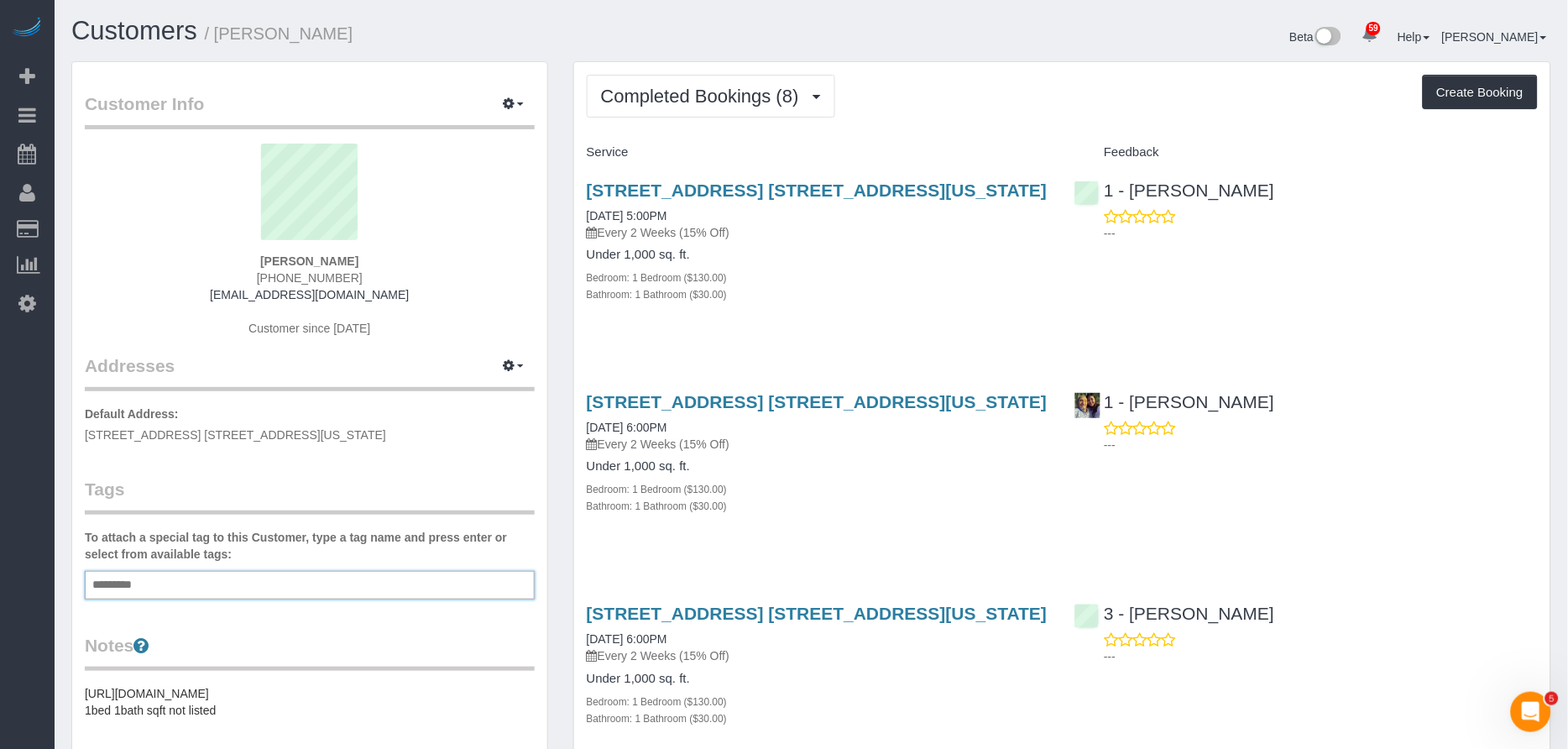 click on "Service
Feedback
402 East 83rd Street, Apt. 5c, New York, NY 10028
06/27/2025 5:00PM
Every 2 Weeks (15% Off)
Under 1,000 sq. ft.
Bedroom: 1 Bedroom ($130.00)
Bathroom: 1 Bathroom ($30.00)
1 - Kariluz Romero
---" at bounding box center (1062, 1012) 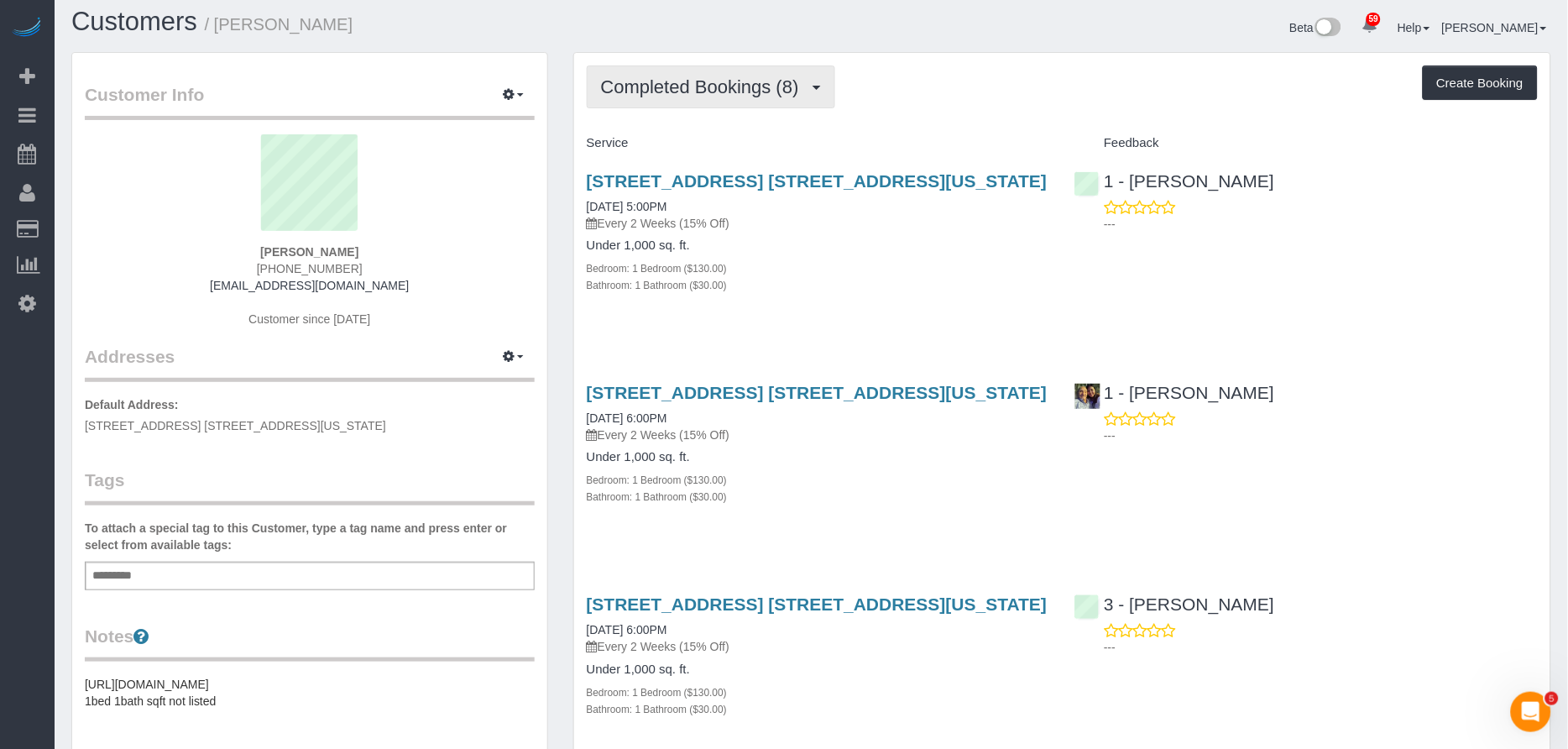 scroll, scrollTop: 10, scrollLeft: 0, axis: vertical 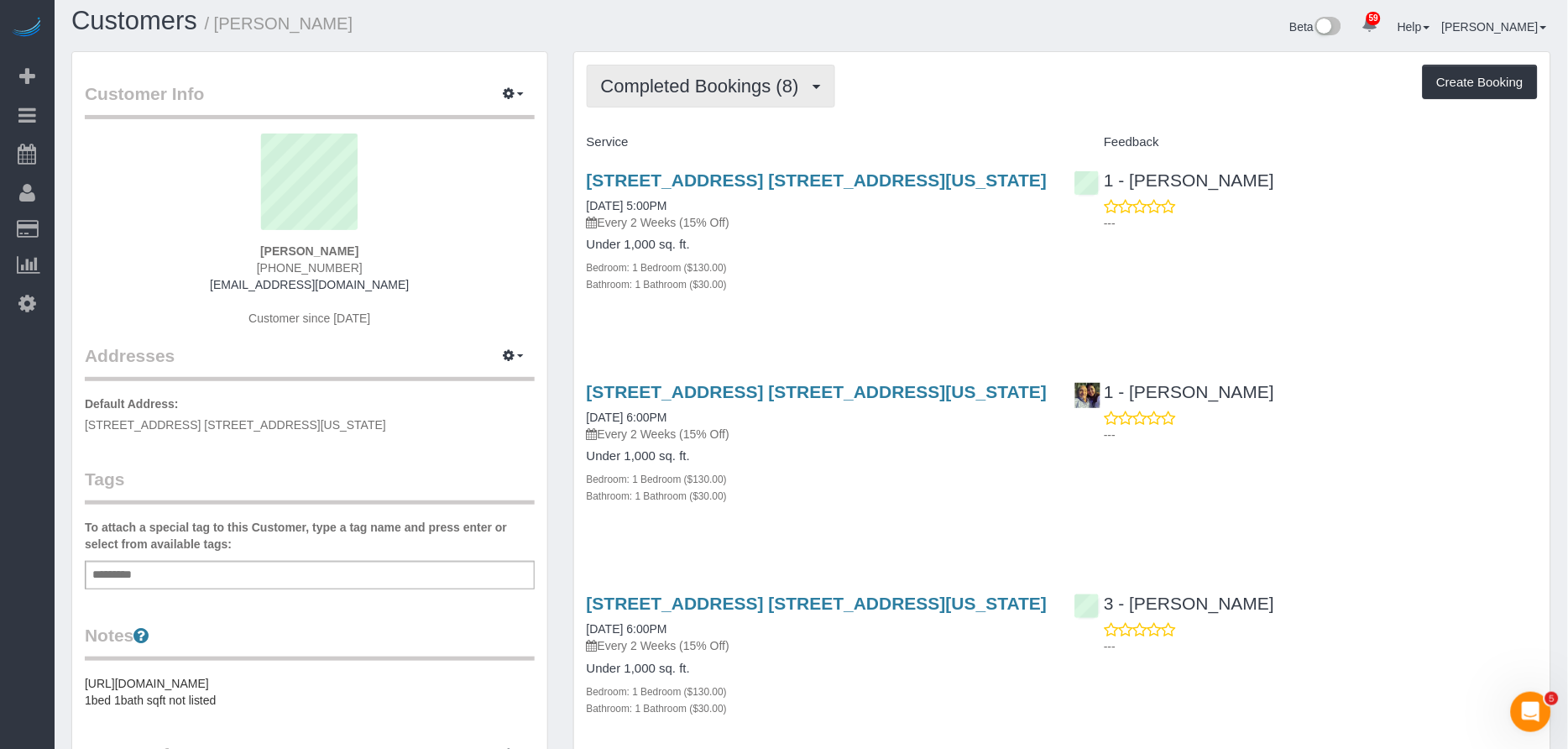 click on "Completed Bookings (8)" at bounding box center [704, 86] 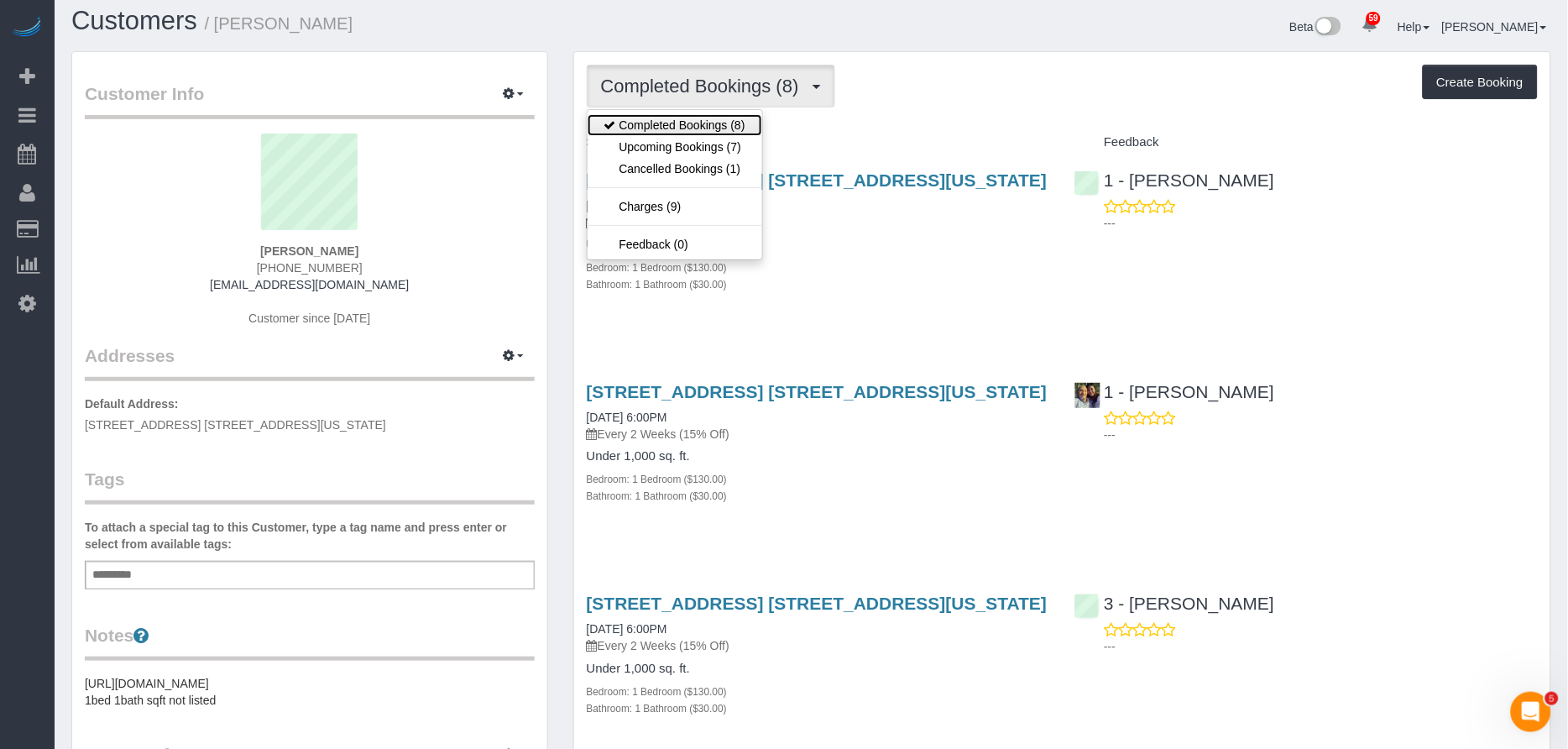 click on "Completed Bookings (8)" at bounding box center (675, 125) 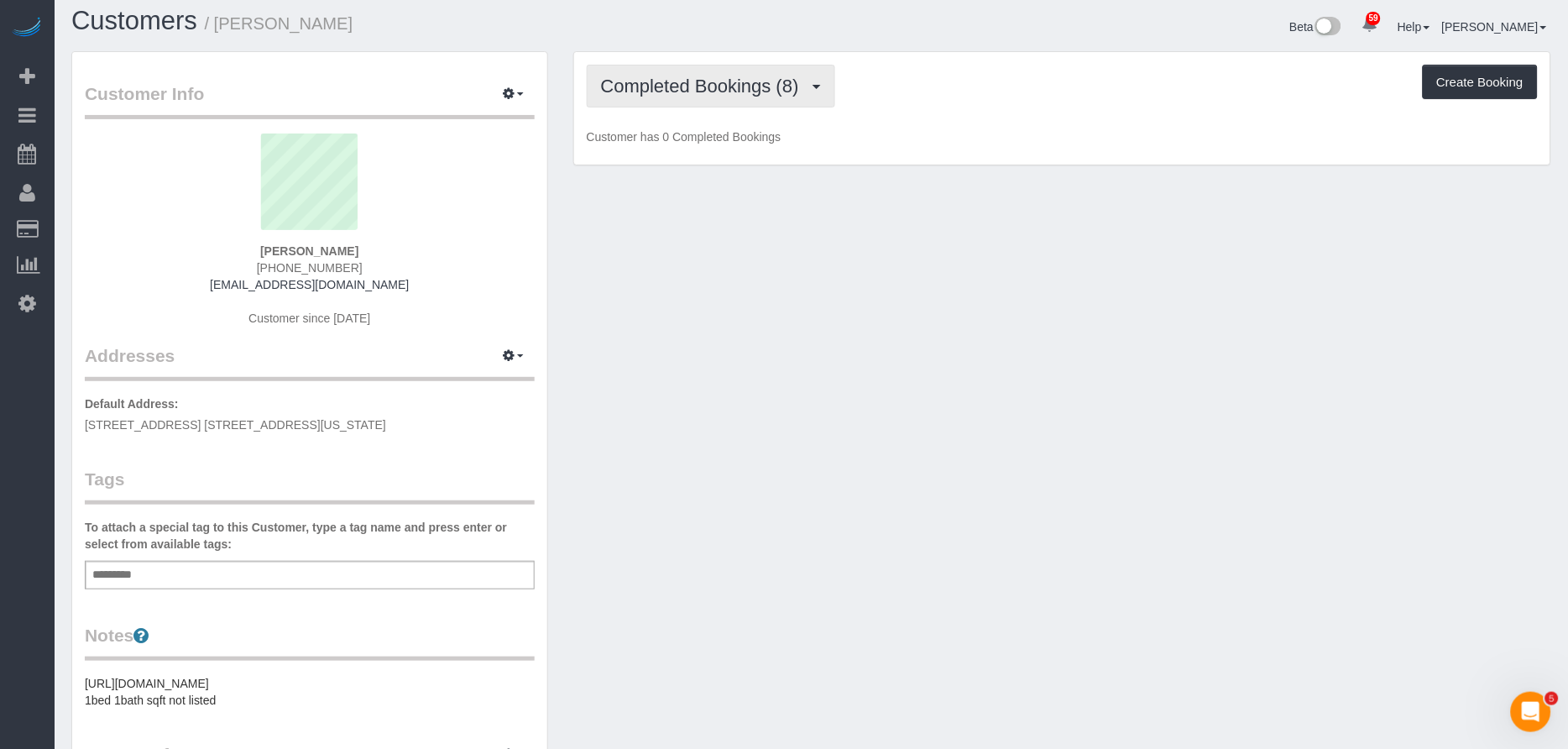 click on "Completed Bookings (8)" at bounding box center (711, 86) 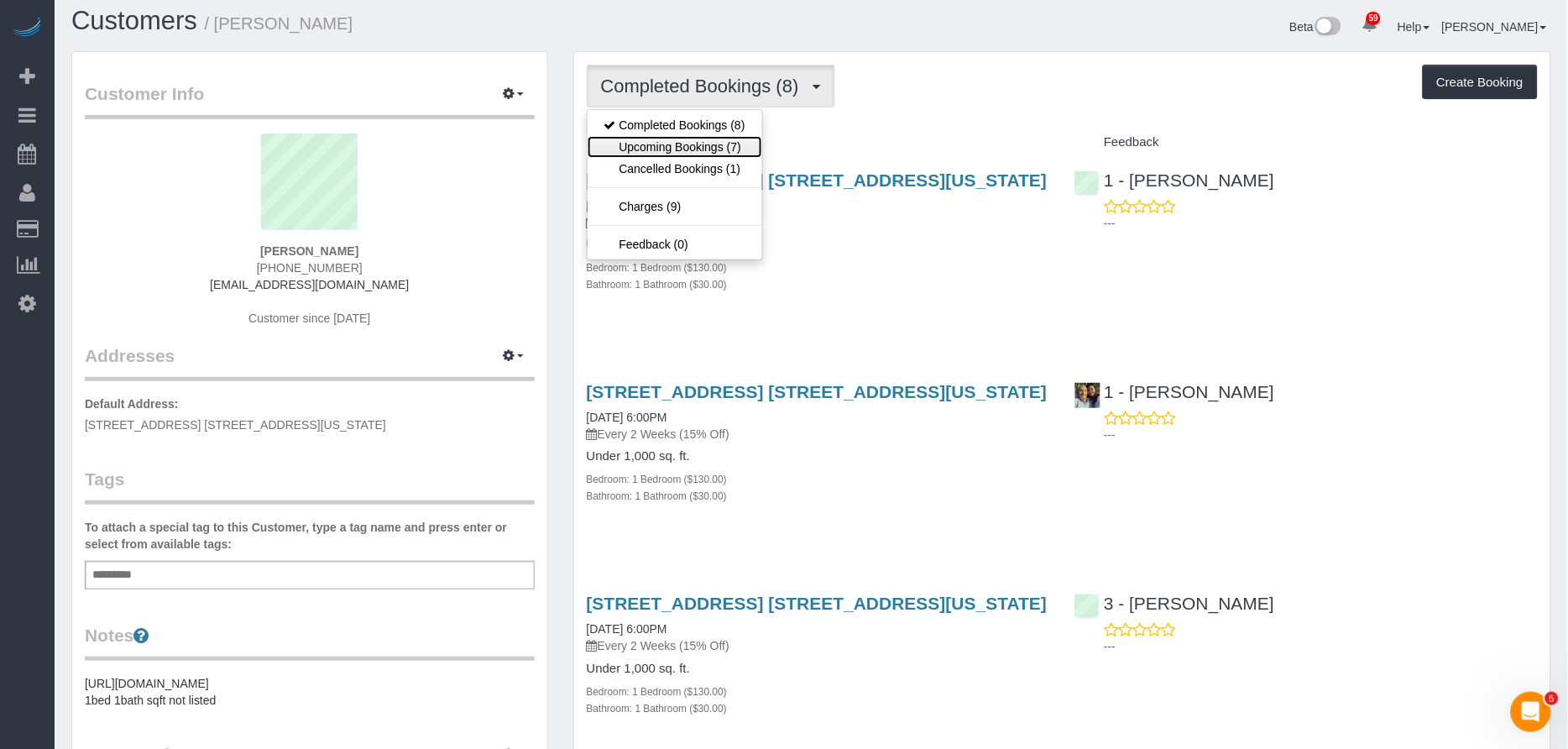click on "Upcoming Bookings (7)" at bounding box center [675, 147] 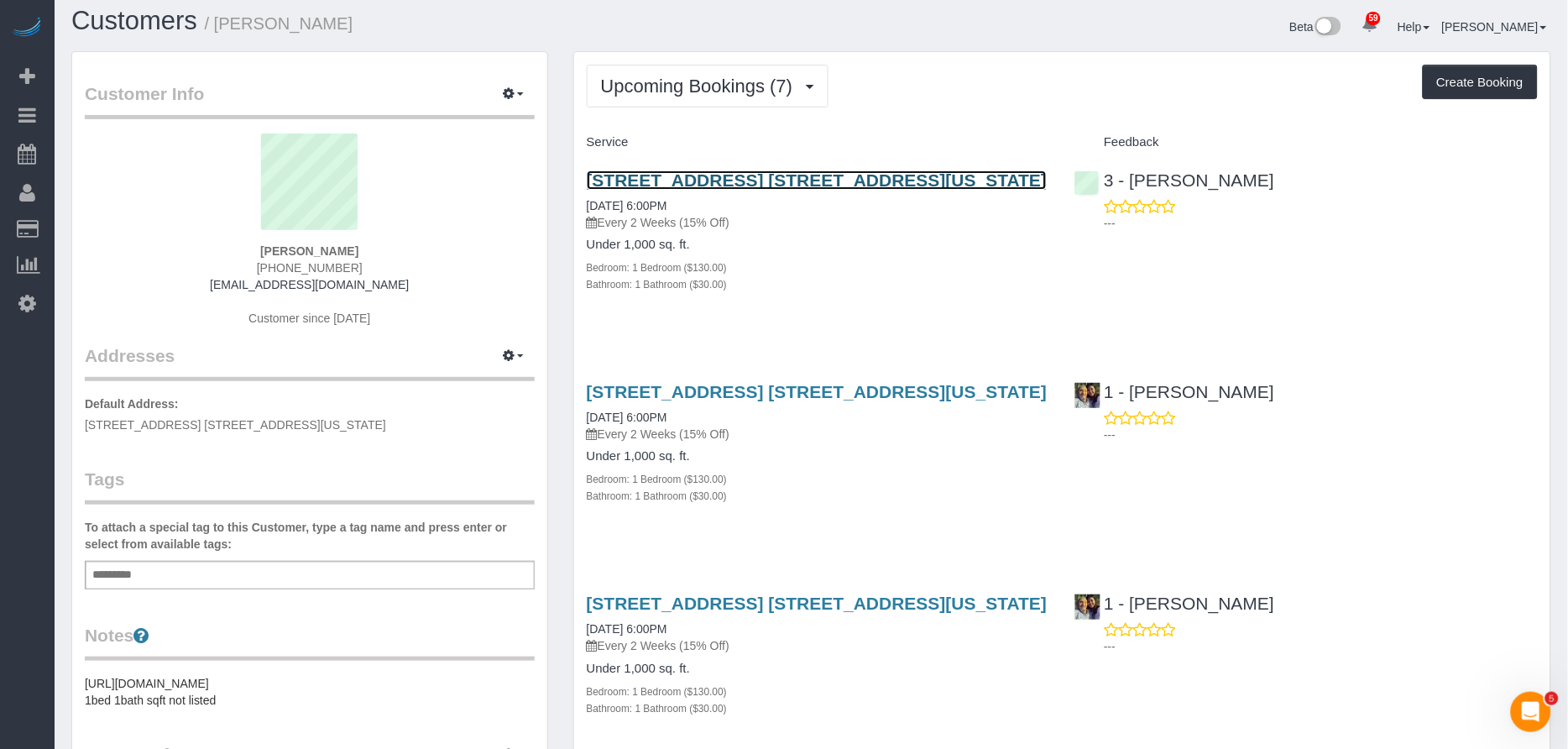 click on "402 East 83rd Street, Apt. 5c, New York, NY 10028" at bounding box center (817, 180) 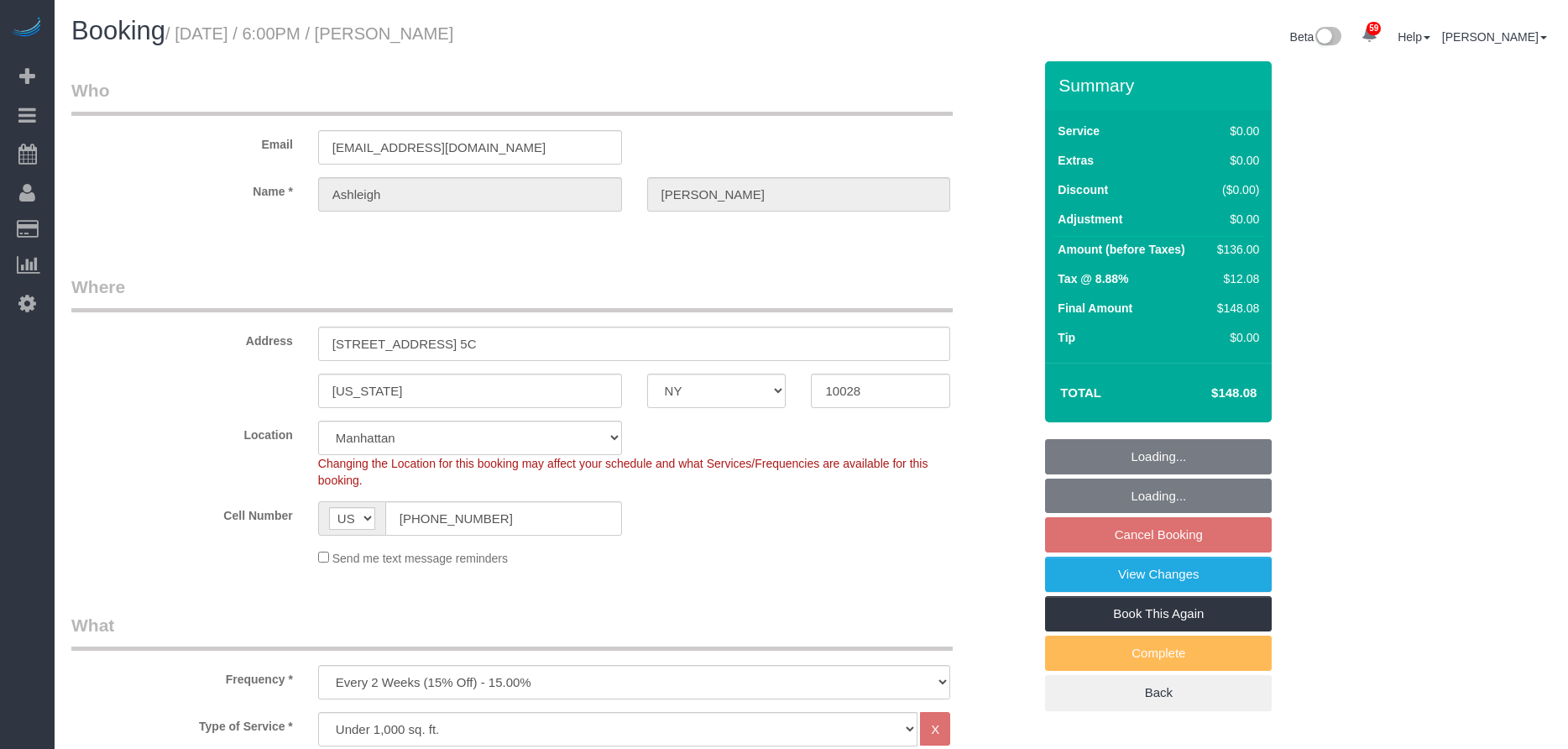 select on "NY" 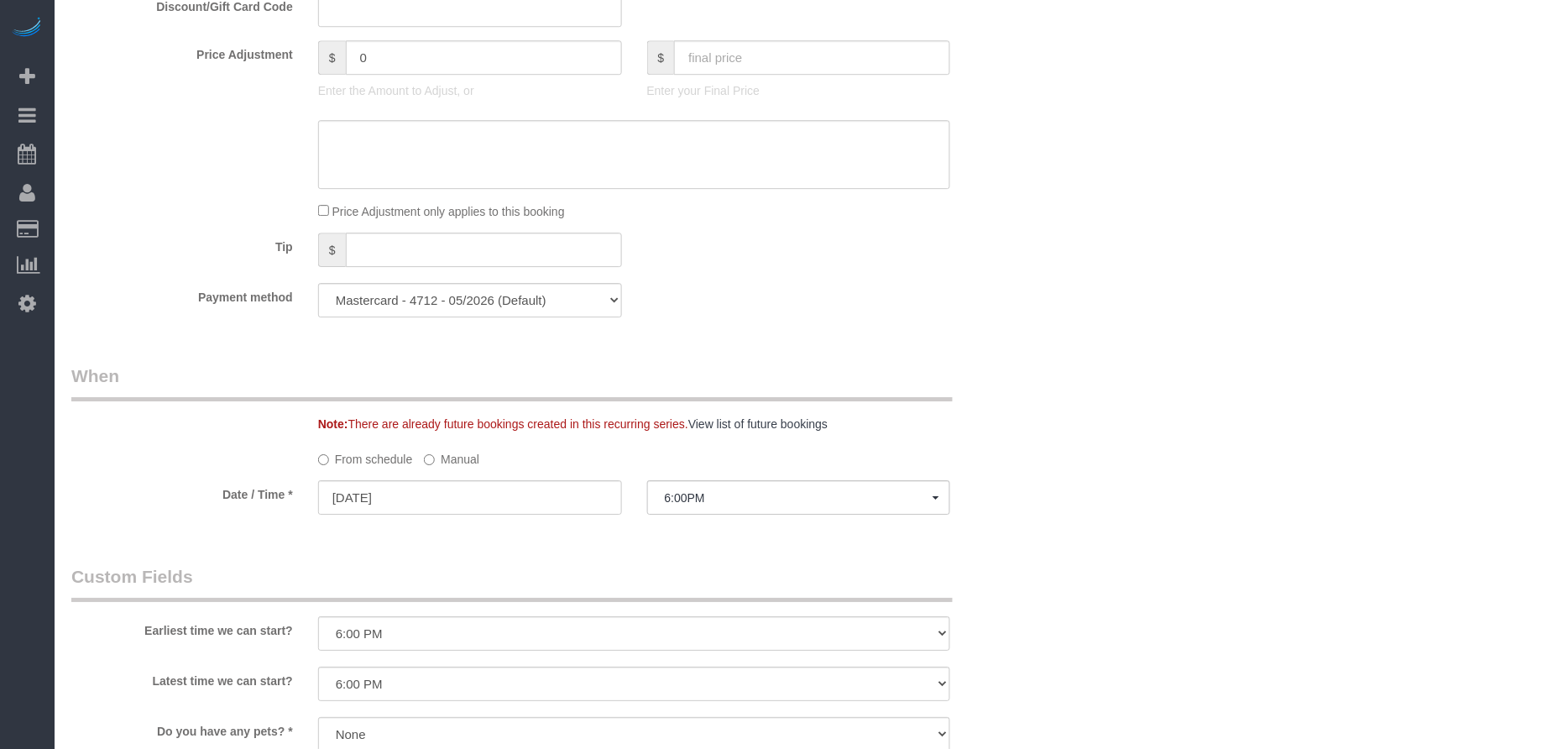 scroll, scrollTop: 1511, scrollLeft: 0, axis: vertical 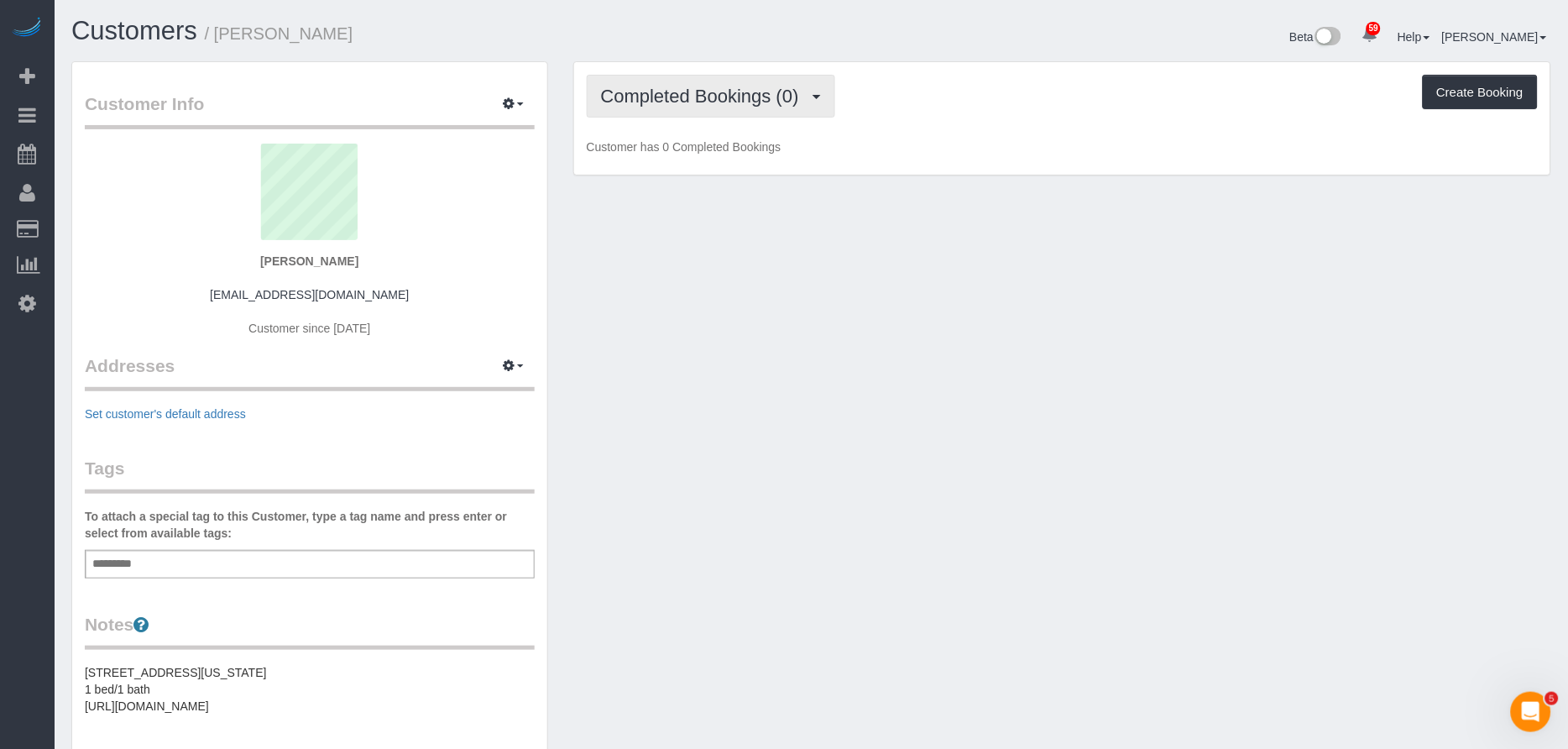 click on "Completed Bookings (0)" at bounding box center (704, 96) 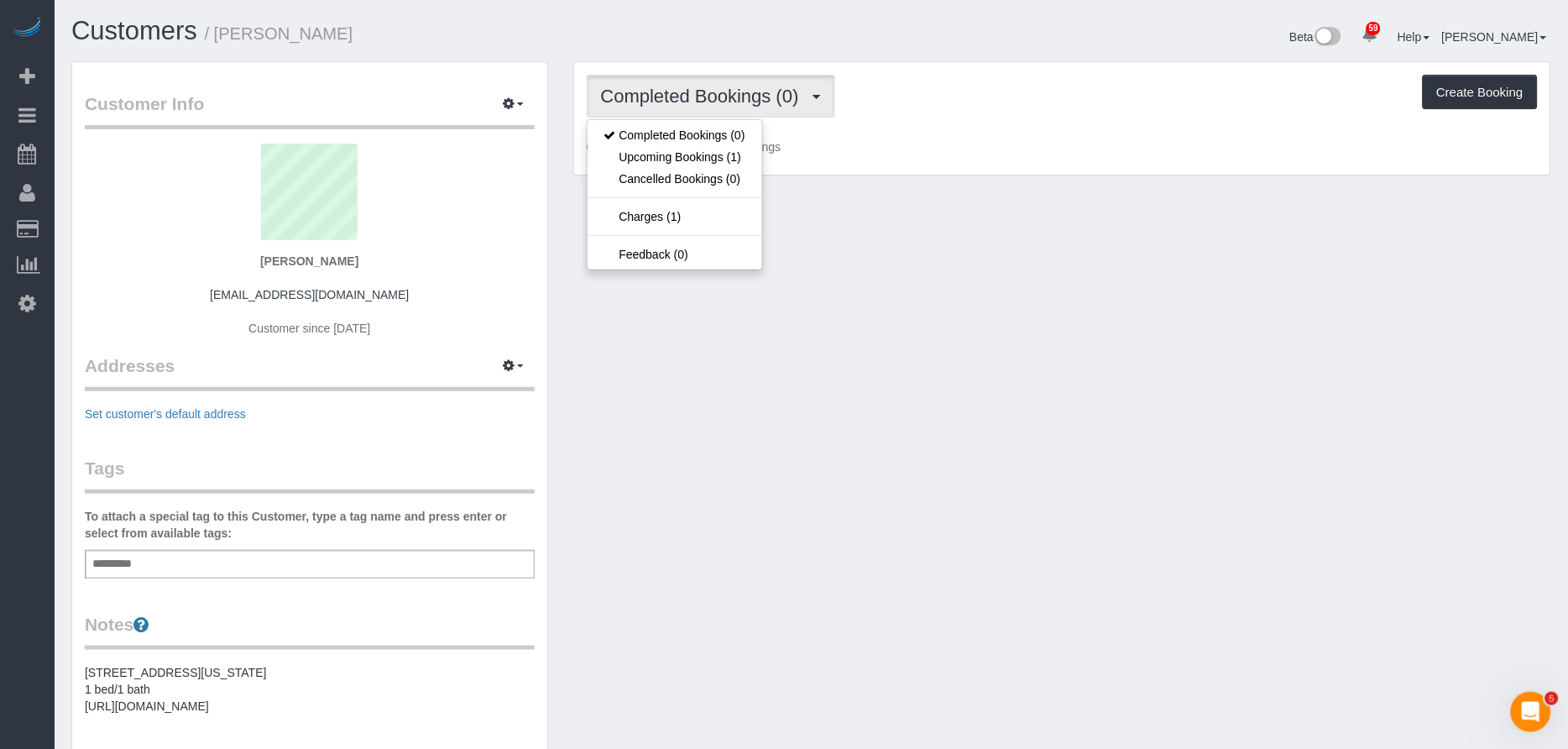click on "Customer Info
Edit Contact Info
Send Message
Email Preferences
Special Sales Tax
View Changes
Mark as Unconfirmed
Block this Customer
Archive Account
Delete Account
Samantha Hubbard" at bounding box center [310, 613] 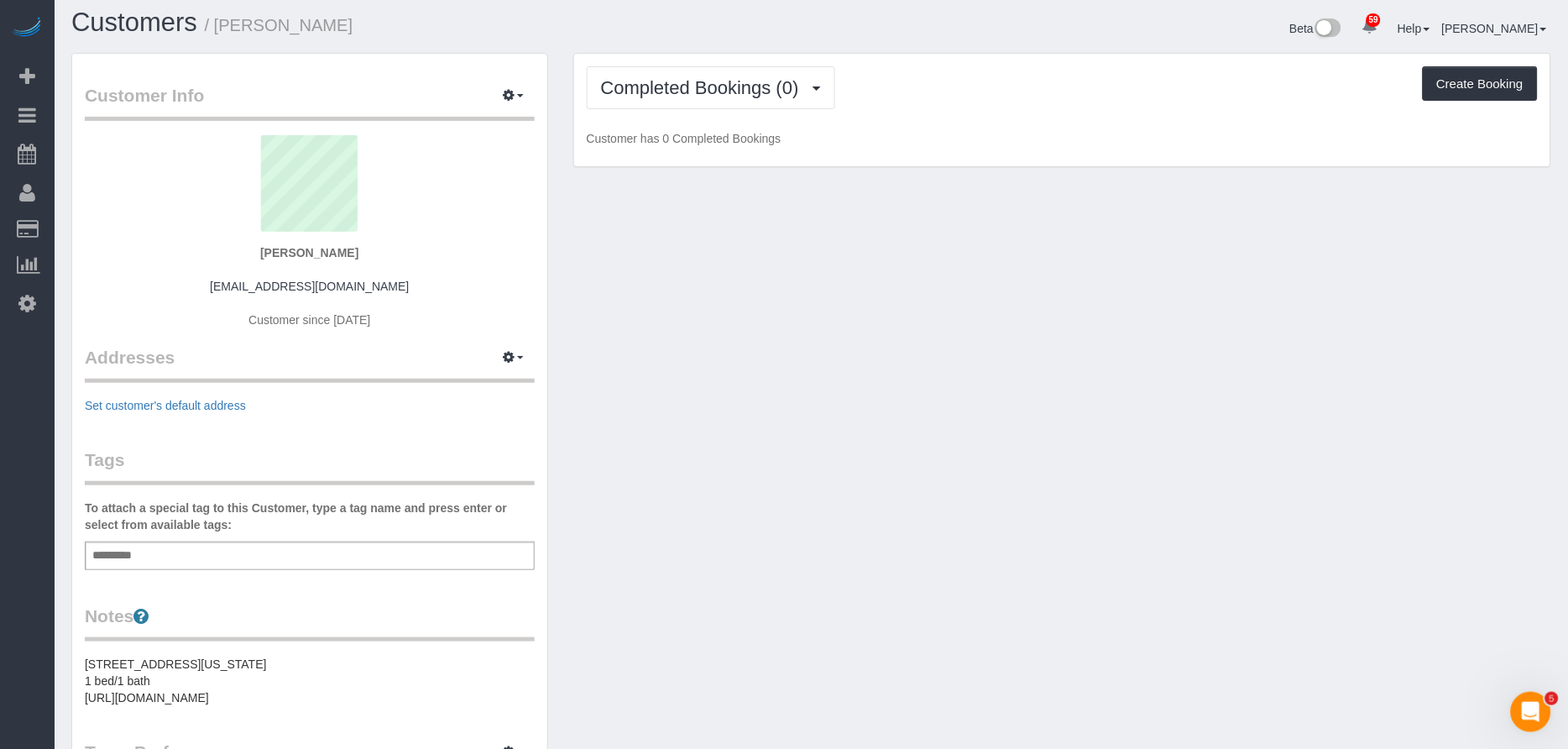 scroll, scrollTop: 0, scrollLeft: 0, axis: both 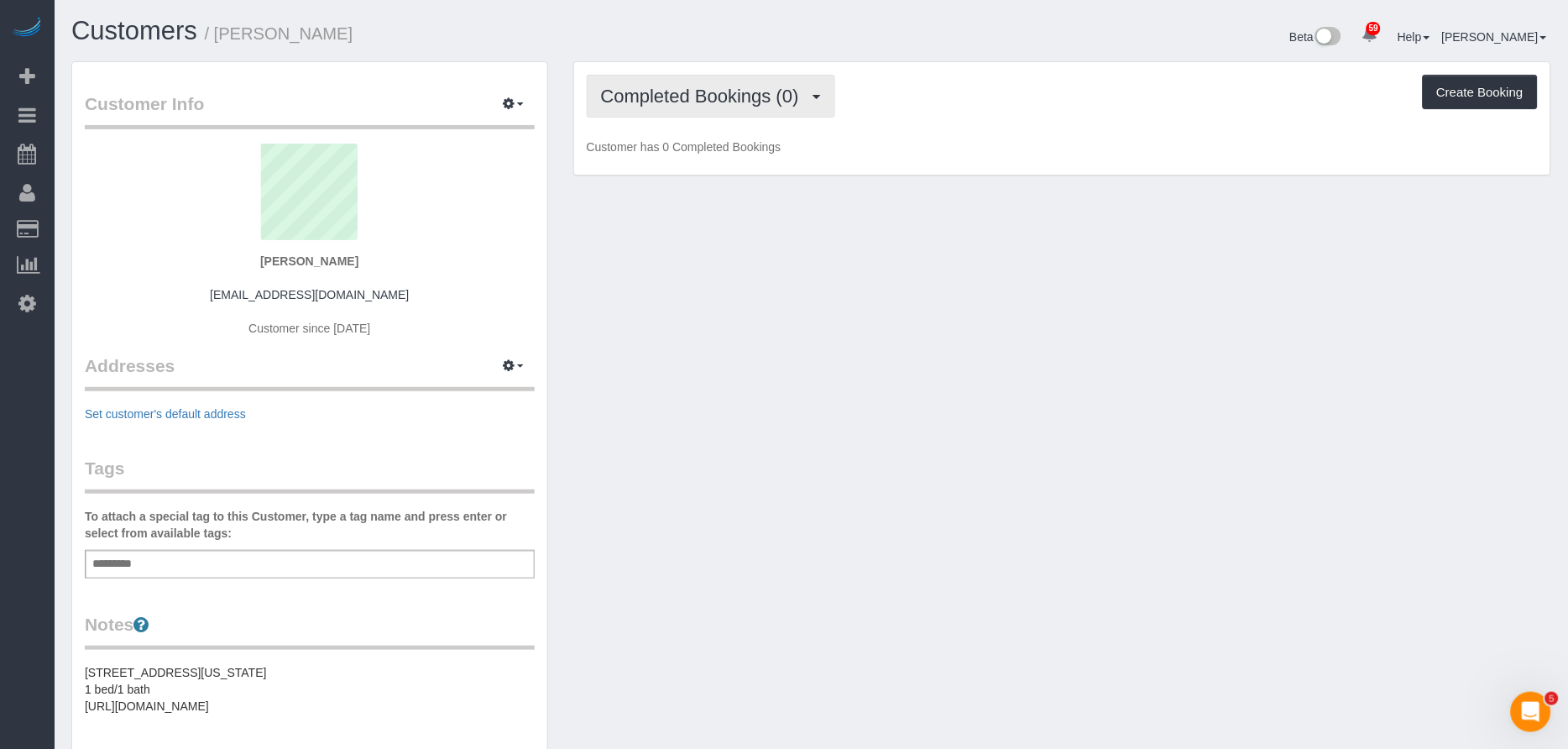 click on "Completed Bookings (0)" at bounding box center (704, 96) 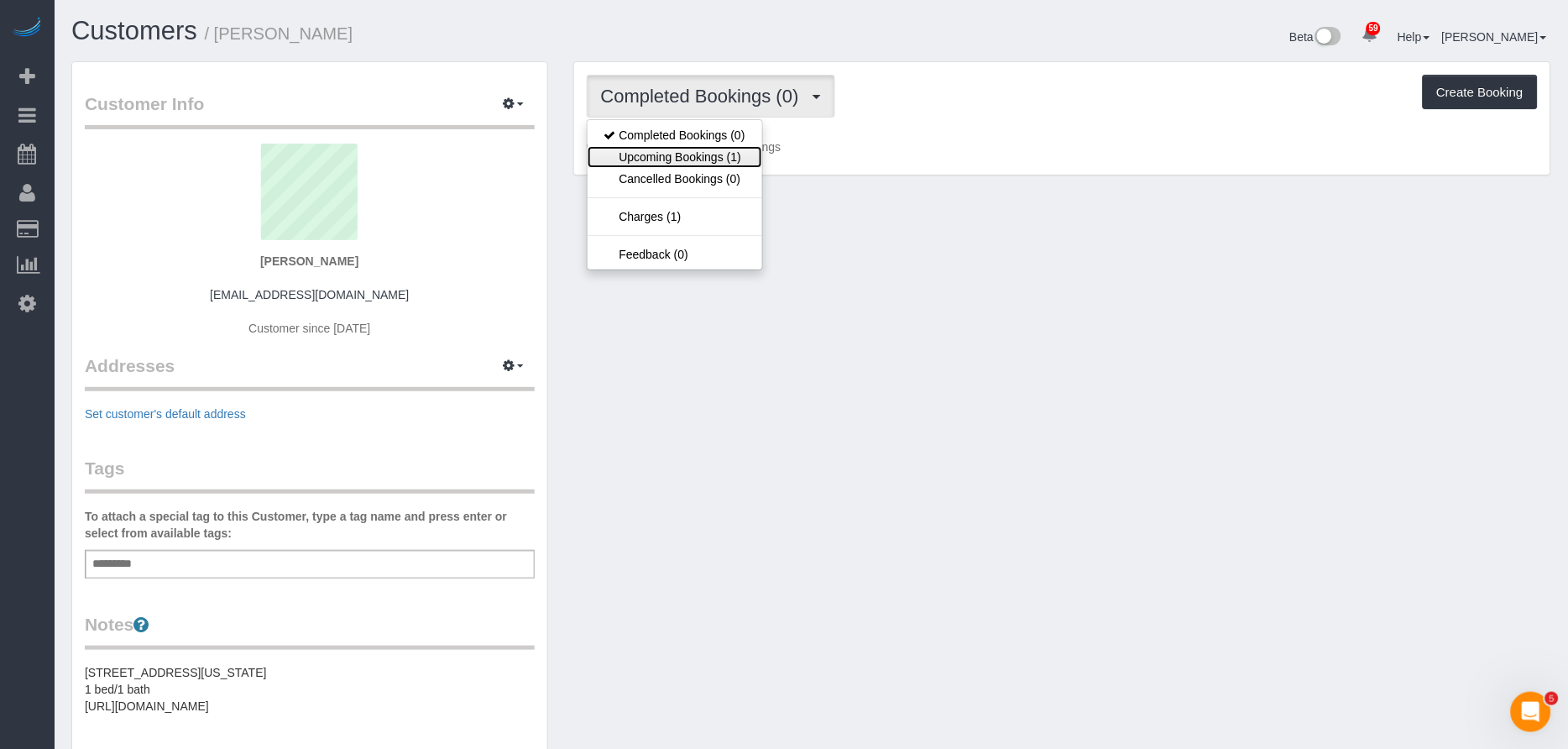 click on "Upcoming Bookings (1)" at bounding box center (675, 157) 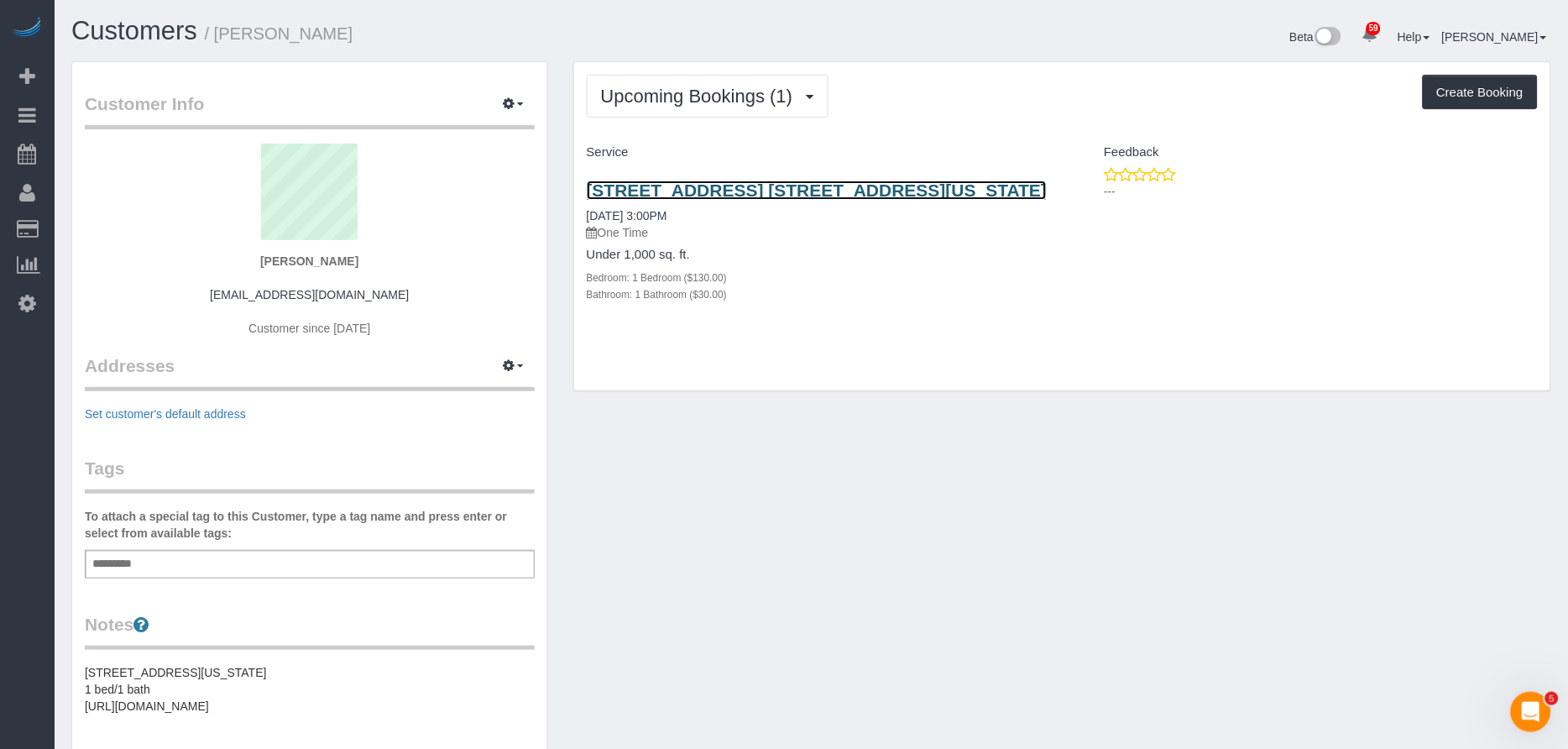 click on "131 East 7th Street, Apt. 1a, New York, NY 10009" at bounding box center (817, 190) 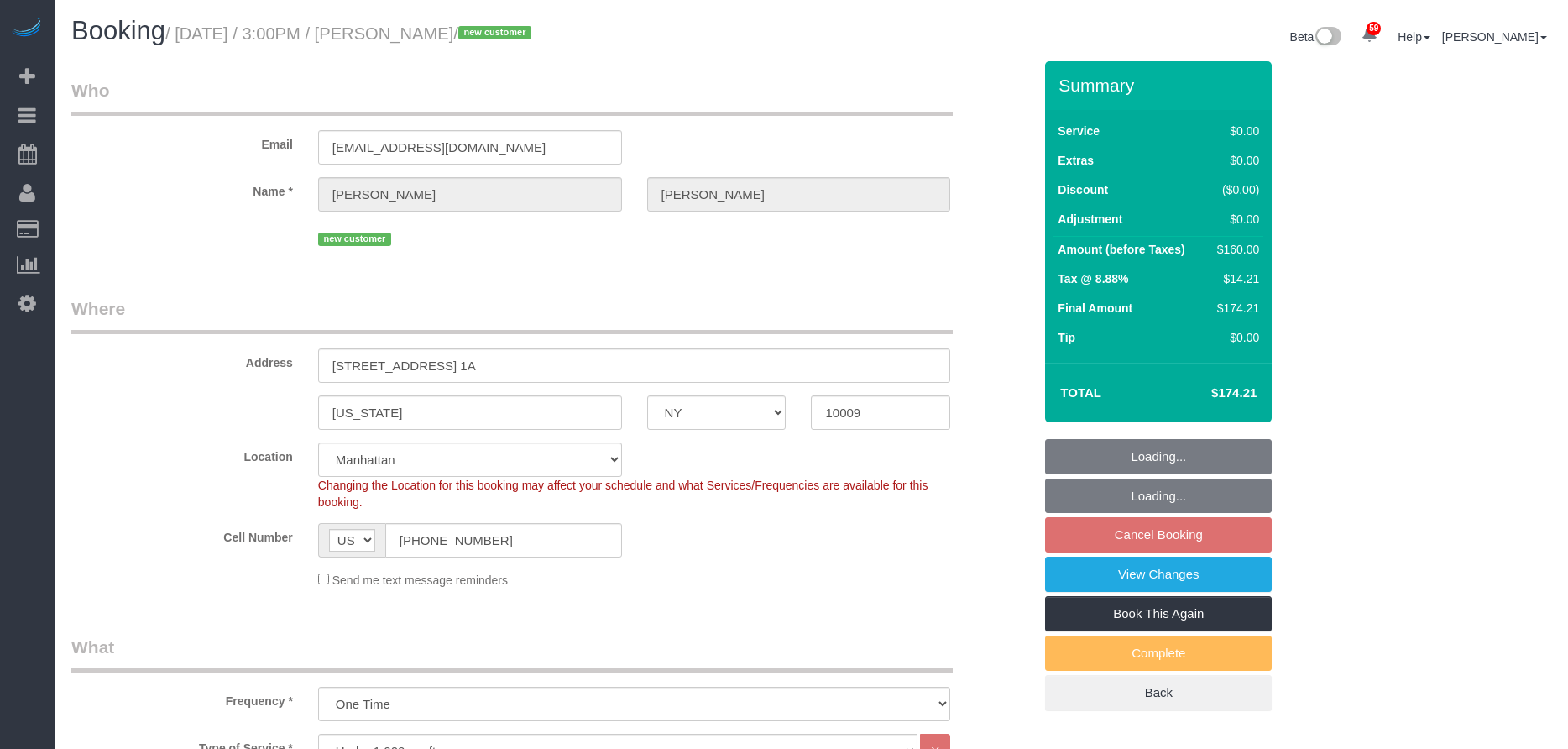 select on "NY" 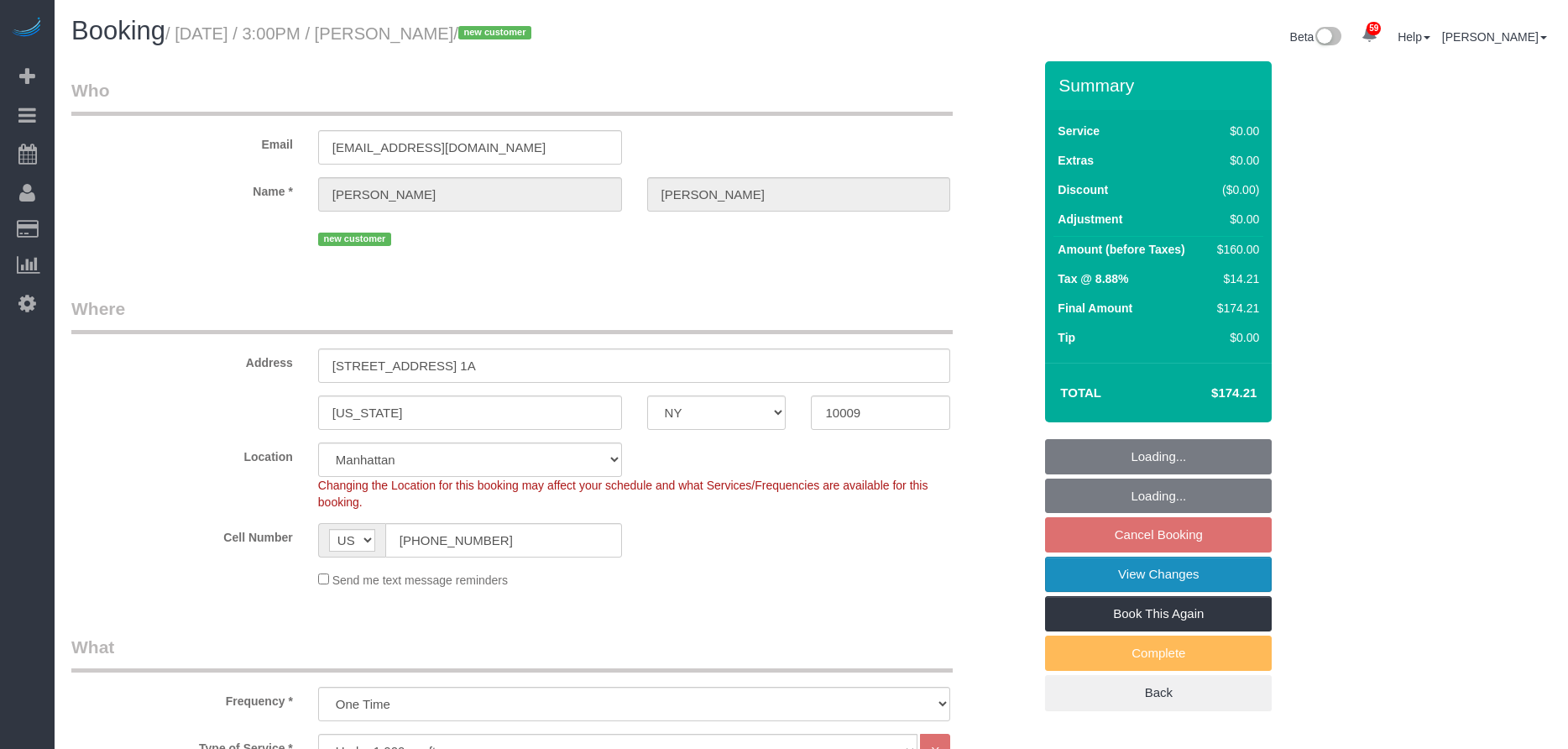 select on "object:1404" 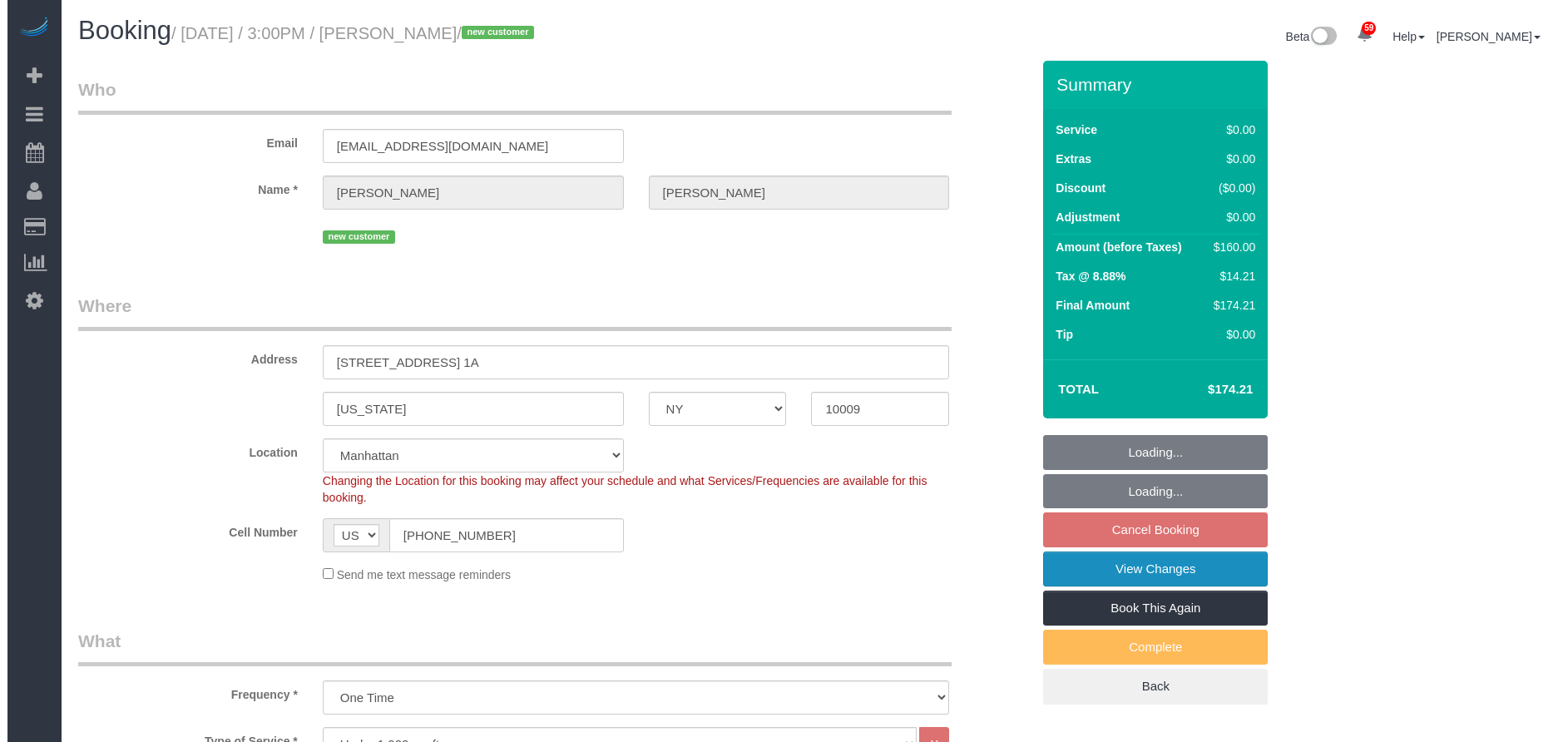 scroll, scrollTop: 0, scrollLeft: 0, axis: both 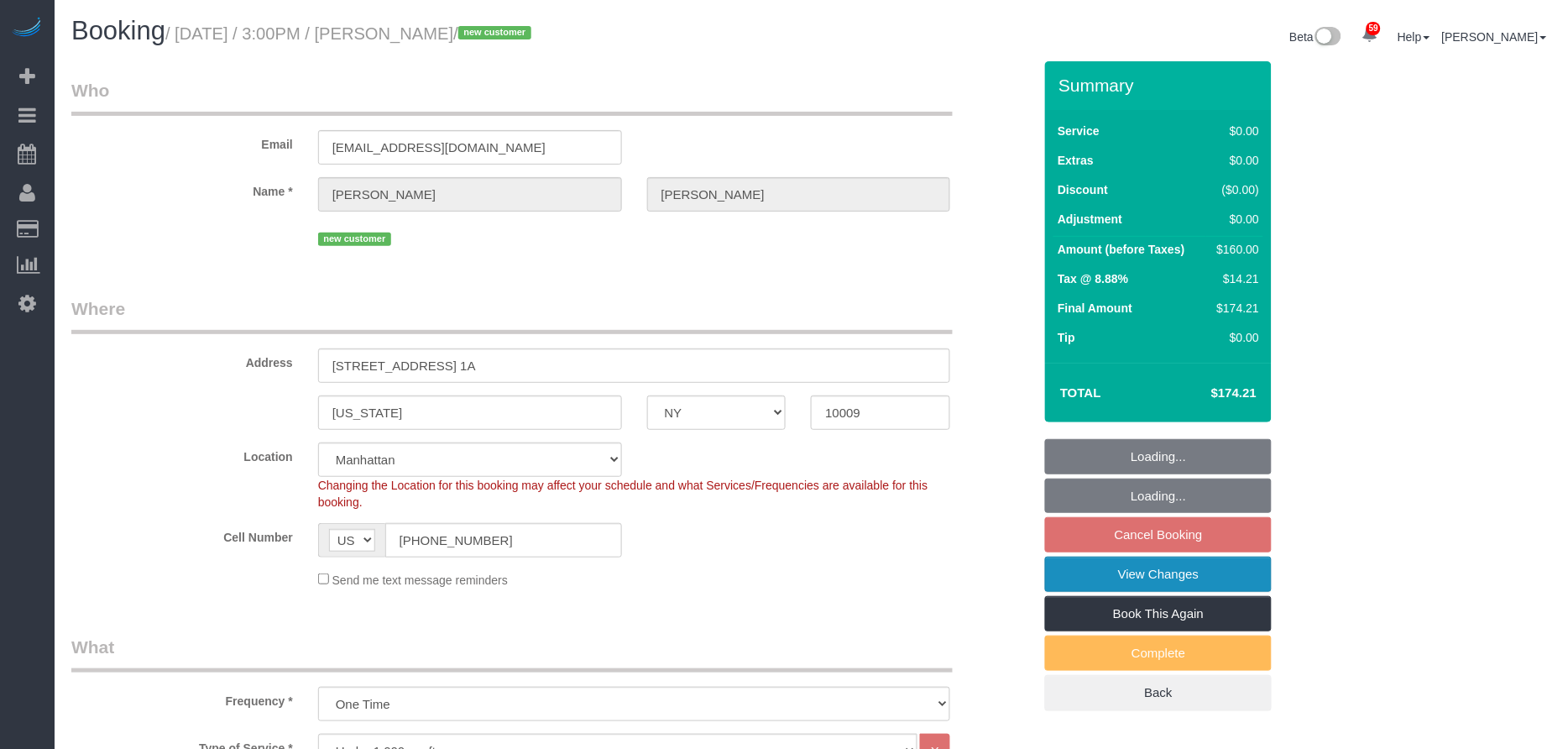 click on "View Changes" at bounding box center (1158, 574) 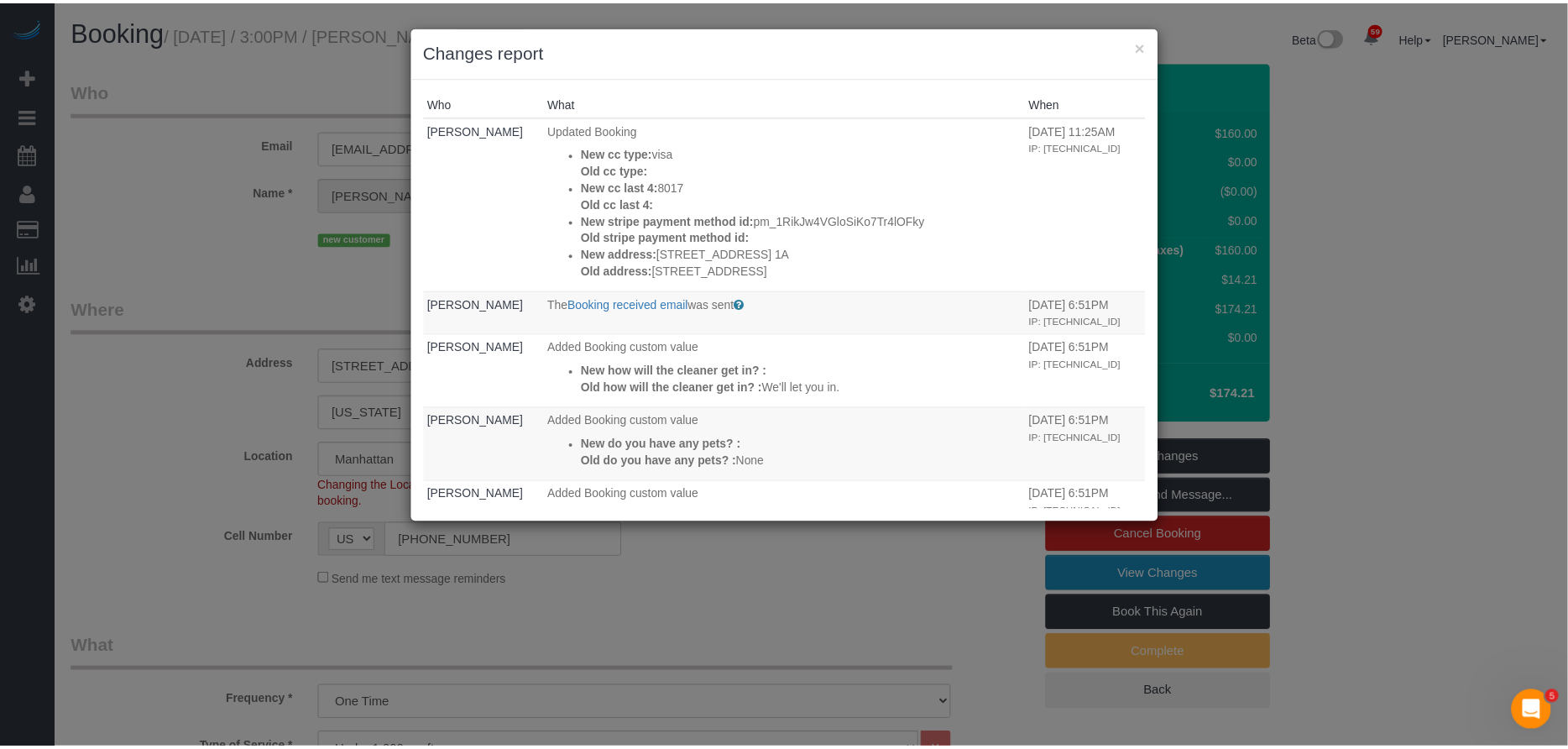 scroll, scrollTop: 0, scrollLeft: 0, axis: both 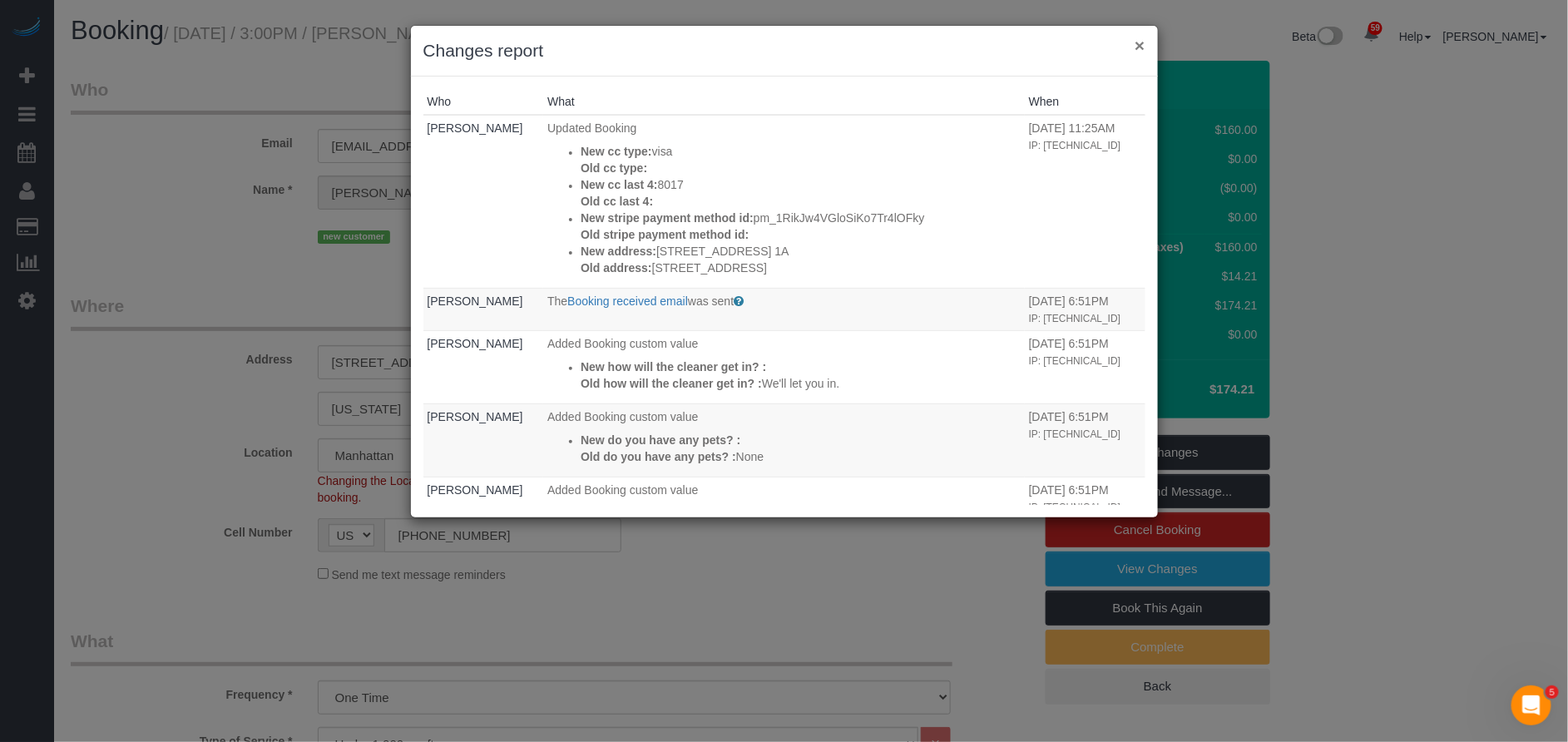 click on "×" at bounding box center [1140, 45] 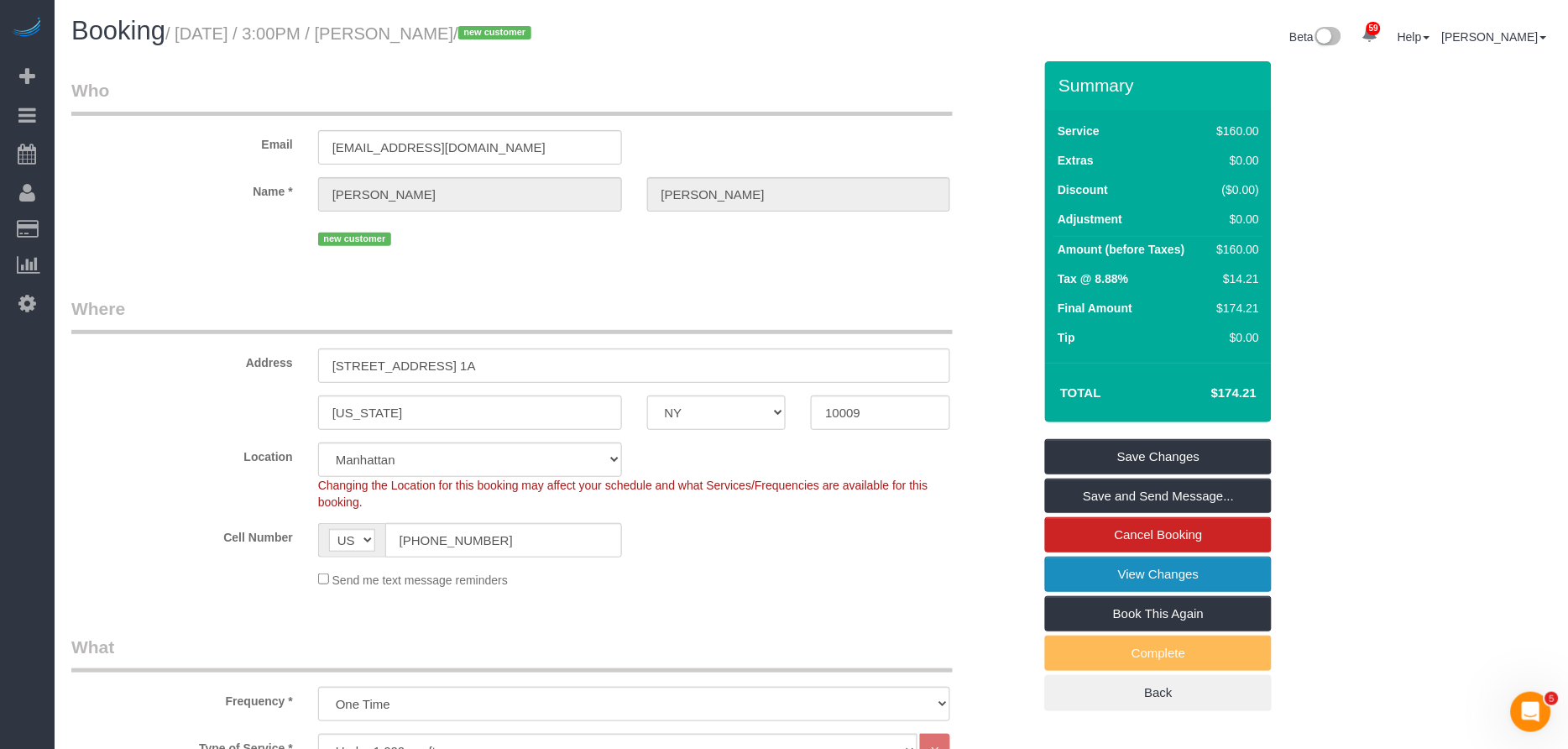scroll, scrollTop: 0, scrollLeft: 0, axis: both 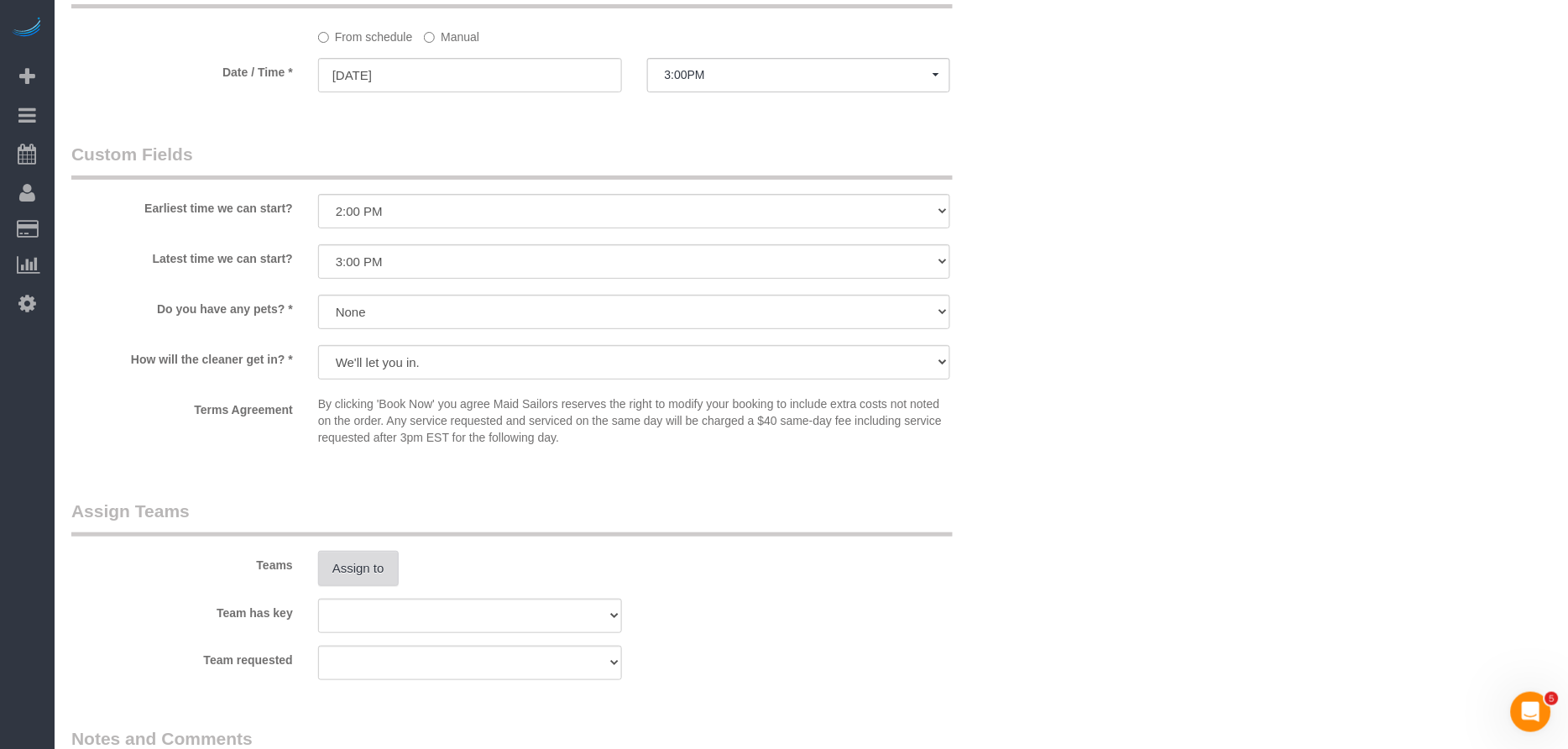 click on "Assign to" at bounding box center [358, 568] 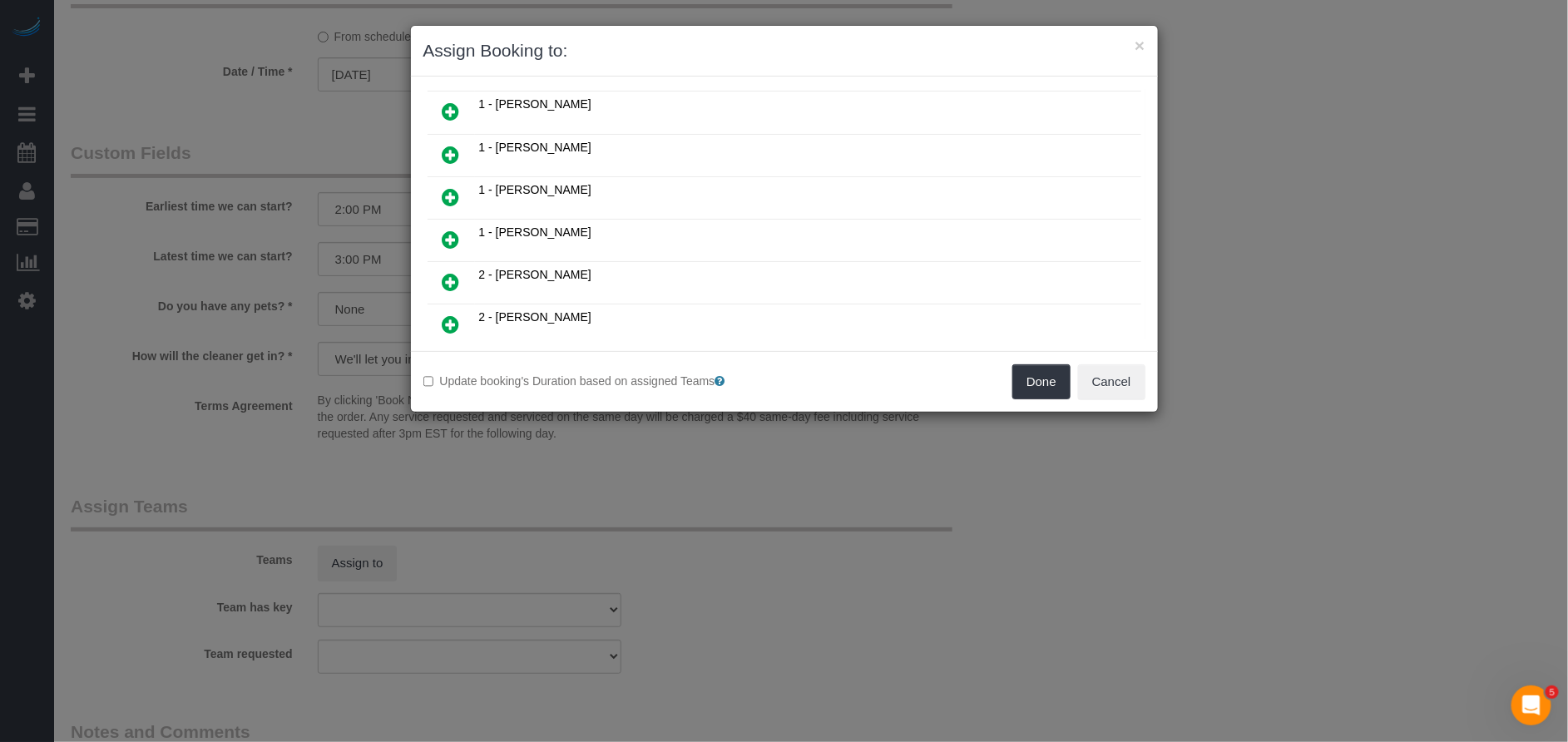 scroll, scrollTop: 362, scrollLeft: 0, axis: vertical 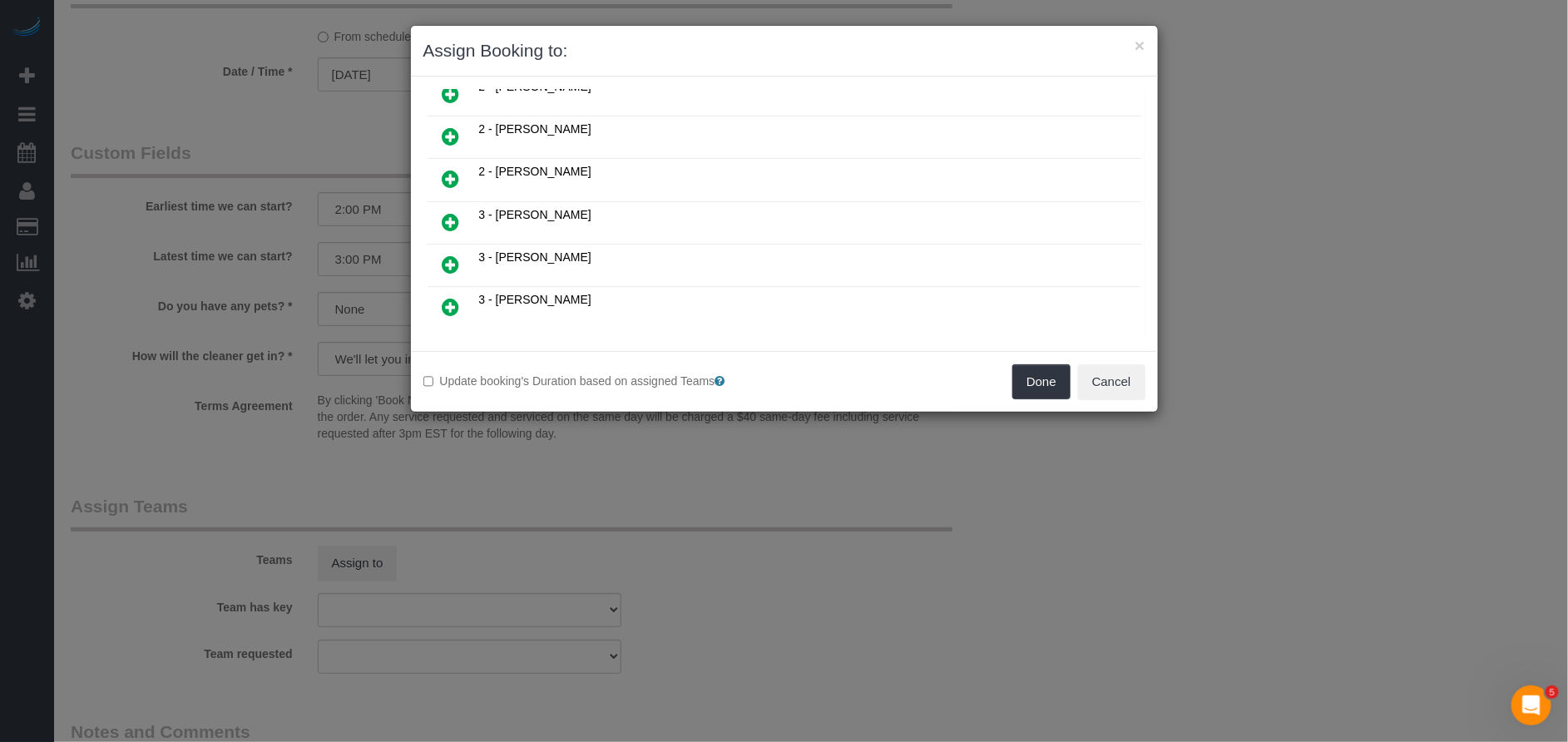drag, startPoint x: 451, startPoint y: 251, endPoint x: 799, endPoint y: 339, distance: 358.954 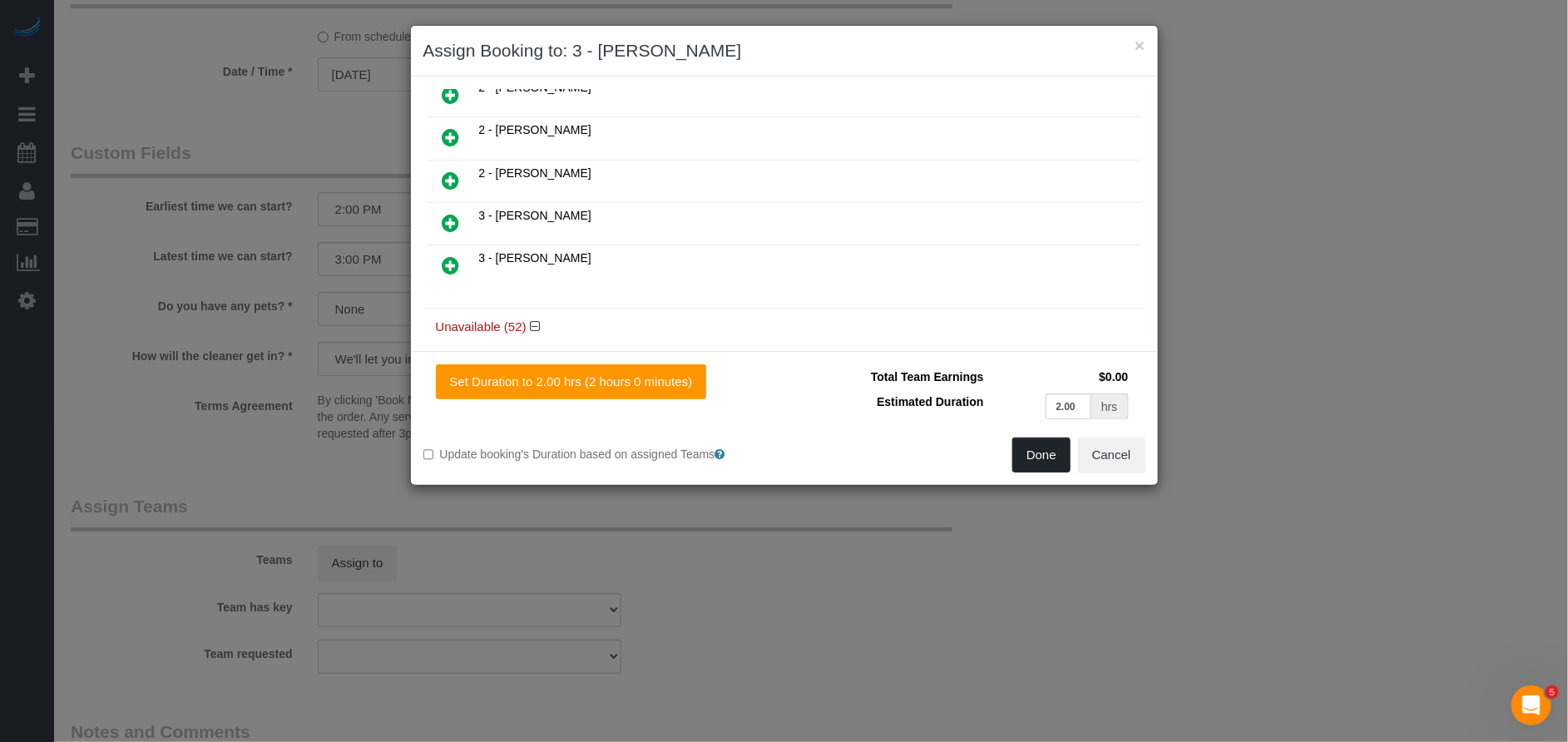 click on "Done" at bounding box center [1041, 455] 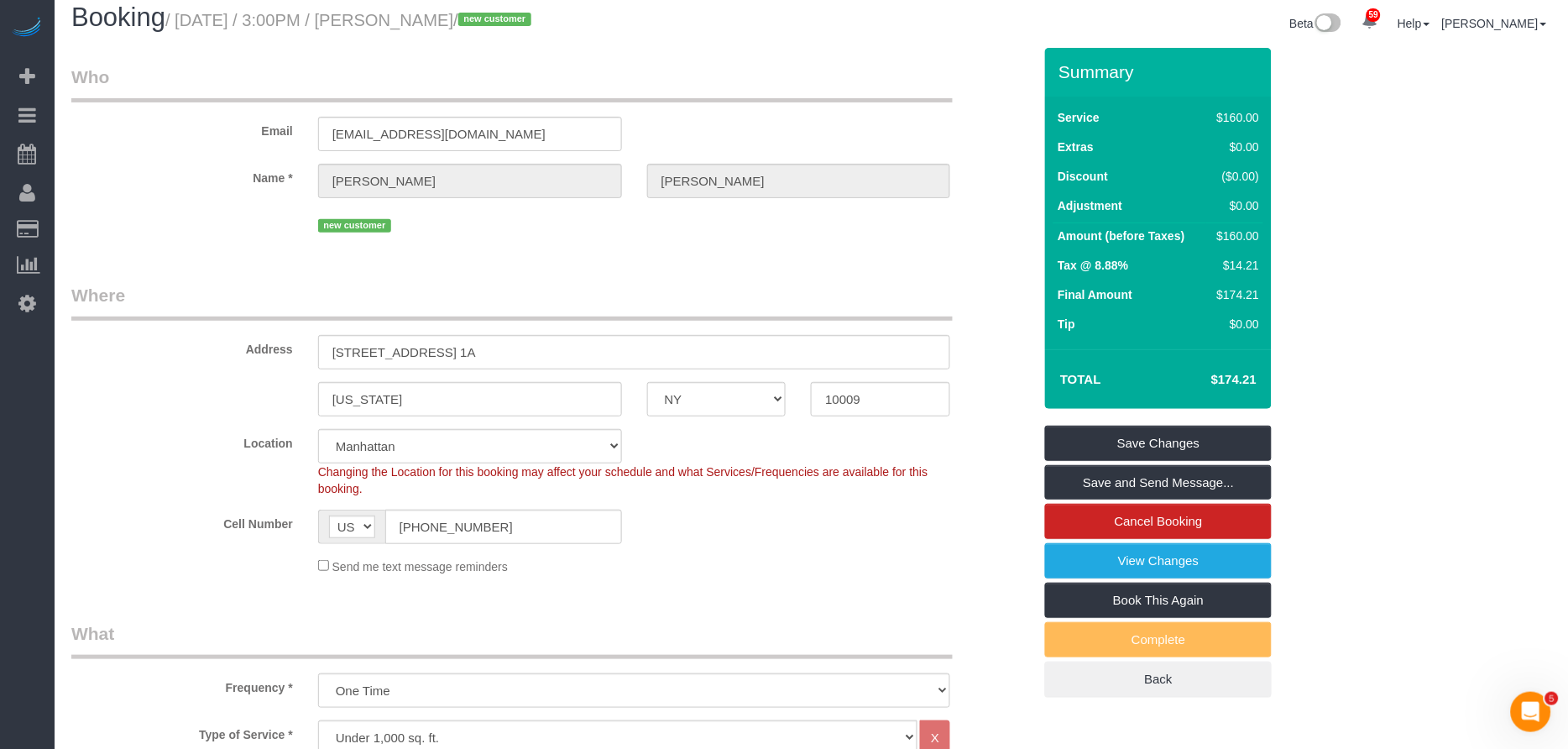 scroll, scrollTop: 0, scrollLeft: 0, axis: both 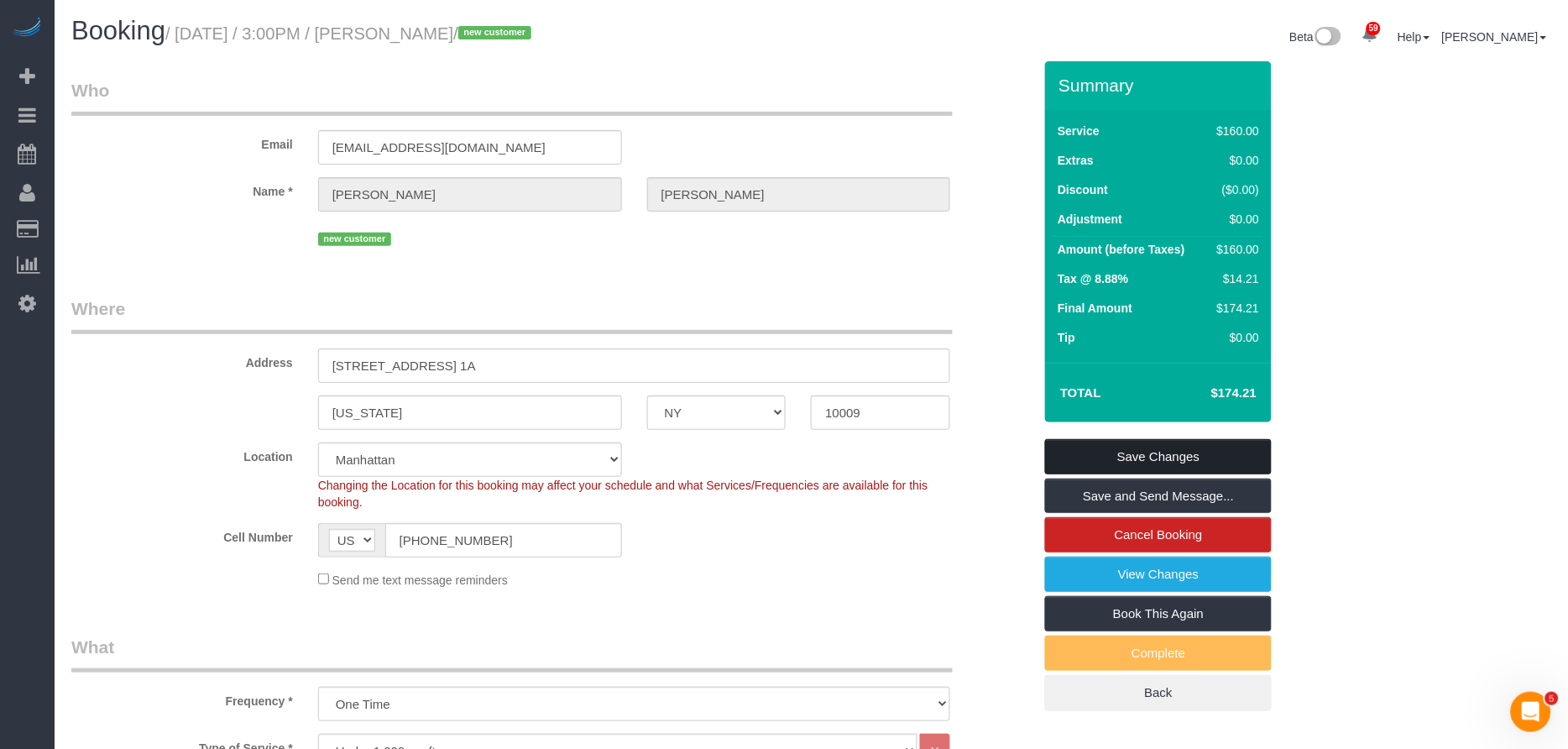 click on "Save Changes" at bounding box center [1158, 457] 